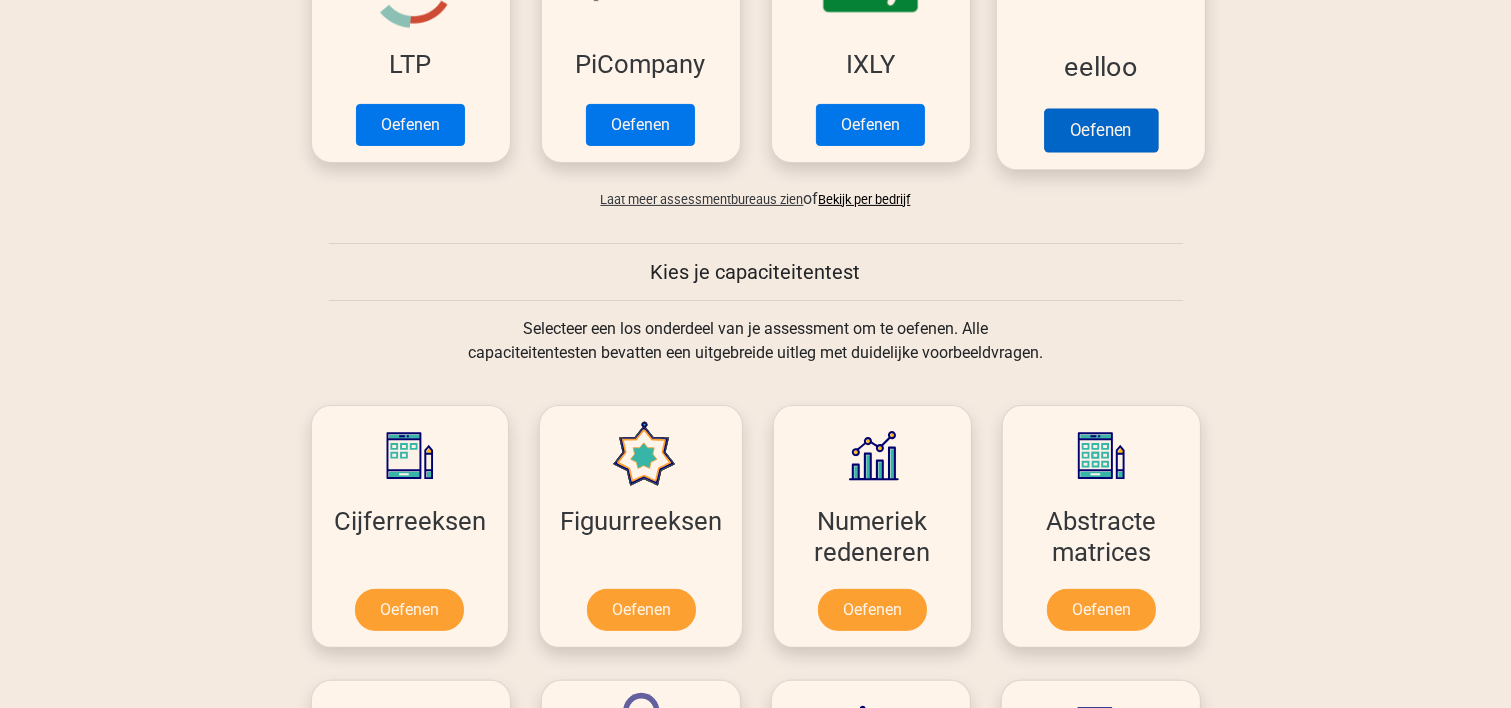scroll, scrollTop: 1066, scrollLeft: 0, axis: vertical 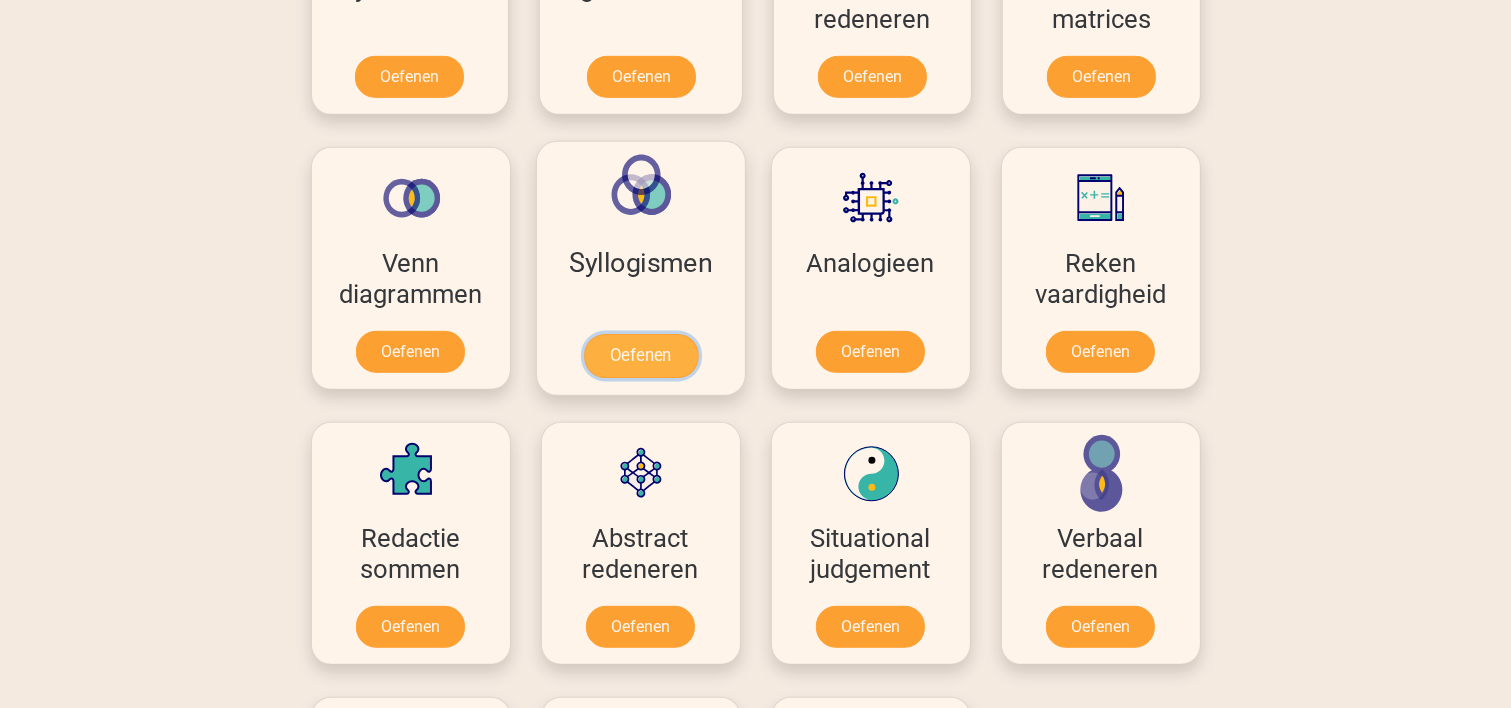 click on "Oefenen" at bounding box center (640, 356) 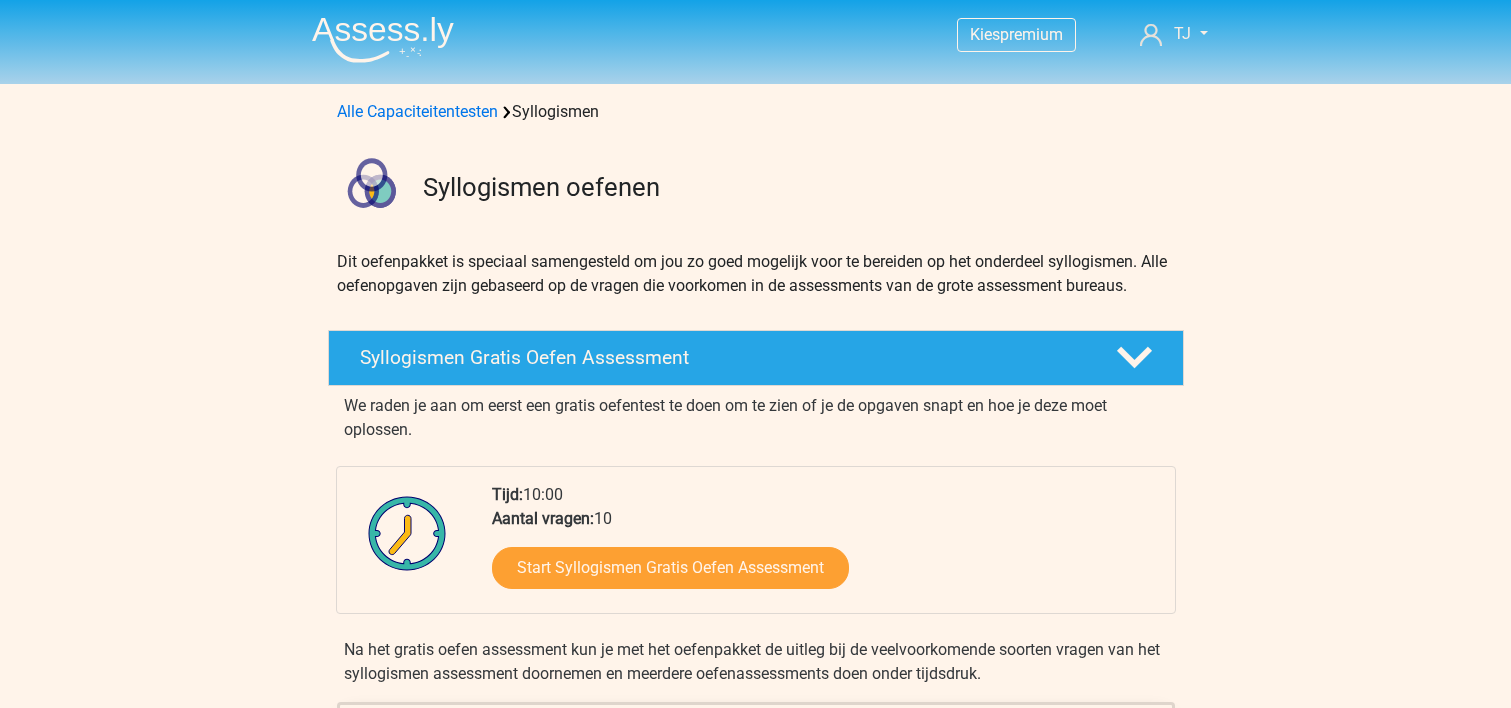 scroll, scrollTop: 0, scrollLeft: 0, axis: both 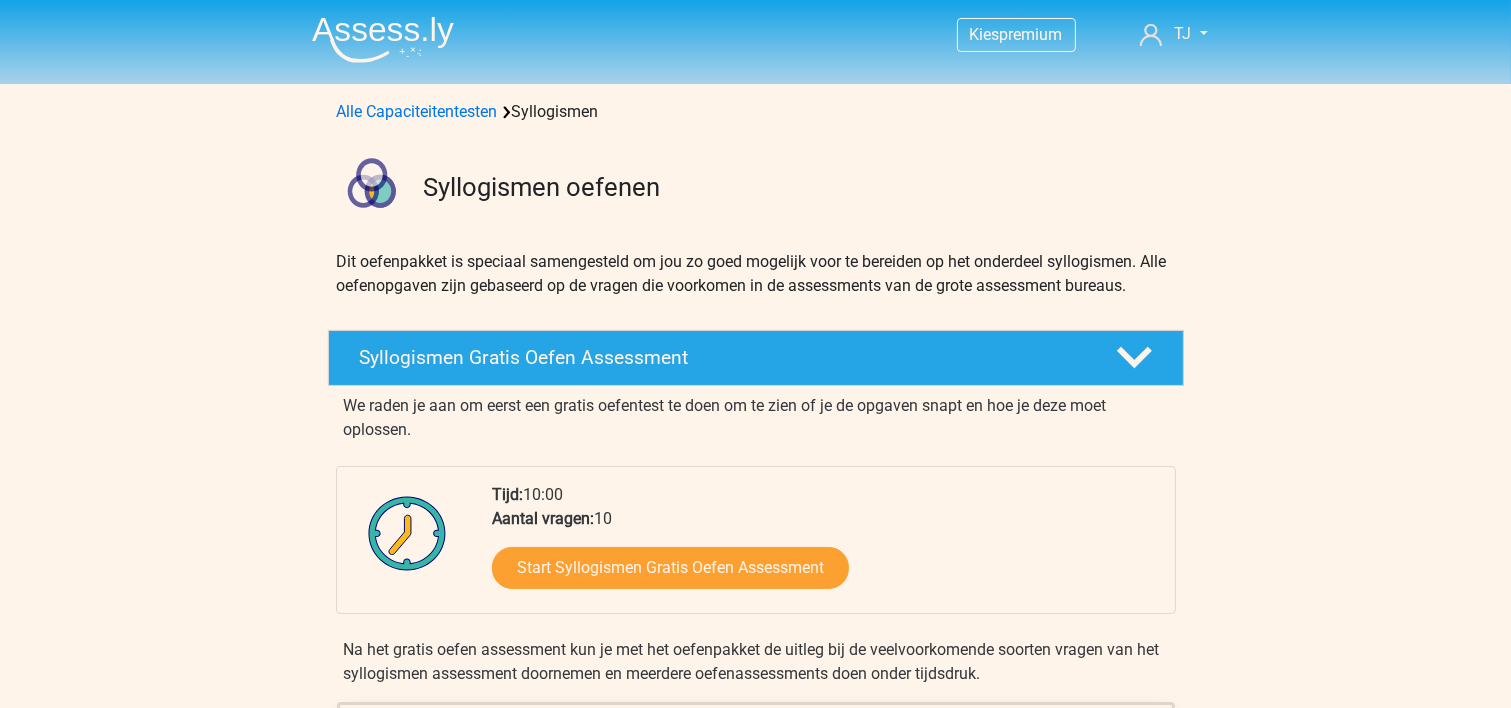 click at bounding box center [383, 39] 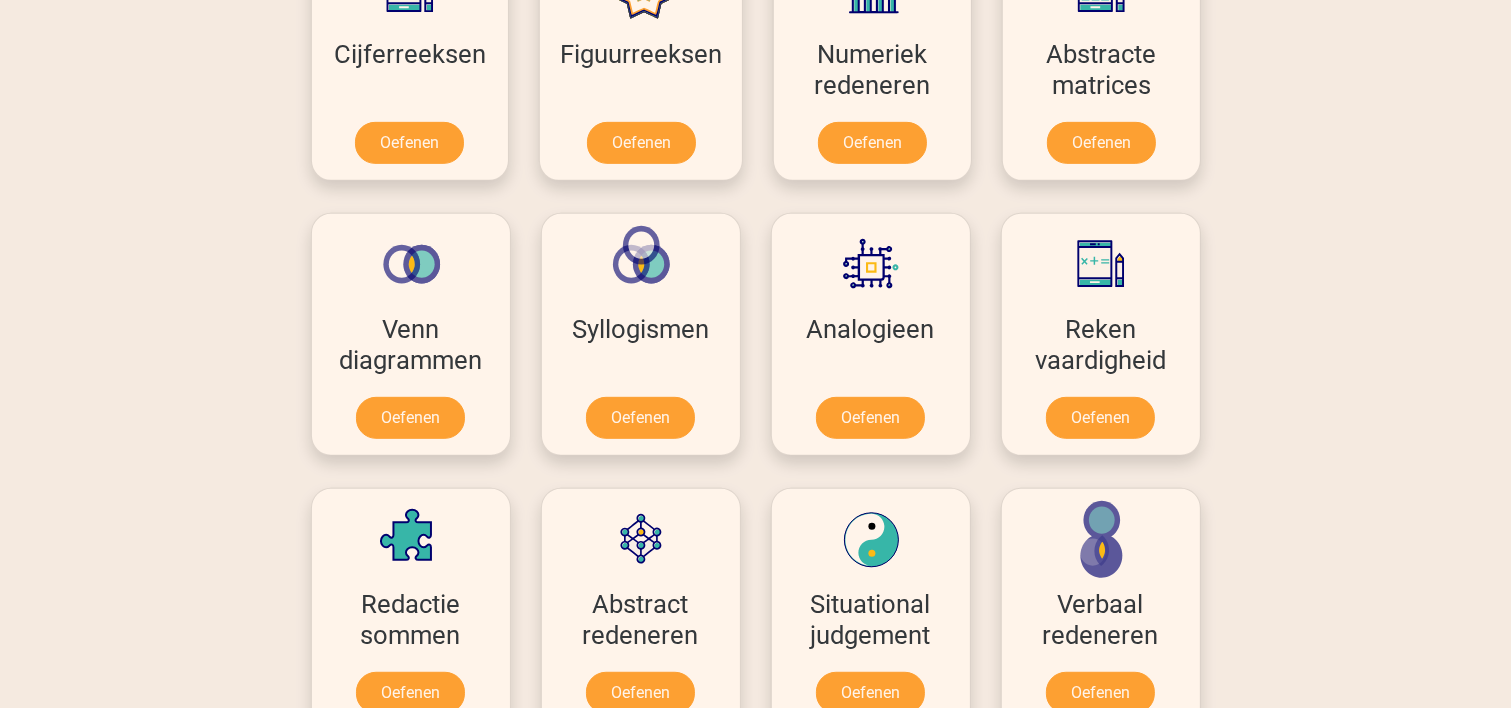 scroll, scrollTop: 1066, scrollLeft: 0, axis: vertical 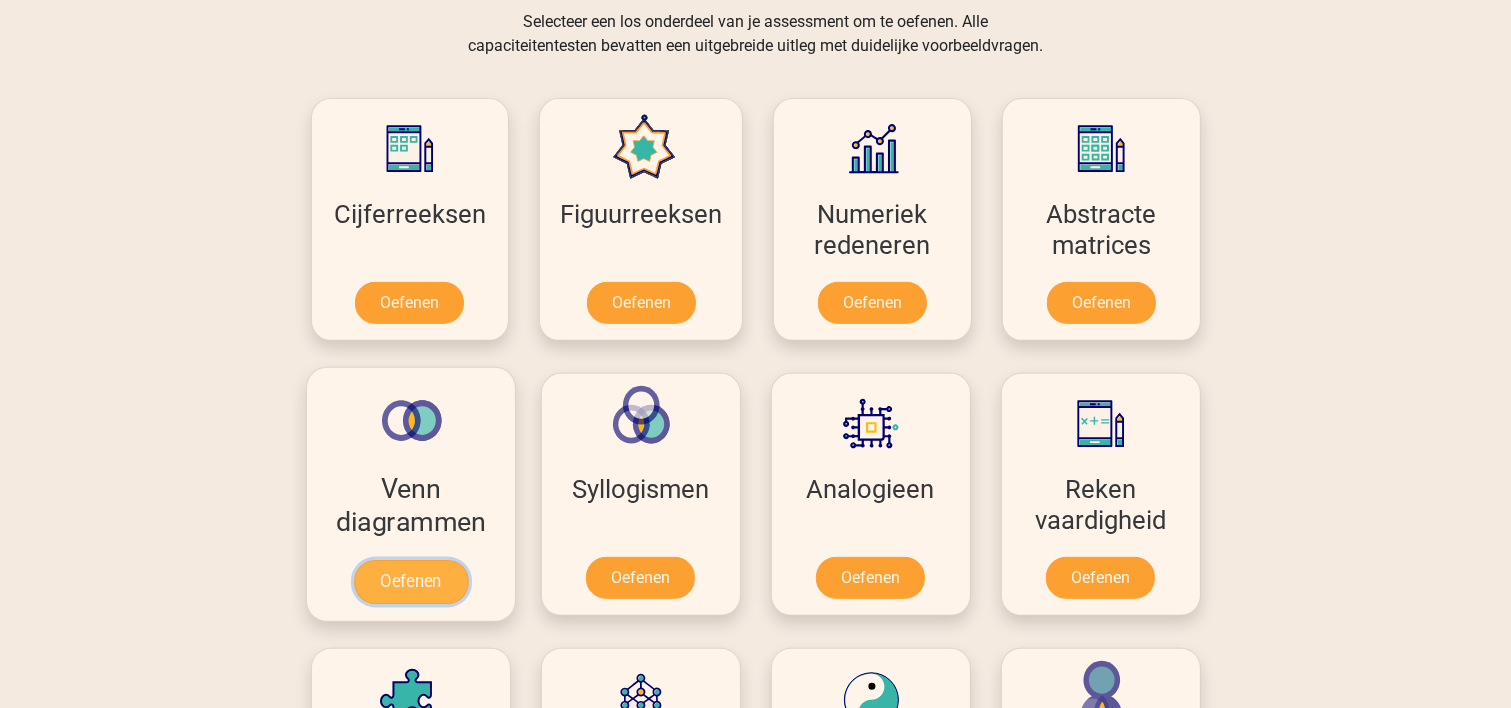 click on "Oefenen" at bounding box center (410, 582) 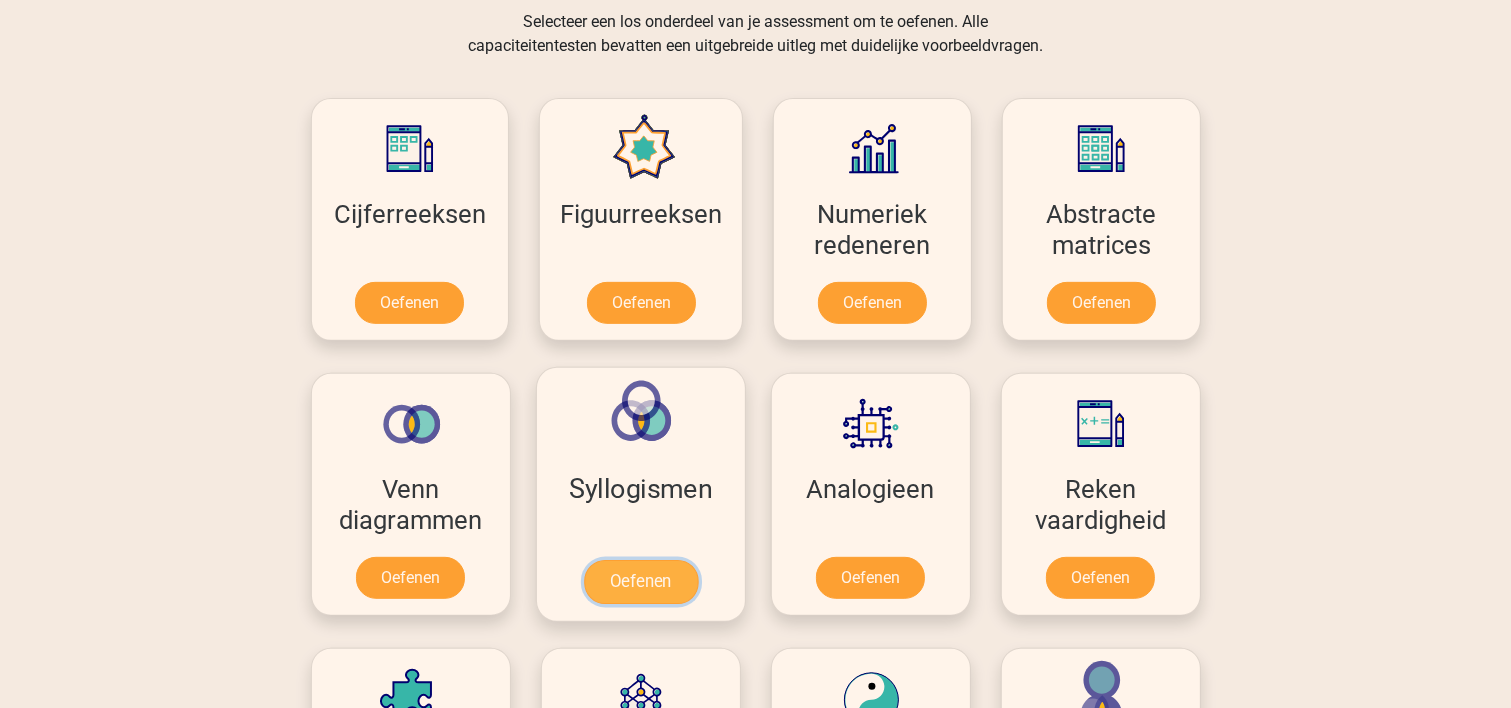 click on "Oefenen" at bounding box center [640, 582] 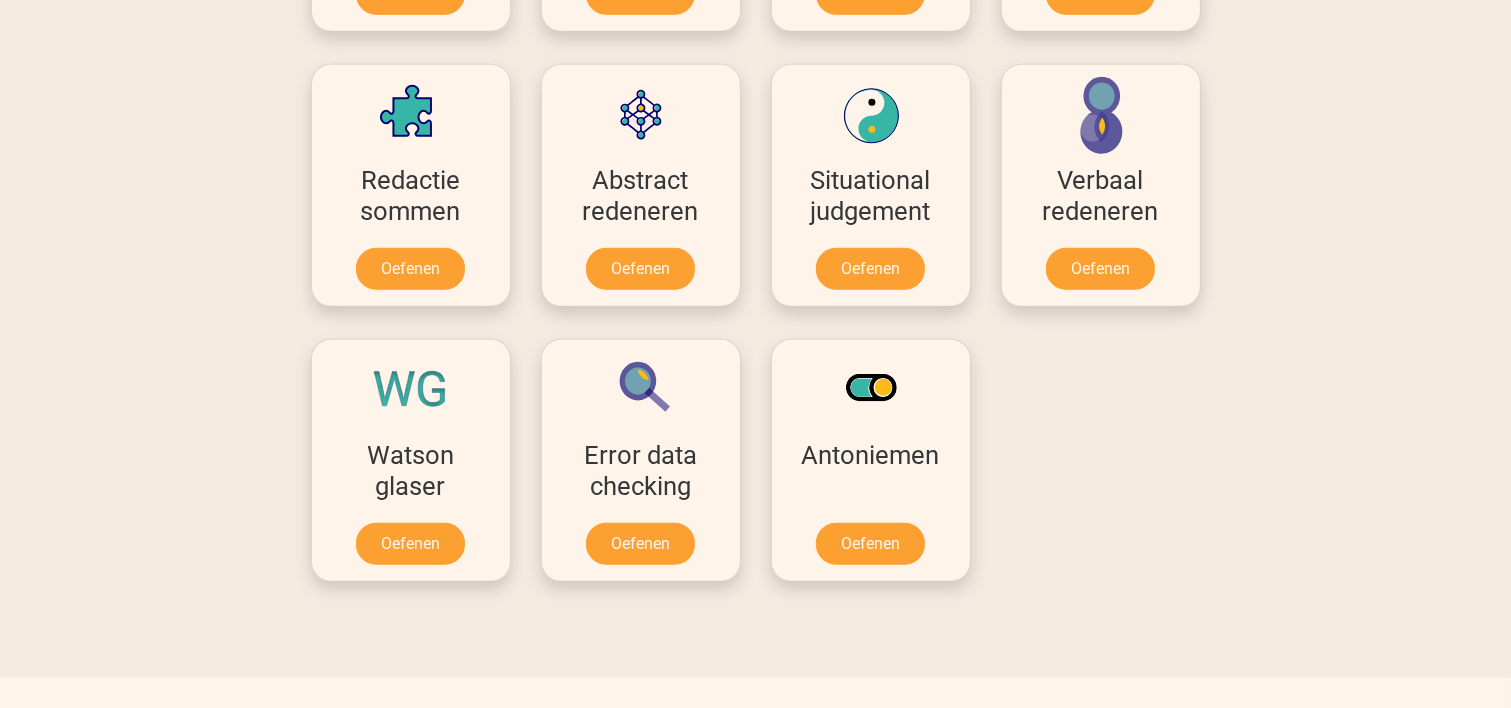 scroll, scrollTop: 1469, scrollLeft: 0, axis: vertical 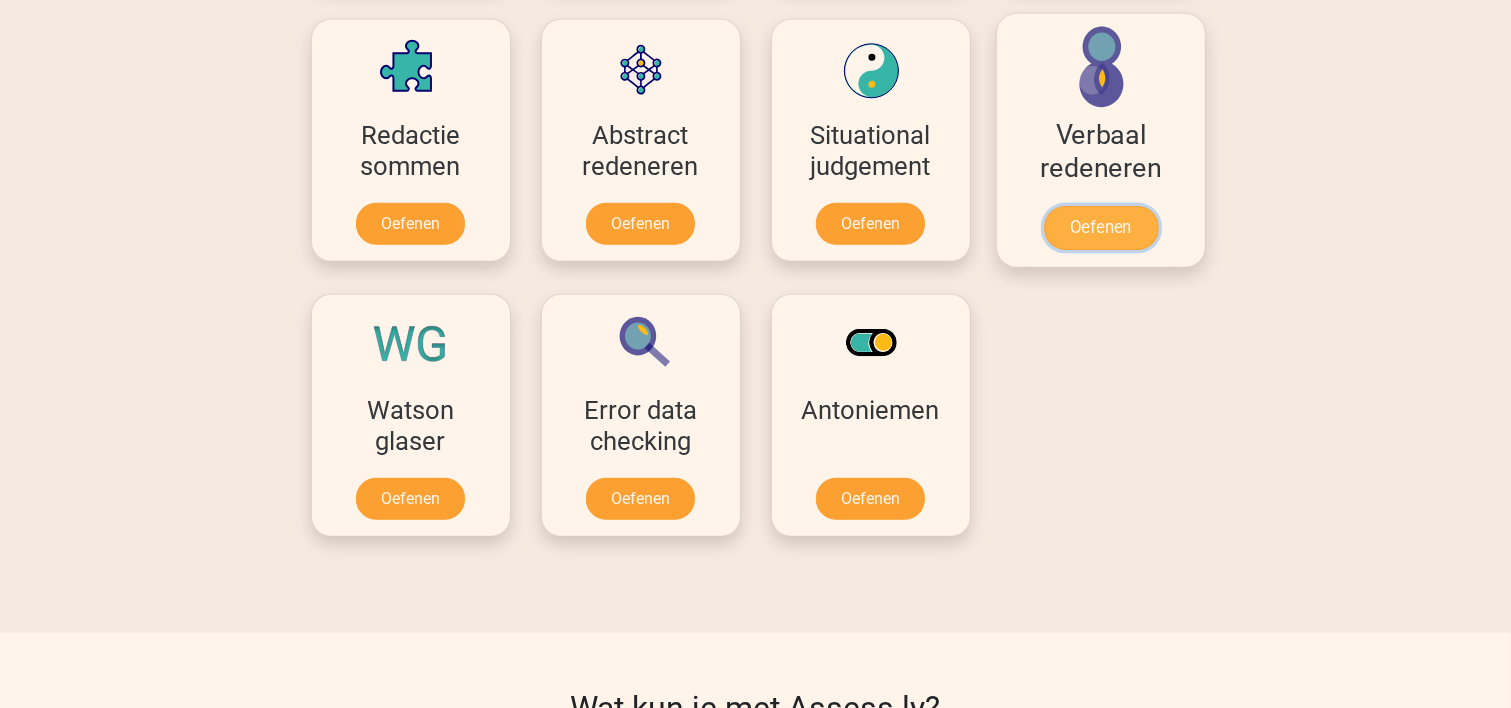 click on "Oefenen" at bounding box center (1100, 228) 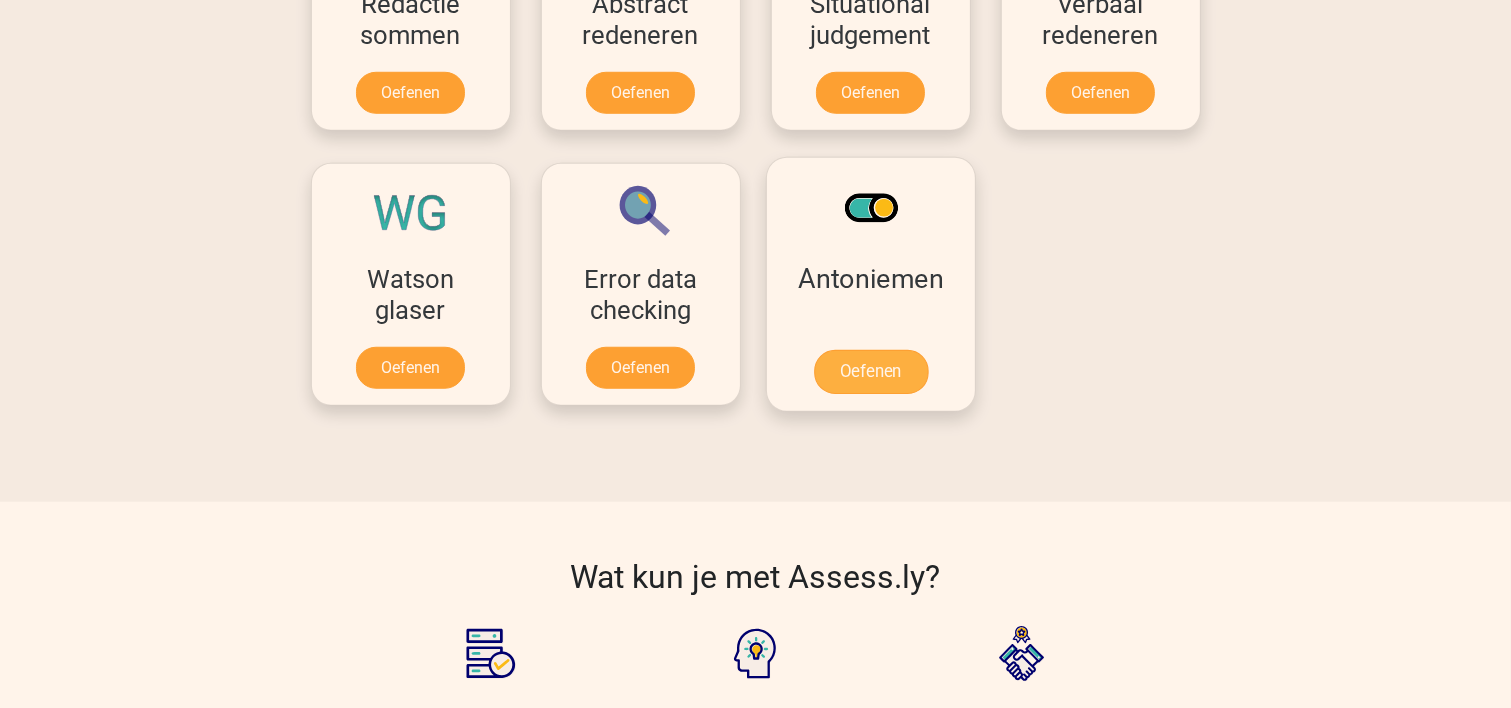 scroll, scrollTop: 1066, scrollLeft: 0, axis: vertical 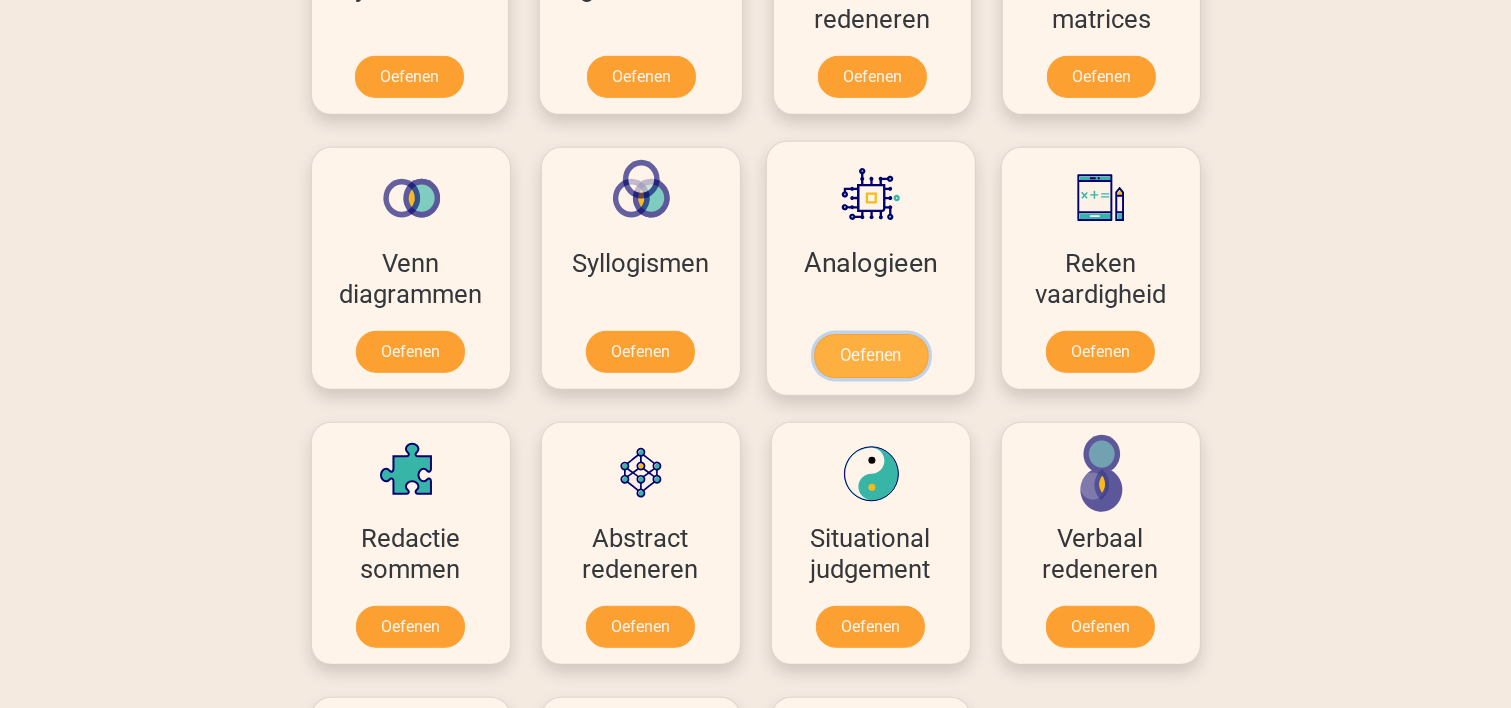 click on "Oefenen" at bounding box center [870, 356] 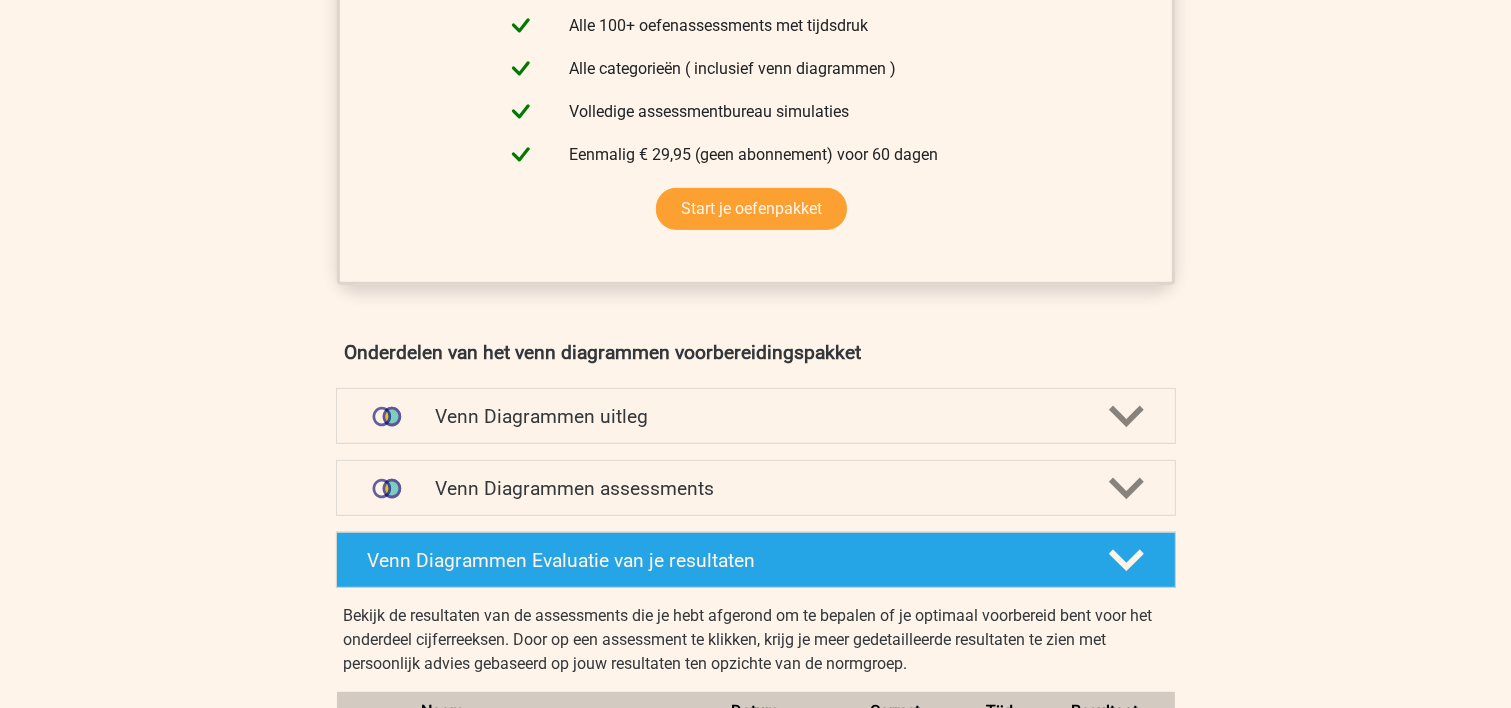 scroll, scrollTop: 1066, scrollLeft: 0, axis: vertical 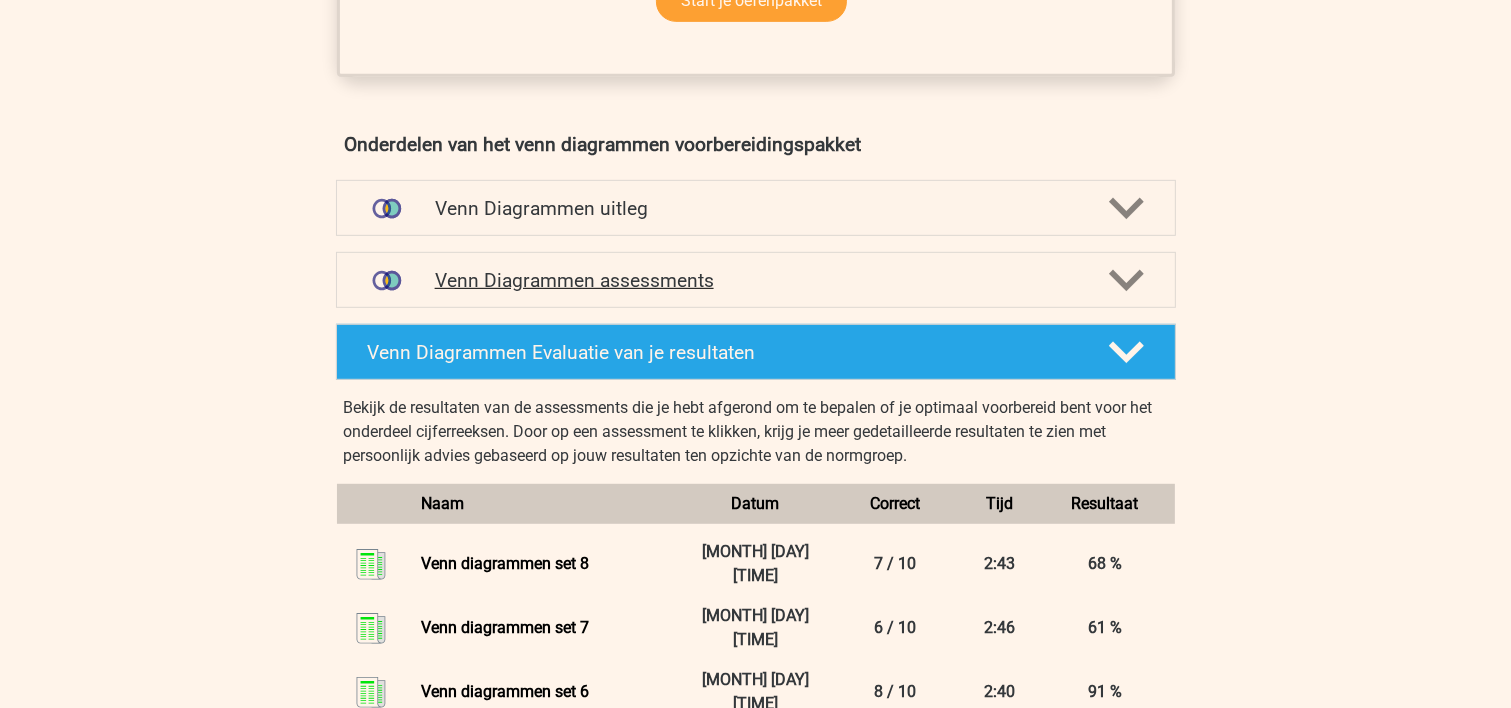 click on "Venn Diagrammen assessments" at bounding box center (756, 280) 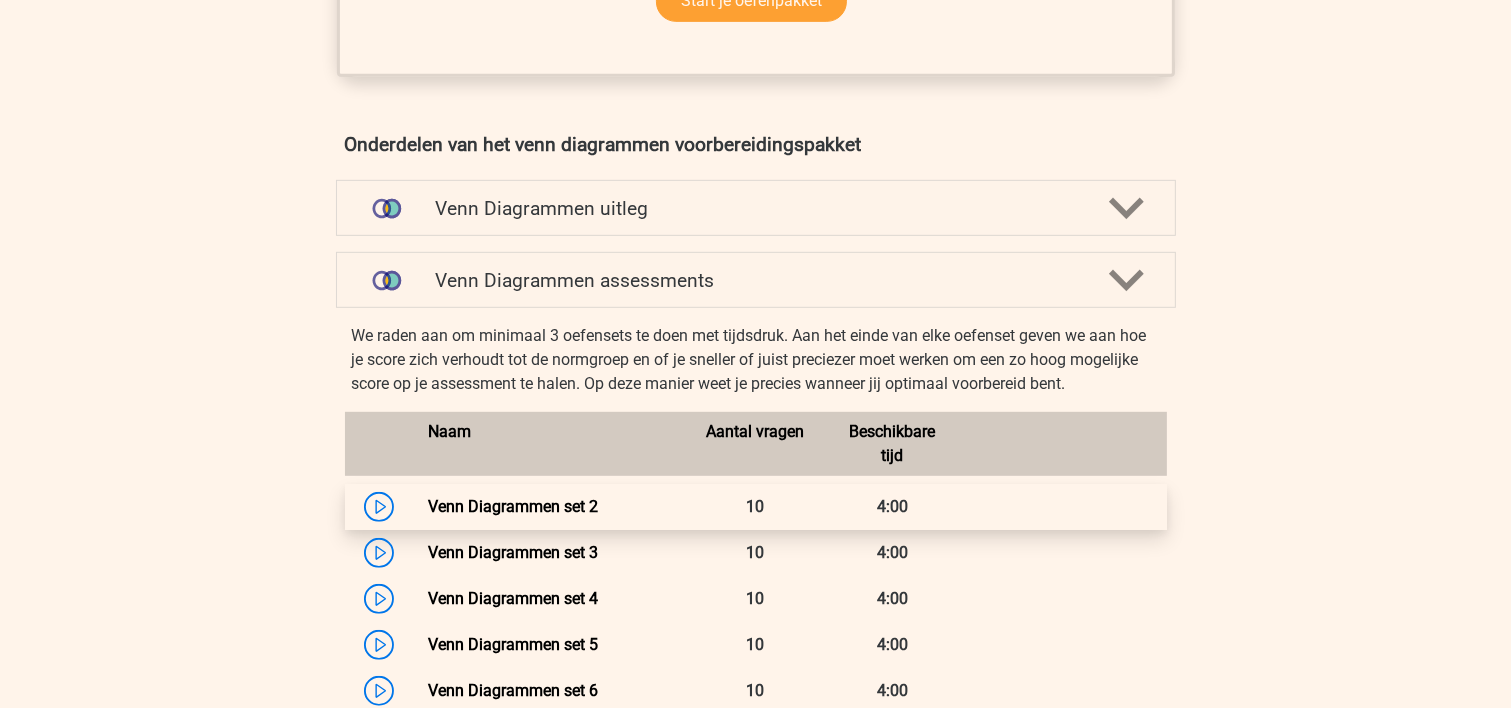 click on "Venn Diagrammen
set 2" at bounding box center [513, 506] 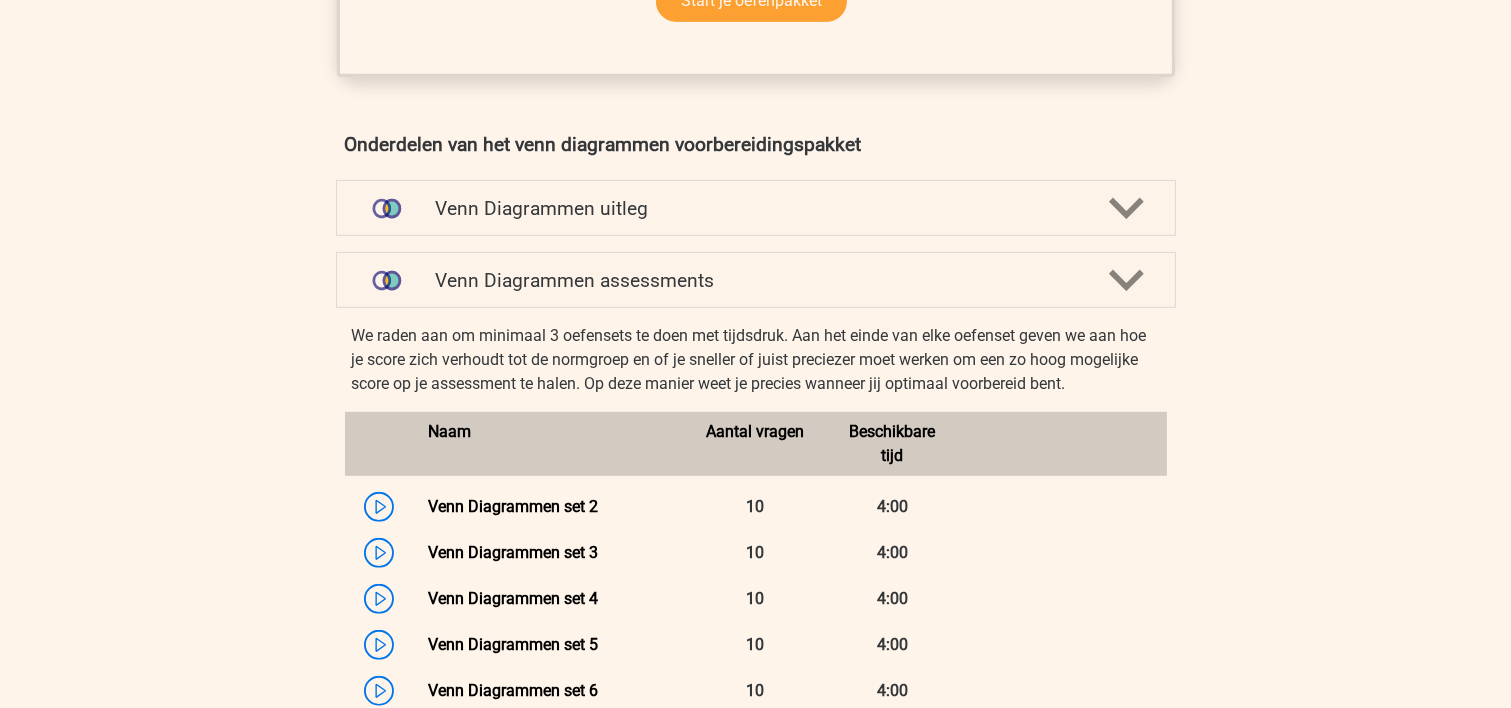 scroll, scrollTop: 1600, scrollLeft: 0, axis: vertical 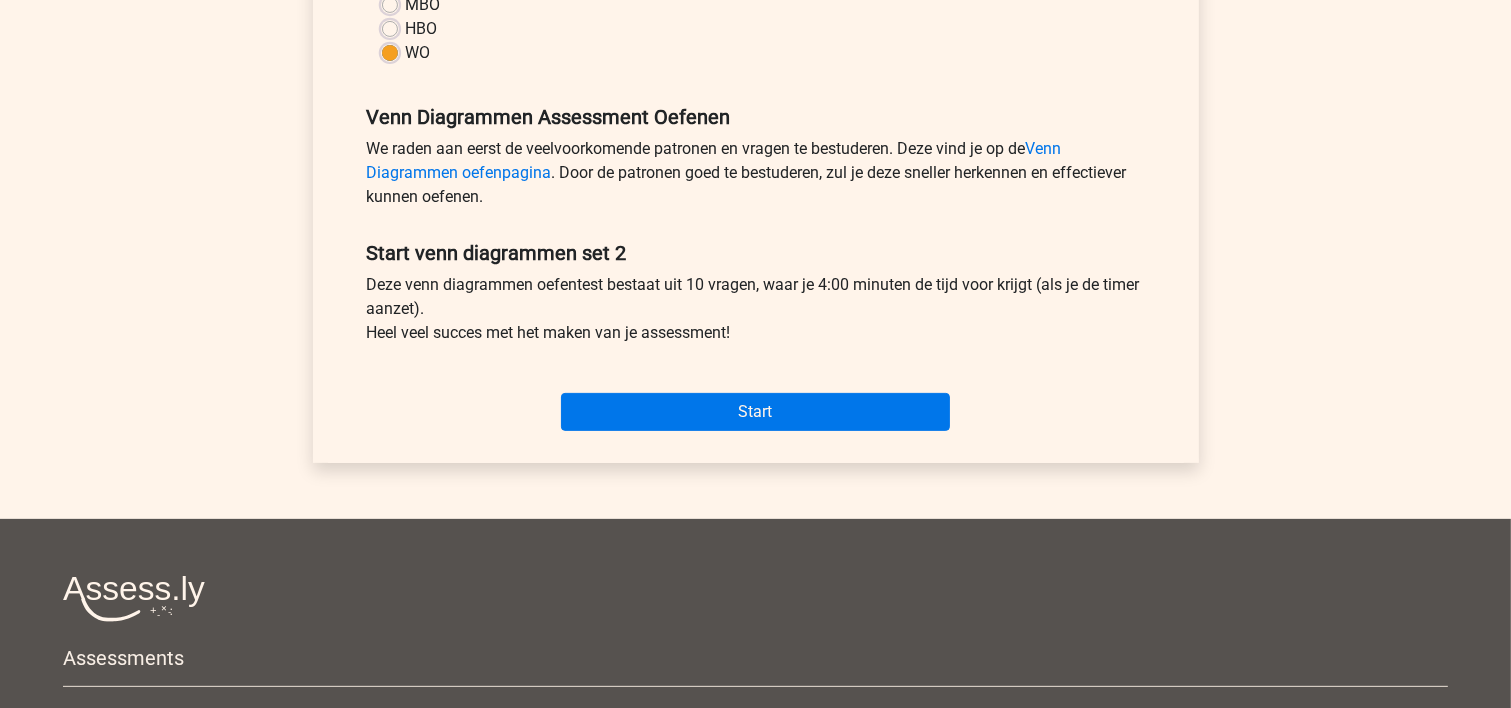 click on "Start" at bounding box center [756, 396] 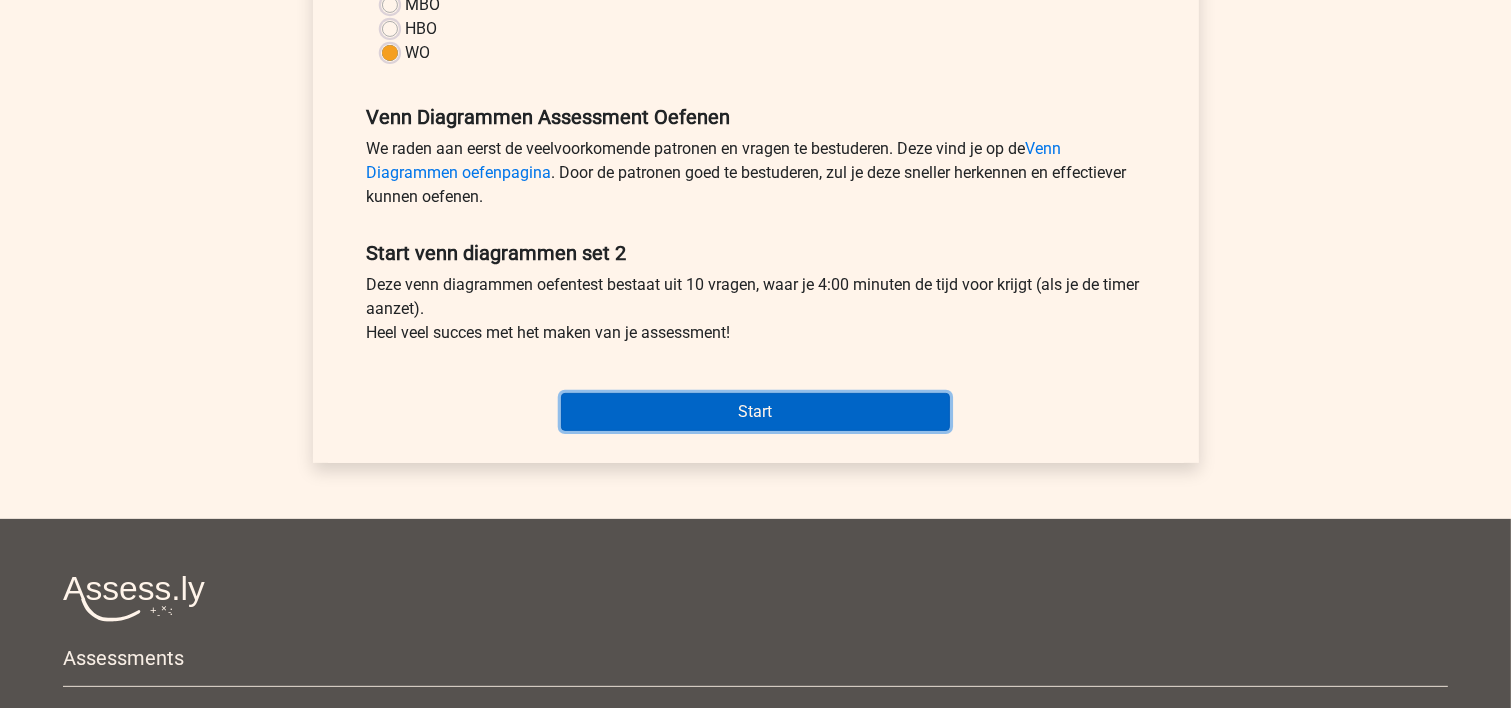 click on "Start" at bounding box center [755, 412] 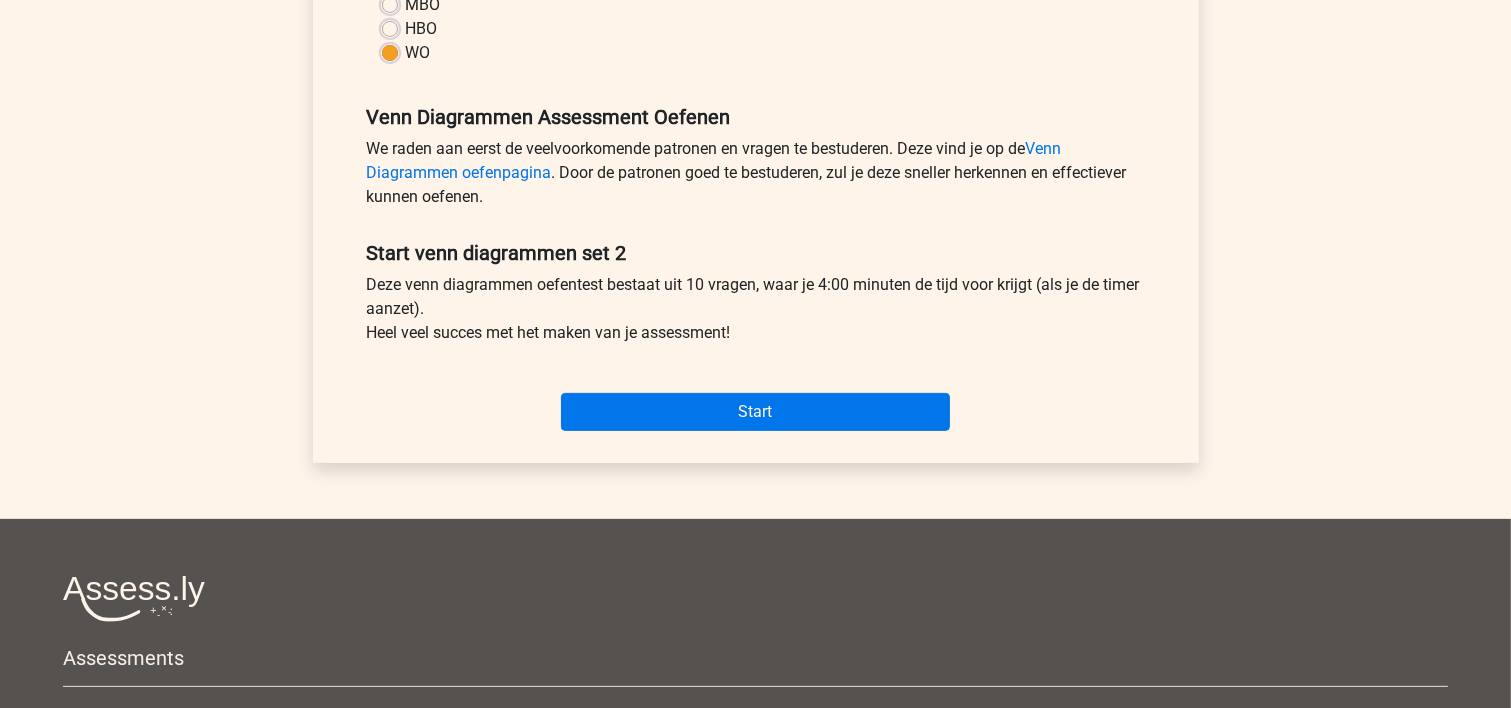drag, startPoint x: 529, startPoint y: 156, endPoint x: 545, endPoint y: 148, distance: 17.888544 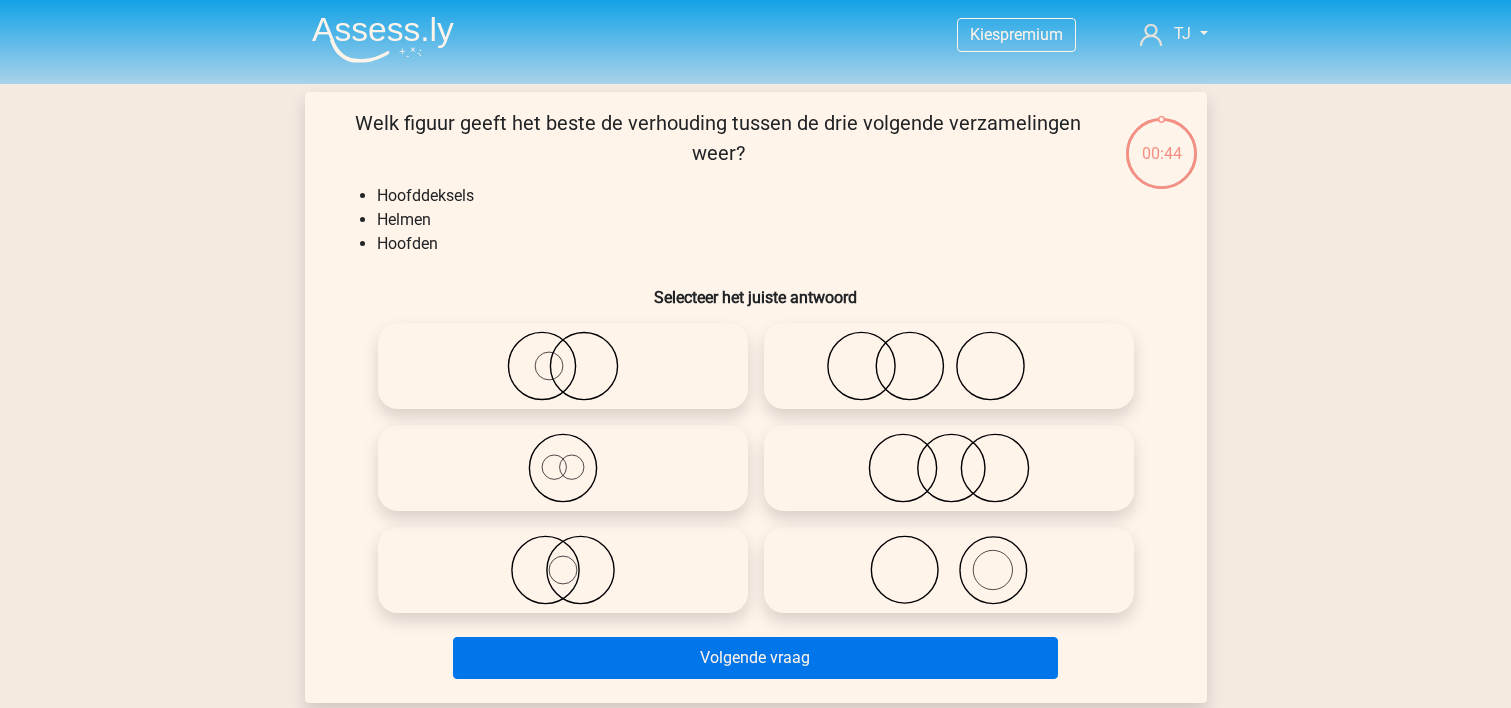 scroll, scrollTop: 0, scrollLeft: 0, axis: both 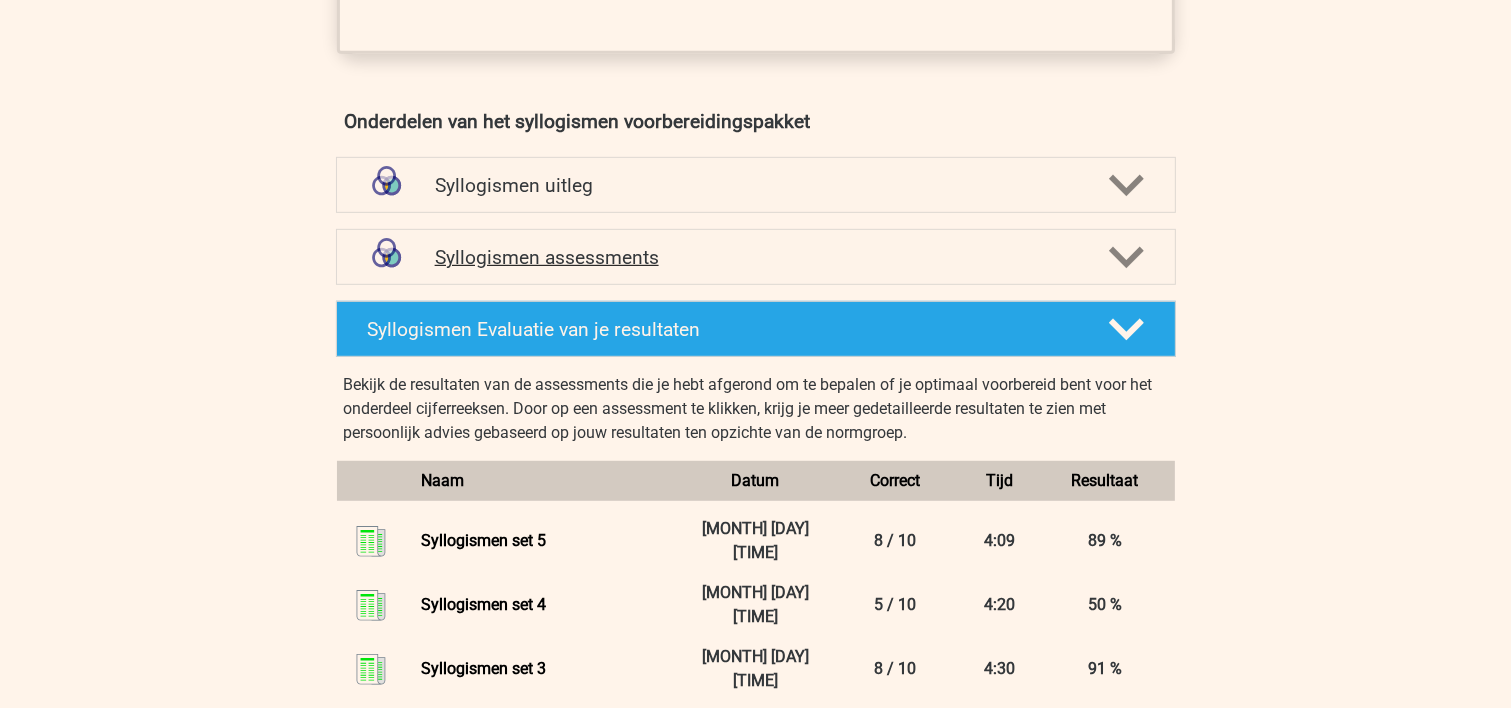 click on "Syllogismen assessments" at bounding box center (756, 257) 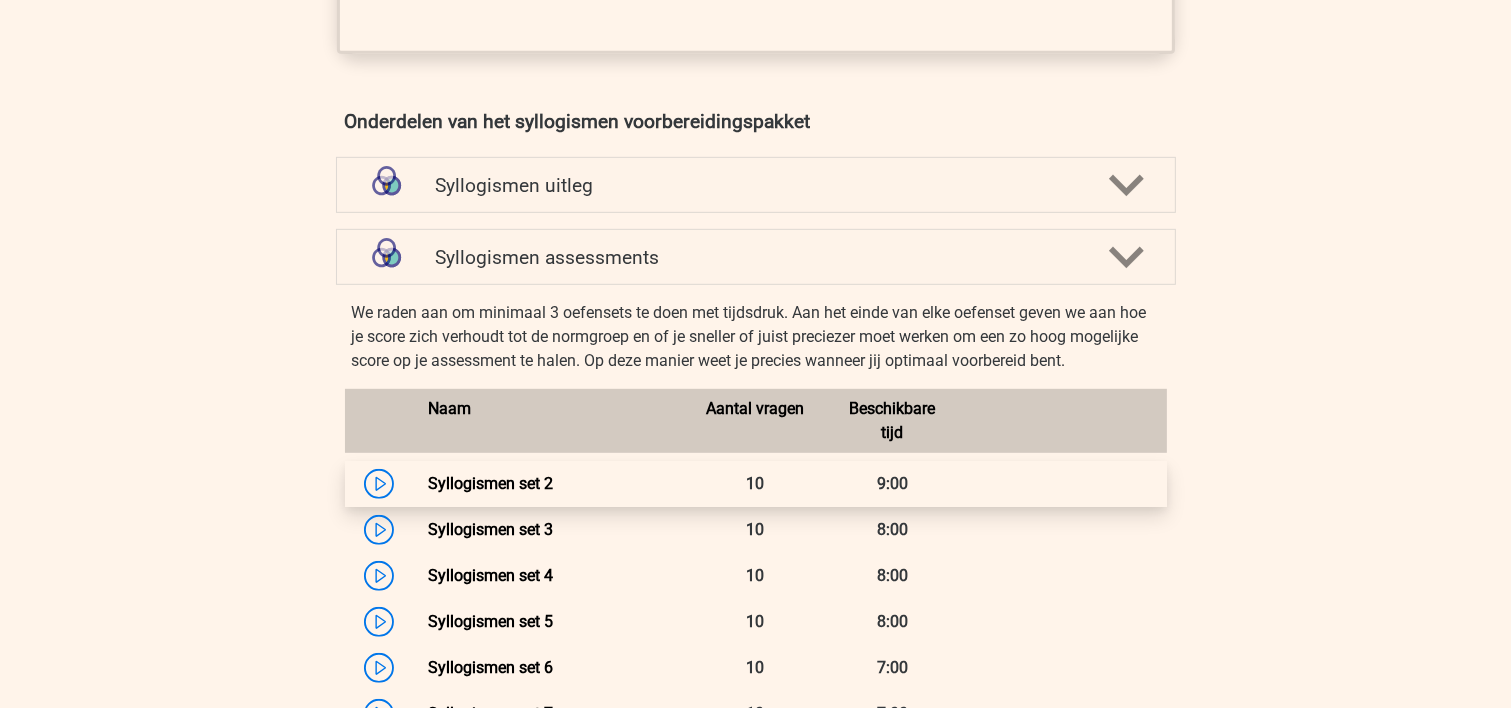click on "Syllogismen
set 2" at bounding box center (490, 483) 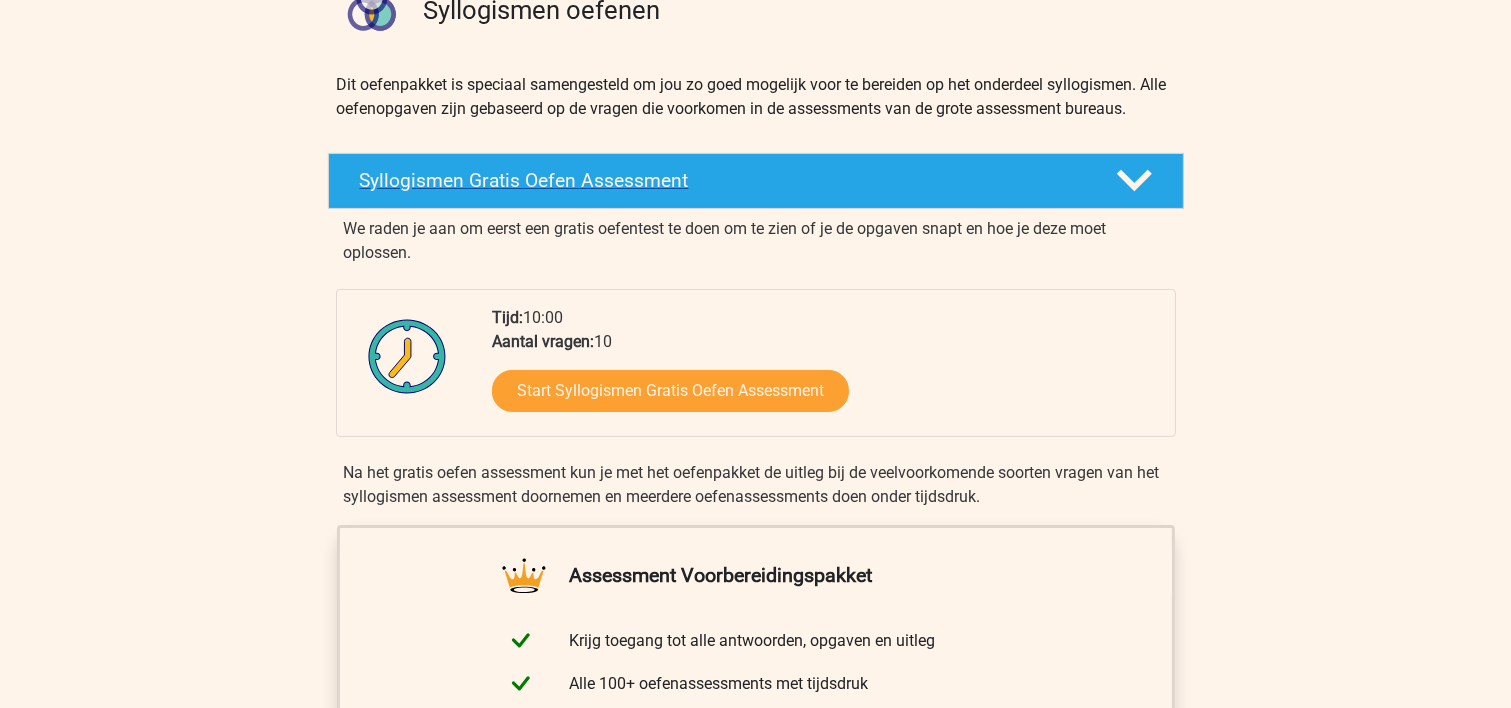 scroll, scrollTop: 0, scrollLeft: 0, axis: both 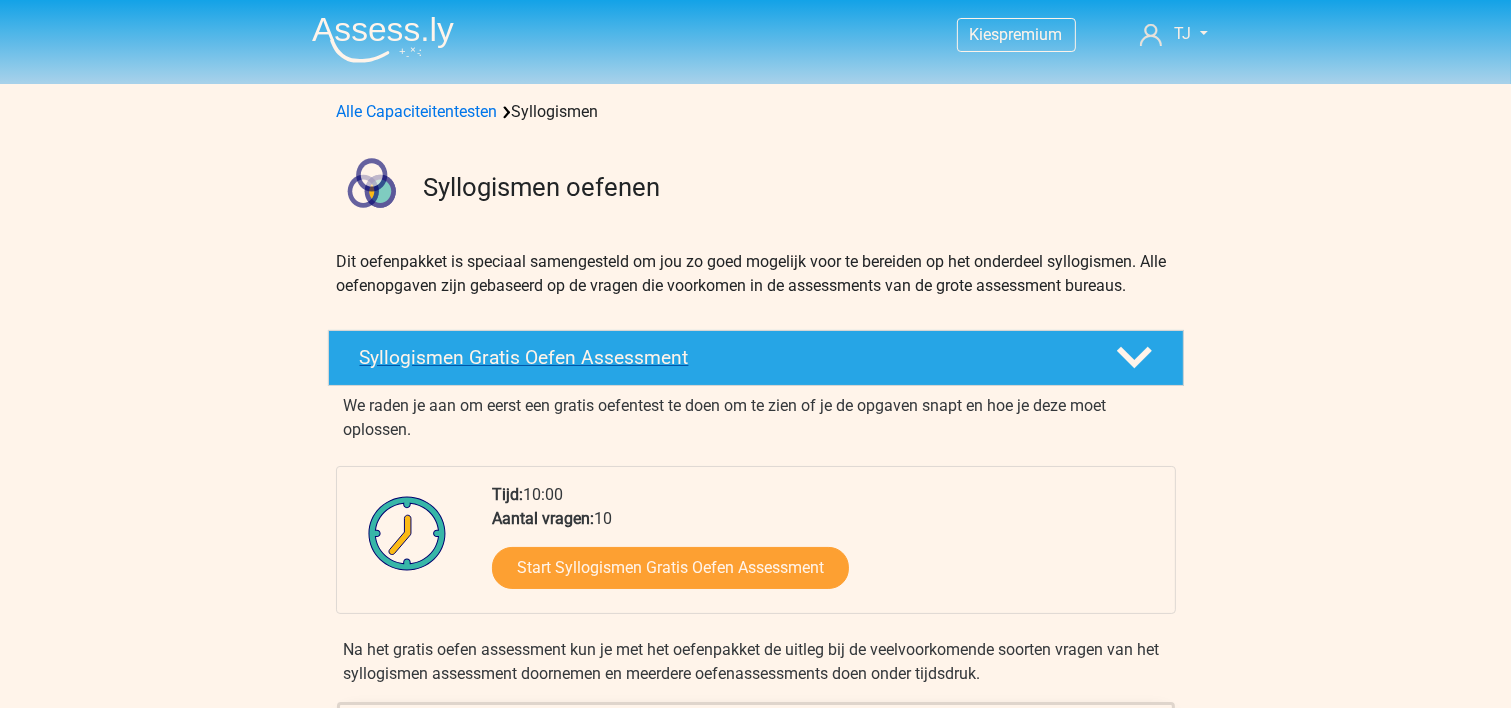 drag, startPoint x: 372, startPoint y: 346, endPoint x: 347, endPoint y: 341, distance: 25.495098 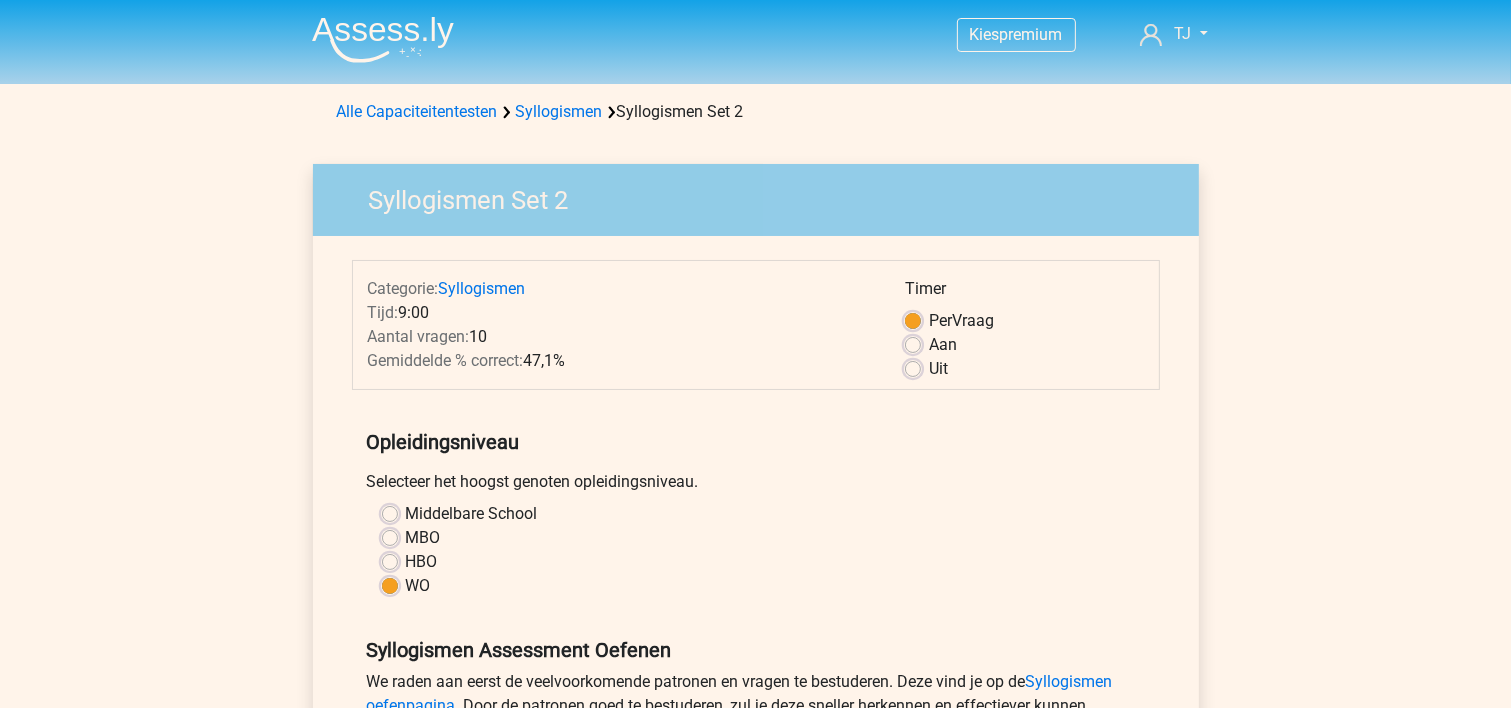 scroll, scrollTop: 533, scrollLeft: 0, axis: vertical 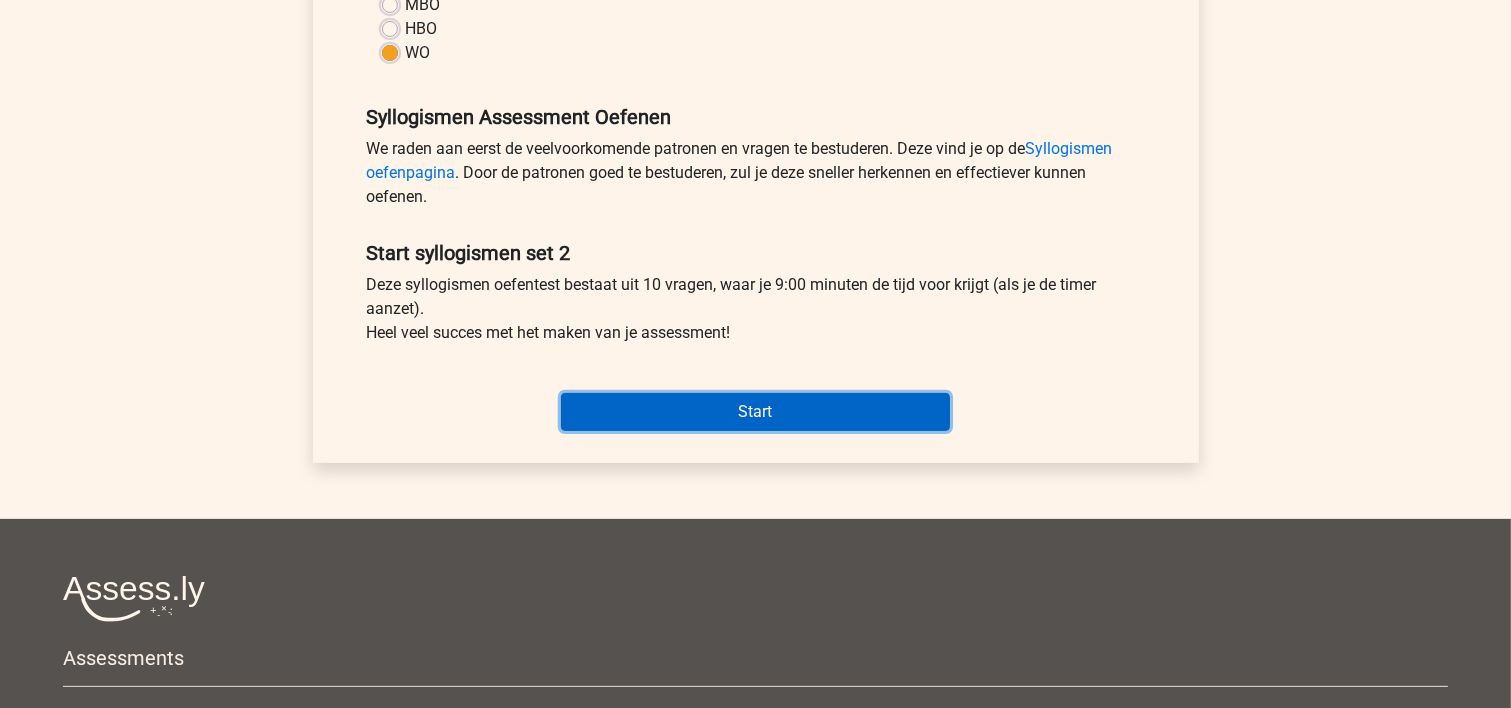 click on "Start" at bounding box center [755, 412] 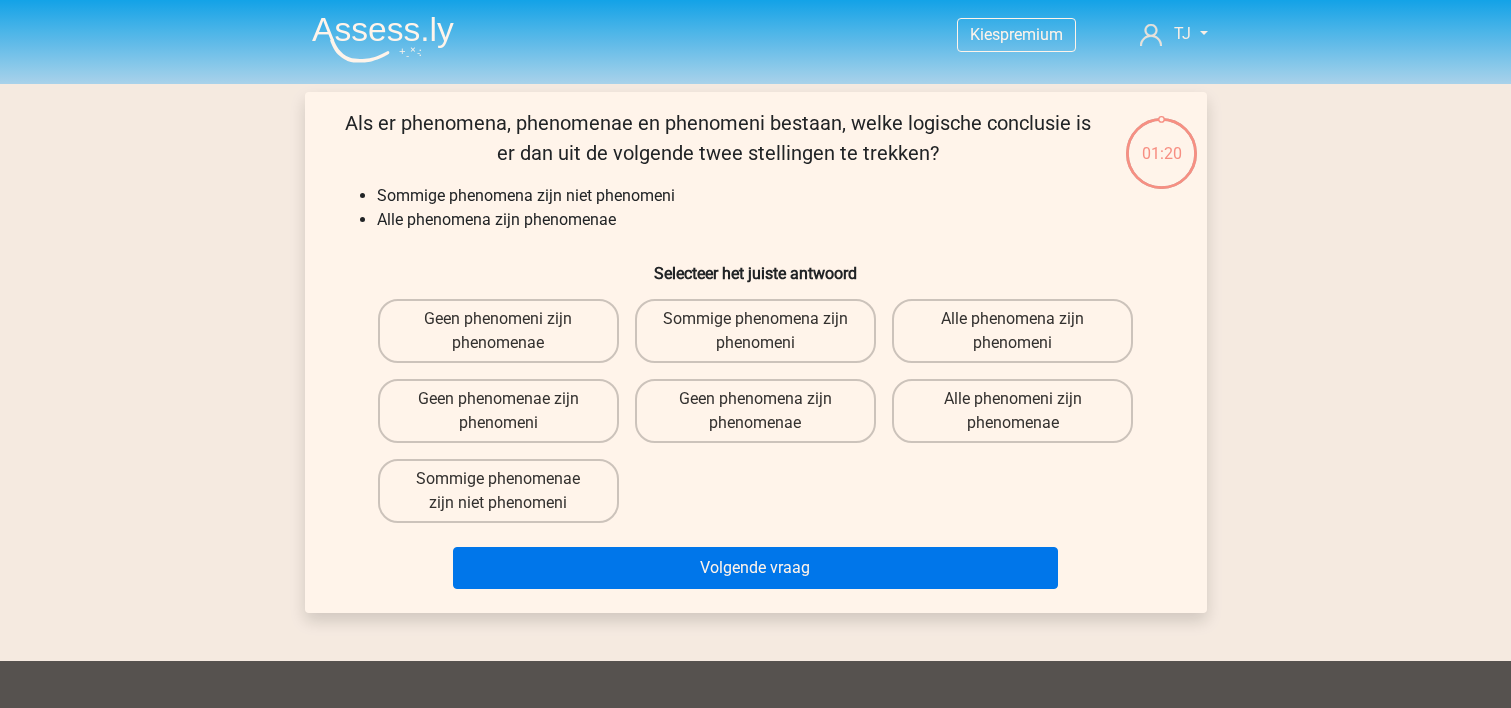 scroll, scrollTop: 0, scrollLeft: 0, axis: both 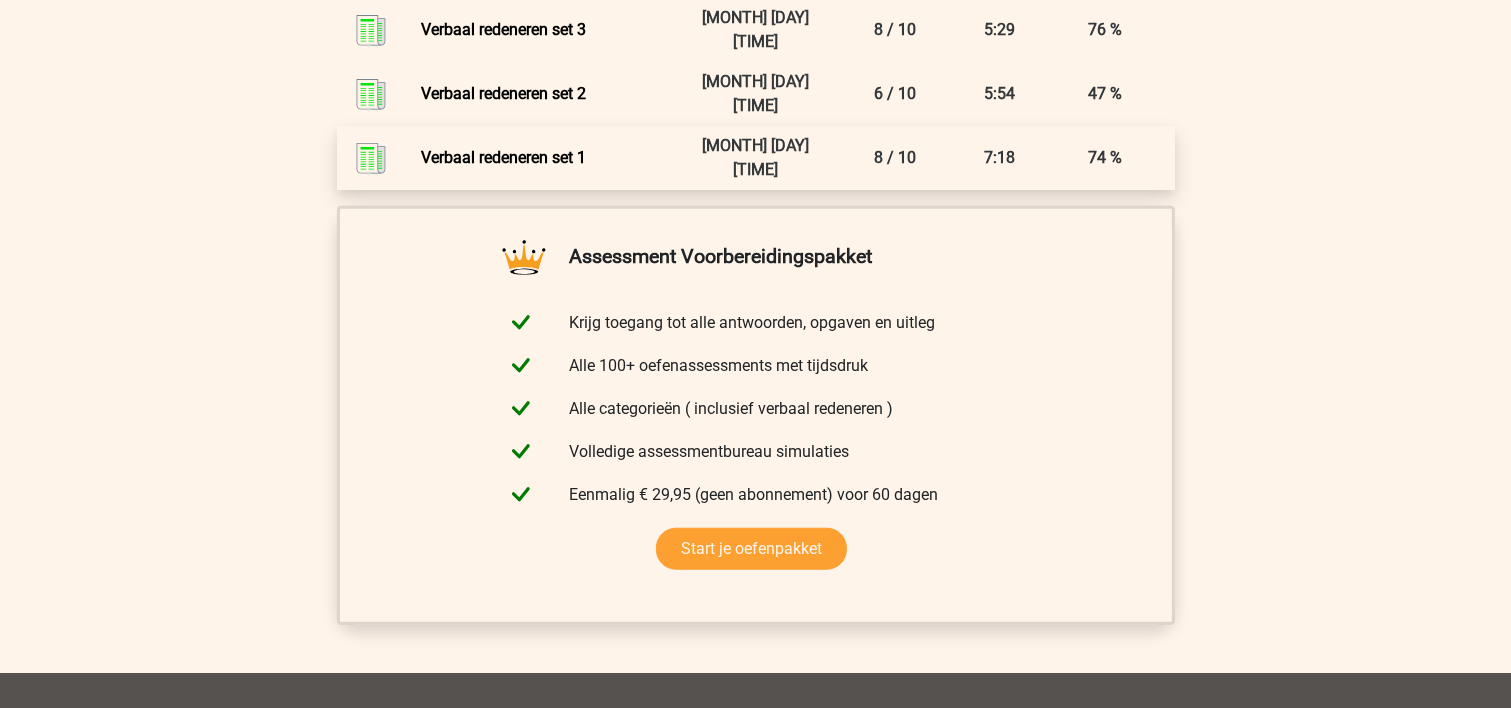 click on "Verbaal redeneren set 1" at bounding box center [503, 157] 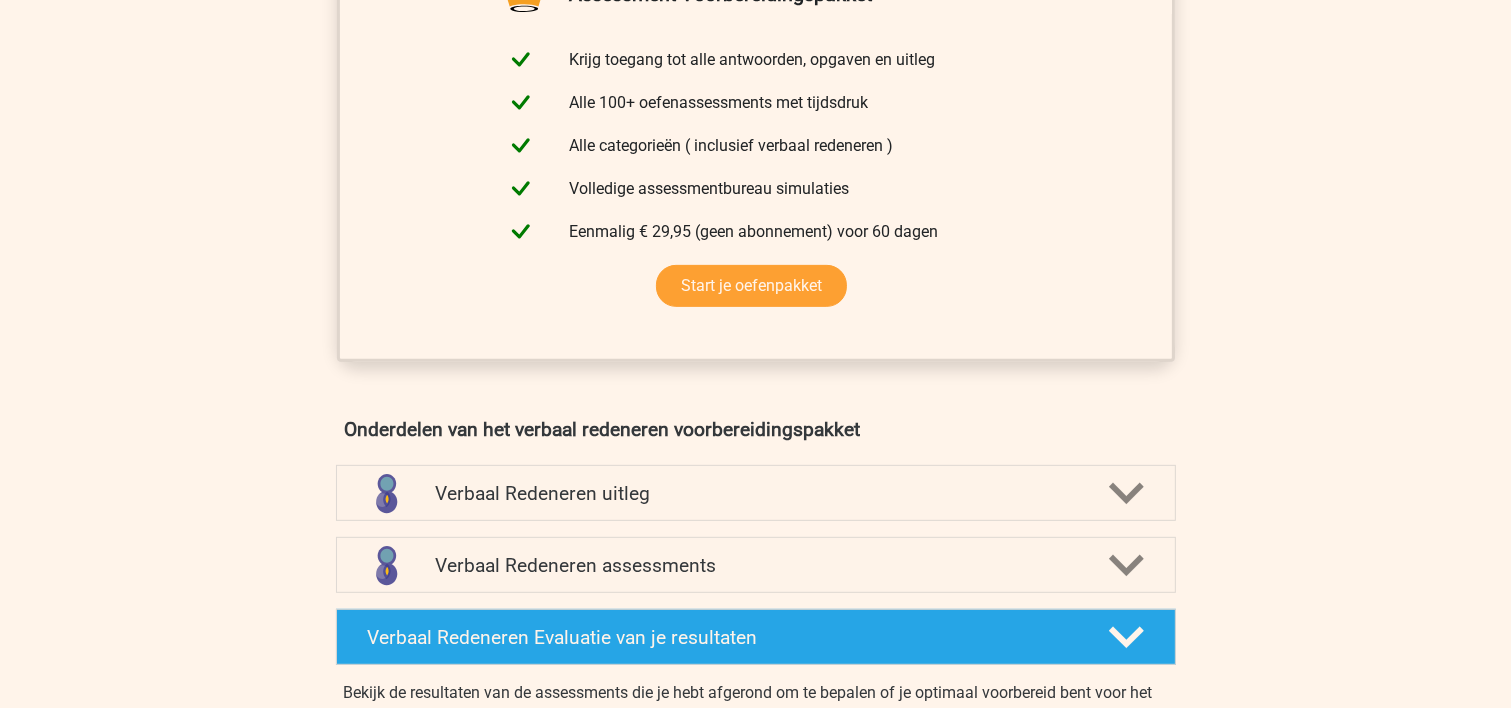 scroll, scrollTop: 533, scrollLeft: 0, axis: vertical 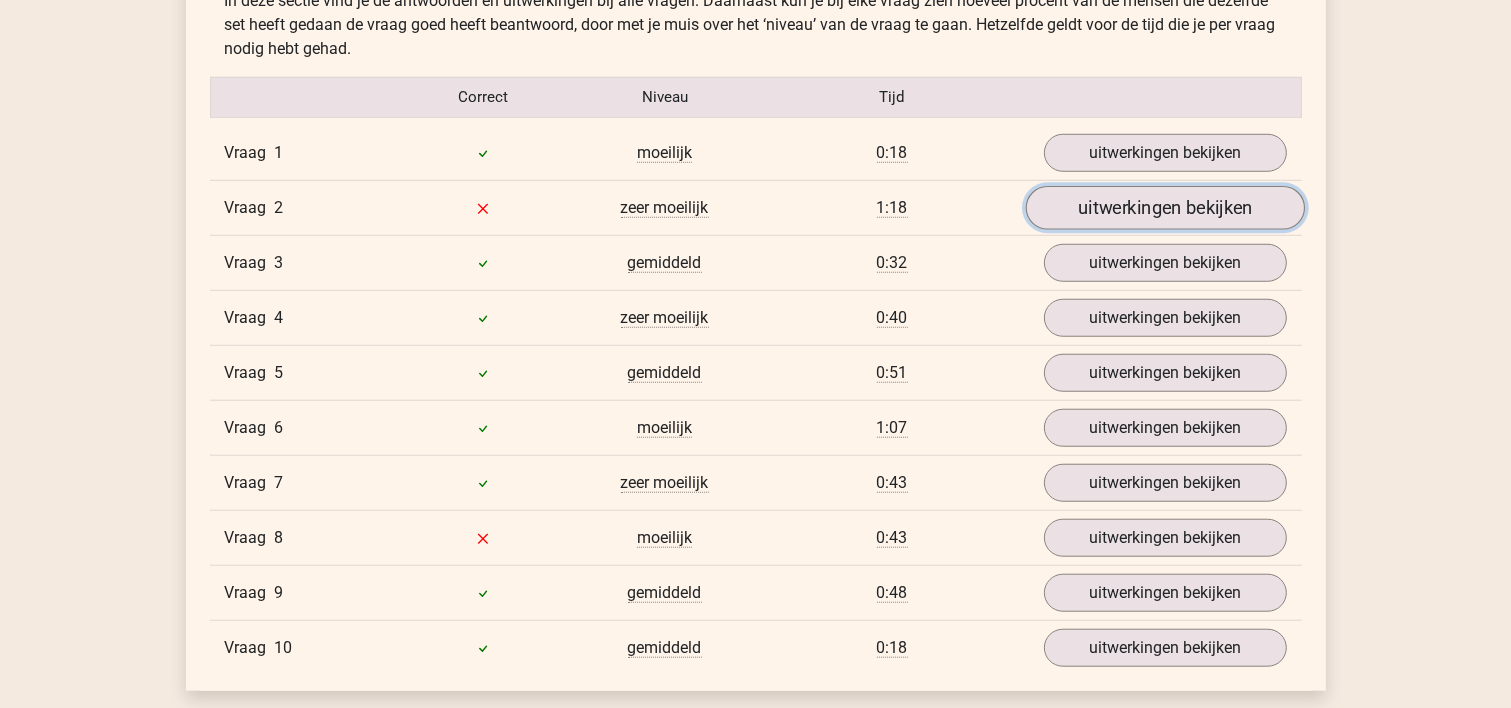 click on "uitwerkingen bekijken" at bounding box center [1164, 208] 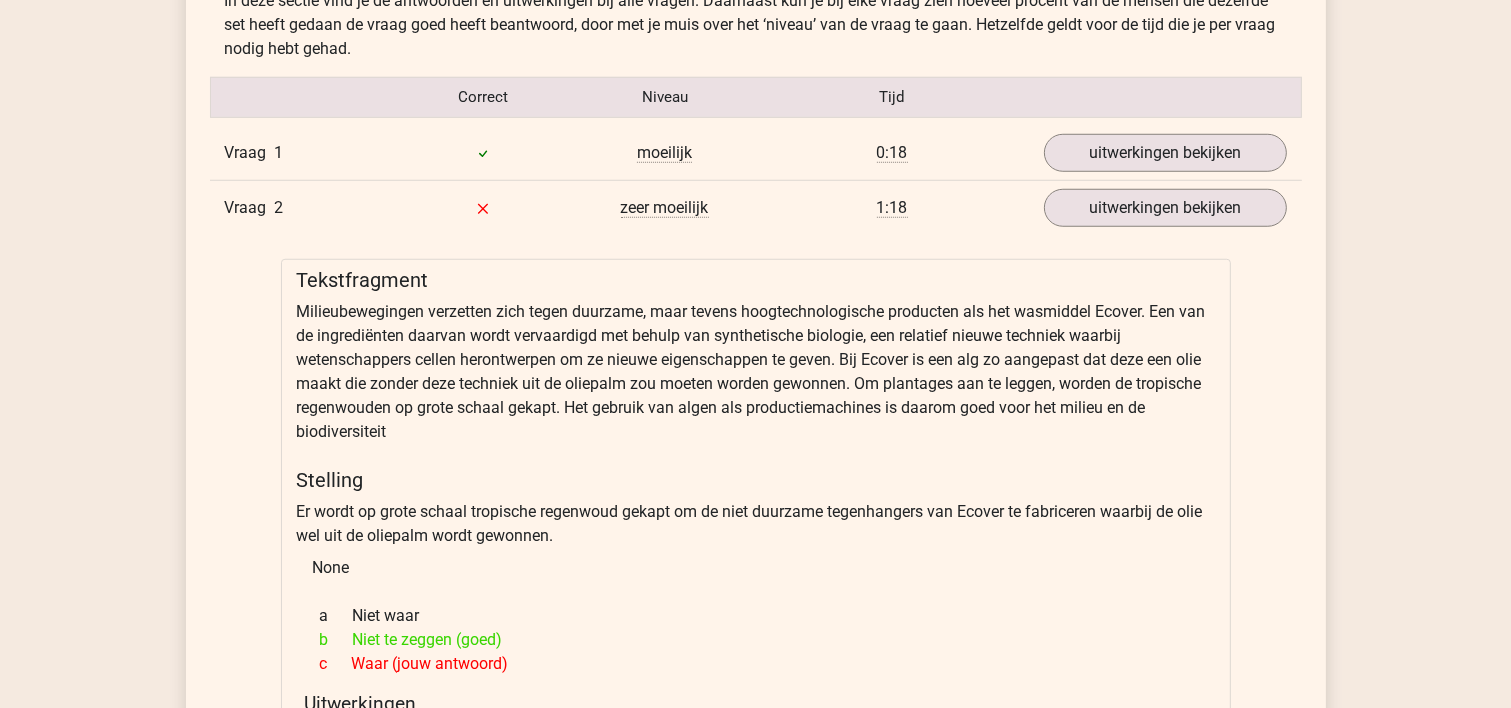 drag, startPoint x: 734, startPoint y: 124, endPoint x: 680, endPoint y: 120, distance: 54.147945 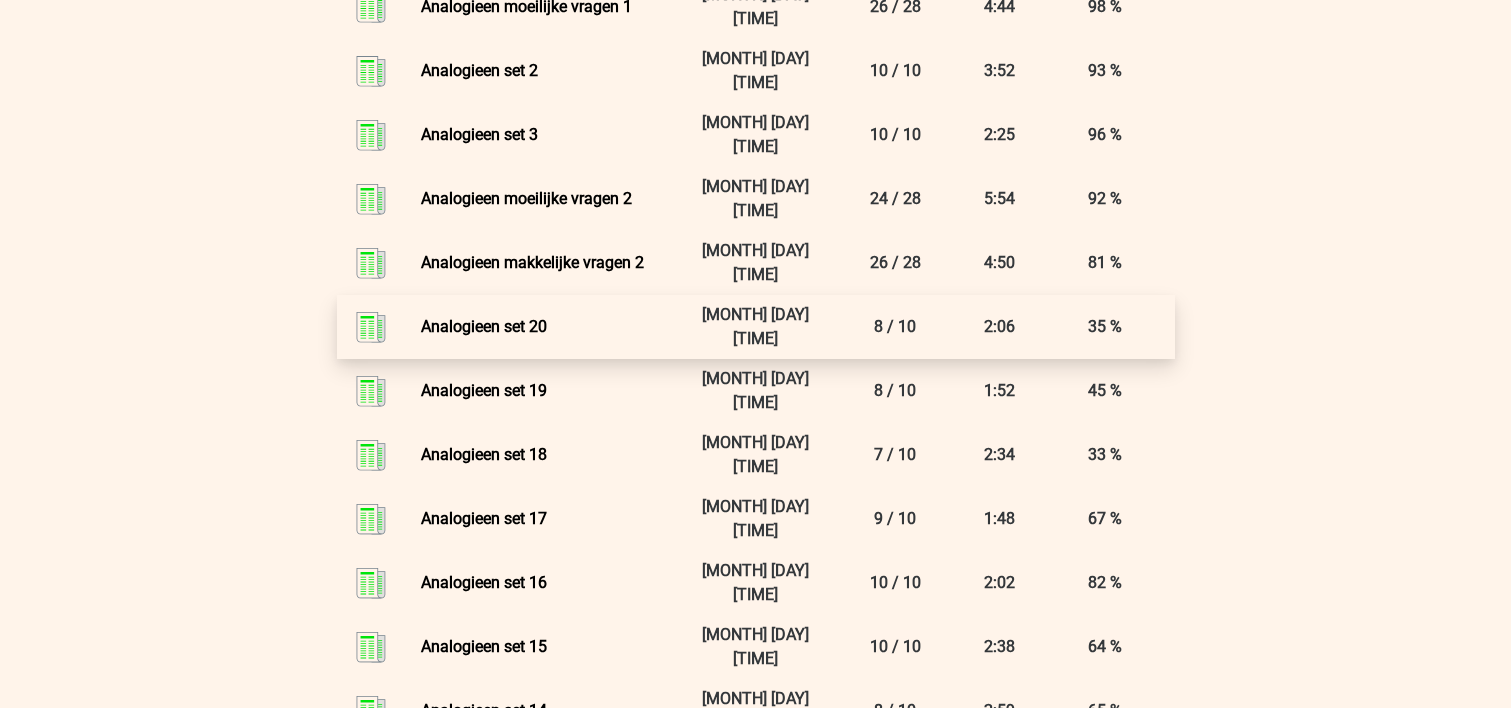 scroll, scrollTop: 1066, scrollLeft: 0, axis: vertical 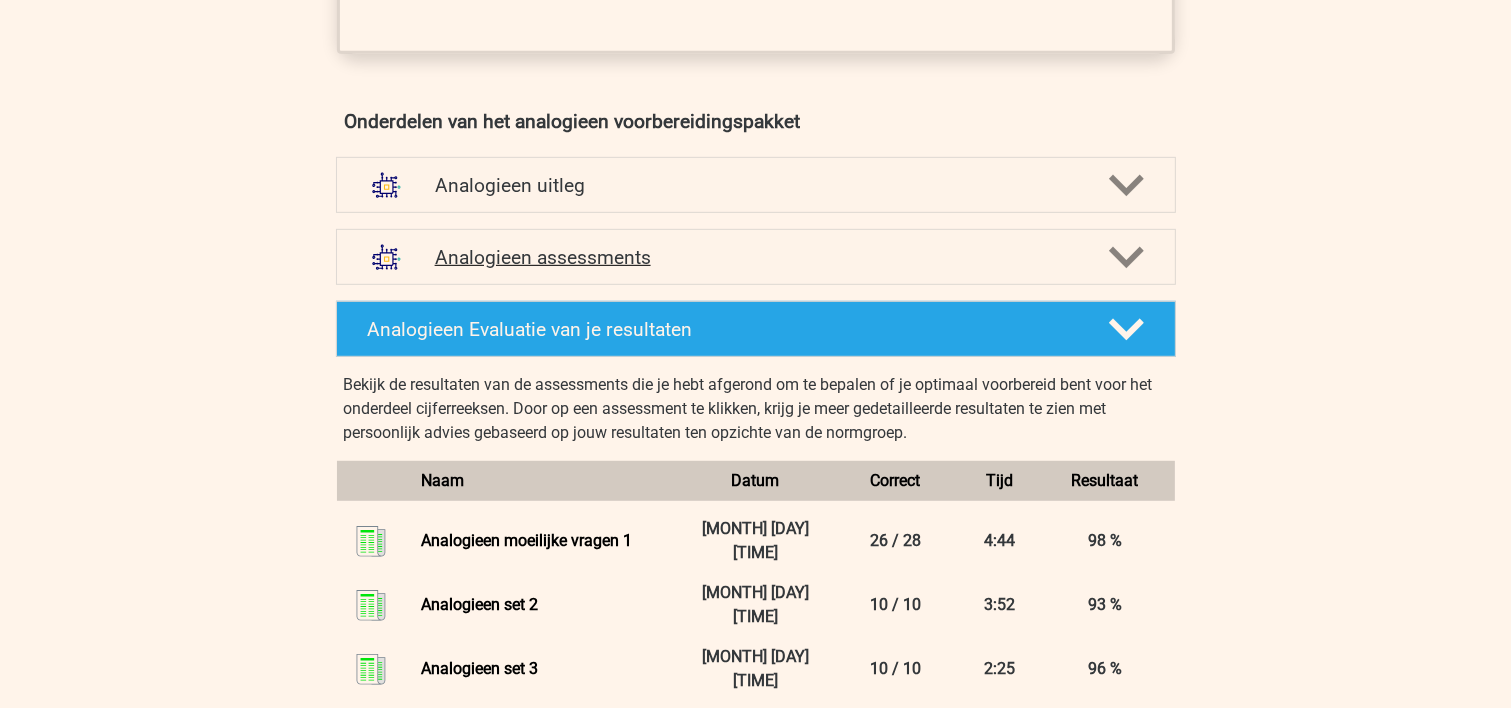 click on "Analogieen assessments" at bounding box center (756, 257) 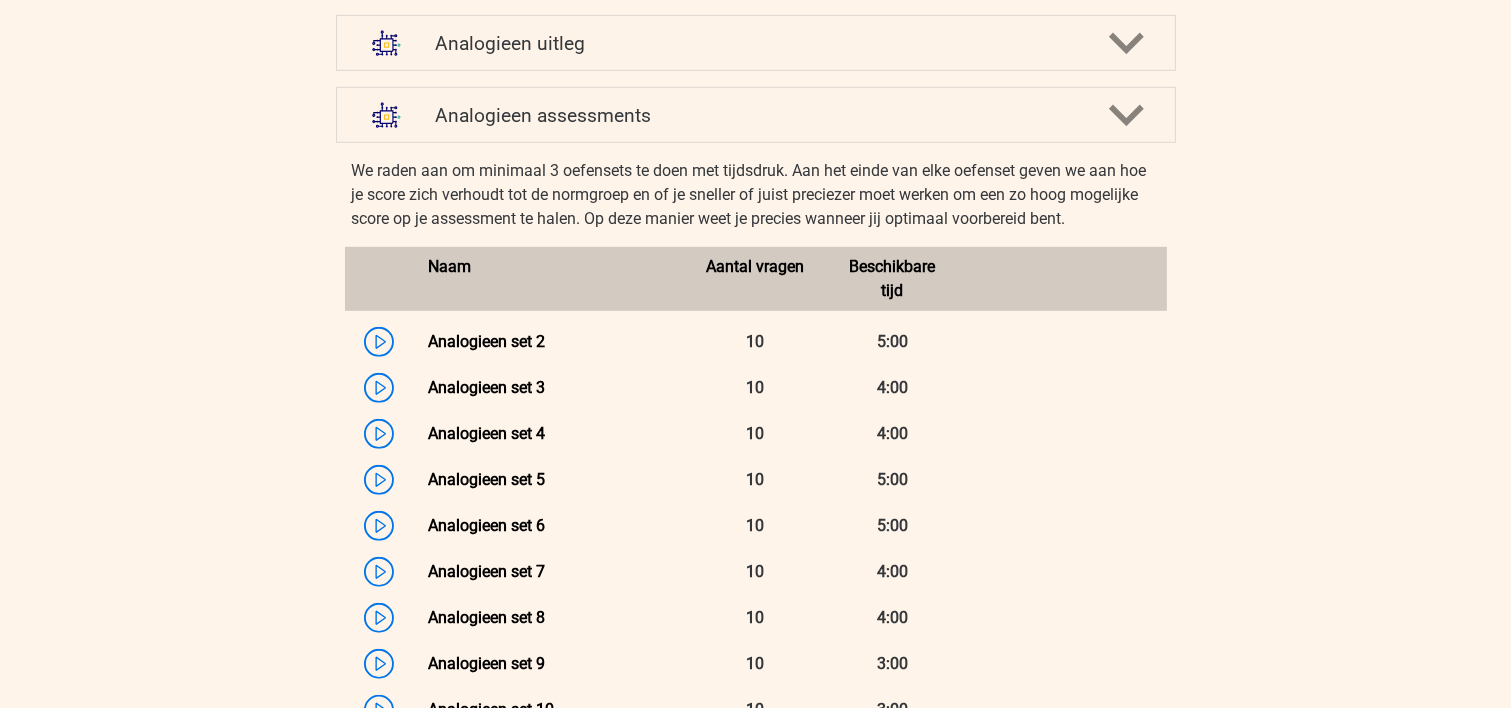 scroll, scrollTop: 1066, scrollLeft: 0, axis: vertical 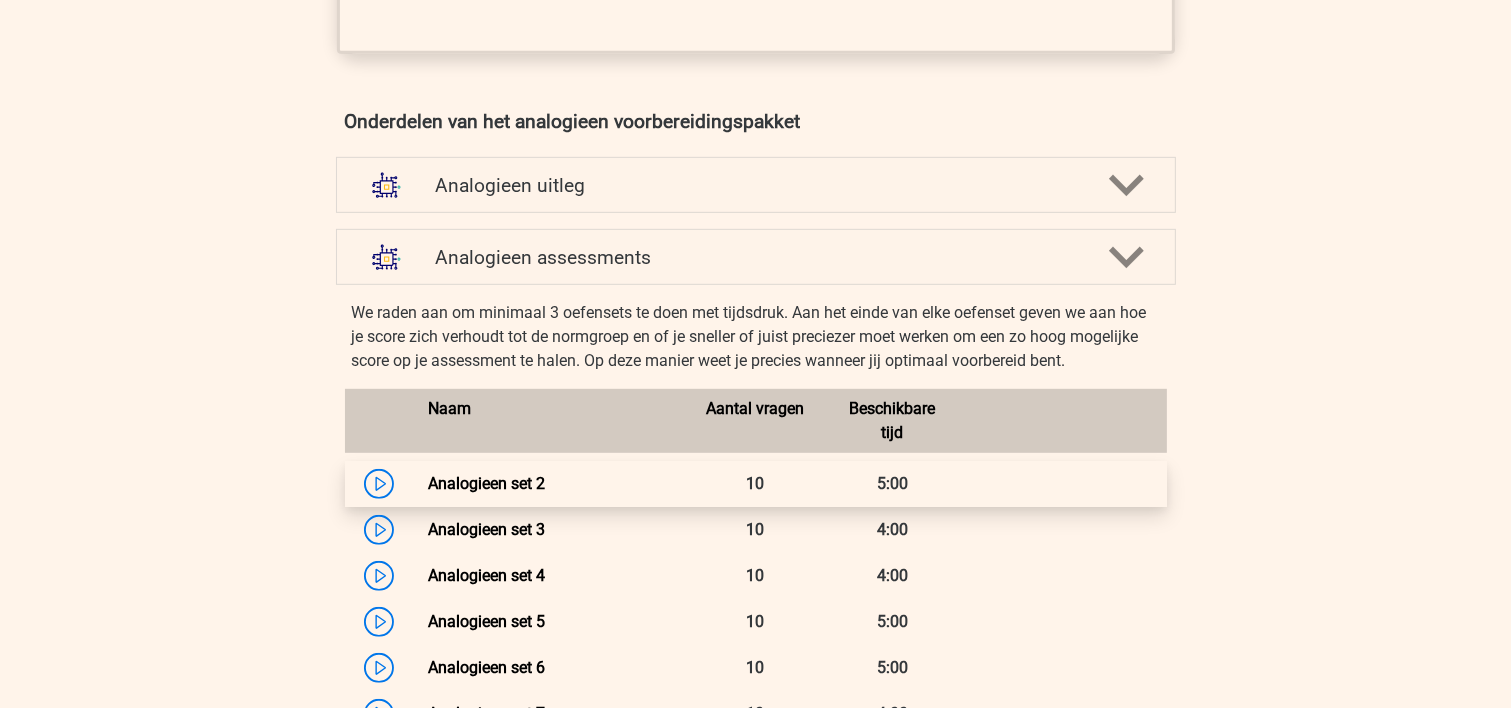 click on "Analogieen
set 2" at bounding box center [486, 483] 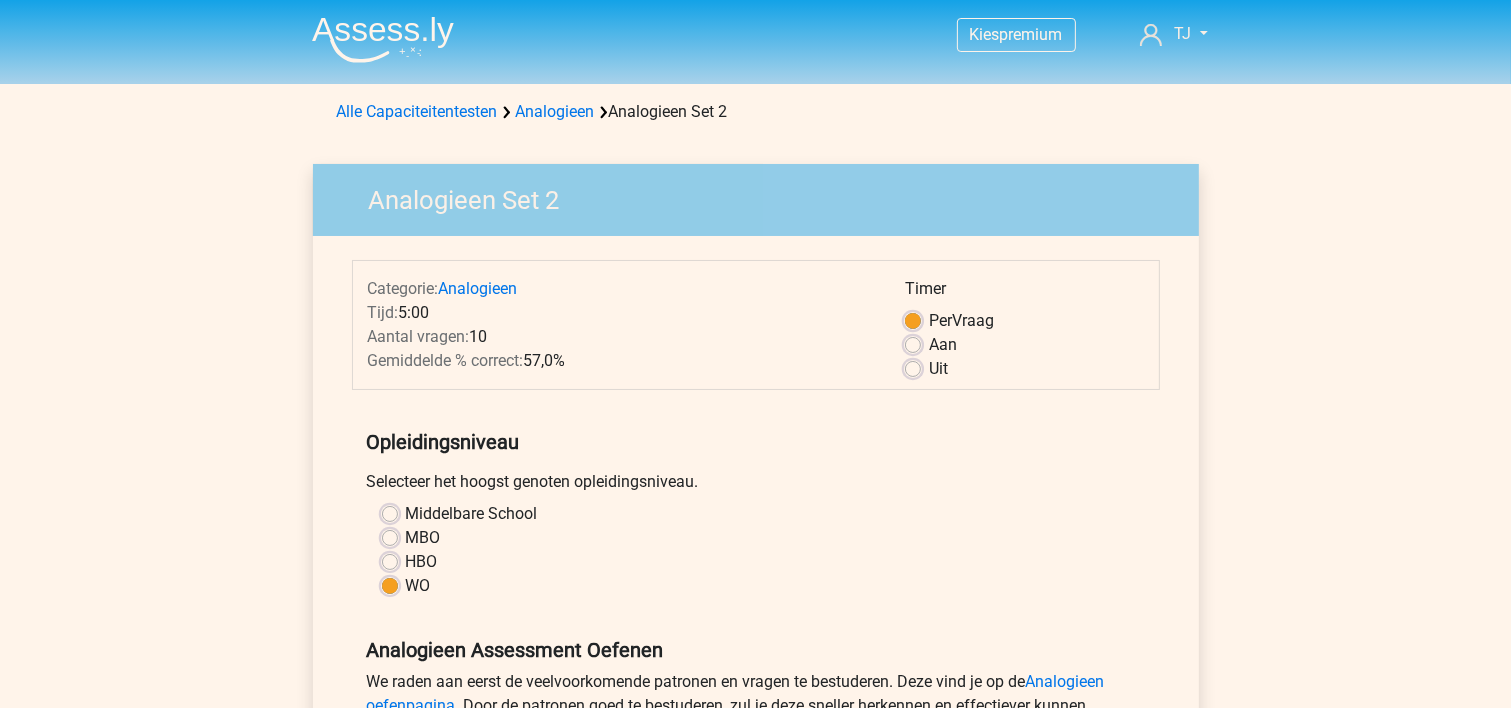 scroll, scrollTop: 533, scrollLeft: 0, axis: vertical 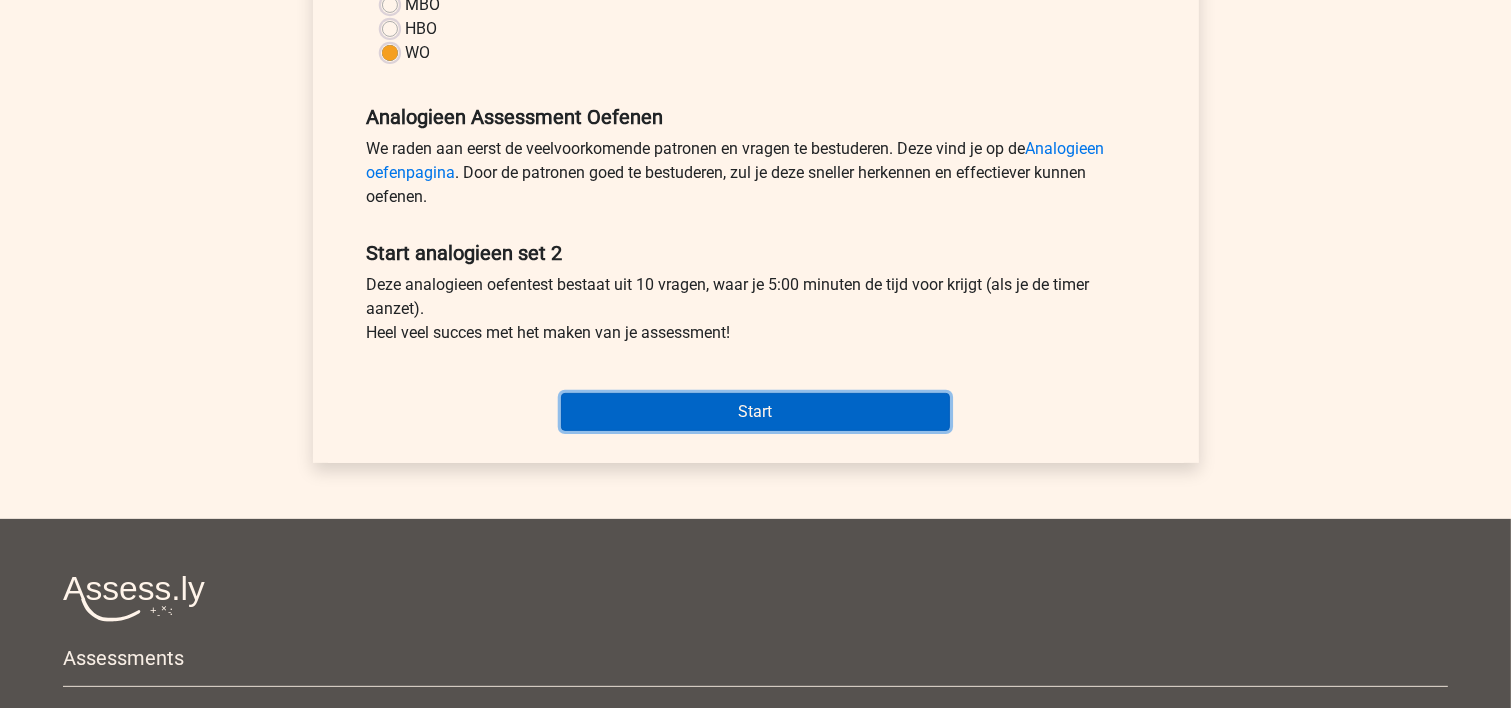 click on "Start" at bounding box center (755, 412) 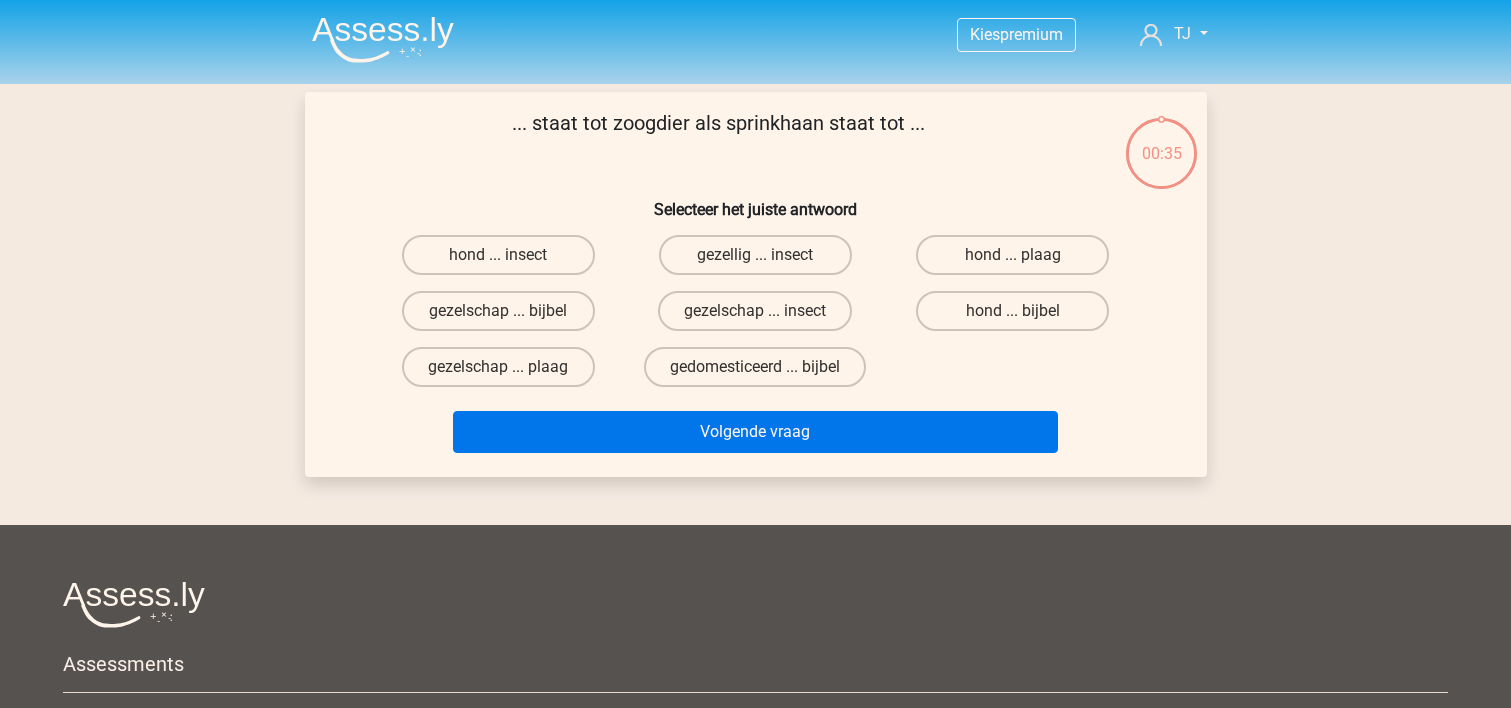 scroll, scrollTop: 0, scrollLeft: 0, axis: both 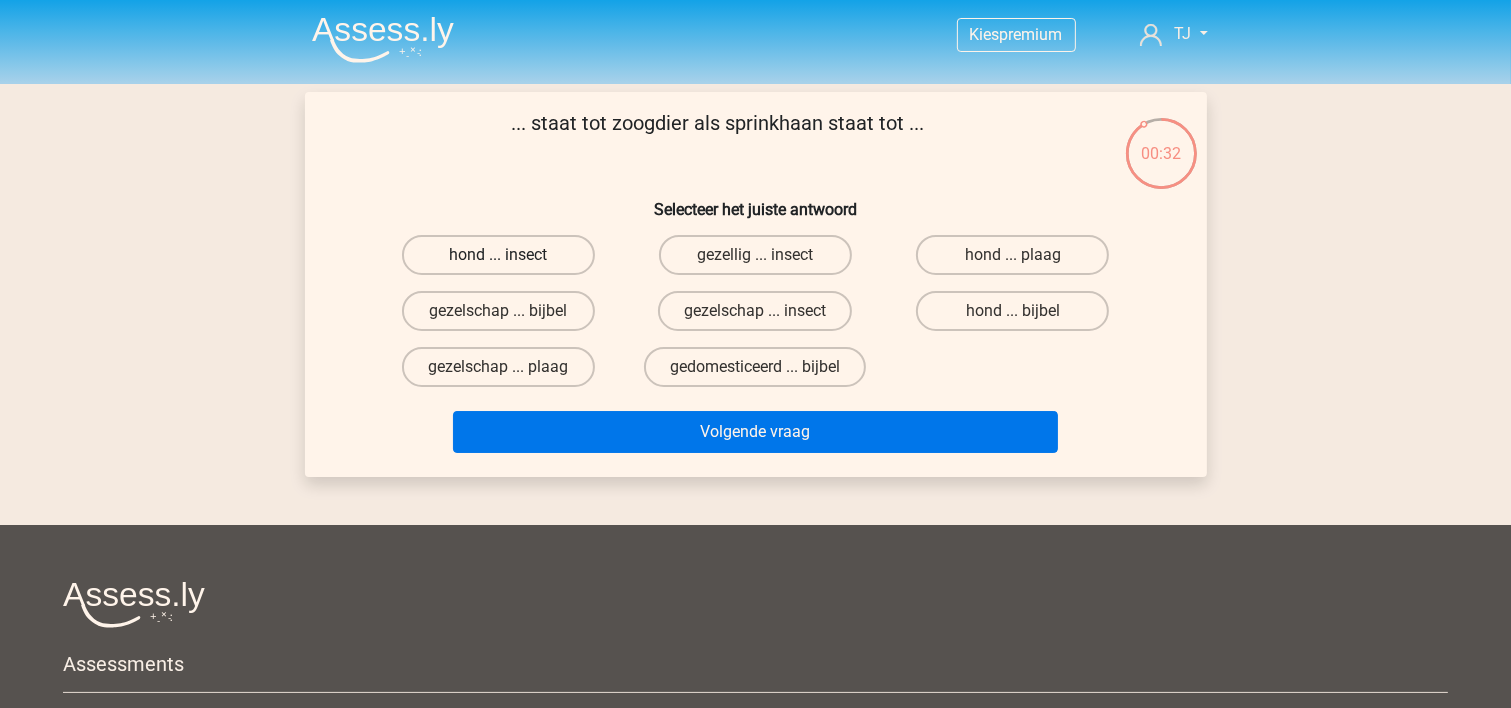 click on "hond ... insect" at bounding box center (498, 255) 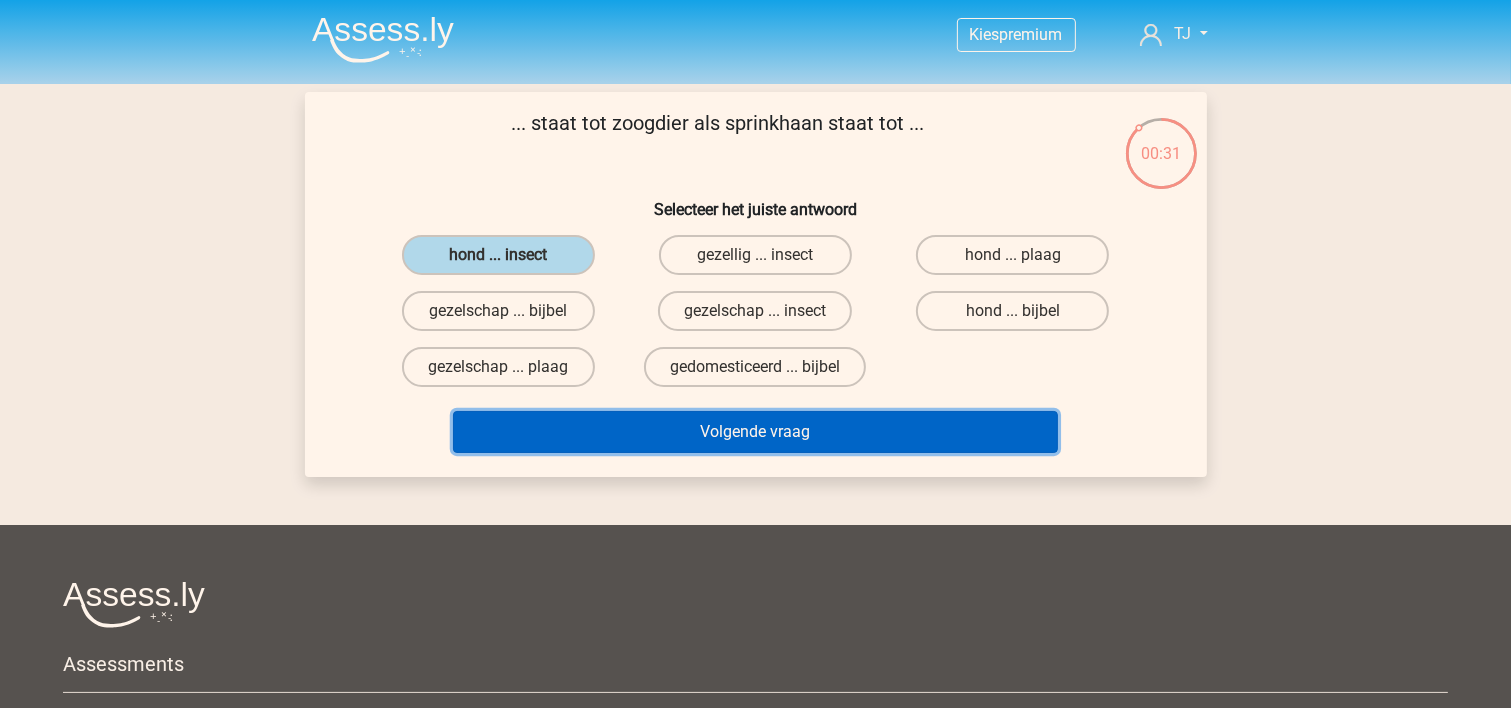 click on "Volgende vraag" at bounding box center [755, 432] 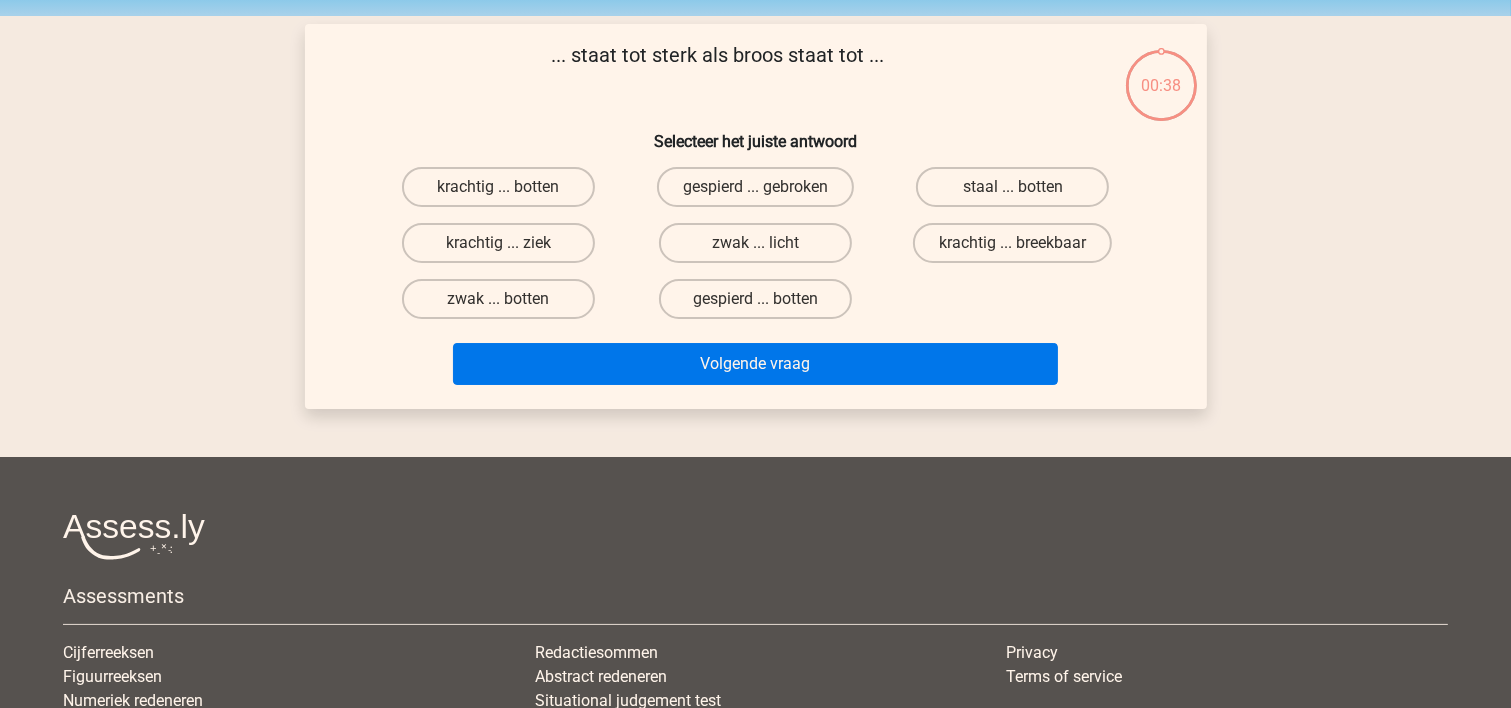 scroll, scrollTop: 92, scrollLeft: 0, axis: vertical 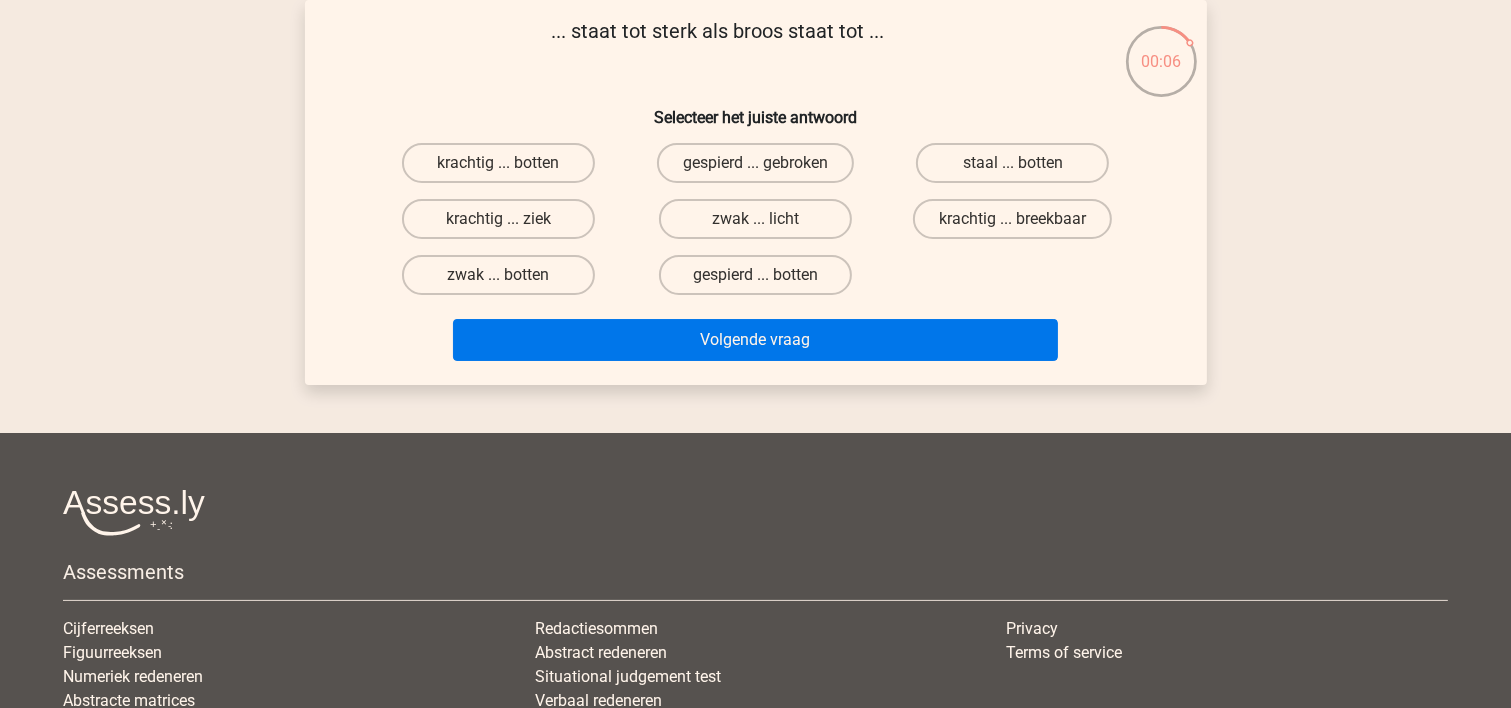 click on "staal ... botten" at bounding box center [1019, 169] 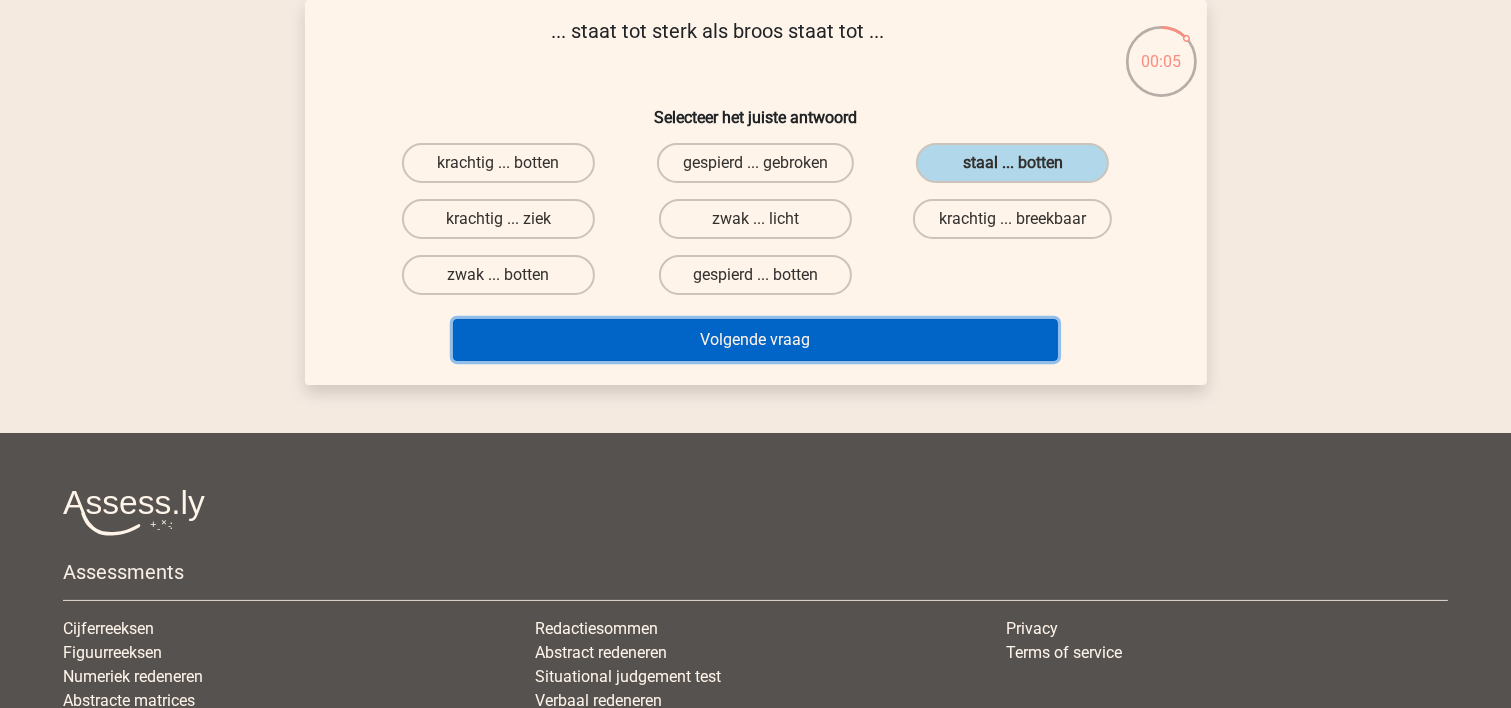 click on "Volgende vraag" at bounding box center [755, 340] 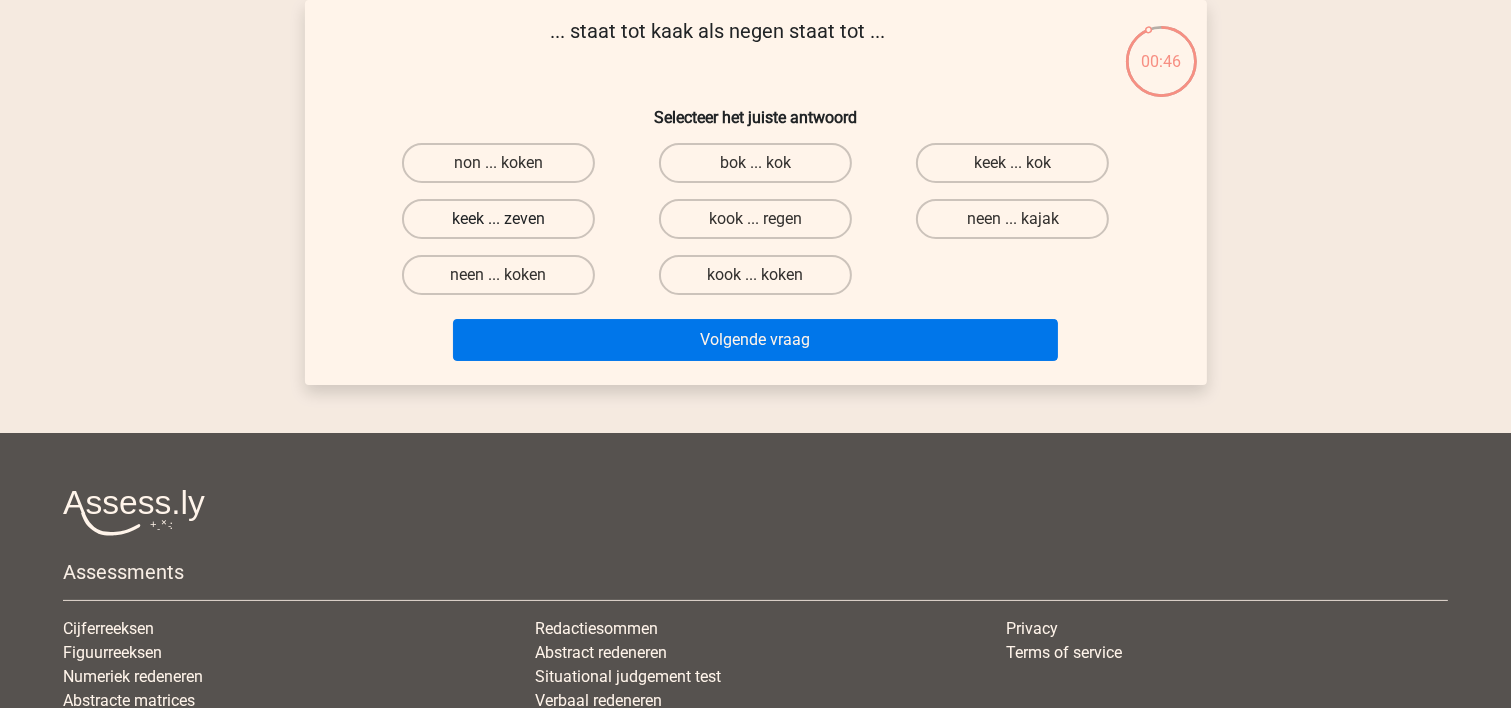 click on "keek ... zeven" at bounding box center [498, 219] 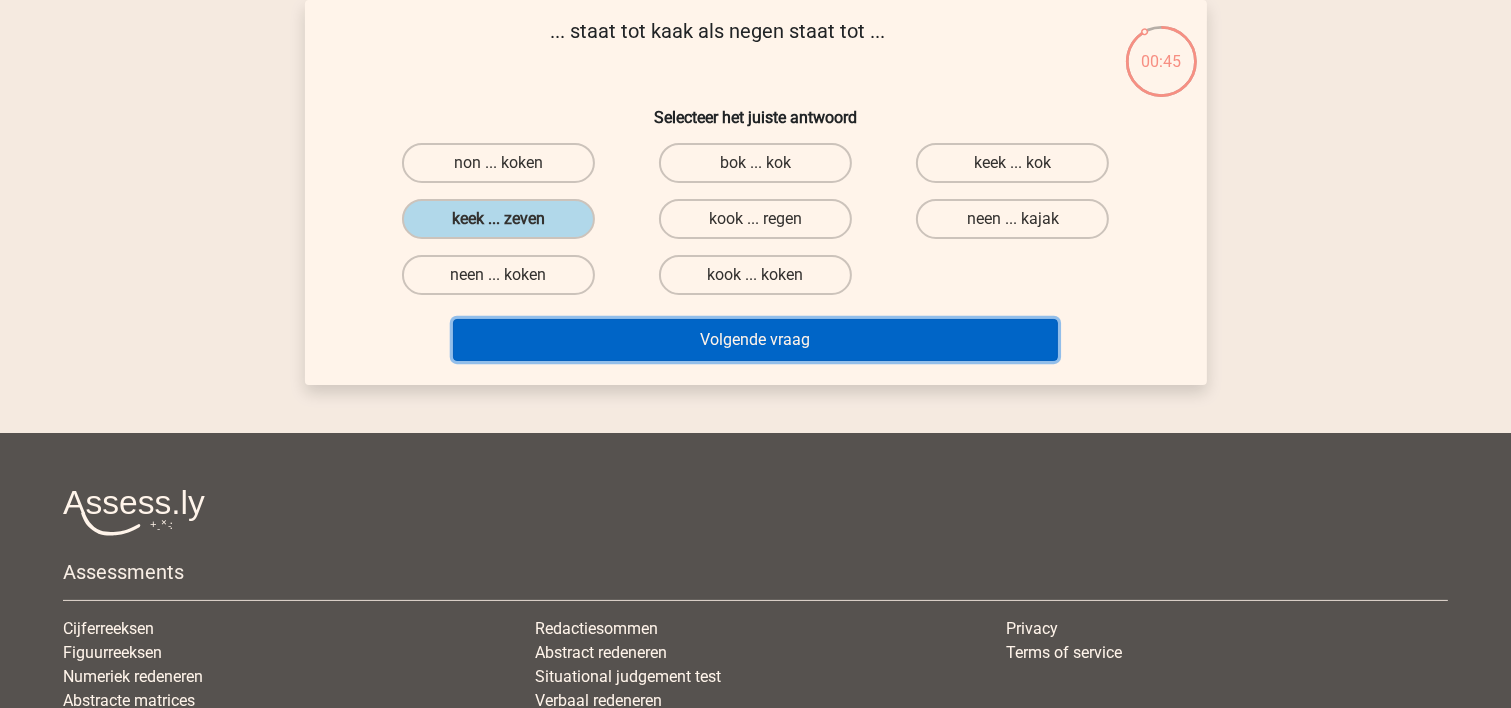 click on "Volgende vraag" at bounding box center (755, 340) 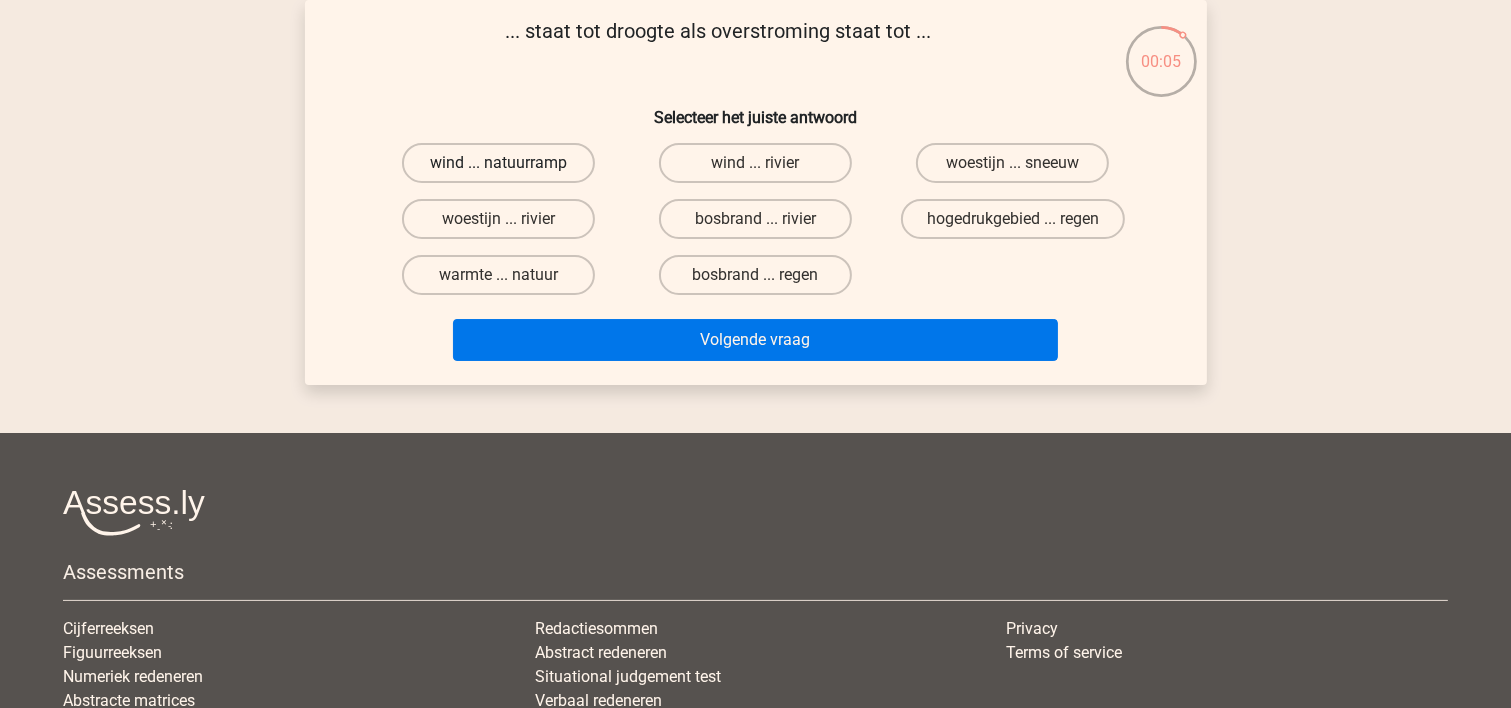 click on "wind ... natuurramp" at bounding box center (498, 163) 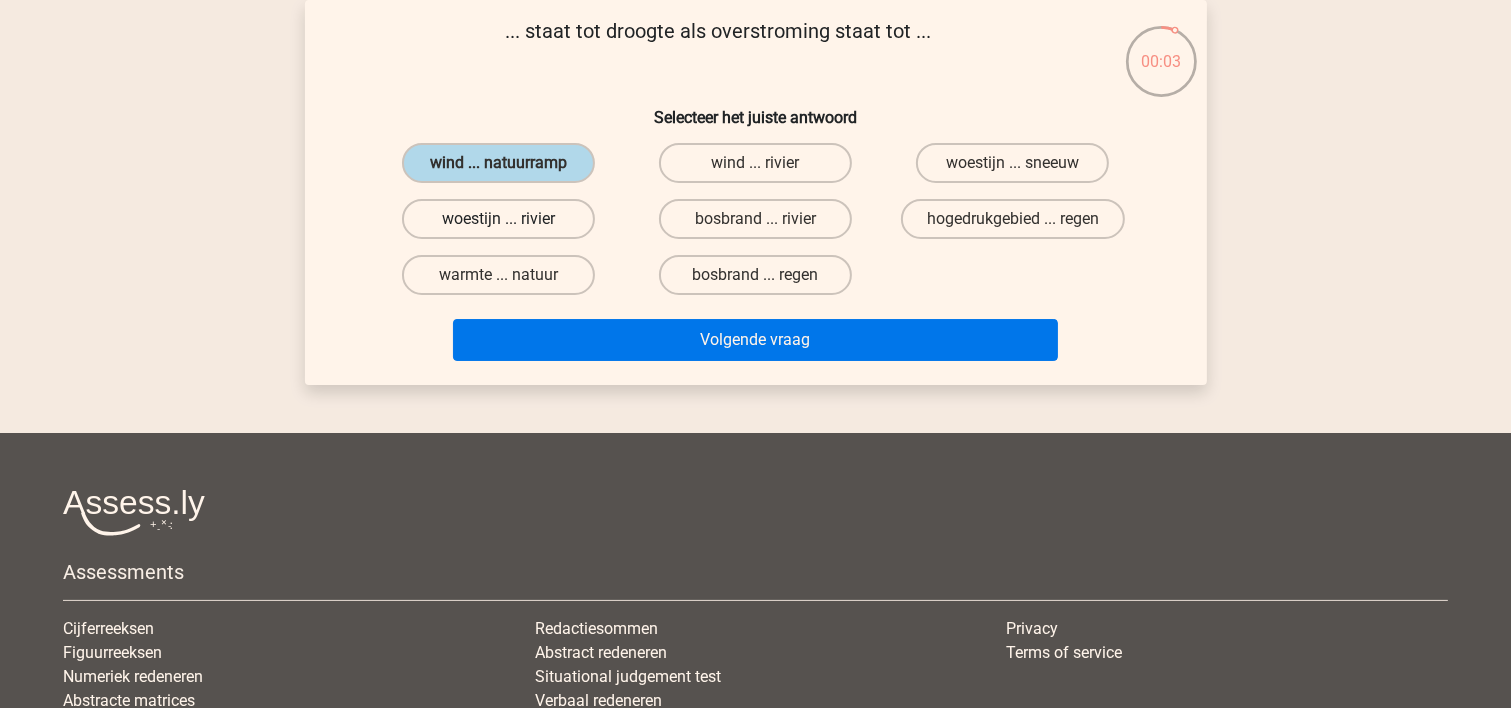 click on "woestijn ... rivier" at bounding box center (498, 219) 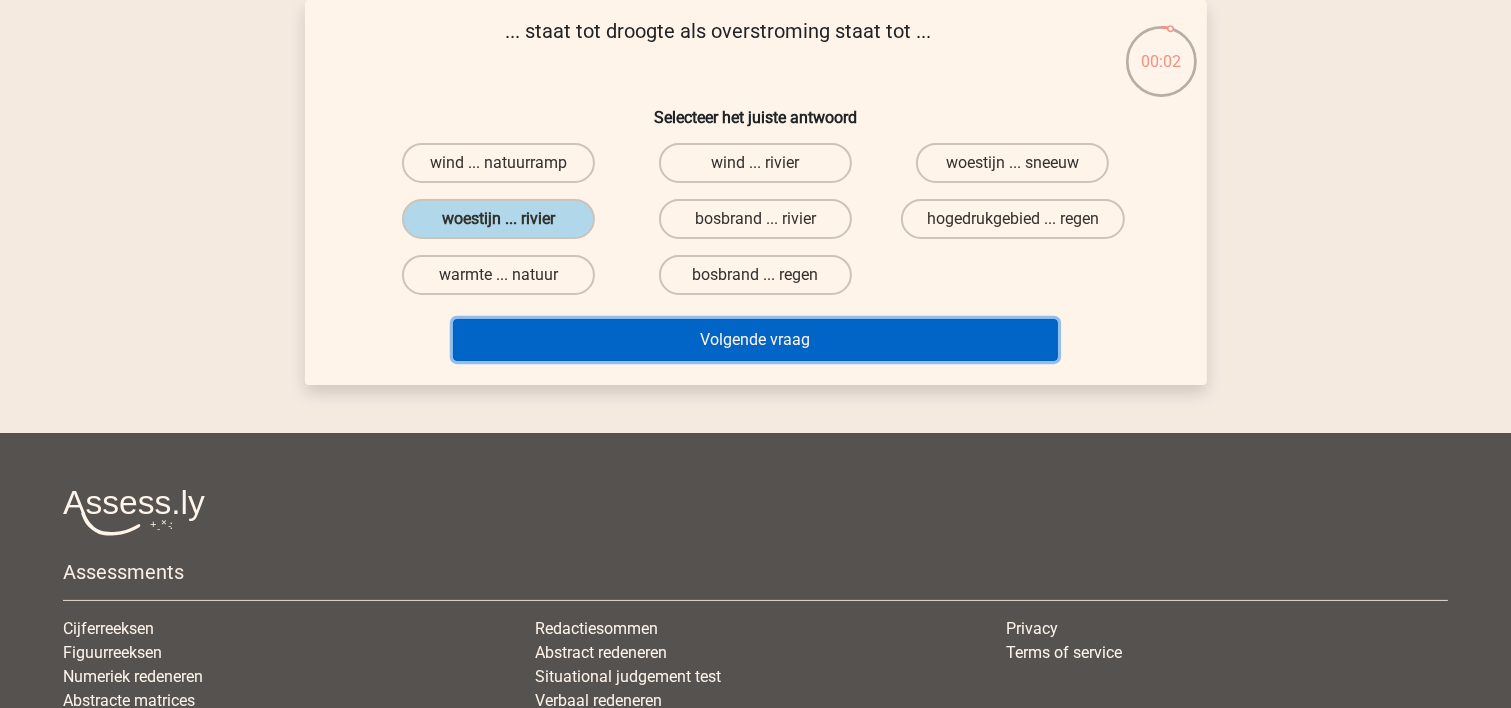 click on "Volgende vraag" at bounding box center (755, 340) 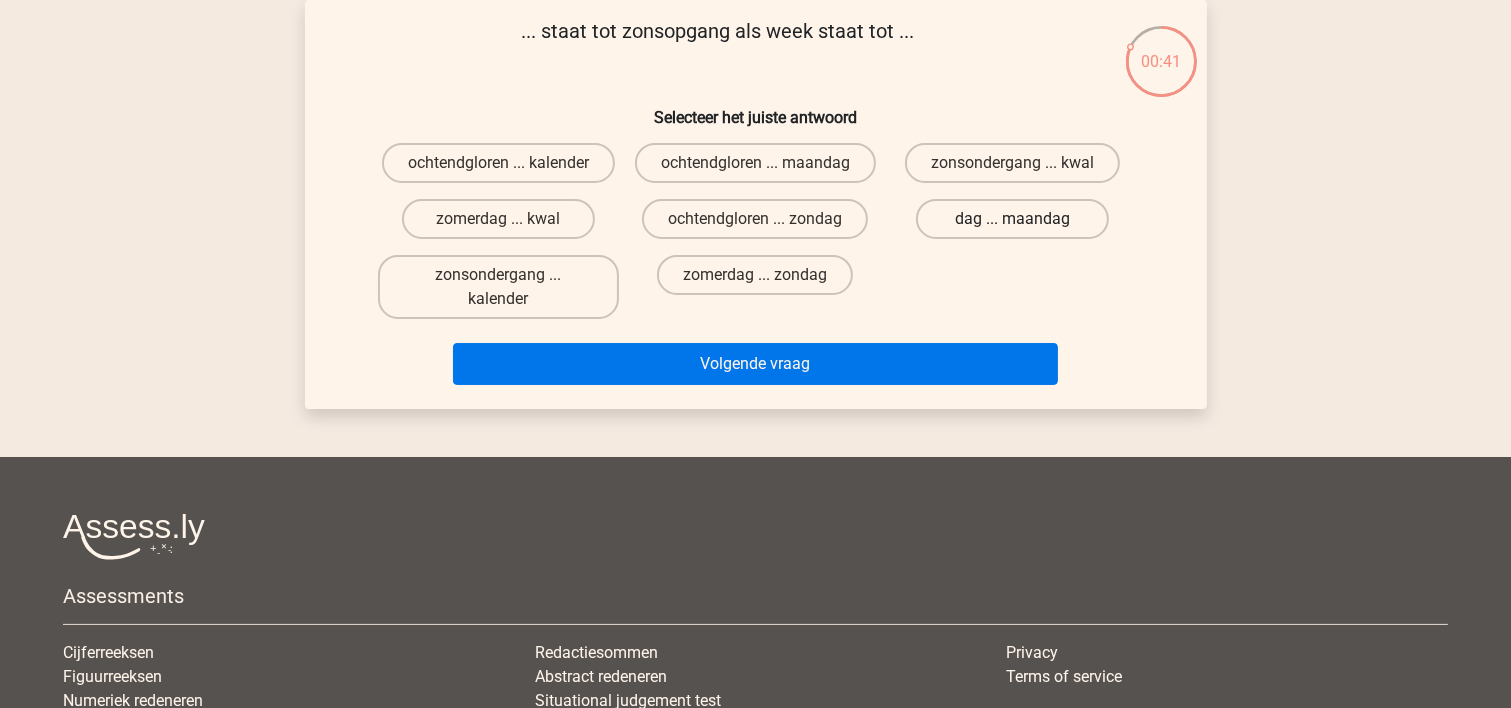 click on "dag ... maandag" at bounding box center (1012, 219) 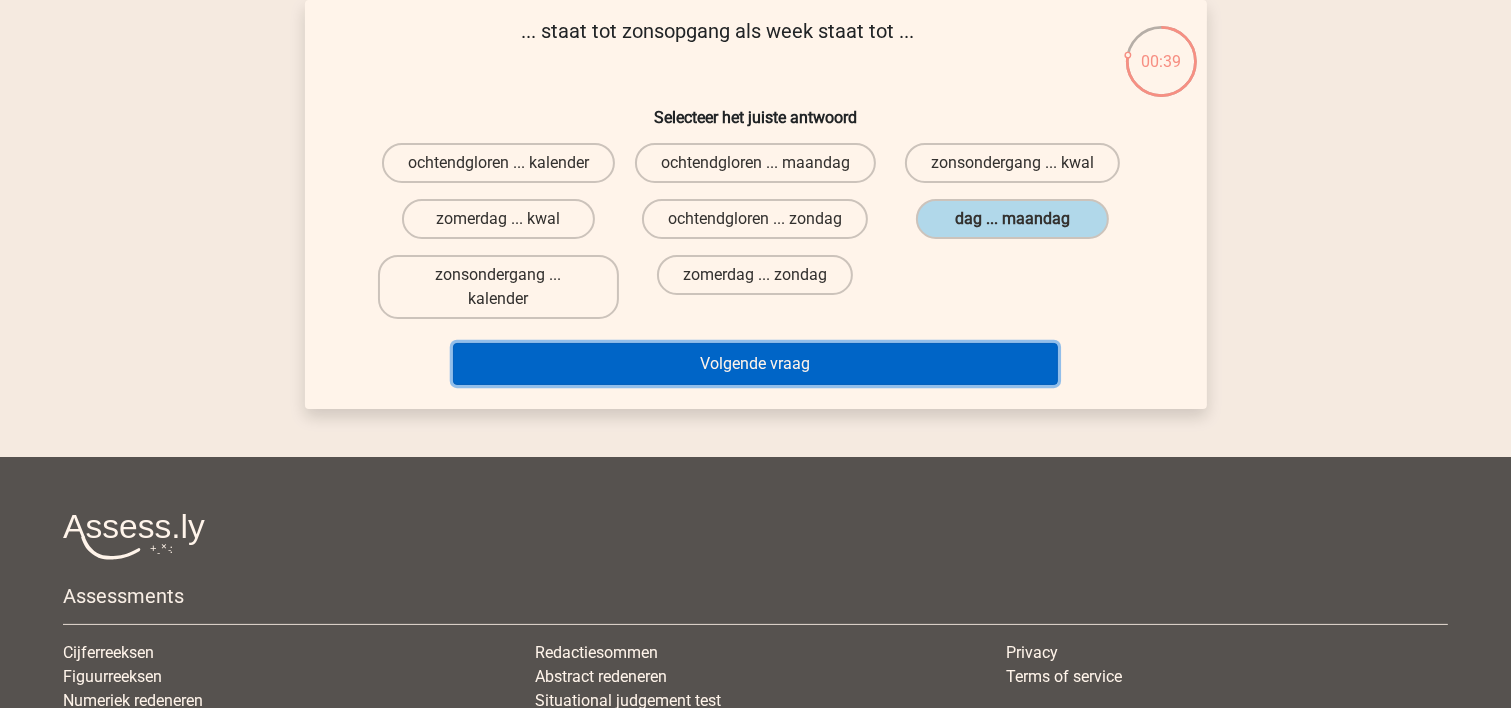click on "Volgende vraag" at bounding box center [755, 364] 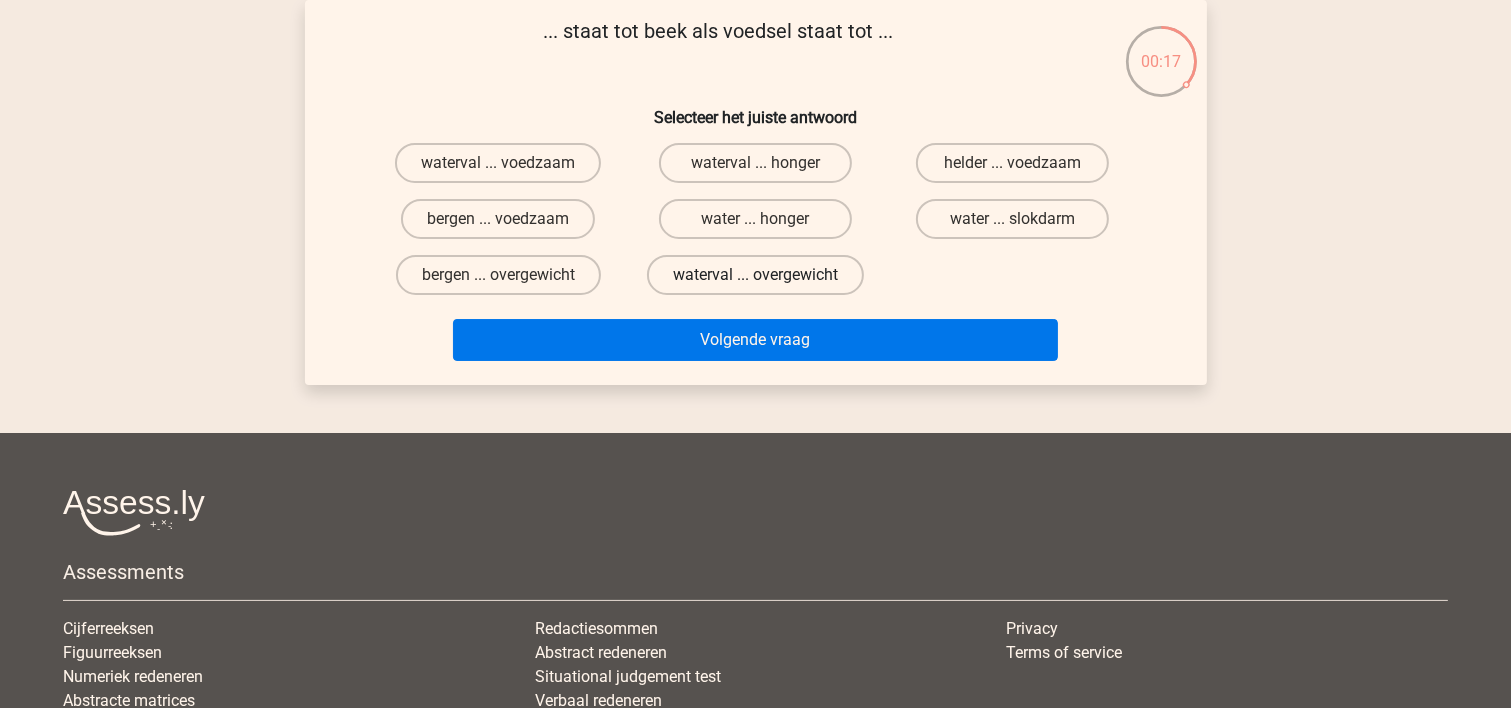 click on "waterval ... overgewicht" at bounding box center (755, 275) 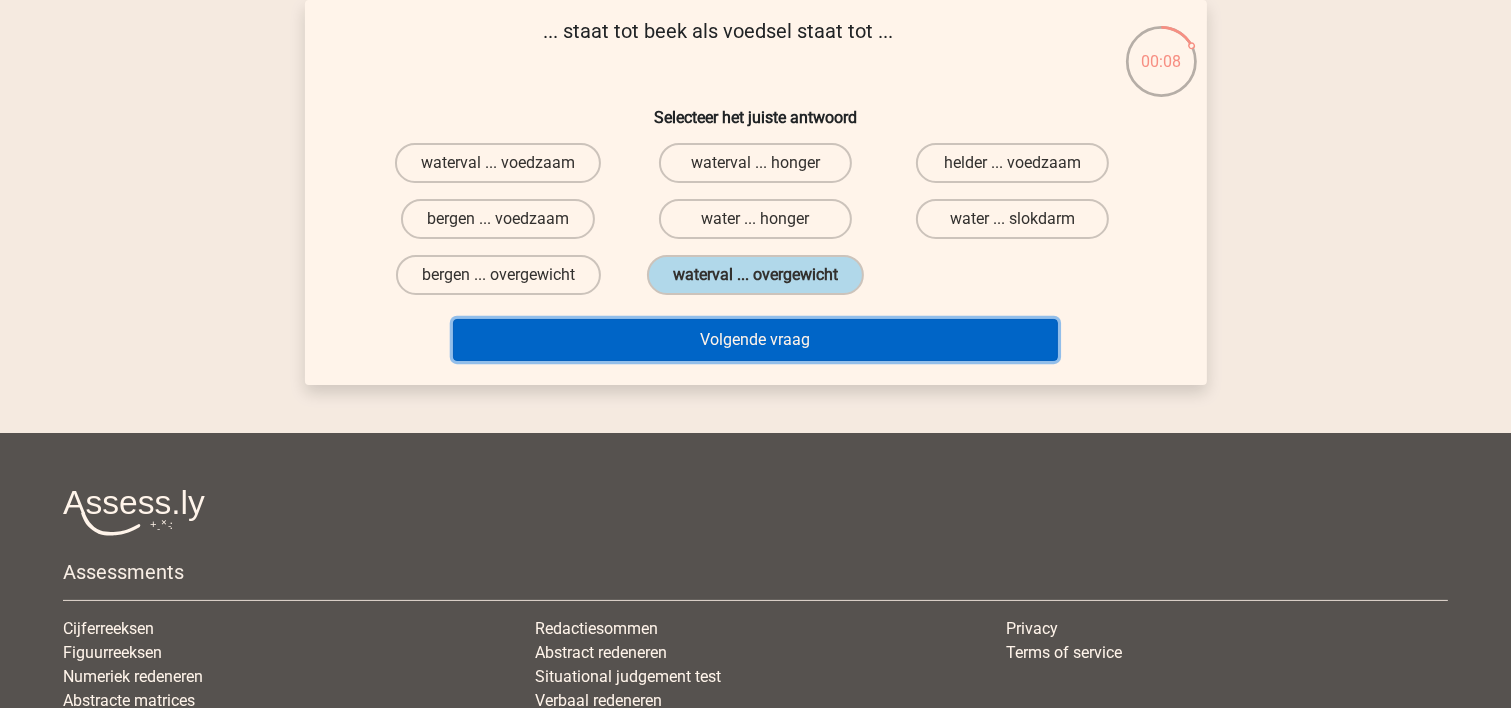 click on "Volgende vraag" at bounding box center (755, 340) 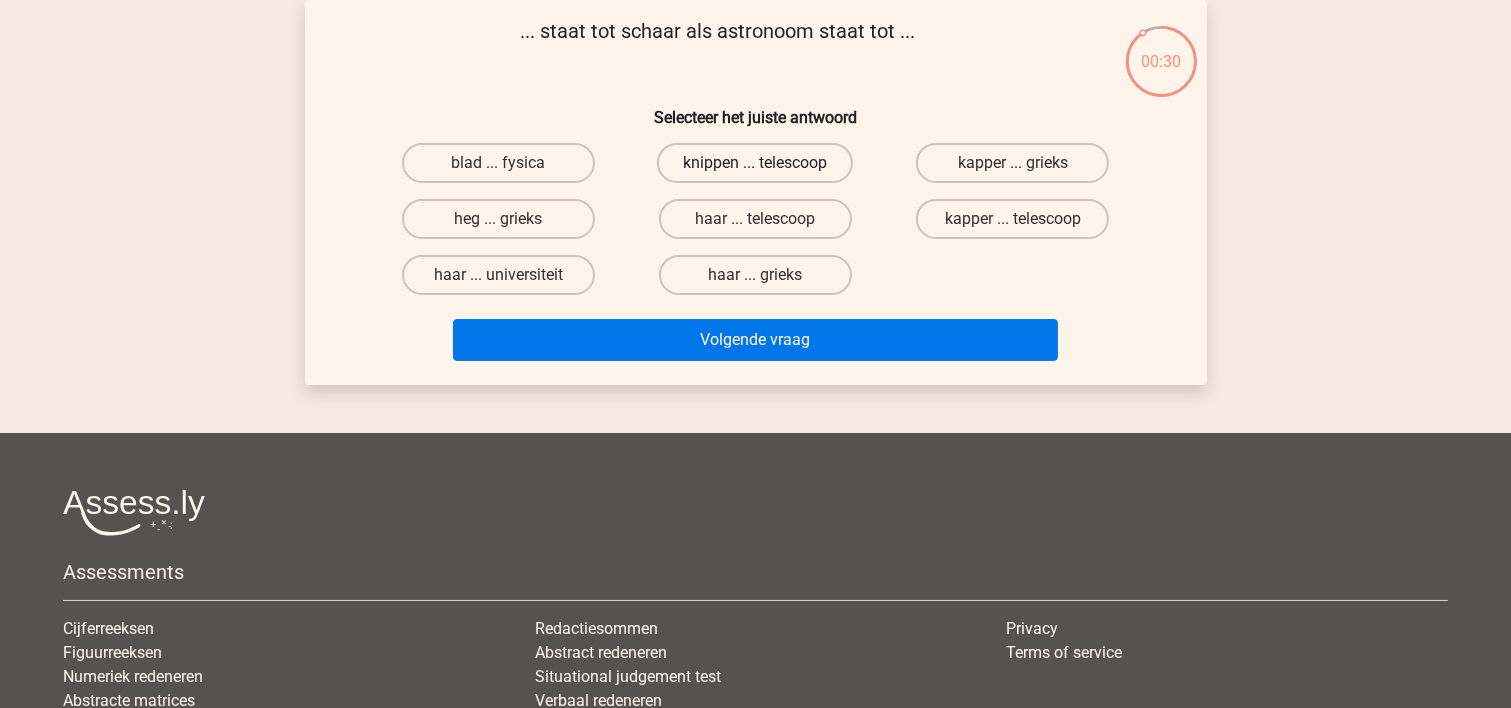 click on "knippen ... telescoop" at bounding box center [755, 163] 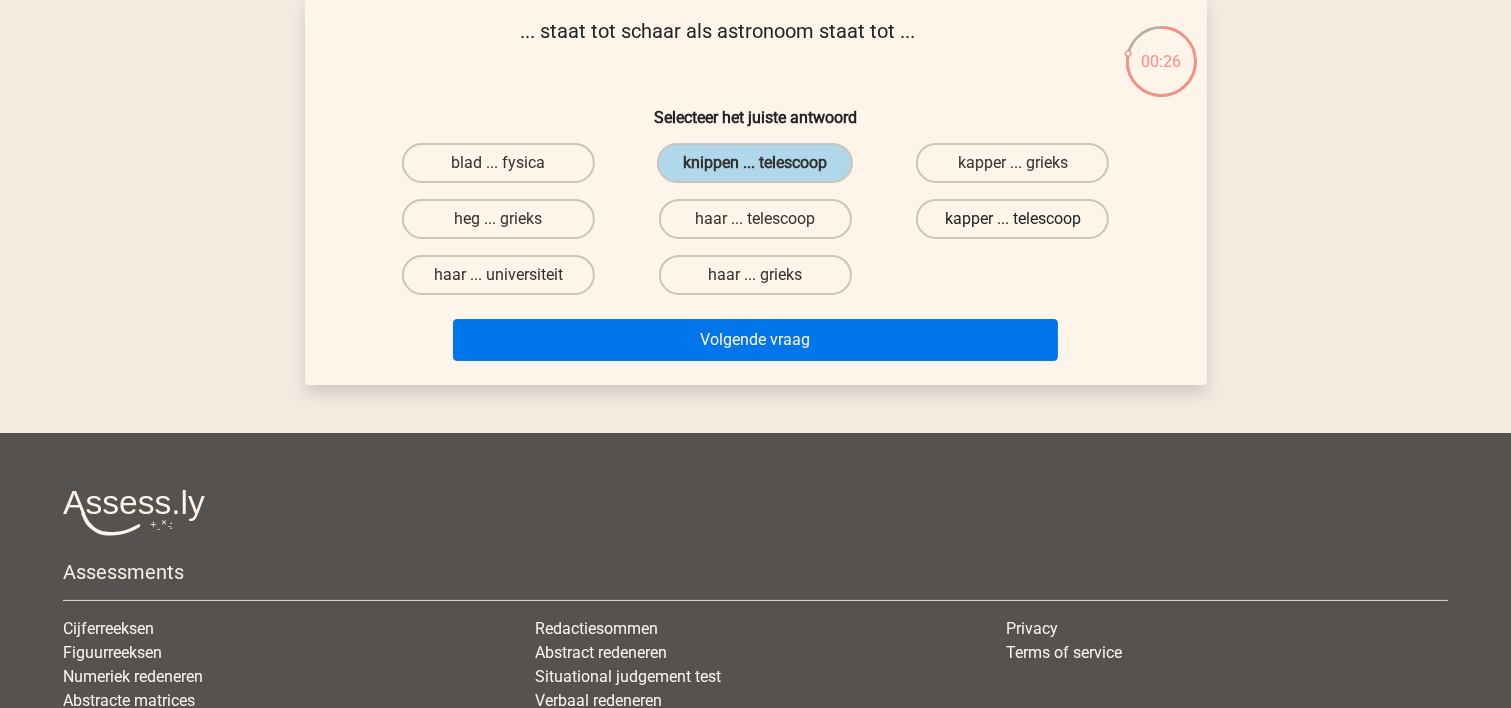 click on "kapper ... telescoop" at bounding box center [1012, 219] 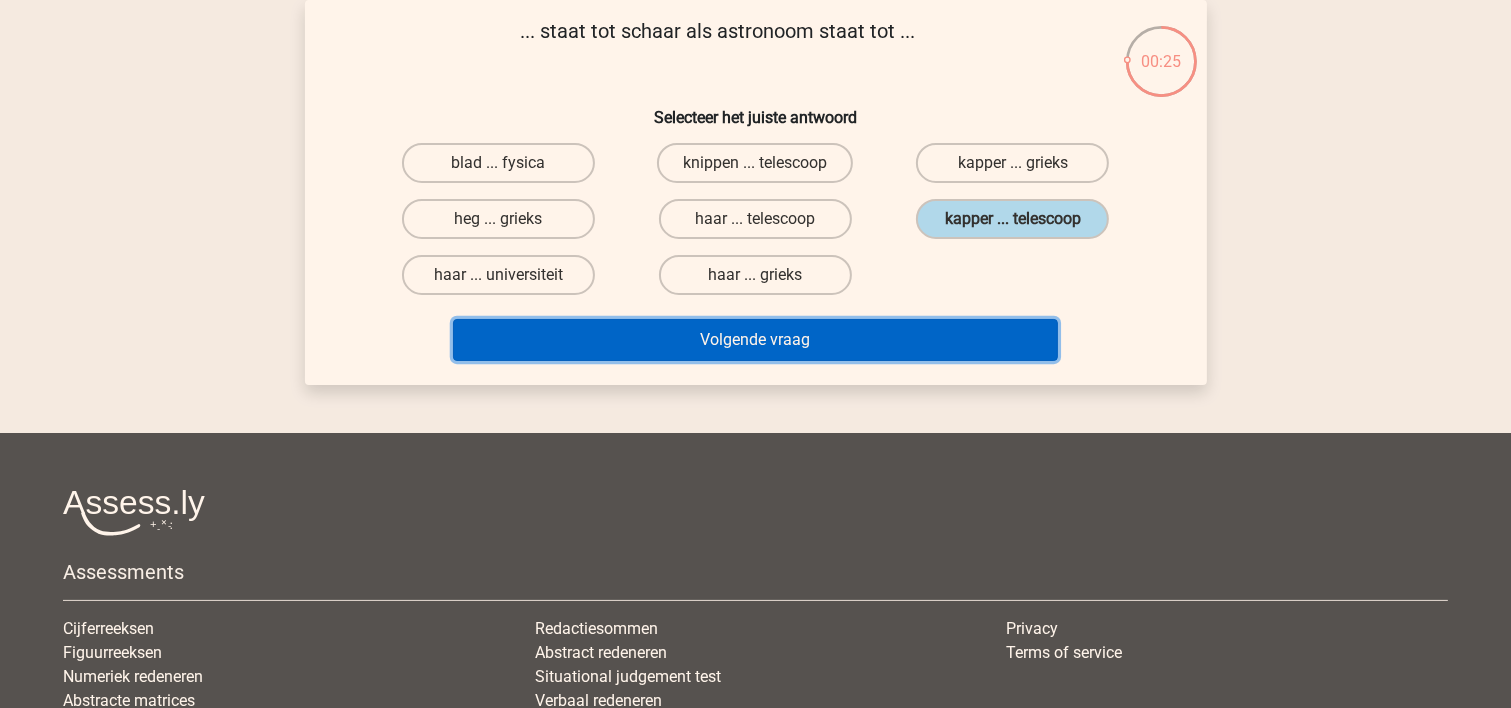 click on "Volgende vraag" at bounding box center (755, 340) 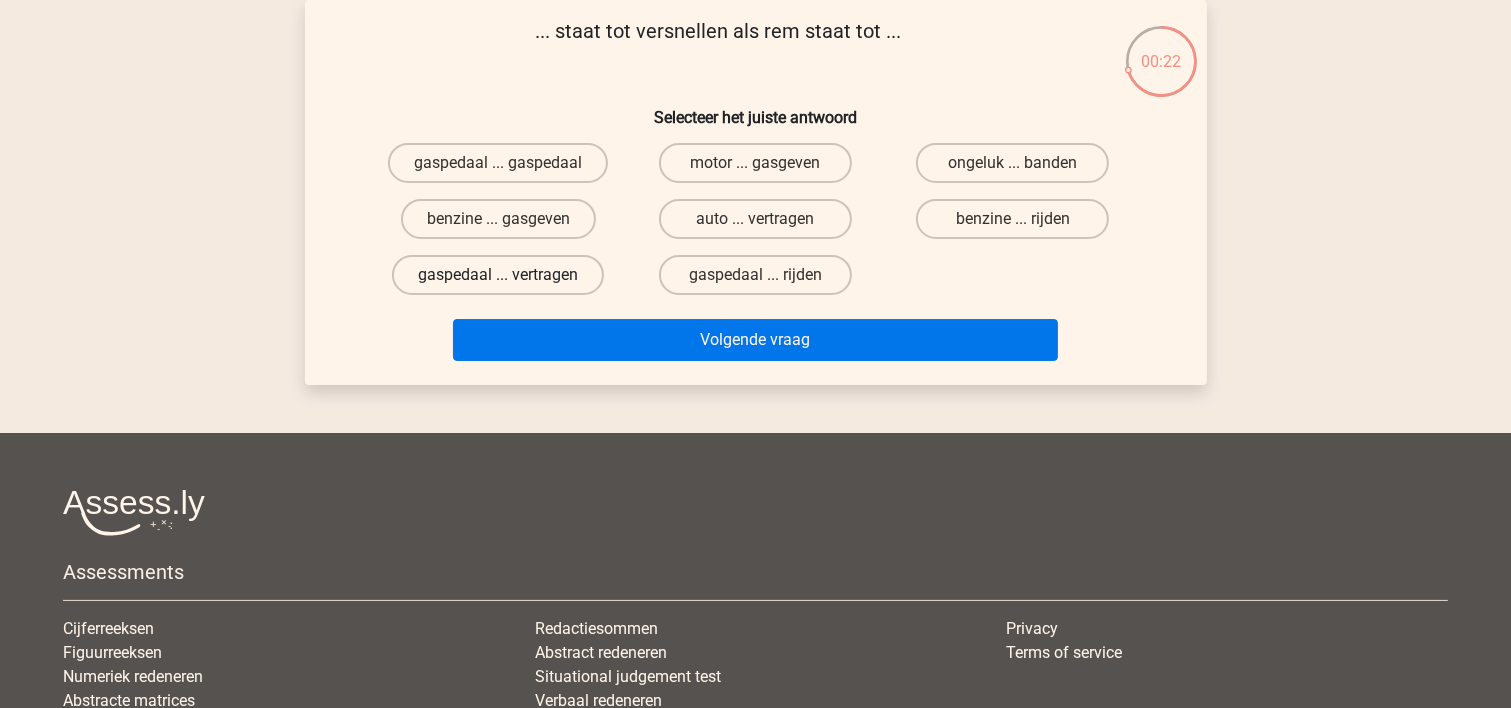 click on "gaspedaal ... vertragen" at bounding box center (498, 275) 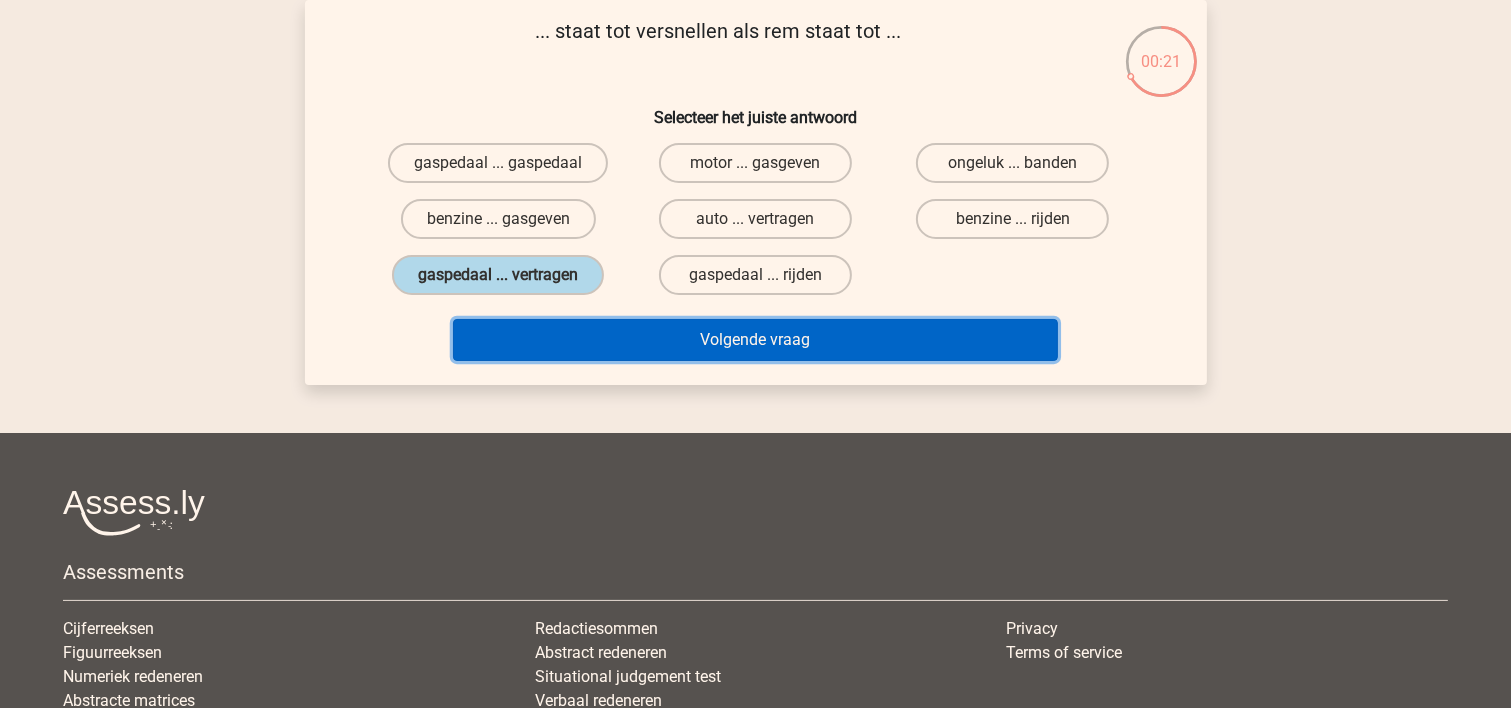 click on "Volgende vraag" at bounding box center (755, 340) 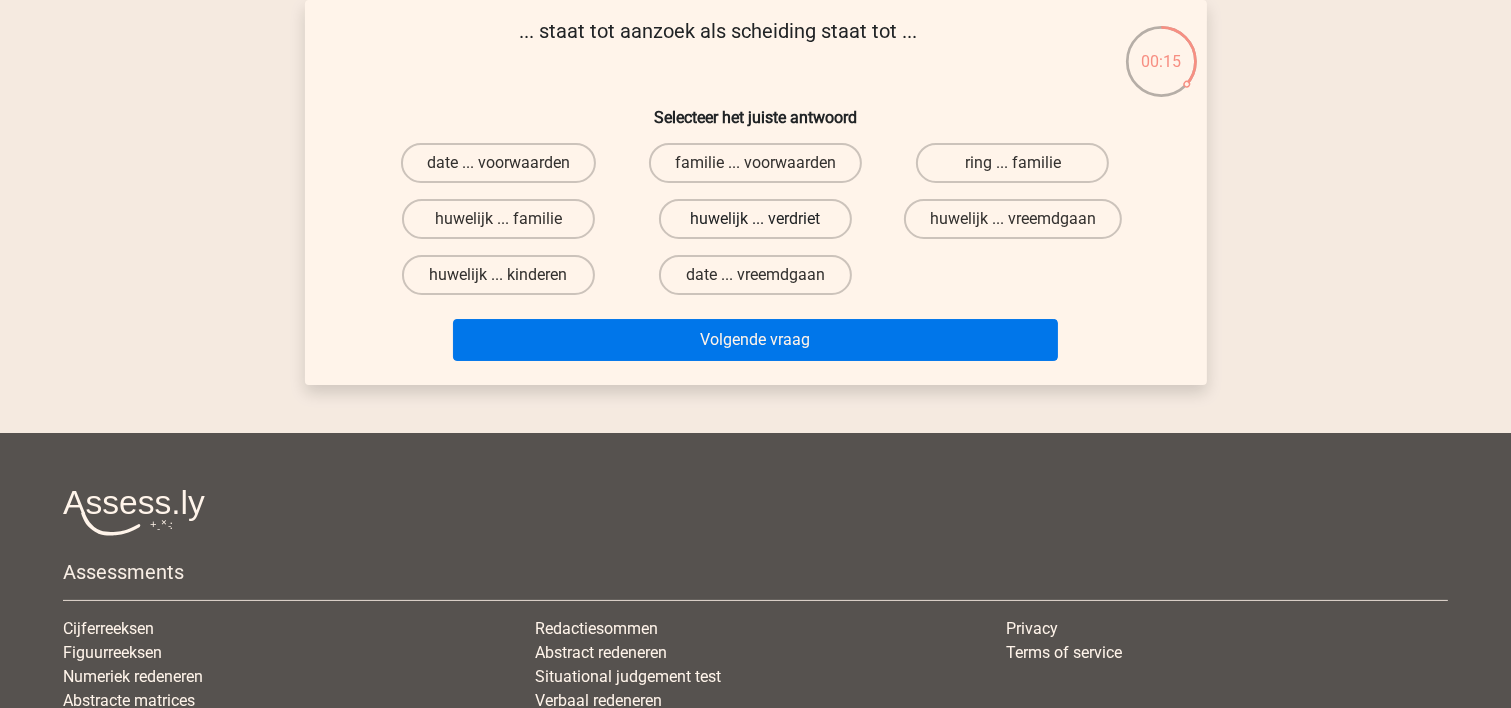click on "huwelijk ... verdriet" at bounding box center (755, 219) 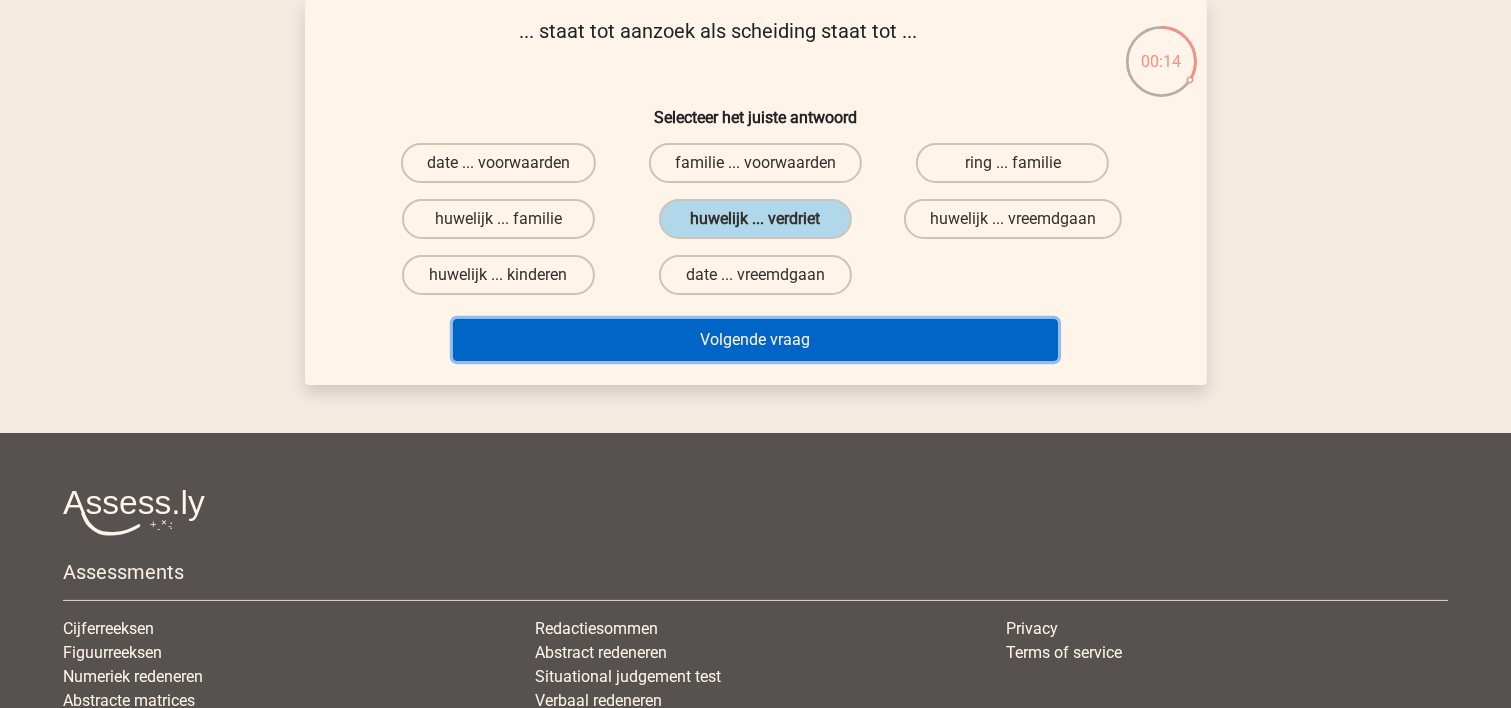 click on "Volgende vraag" at bounding box center (755, 340) 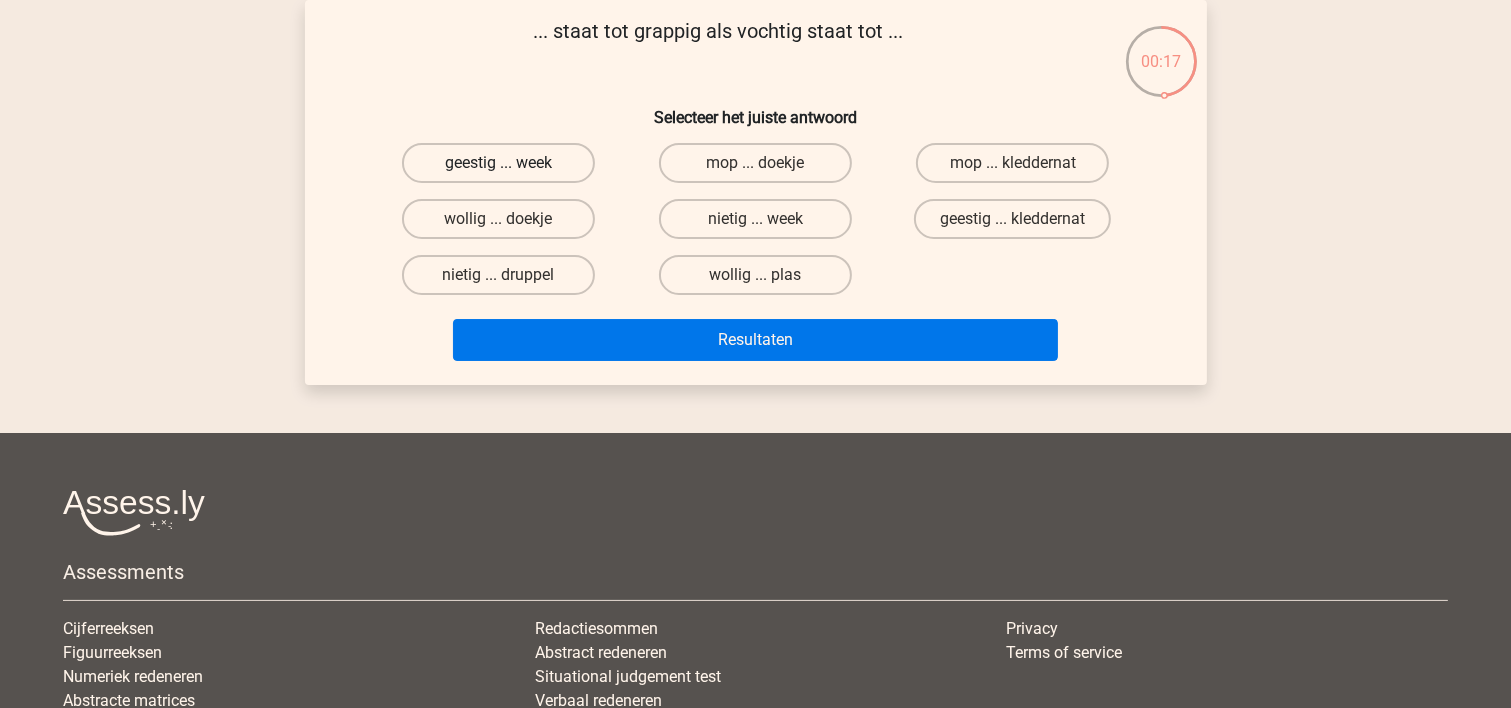 click on "geestig ... week" at bounding box center (498, 163) 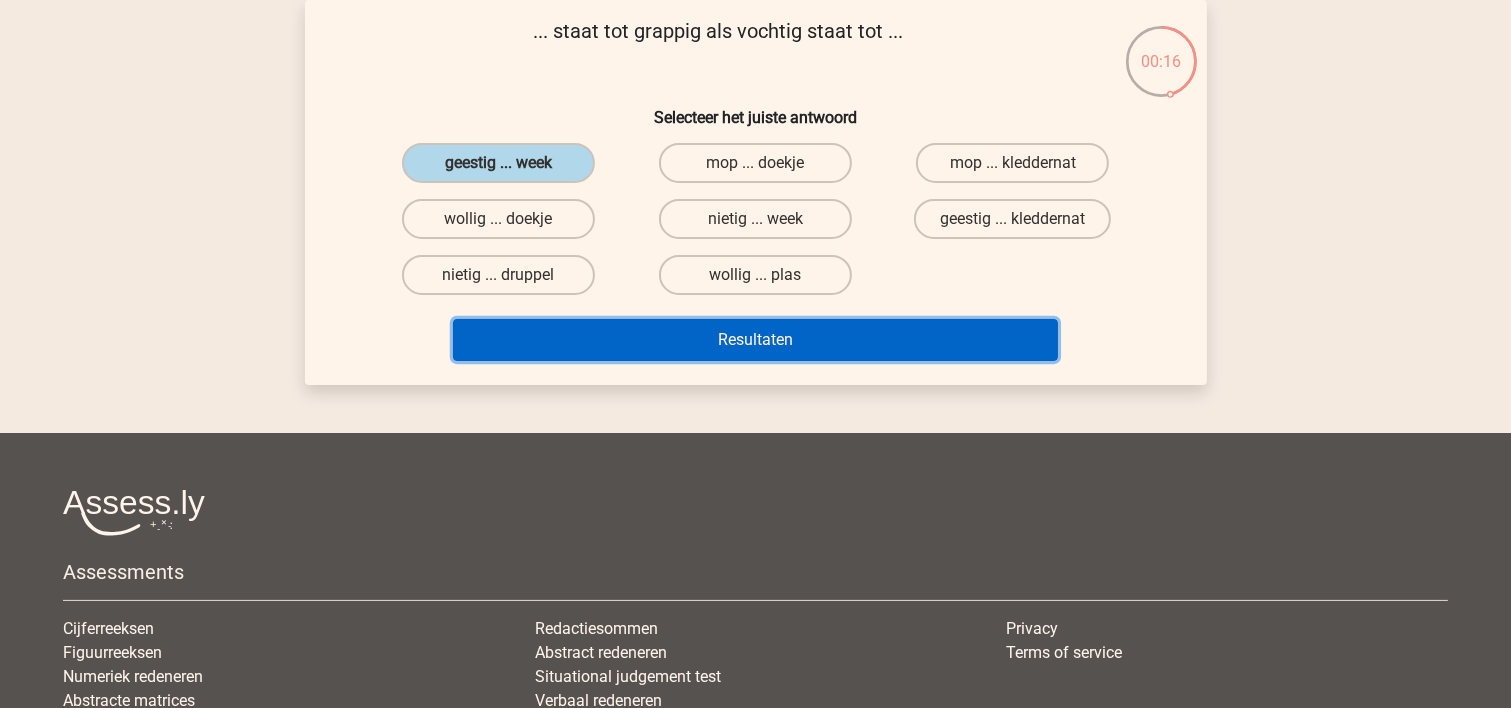 click on "Resultaten" at bounding box center (755, 340) 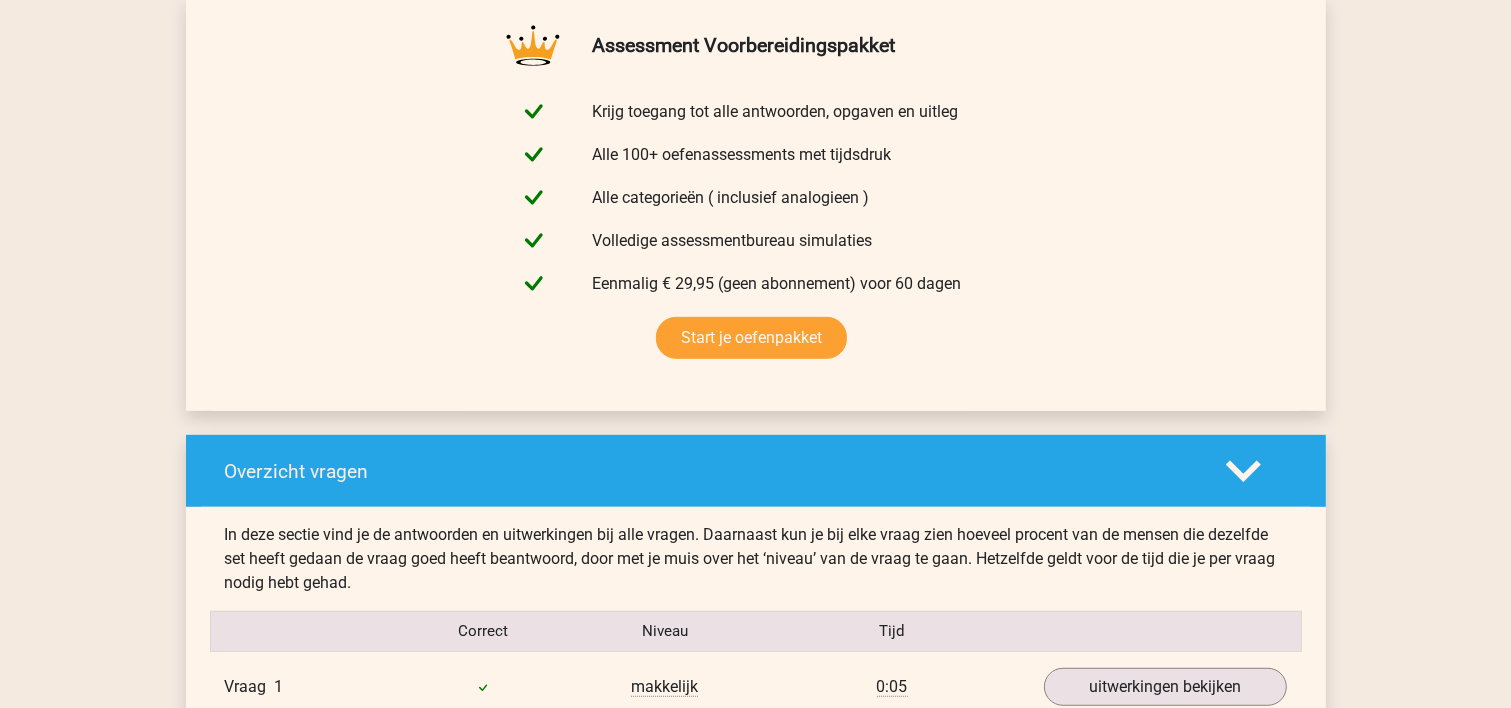 scroll, scrollTop: 1600, scrollLeft: 0, axis: vertical 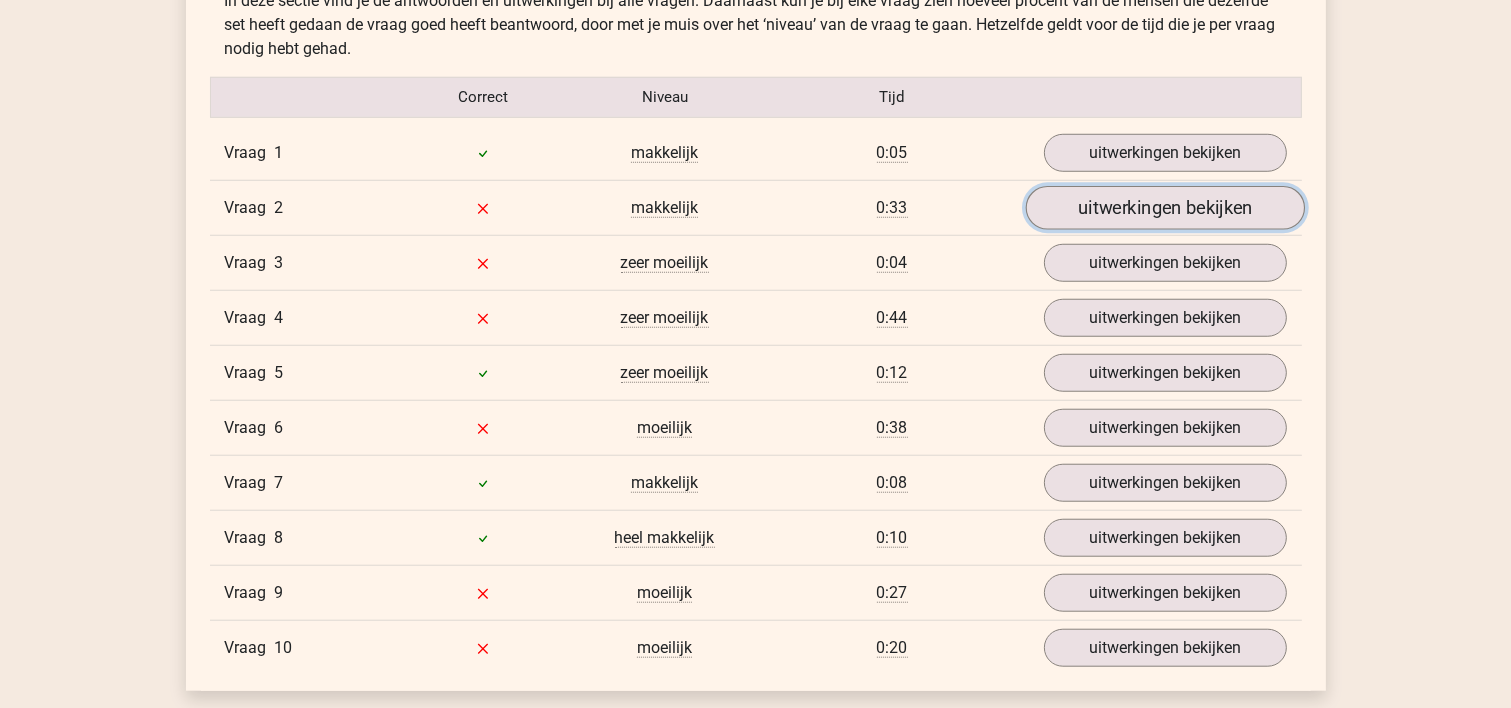 click on "uitwerkingen bekijken" at bounding box center (1164, 208) 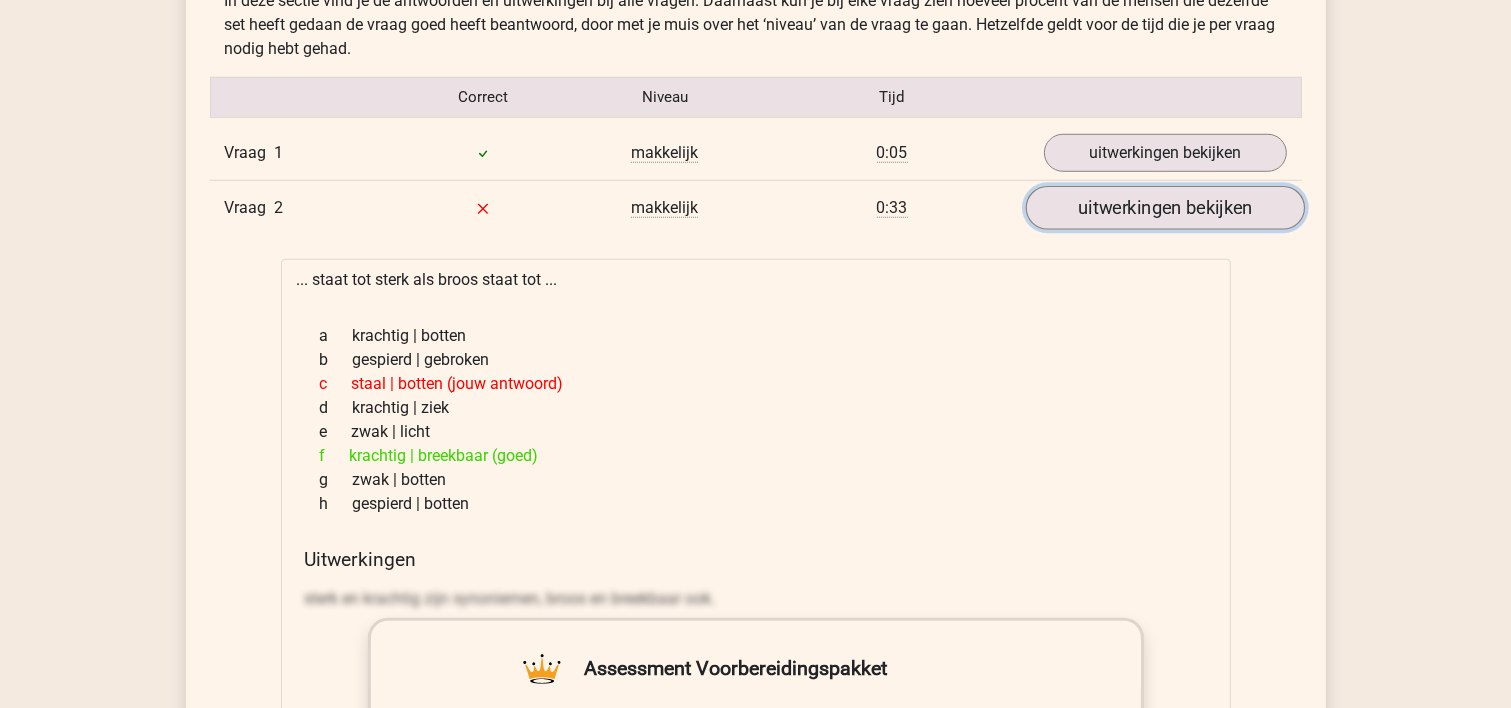 click on "uitwerkingen bekijken" at bounding box center (1164, 208) 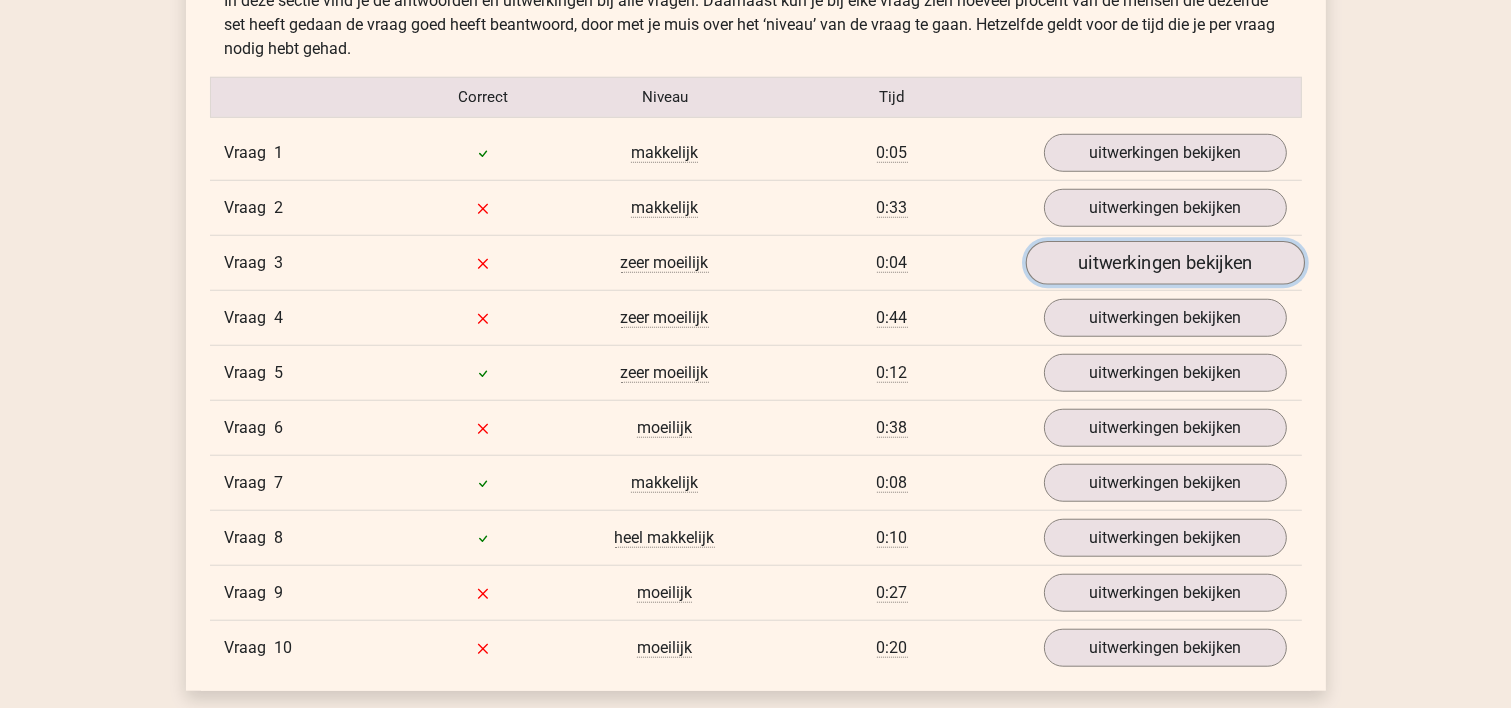 click on "uitwerkingen bekijken" at bounding box center [1164, 263] 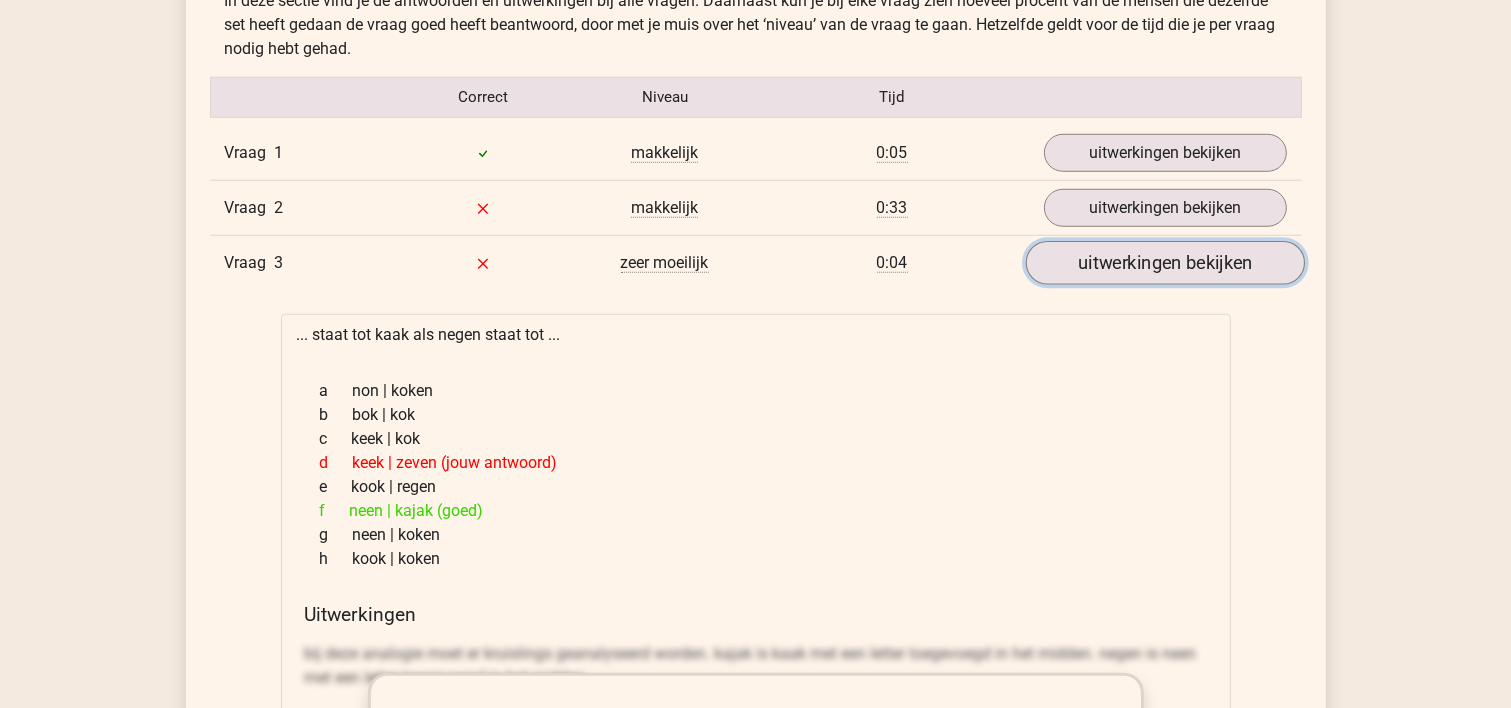 click on "uitwerkingen bekijken" at bounding box center (1164, 263) 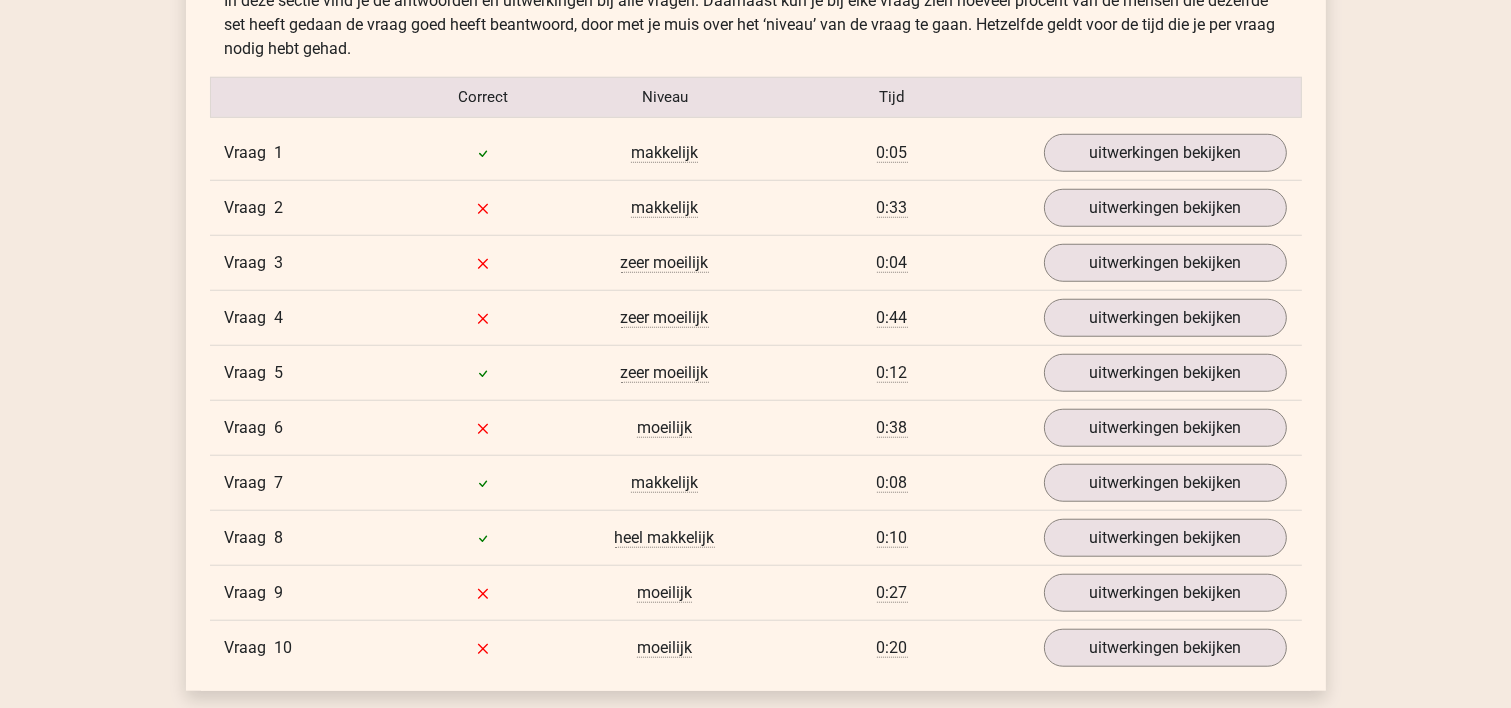 click on "Vraag
4
zeer moeilijk
0:44
uitwerkingen bekijken" at bounding box center [756, 317] 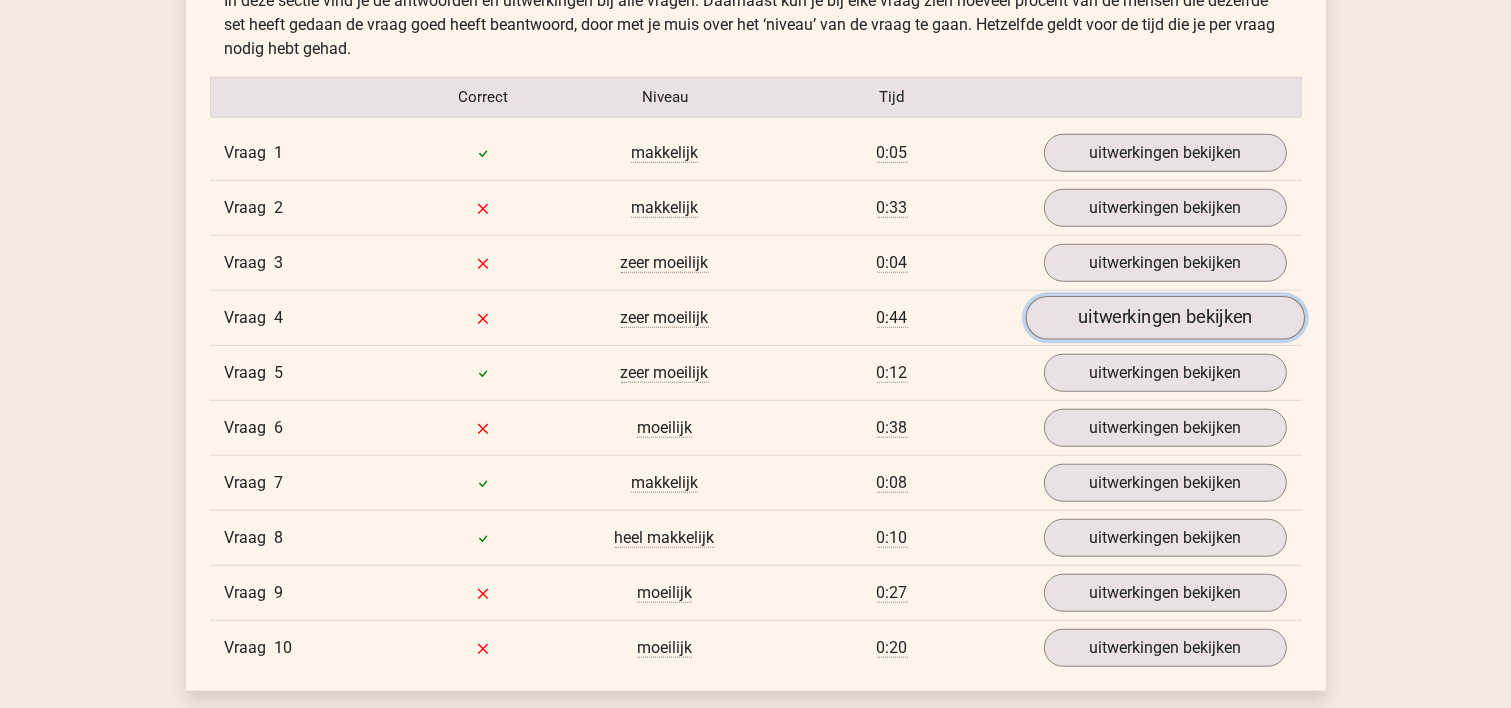 click on "uitwerkingen bekijken" at bounding box center [1164, 318] 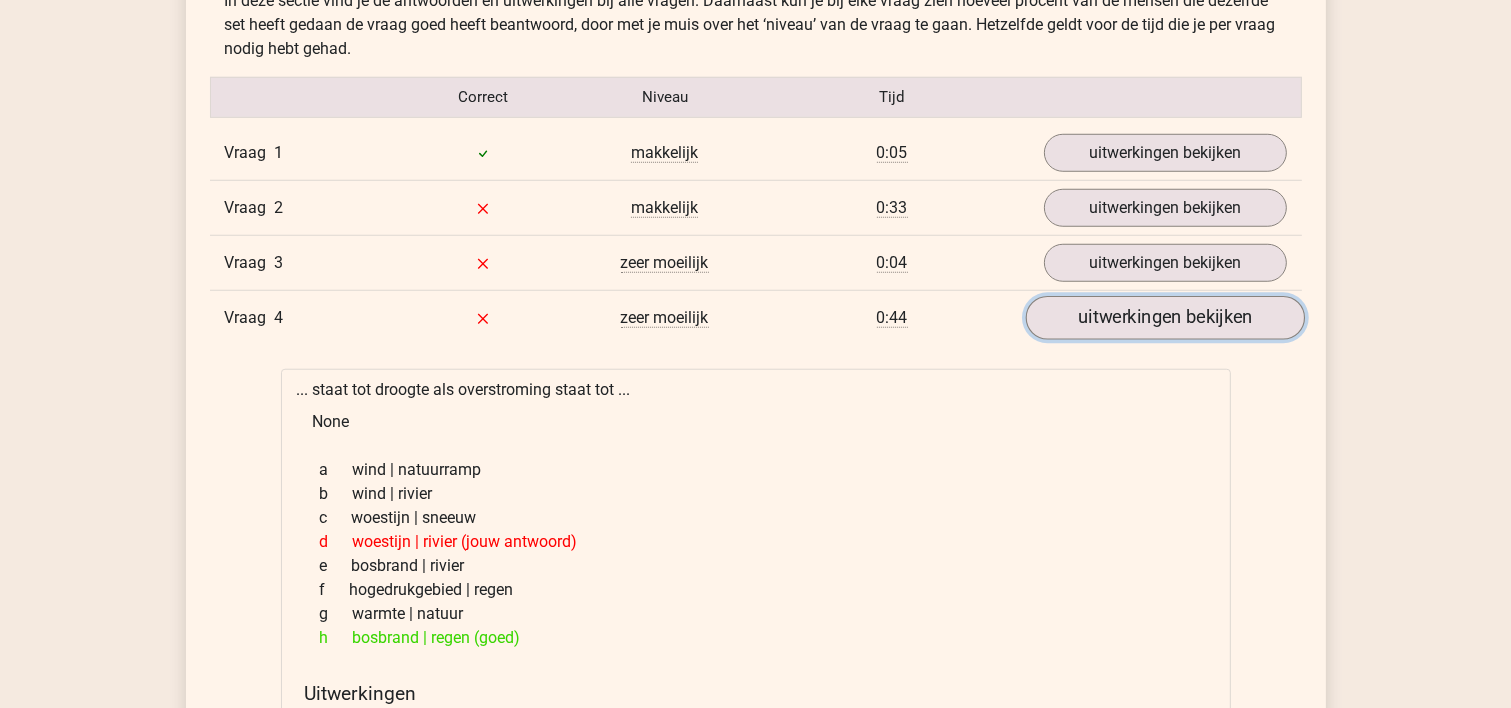 click on "uitwerkingen bekijken" at bounding box center [1164, 318] 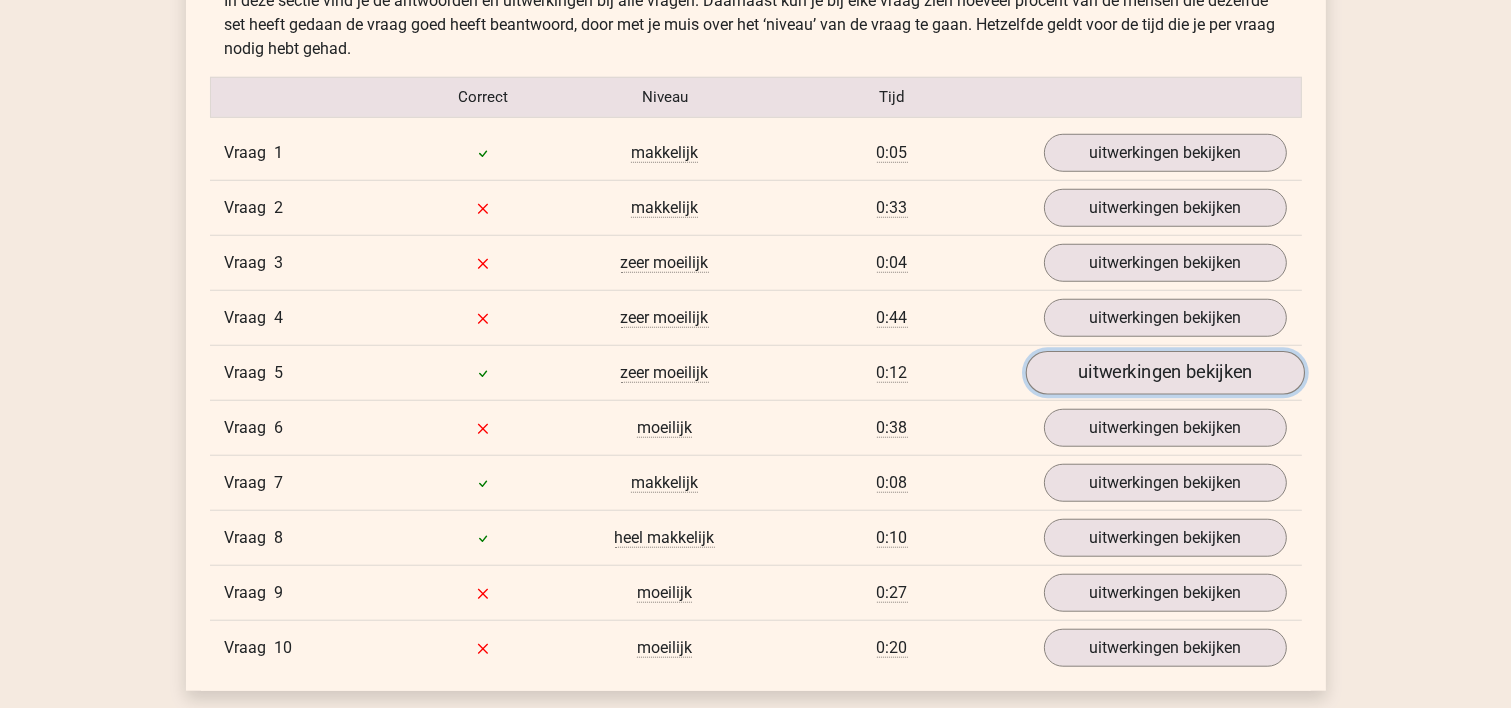 click on "uitwerkingen bekijken" at bounding box center [1164, 373] 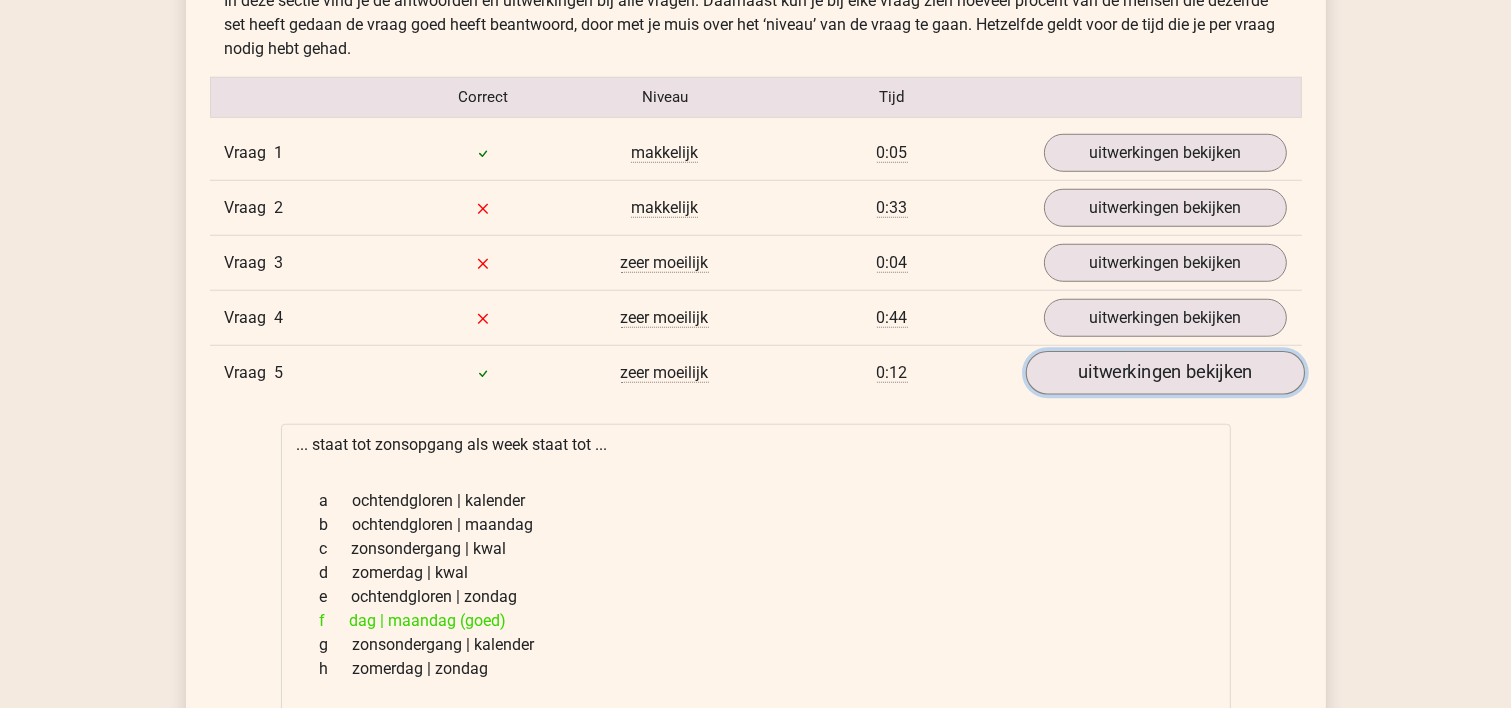 click on "uitwerkingen bekijken" at bounding box center [1164, 373] 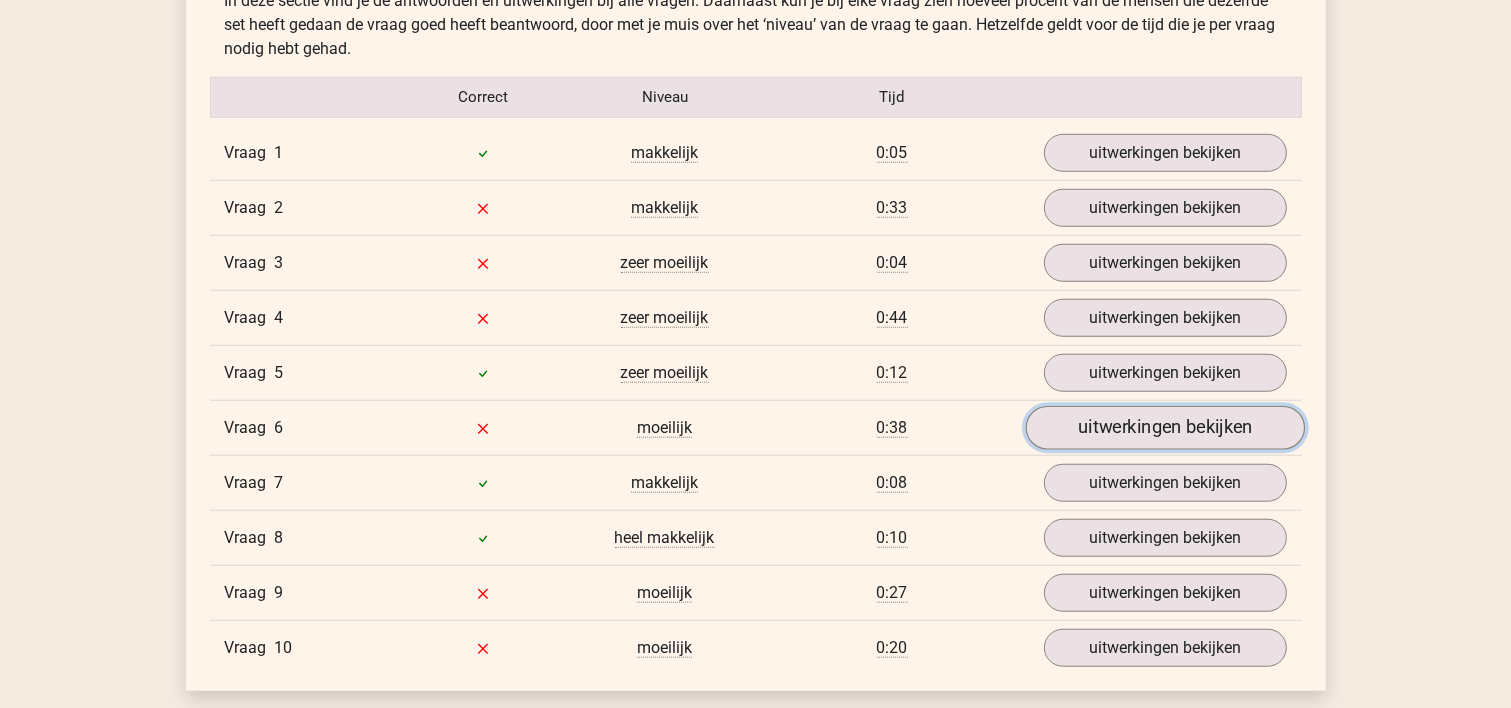 click on "uitwerkingen bekijken" at bounding box center [1164, 428] 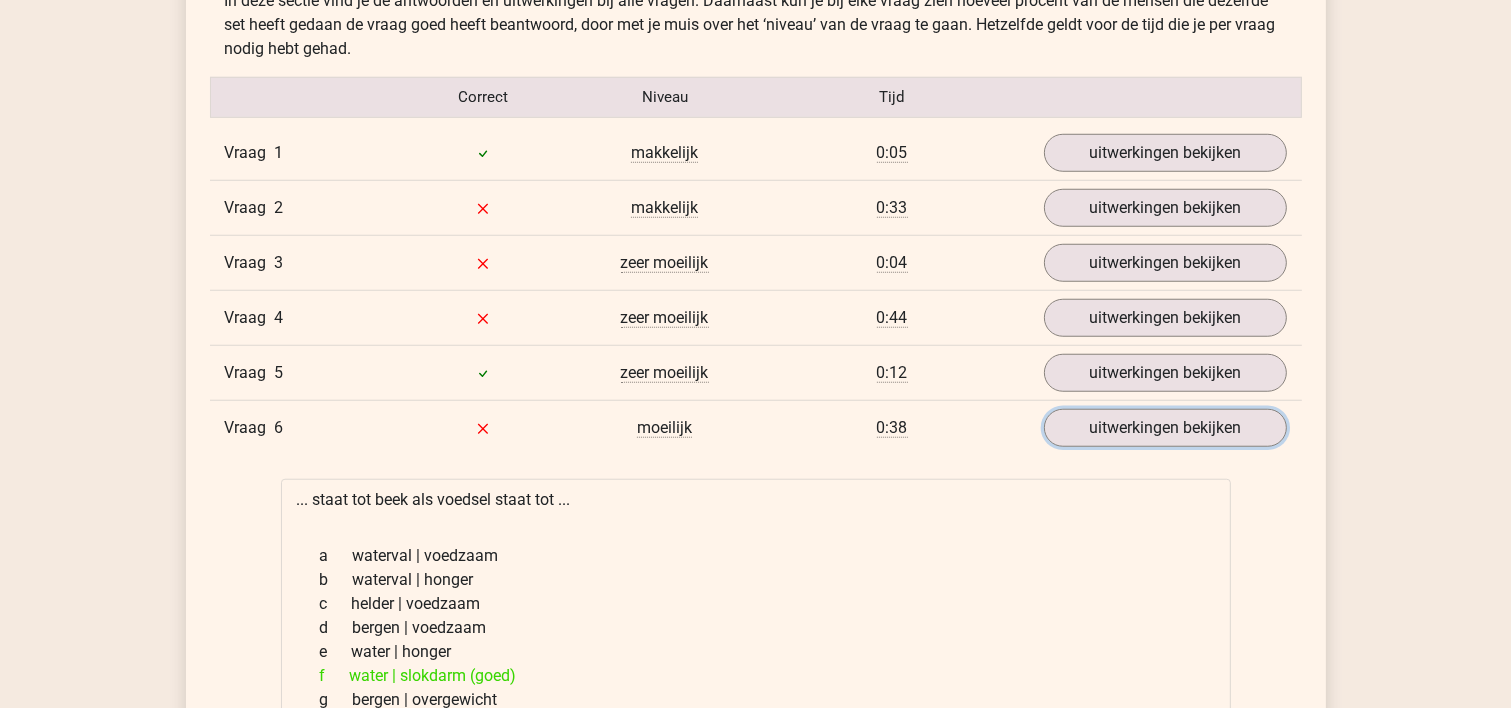 click on "uitwerkingen bekijken" at bounding box center (1165, 428) 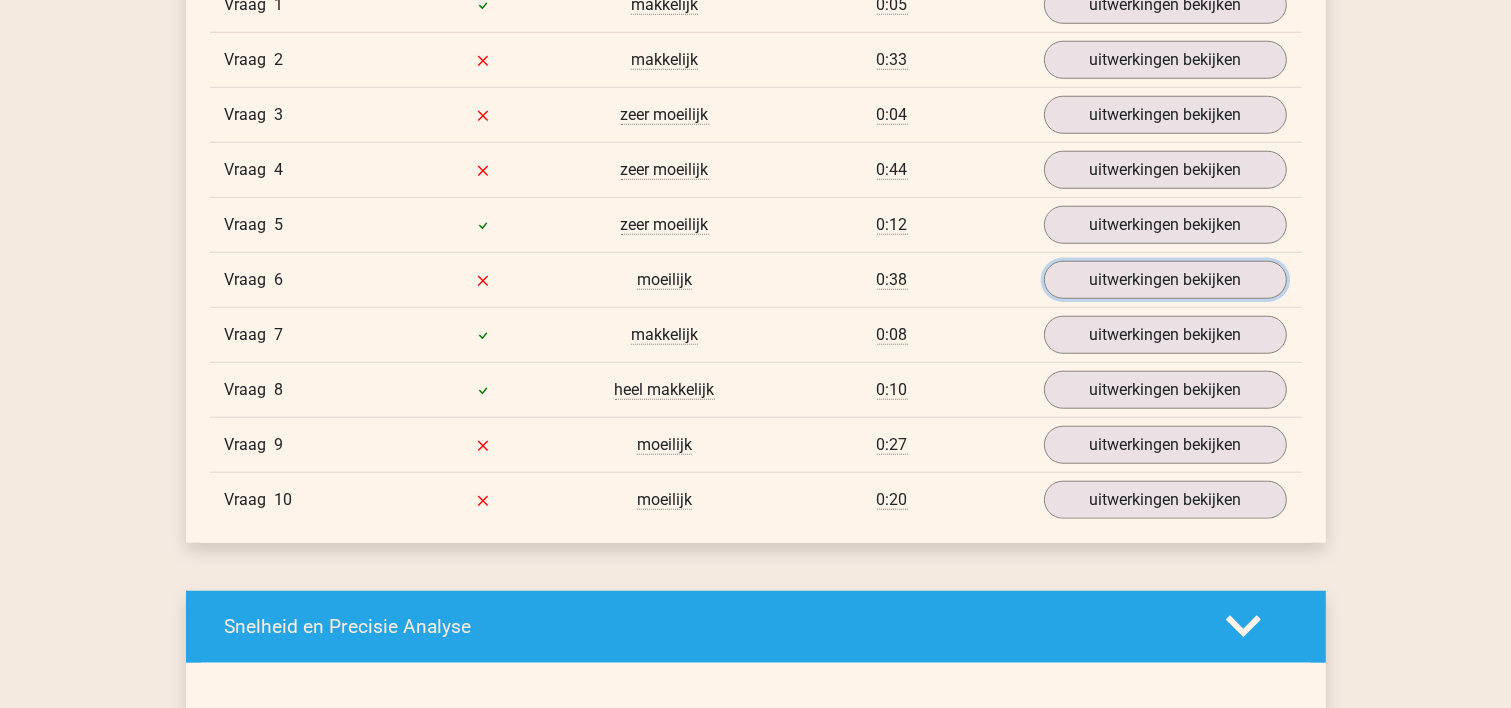 scroll, scrollTop: 1811, scrollLeft: 0, axis: vertical 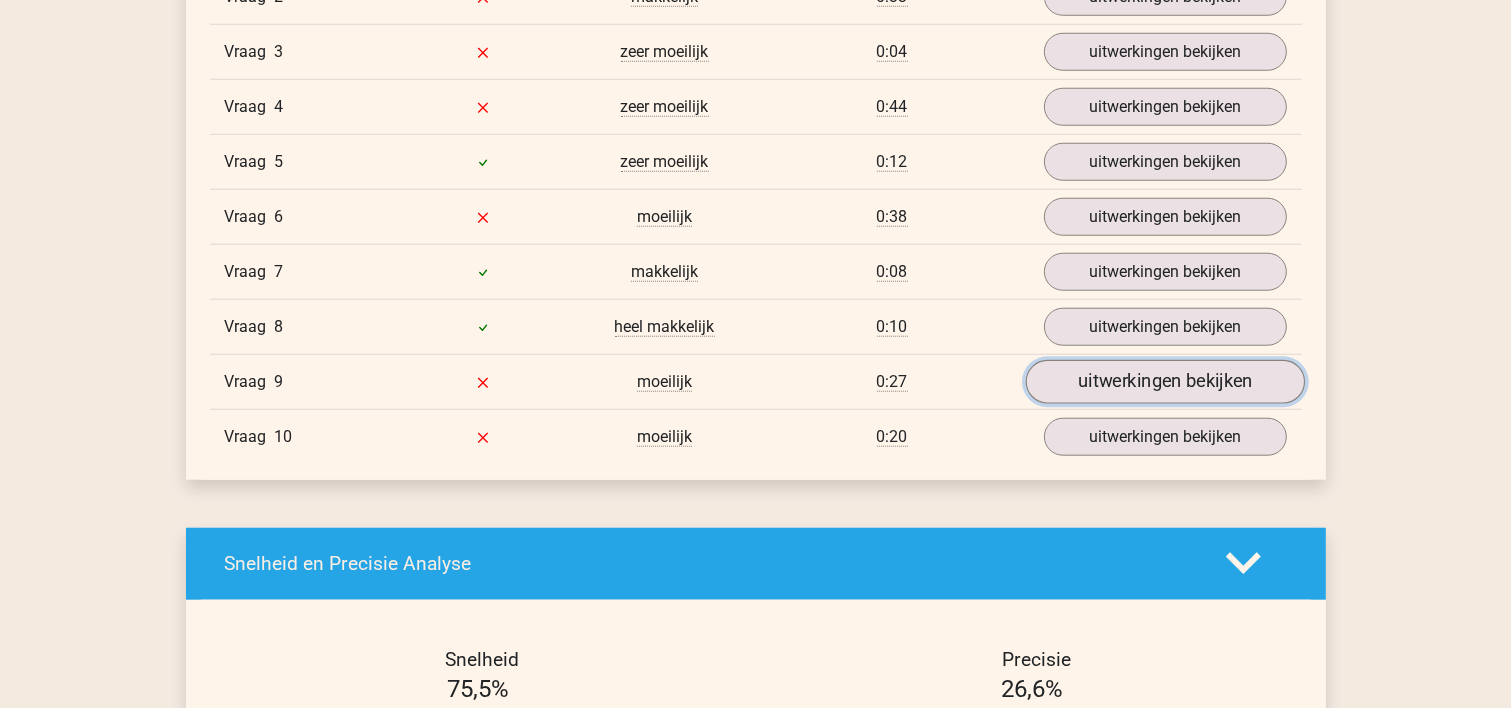 click on "uitwerkingen bekijken" at bounding box center [1164, 382] 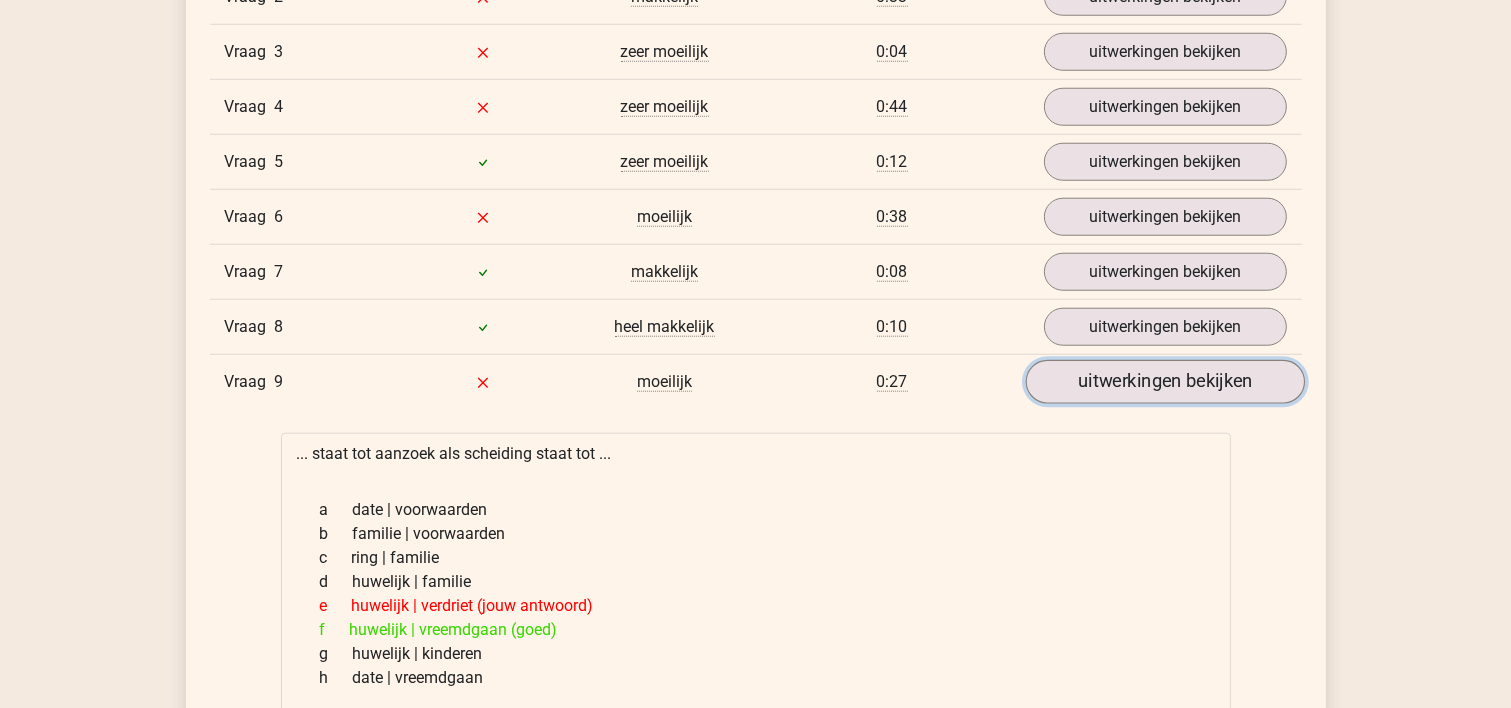 click on "uitwerkingen bekijken" at bounding box center (1164, 382) 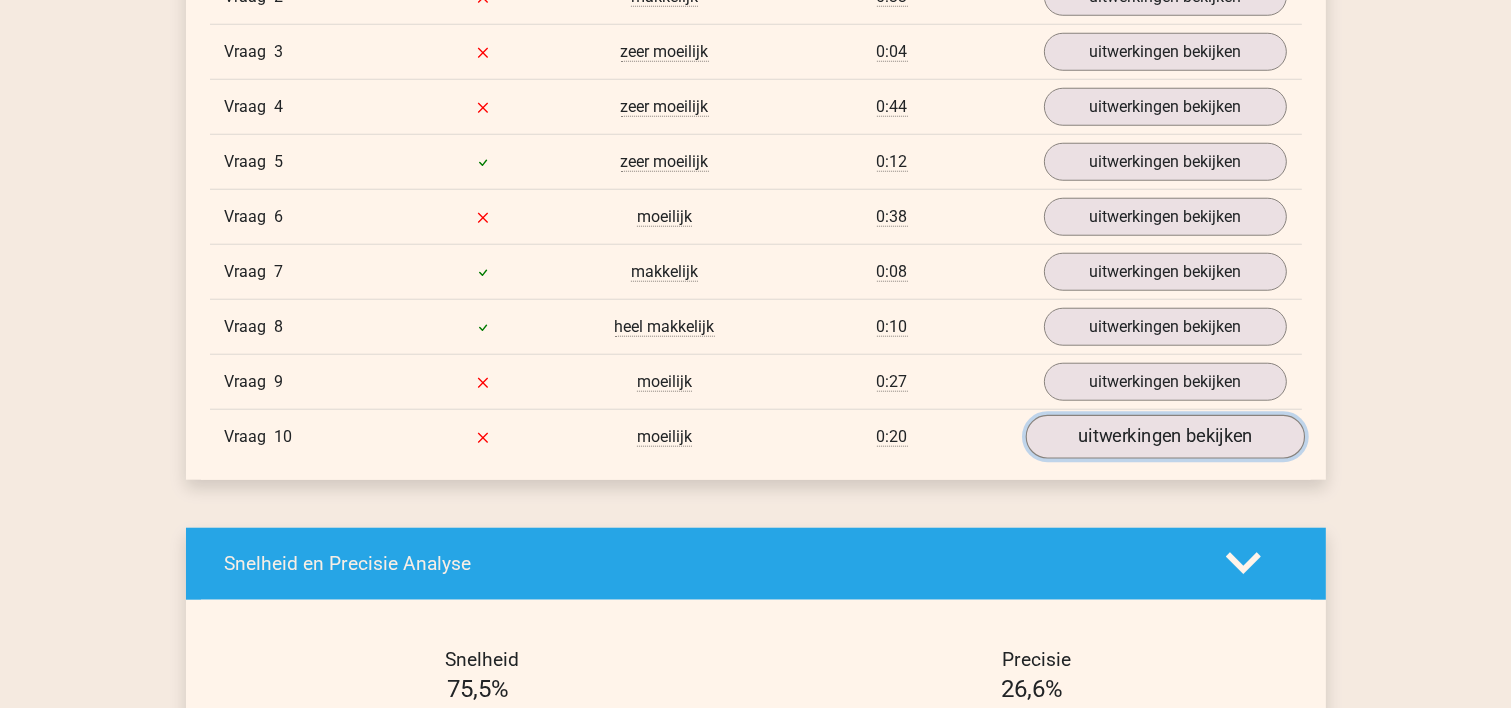 click on "uitwerkingen bekijken" at bounding box center [1164, 437] 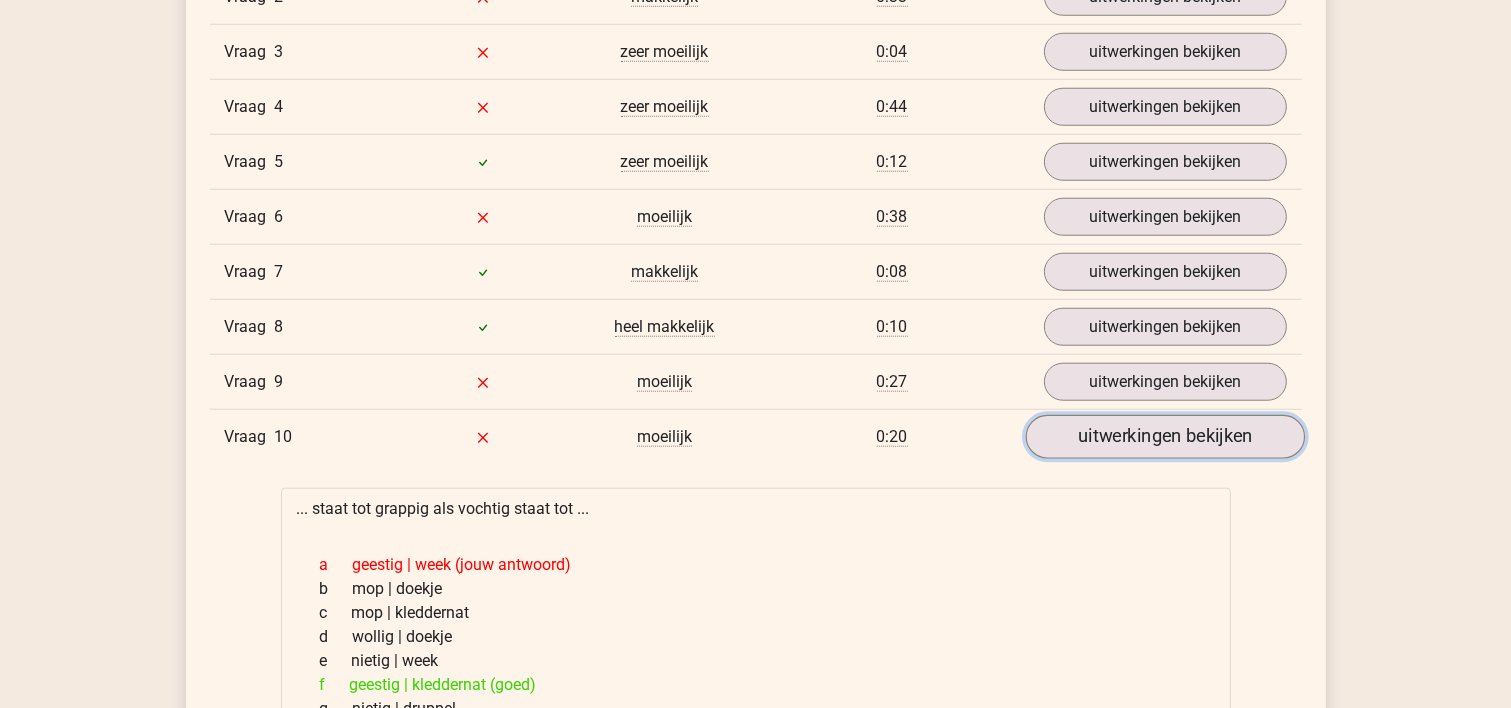 click on "uitwerkingen bekijken" at bounding box center (1164, 437) 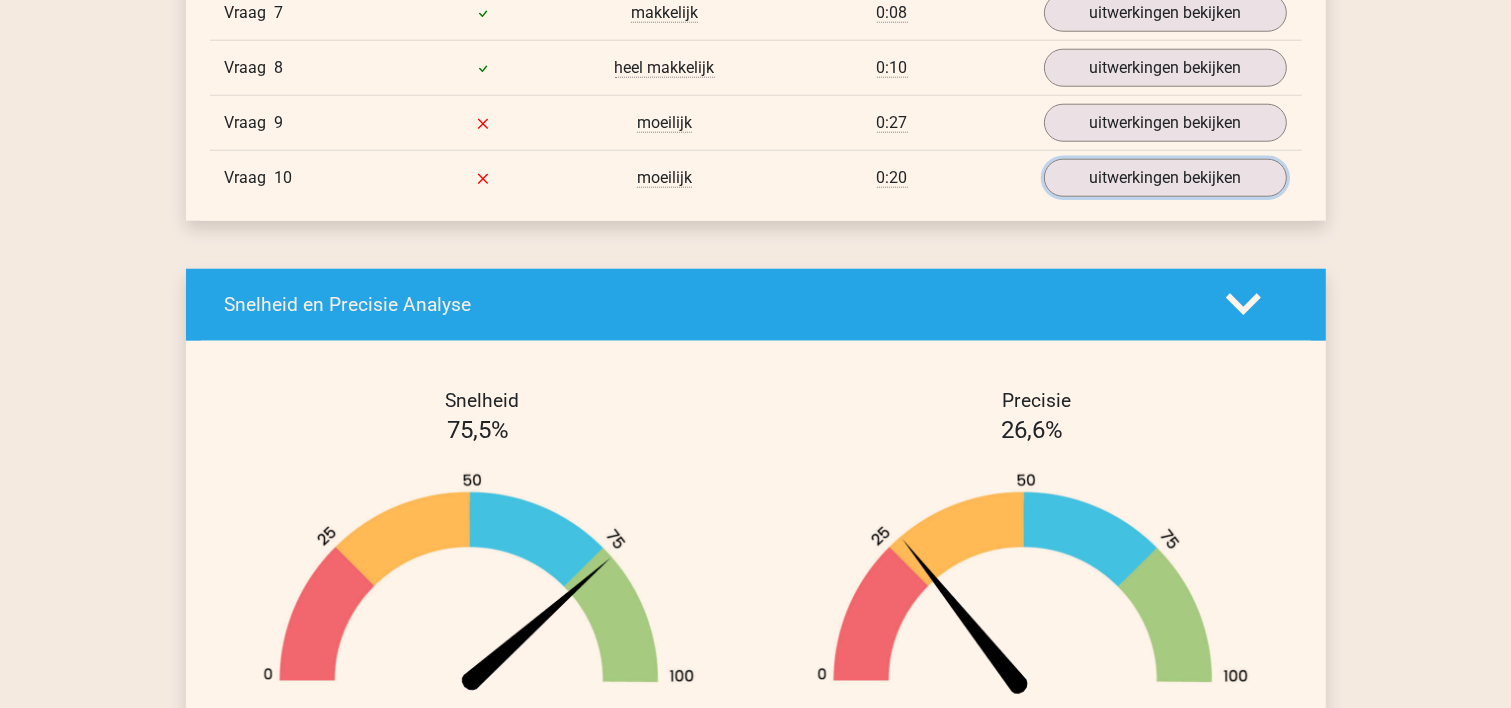 scroll, scrollTop: 2329, scrollLeft: 0, axis: vertical 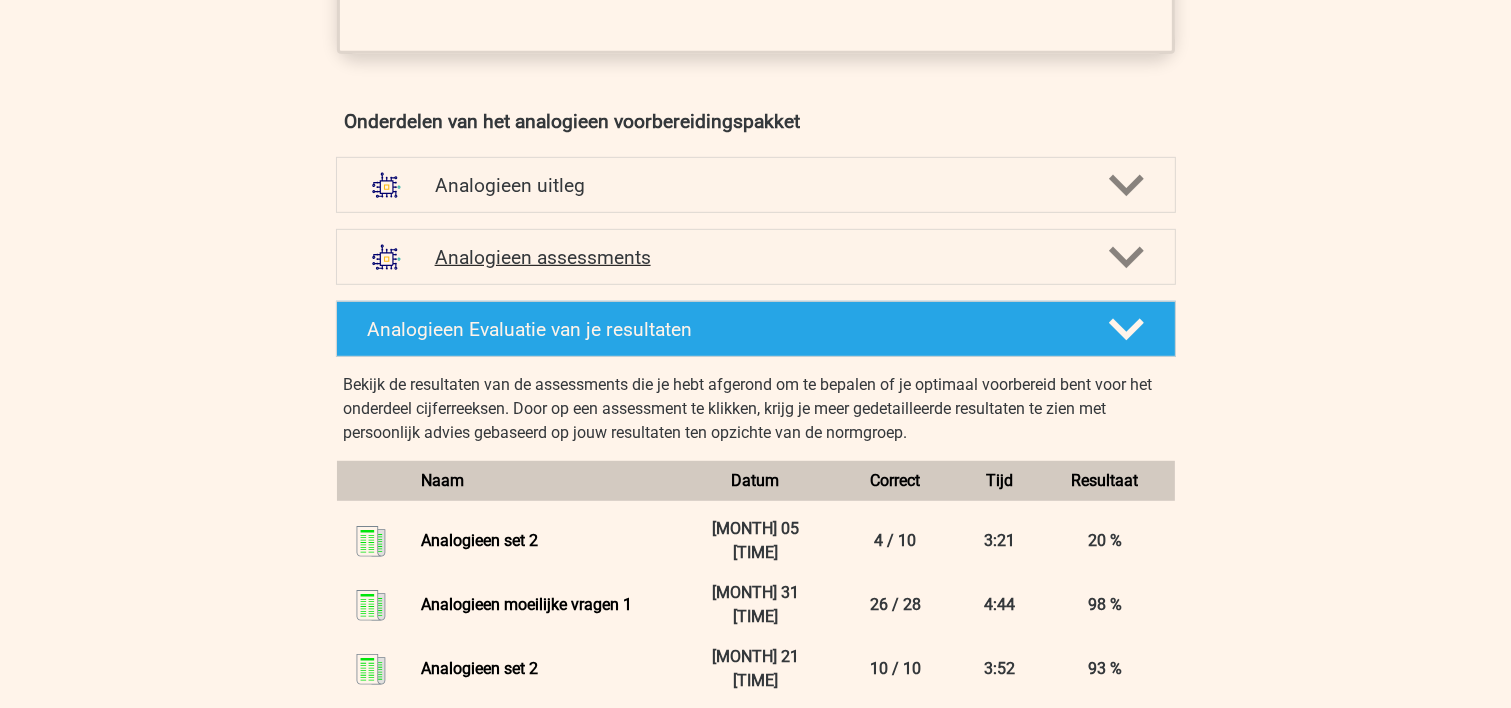 click on "Analogieen assessments" at bounding box center [756, 257] 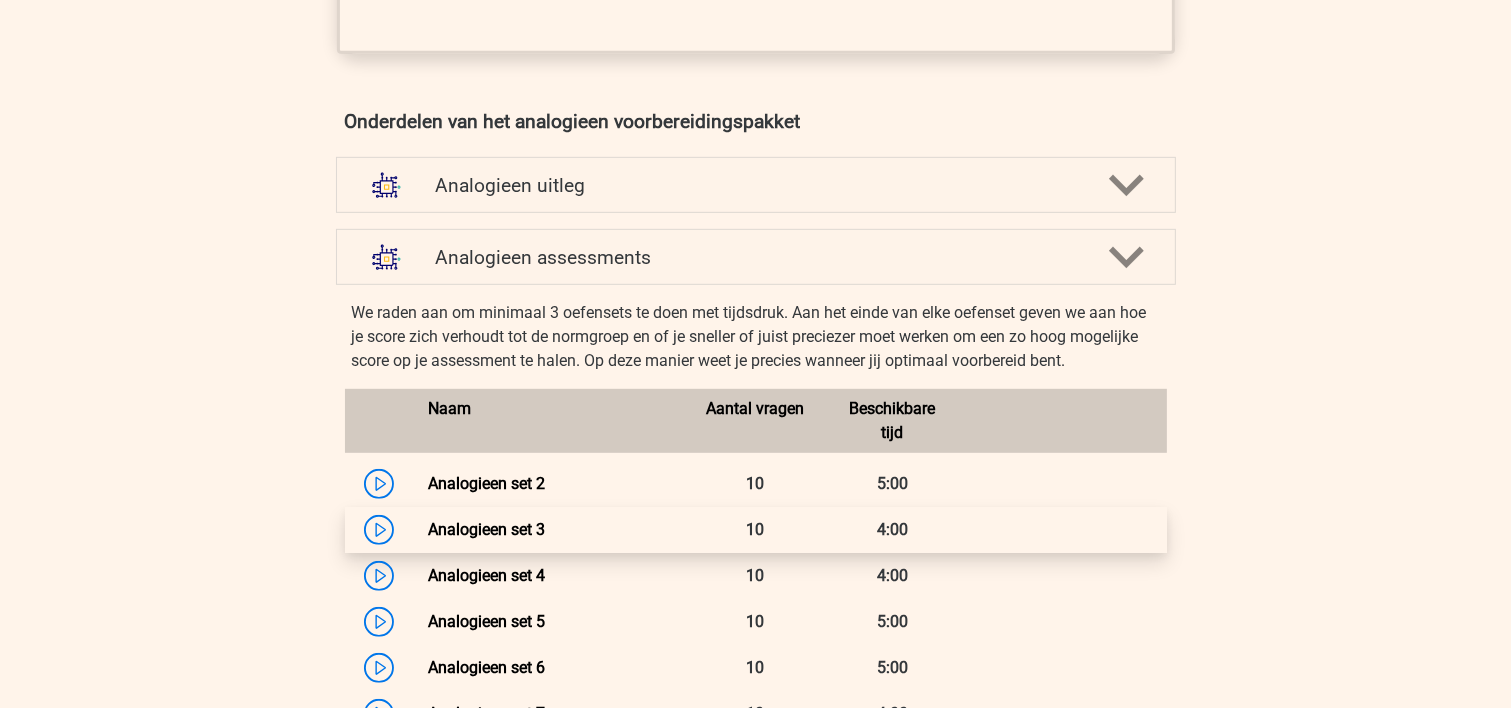 click on "Analogieen
set 3" at bounding box center [486, 529] 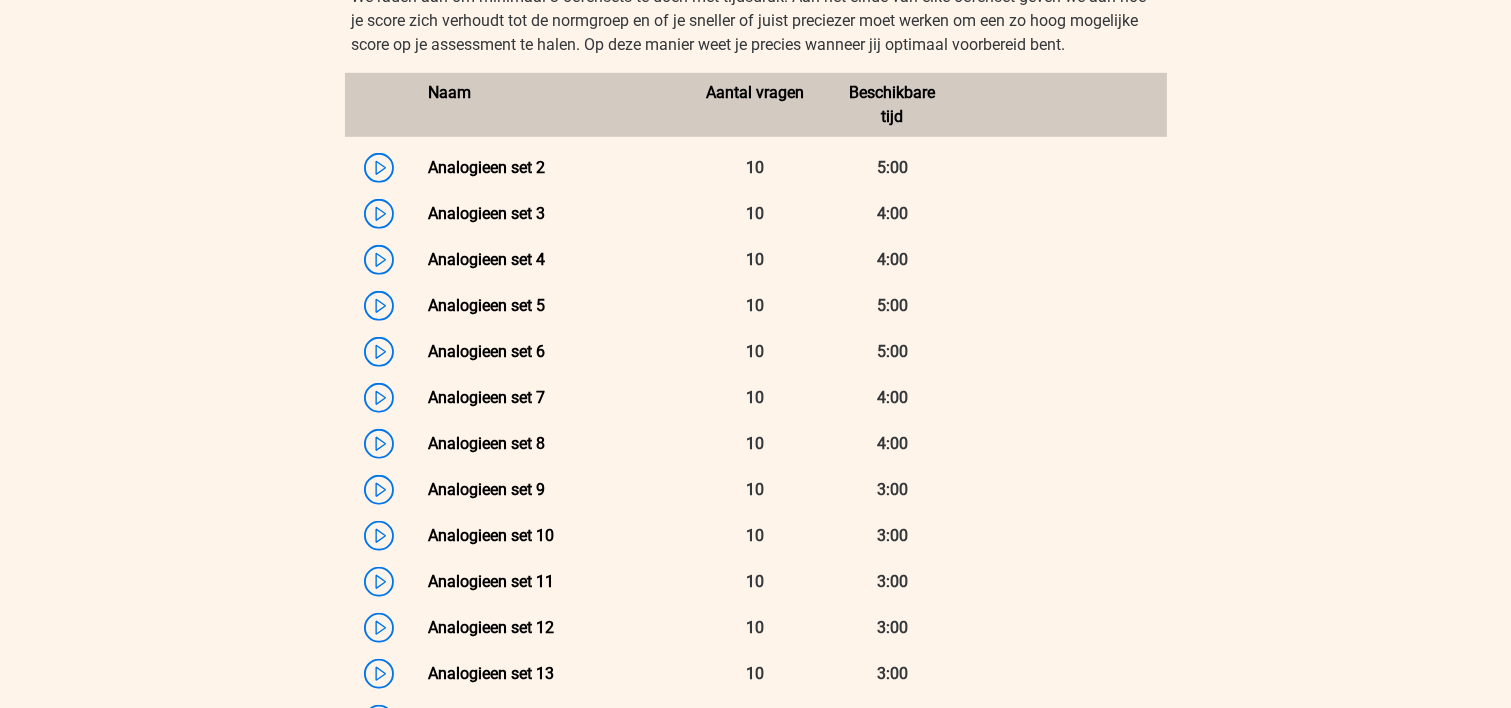 scroll, scrollTop: 1388, scrollLeft: 0, axis: vertical 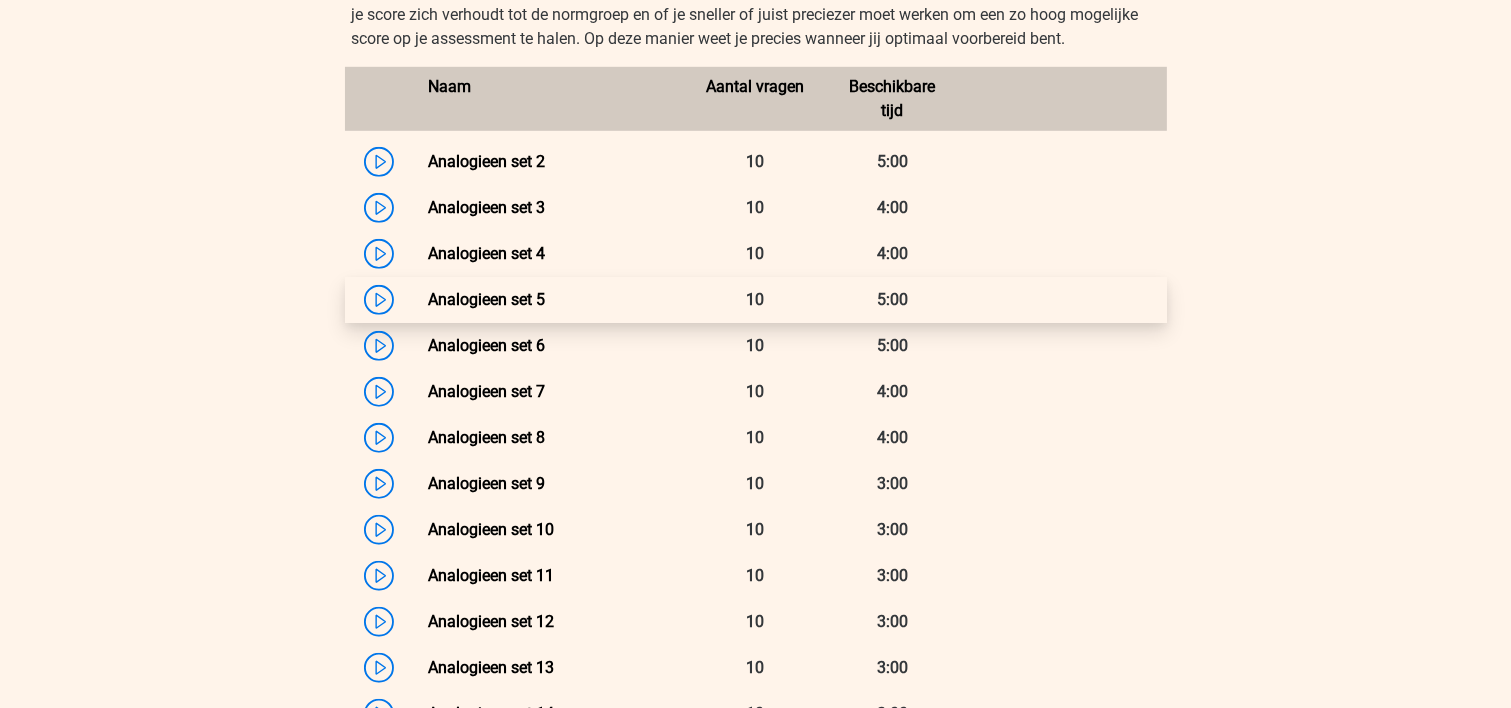 click on "Analogieen
set 5" at bounding box center (486, 299) 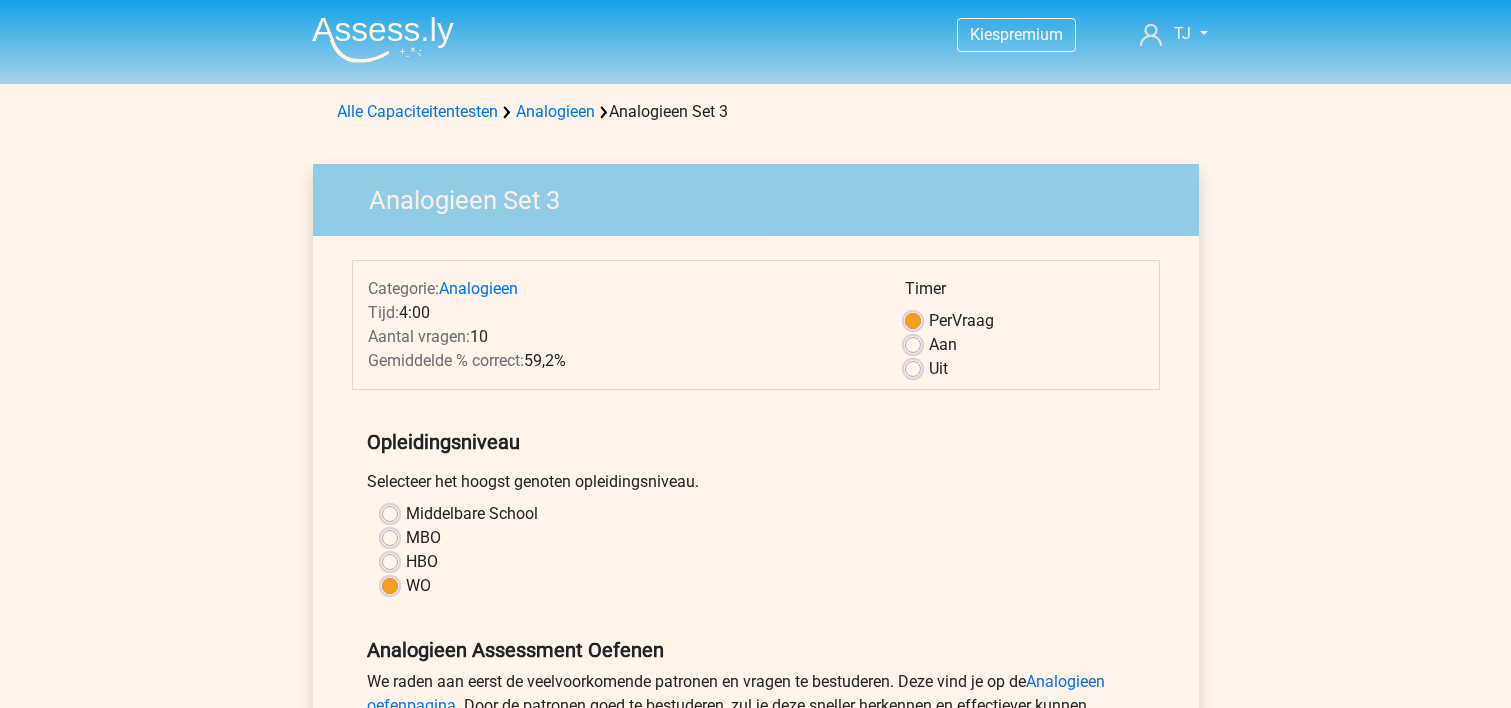 scroll, scrollTop: 0, scrollLeft: 0, axis: both 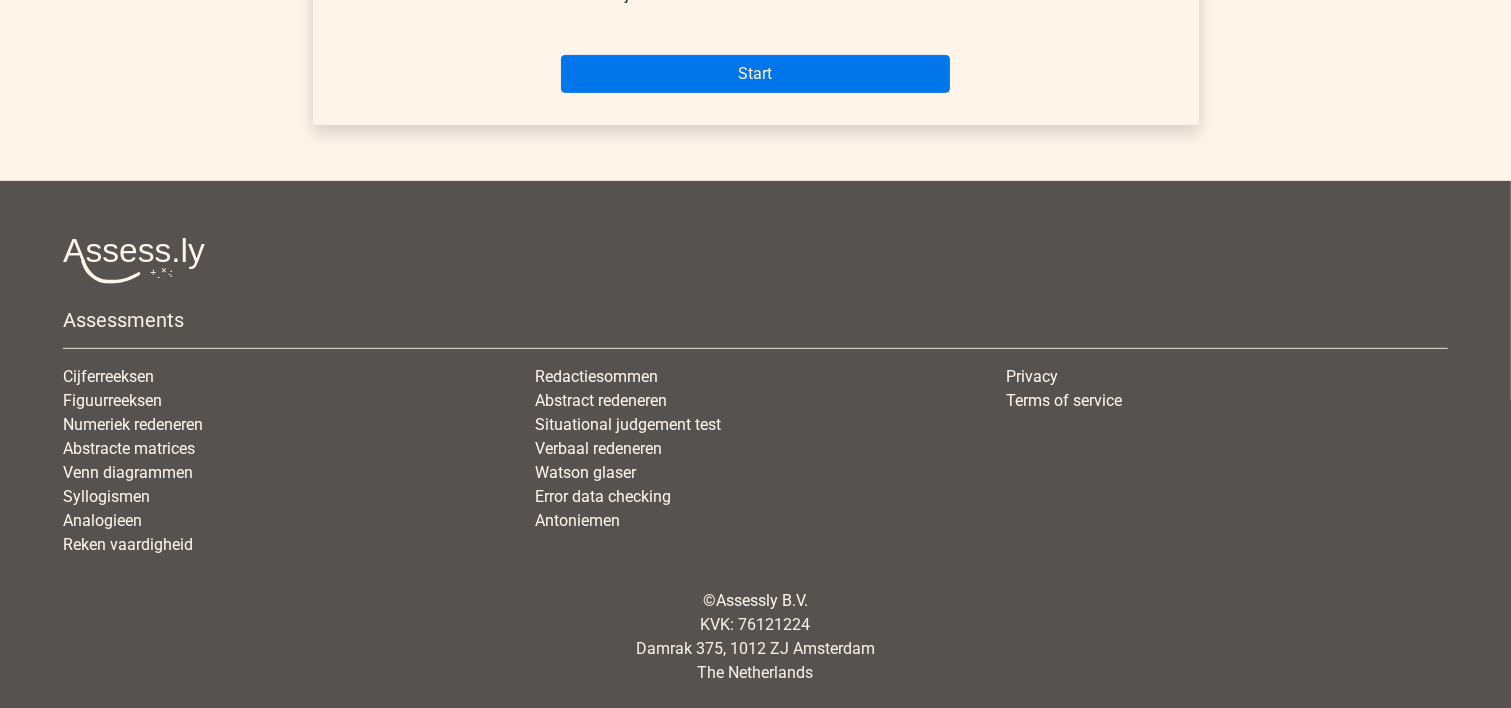 click on "Start" at bounding box center [756, 58] 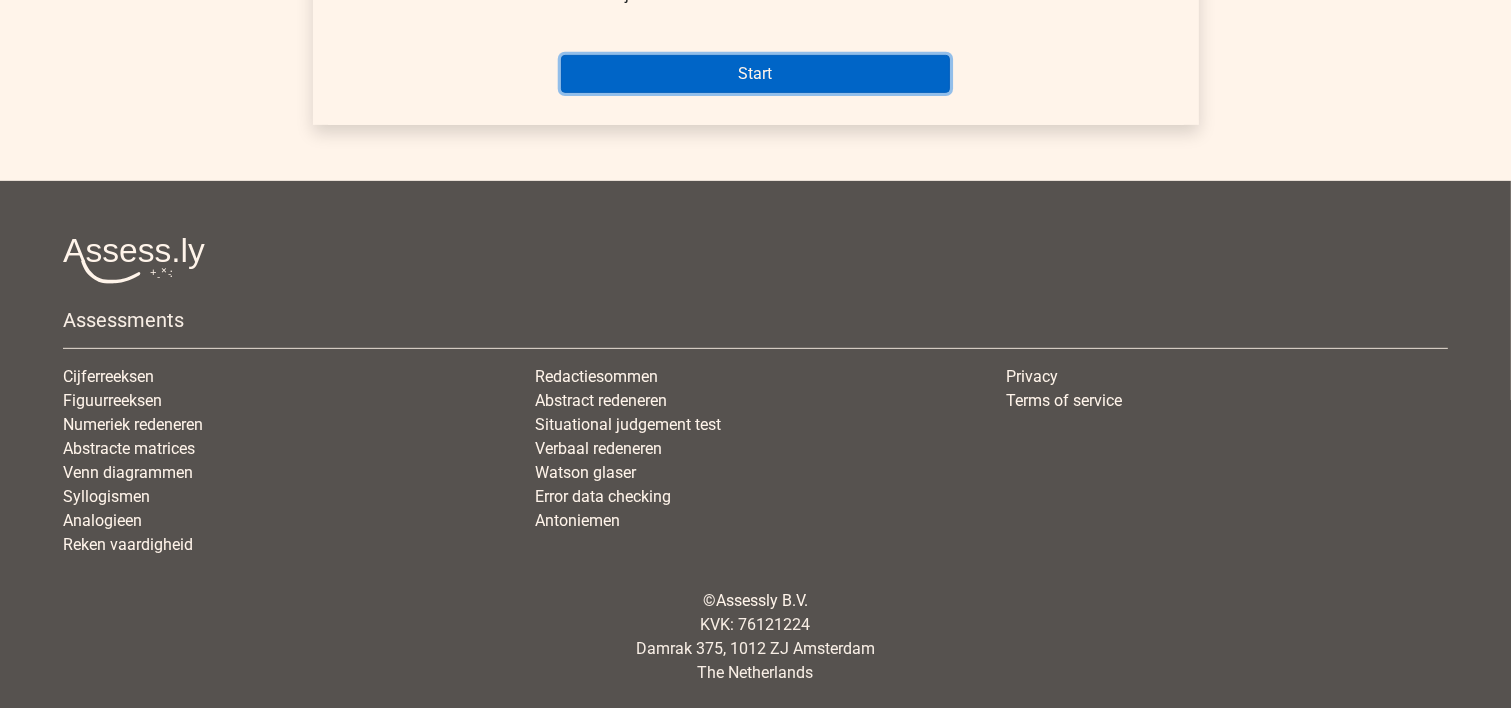 click on "Start" at bounding box center [755, 74] 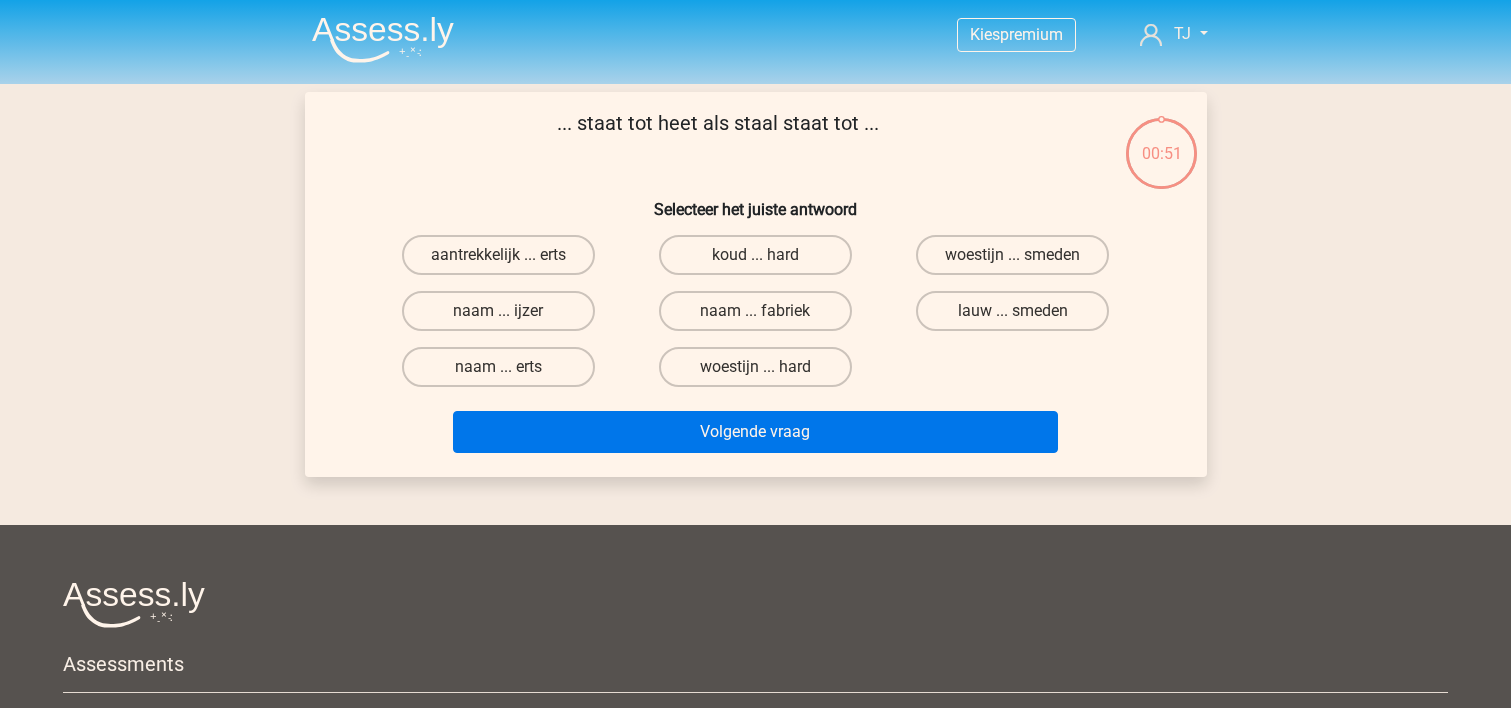 scroll, scrollTop: 0, scrollLeft: 0, axis: both 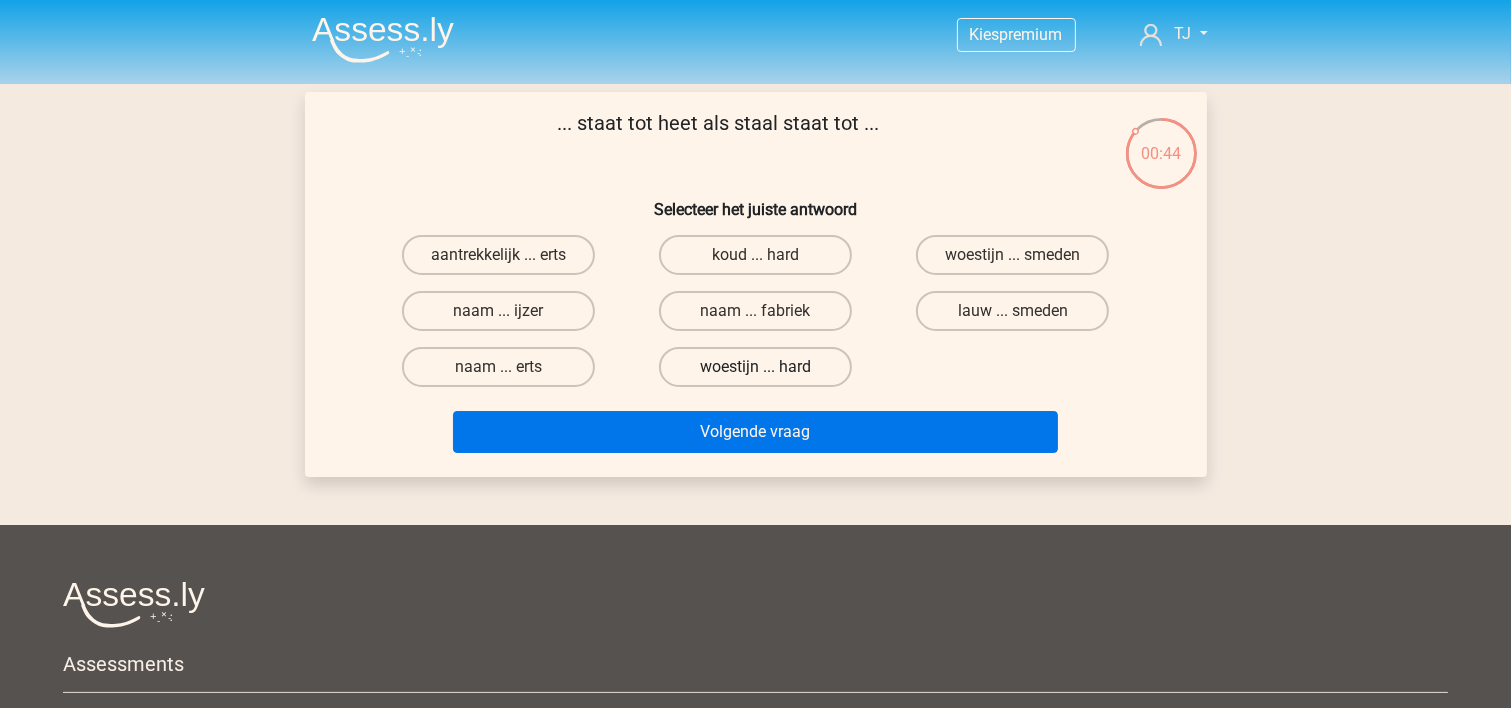 click on "woestijn ... hard" at bounding box center [755, 367] 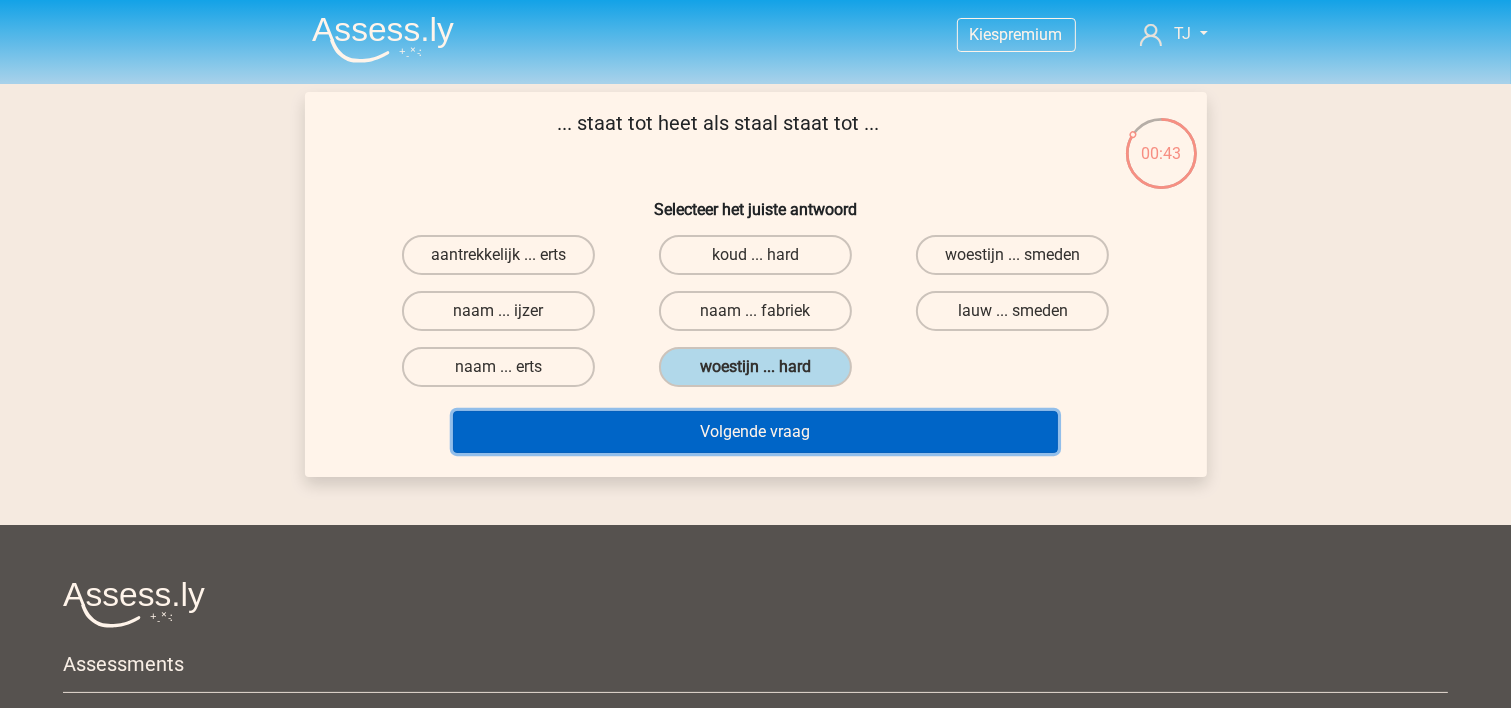 click on "Volgende vraag" at bounding box center [755, 432] 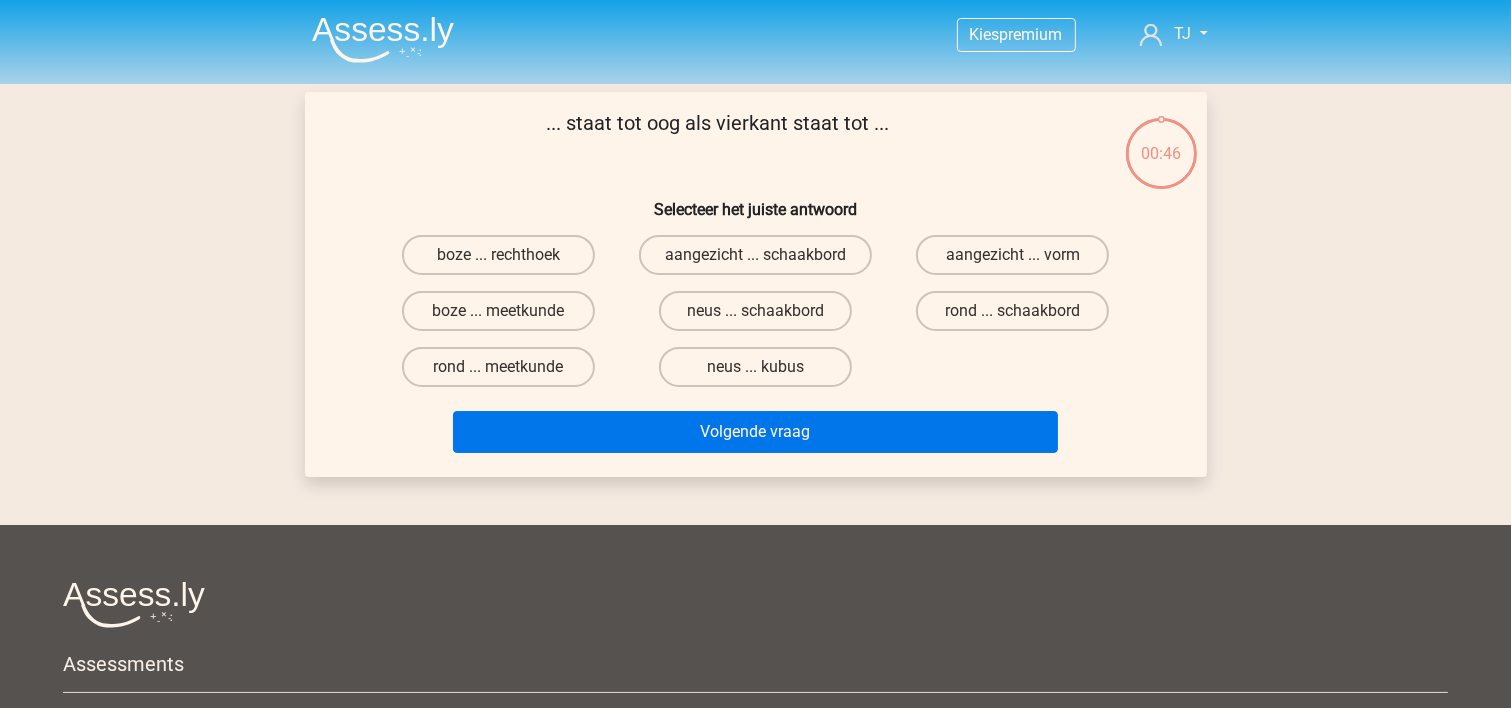 scroll, scrollTop: 92, scrollLeft: 0, axis: vertical 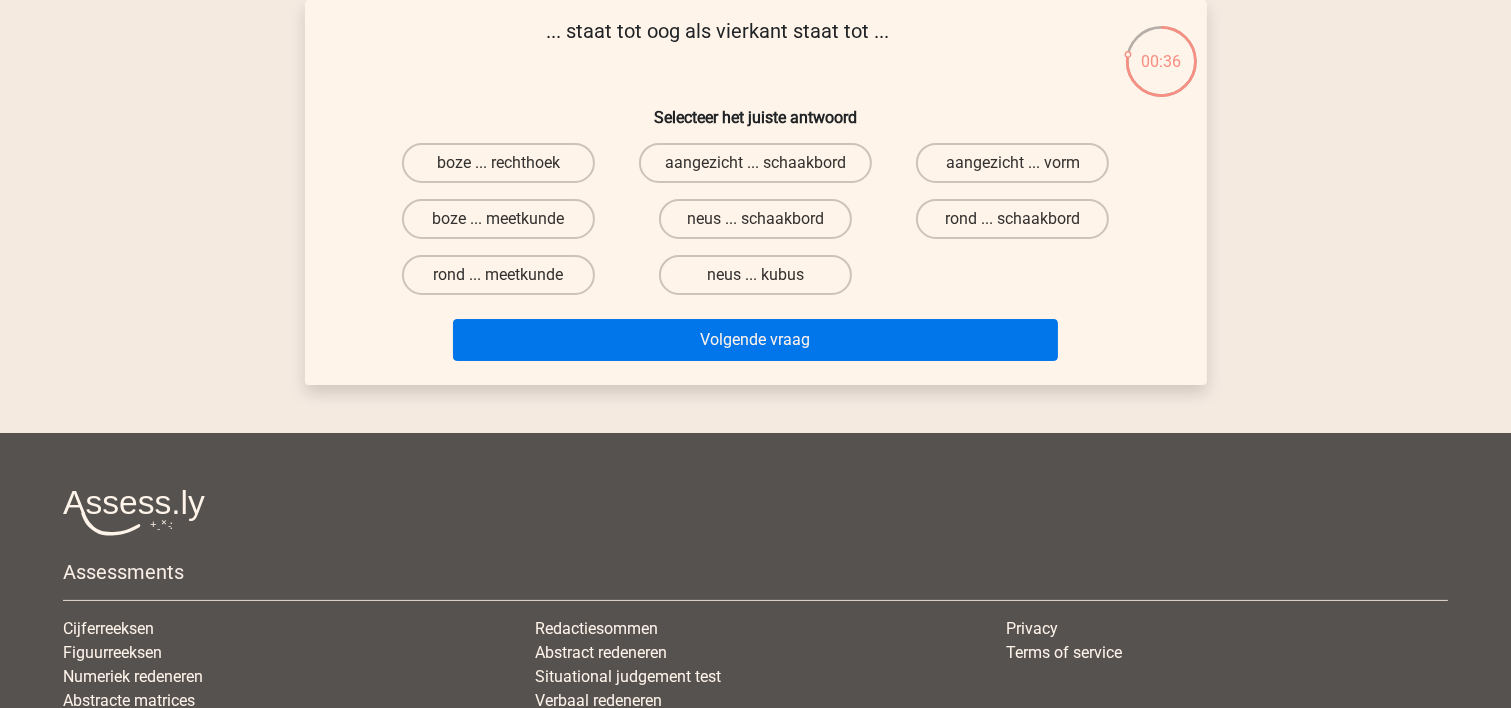 click on "rond ... schaakbord" at bounding box center (1019, 225) 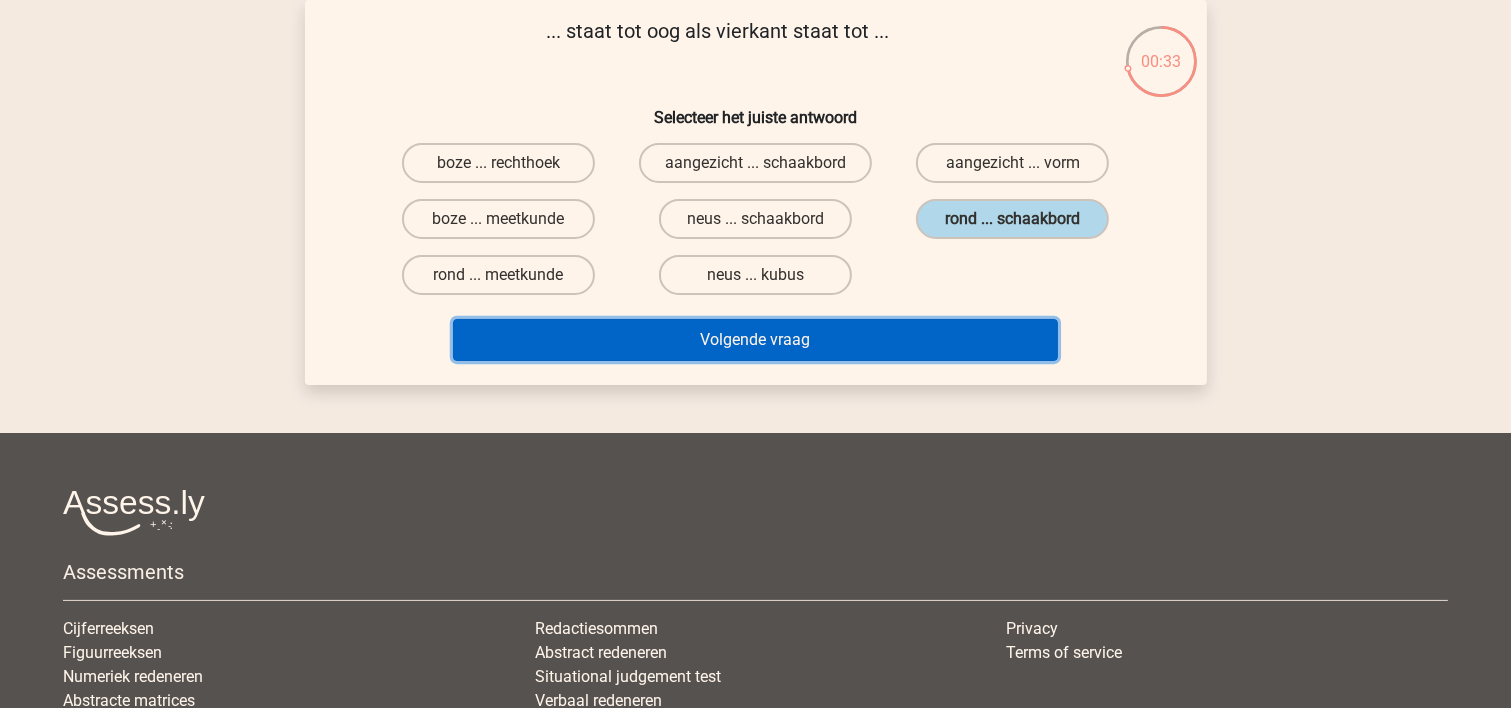 click on "Volgende vraag" at bounding box center (755, 340) 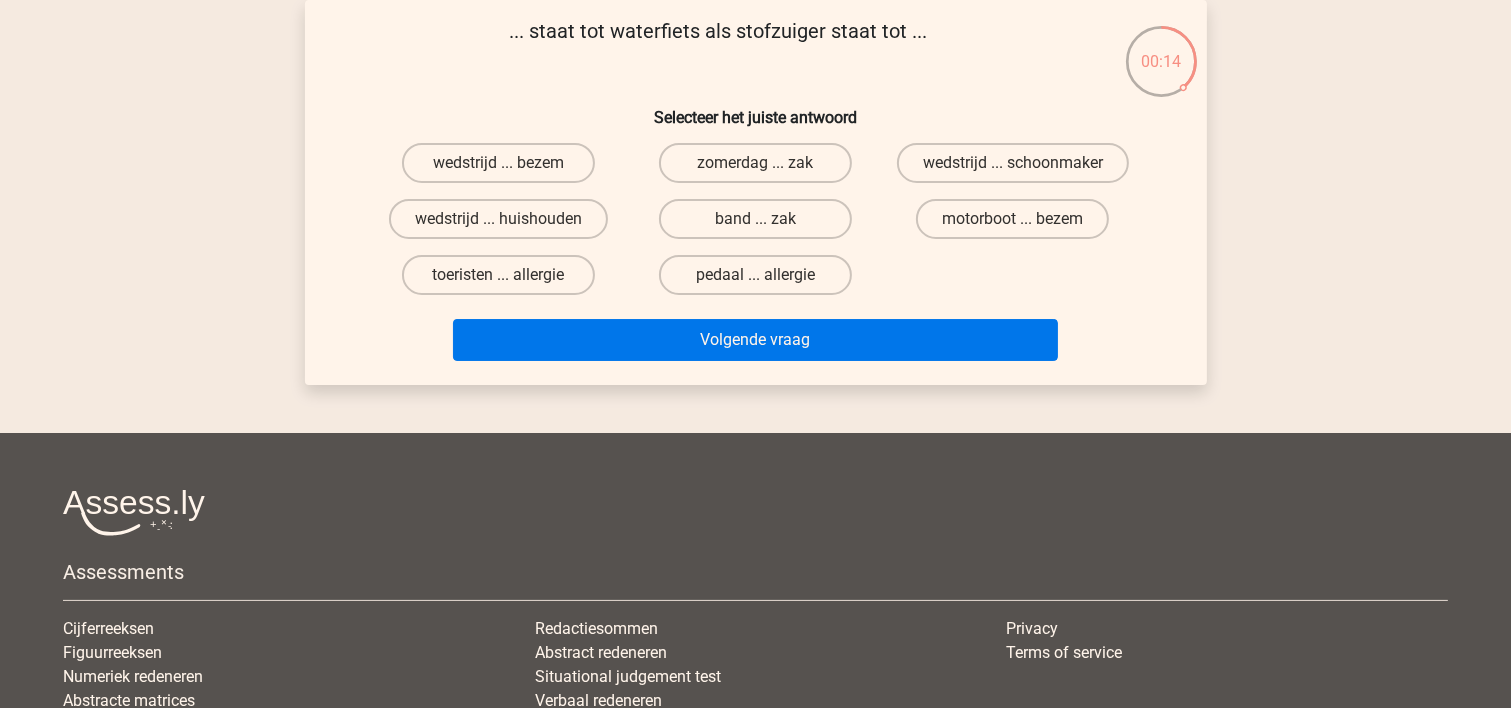 drag, startPoint x: 808, startPoint y: 278, endPoint x: 516, endPoint y: 41, distance: 376.07578 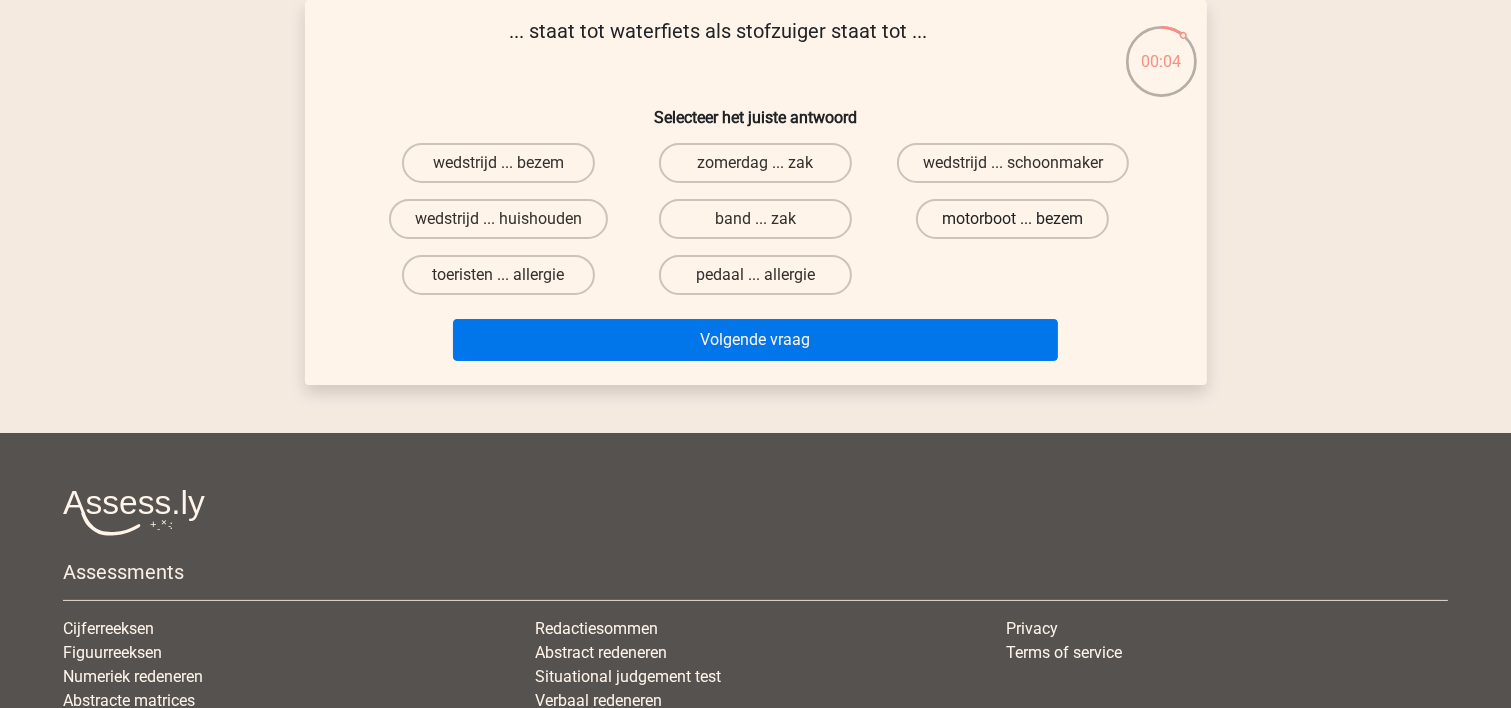 click on "motorboot ... bezem" at bounding box center (1012, 219) 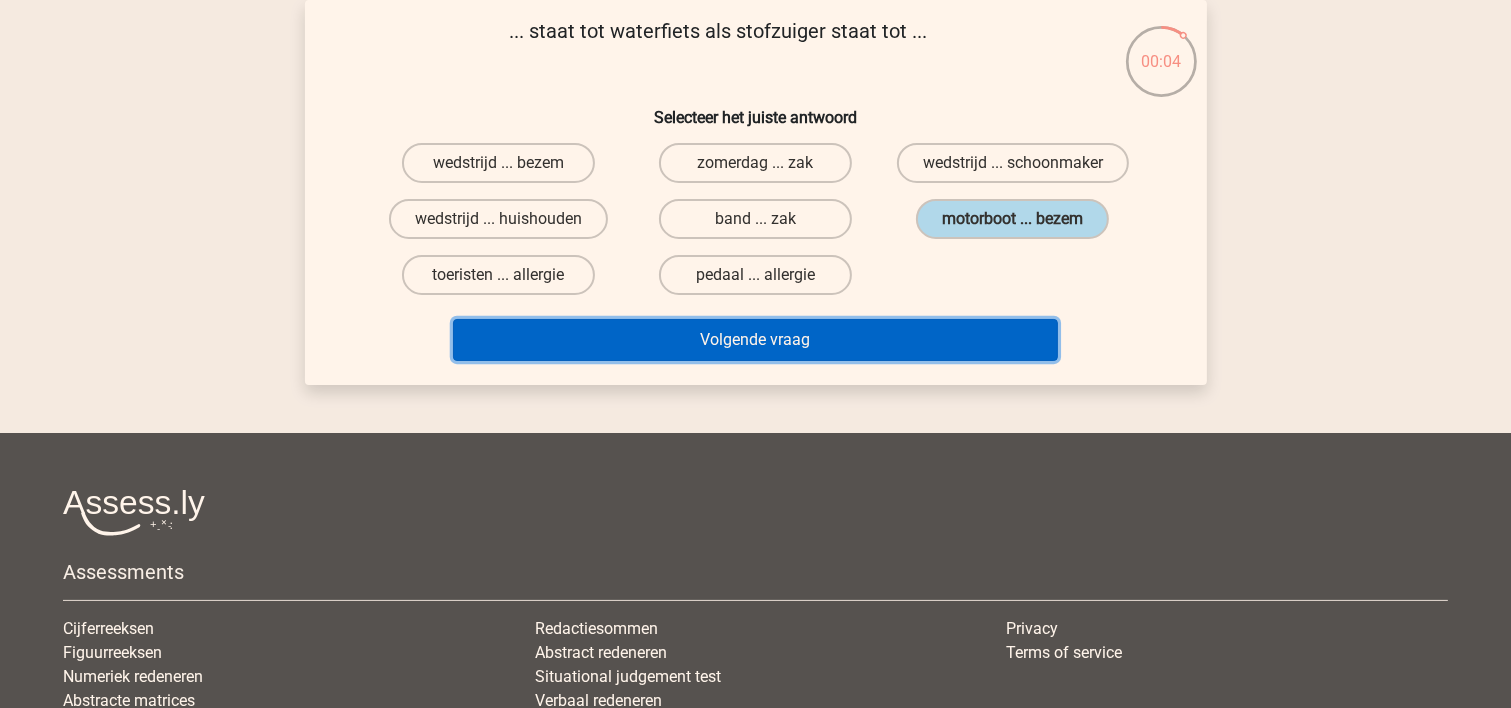 click on "Volgende vraag" at bounding box center (755, 340) 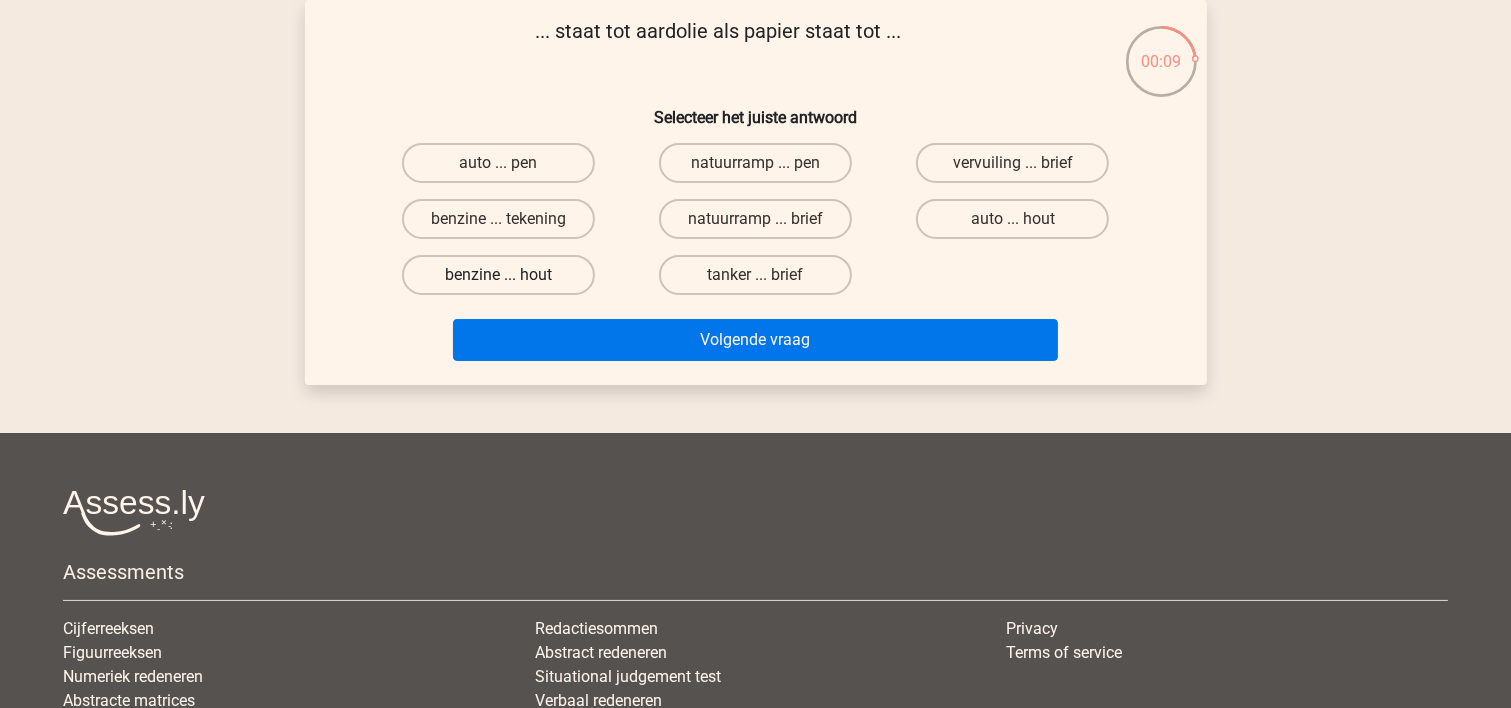 click on "benzine ... hout" at bounding box center (498, 275) 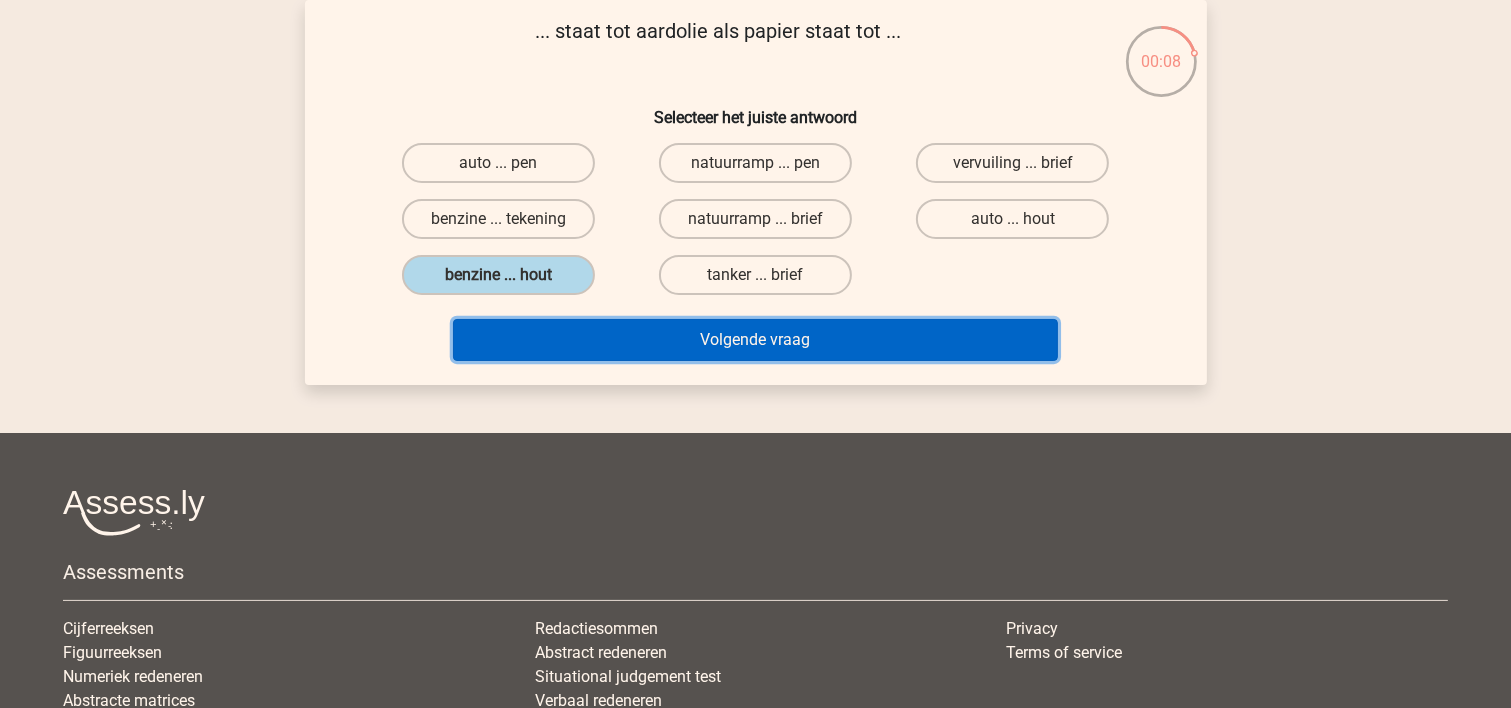 click on "Volgende vraag" at bounding box center (755, 340) 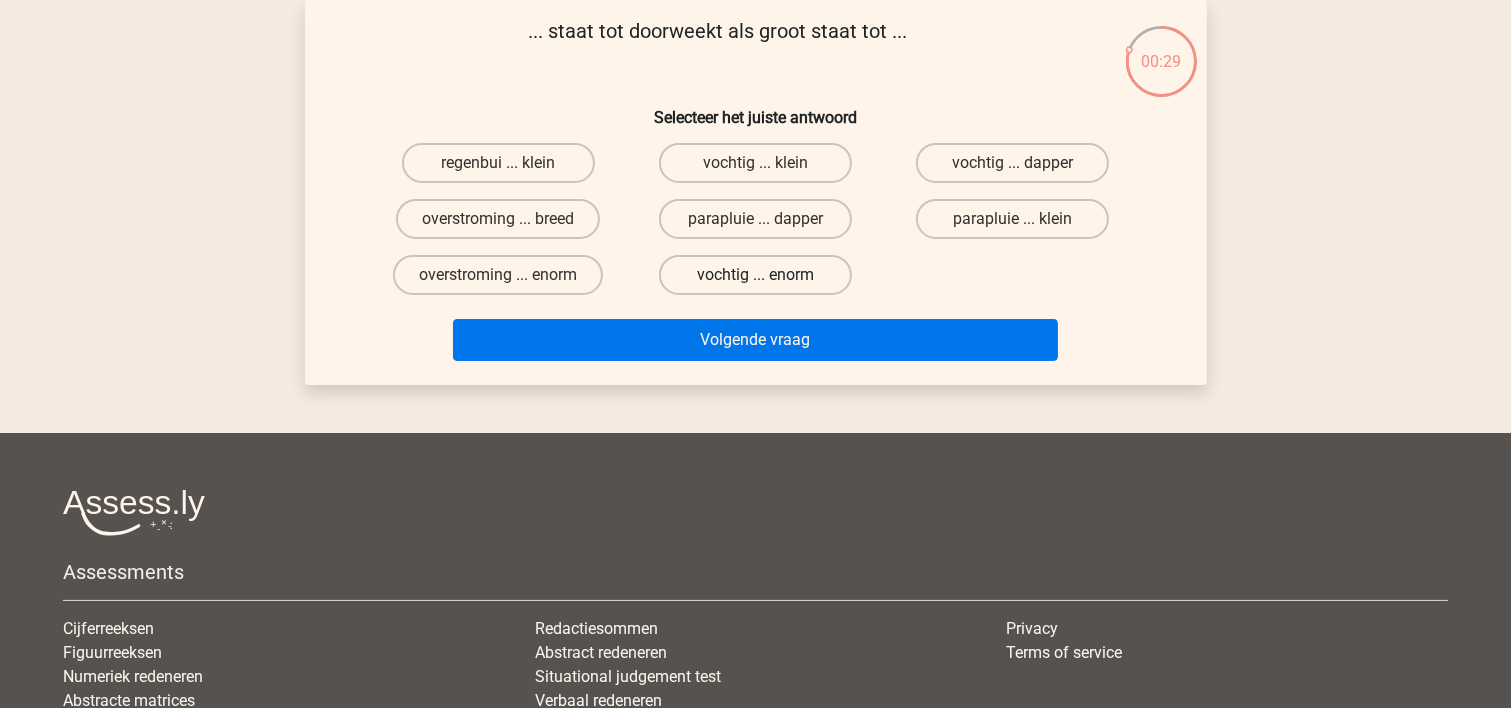 click on "vochtig ... enorm" at bounding box center (755, 275) 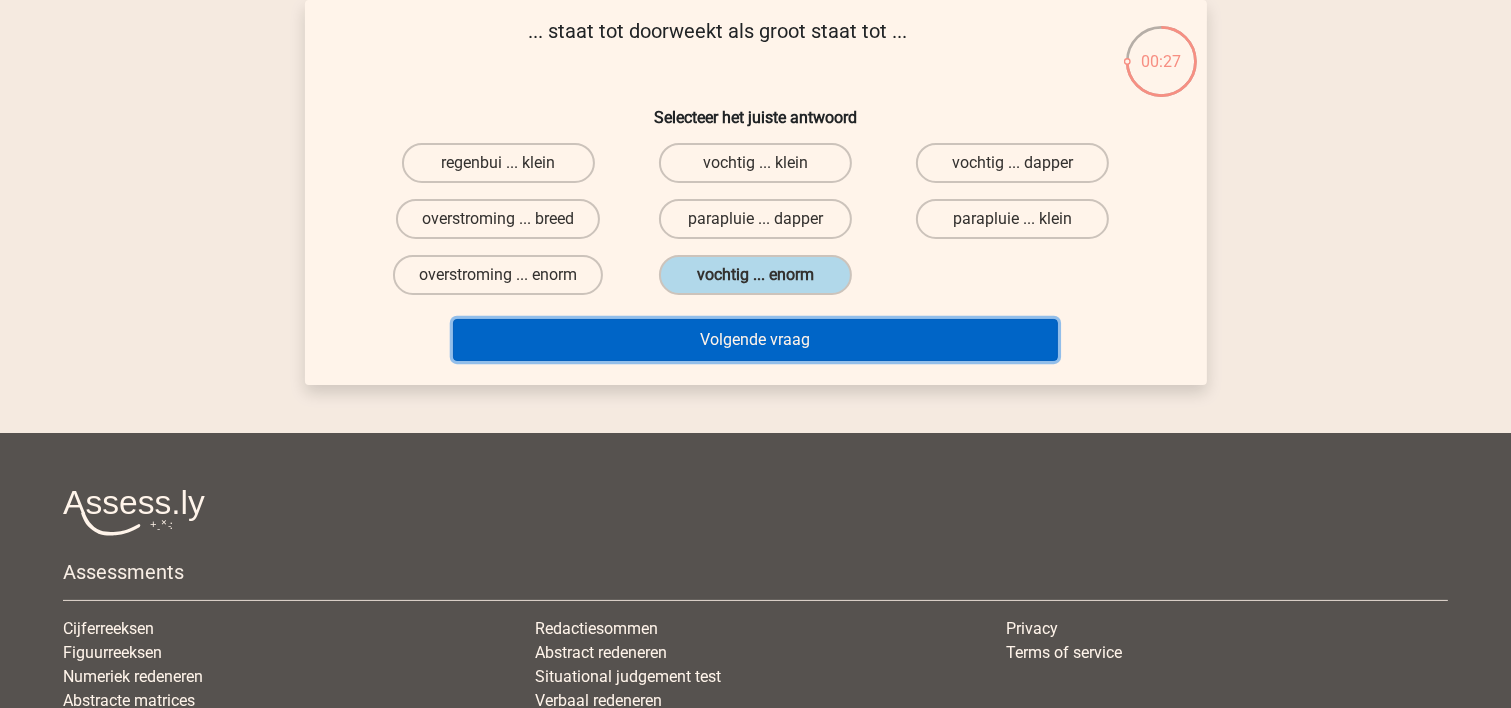 click on "Volgende vraag" at bounding box center [755, 340] 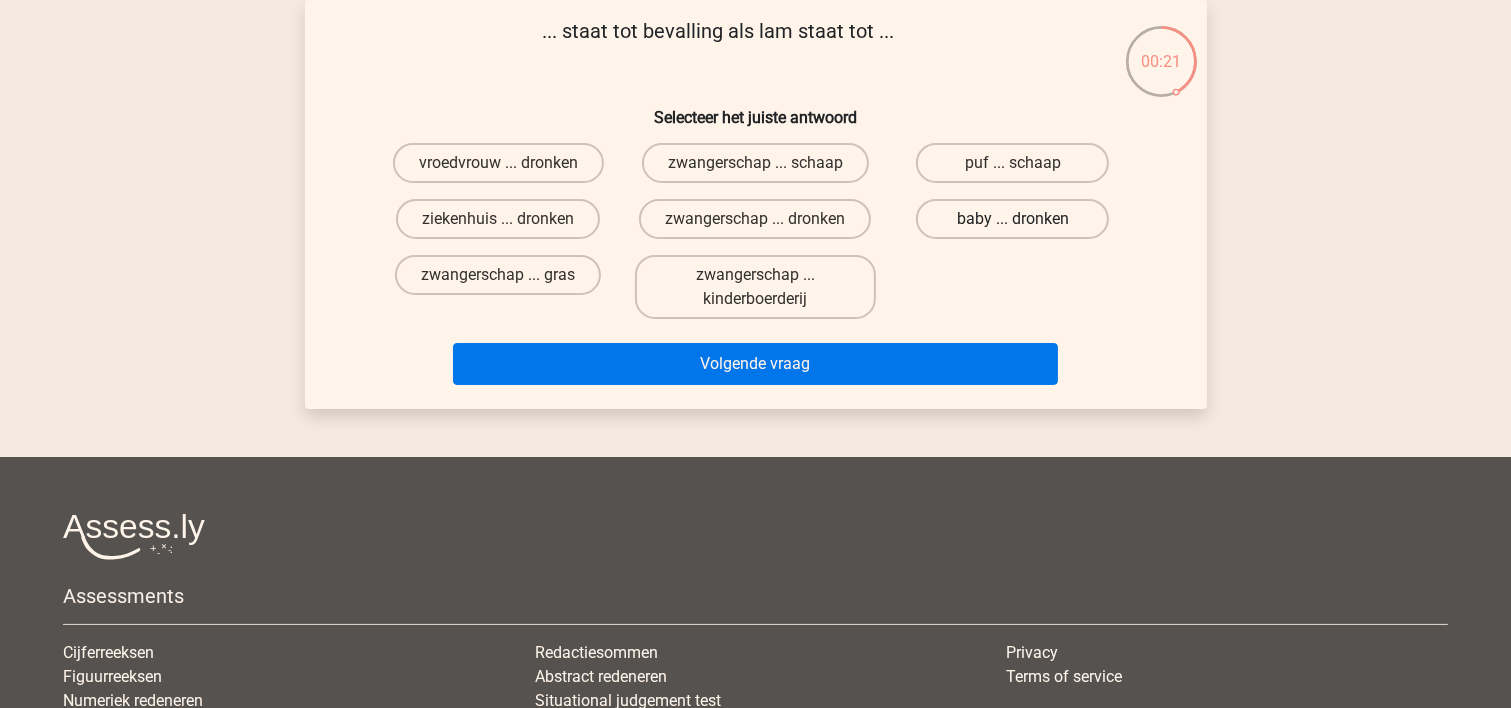 click on "baby ... dronken" at bounding box center [1012, 219] 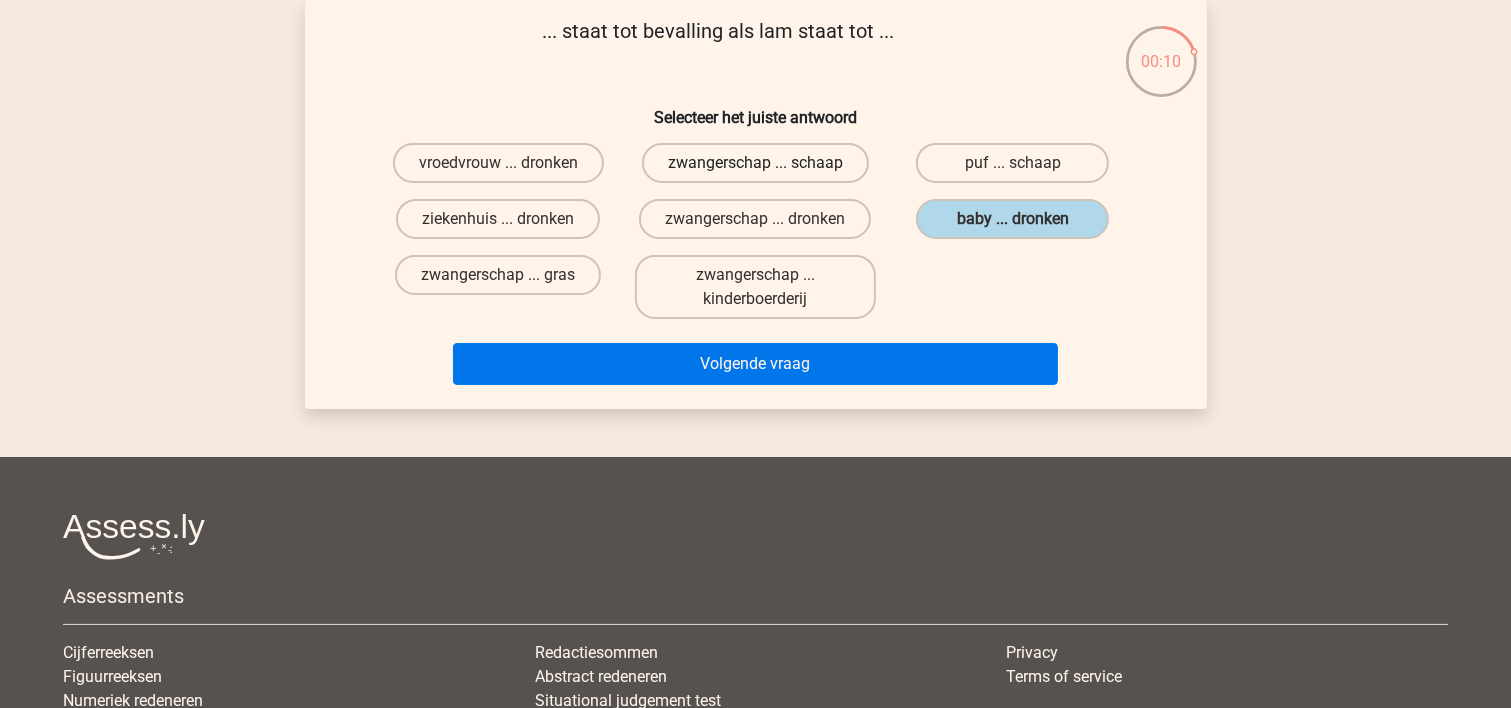 click on "zwangerschap ... schaap" at bounding box center (755, 163) 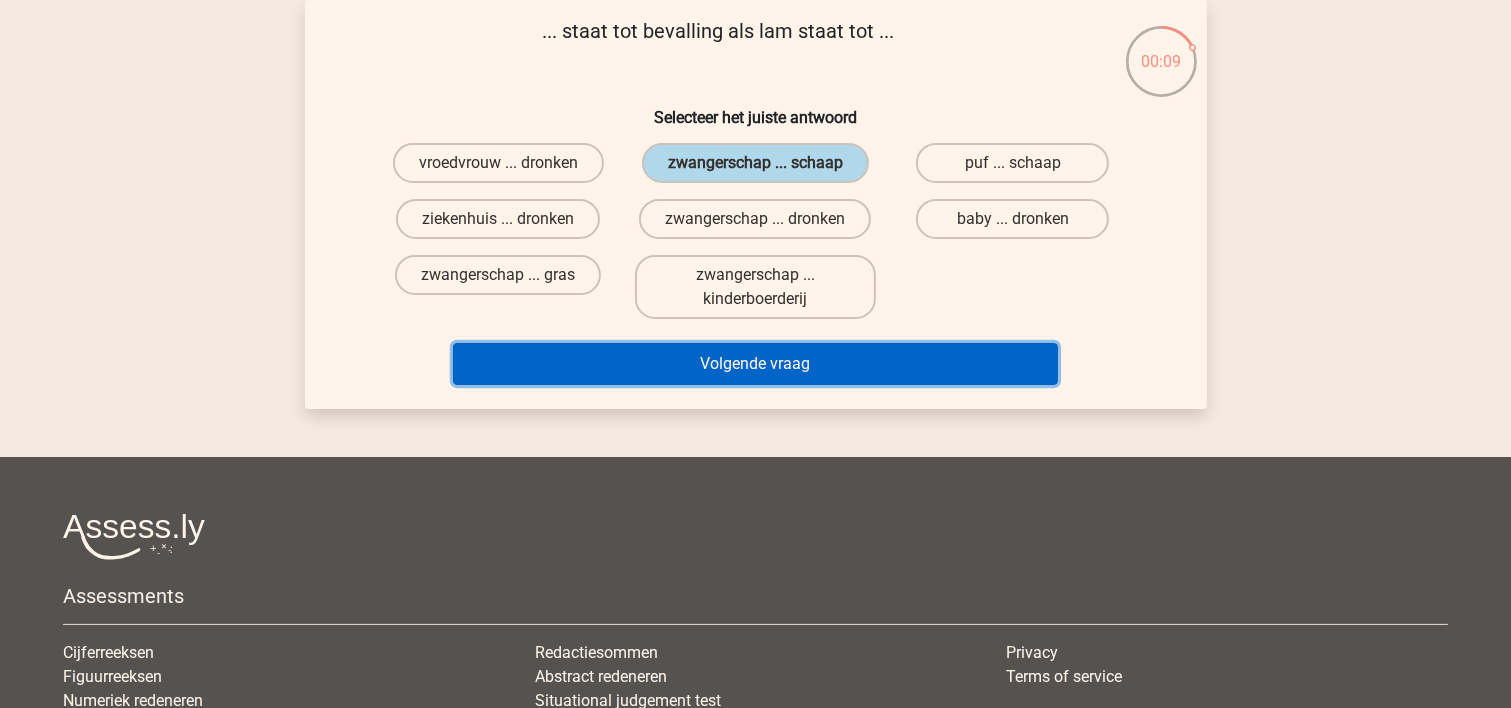 click on "Volgende vraag" at bounding box center (755, 364) 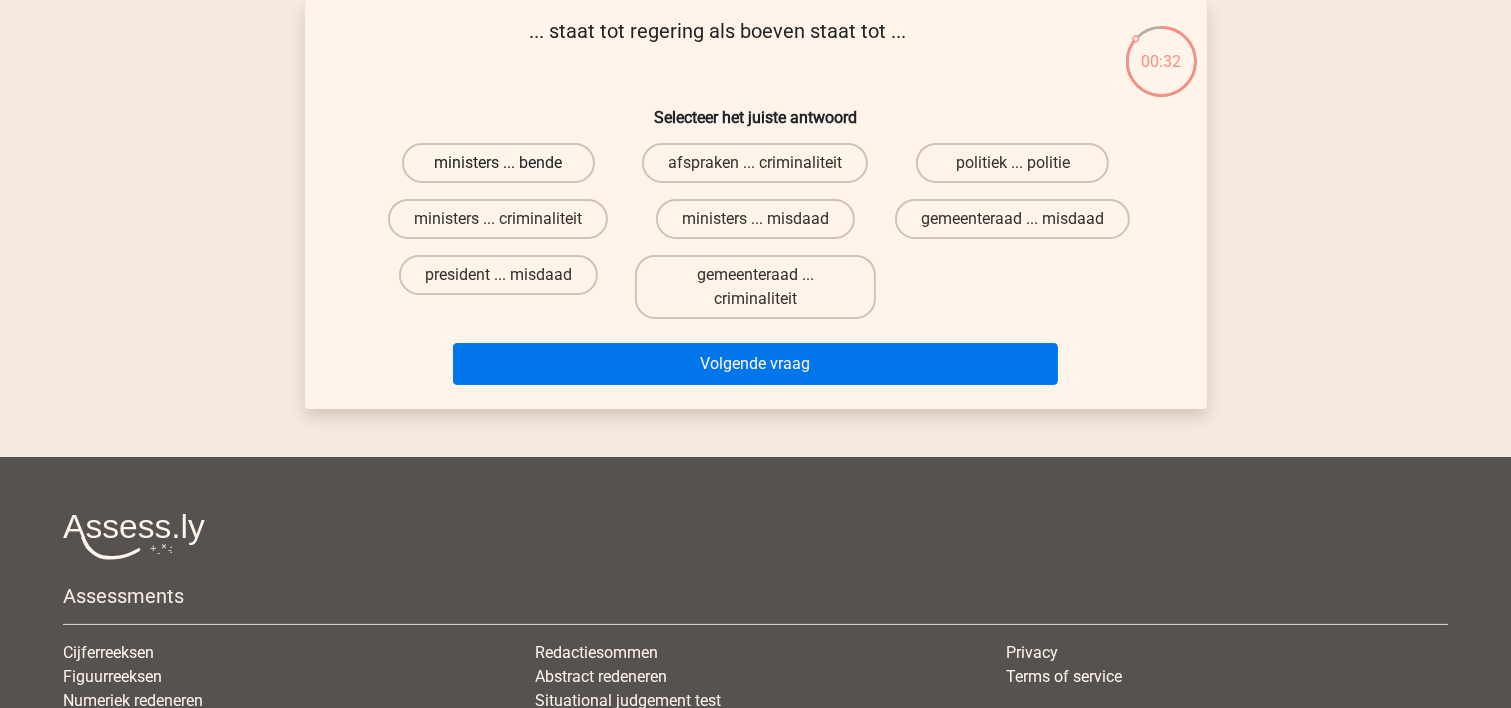 click on "ministers ... bende" at bounding box center (498, 163) 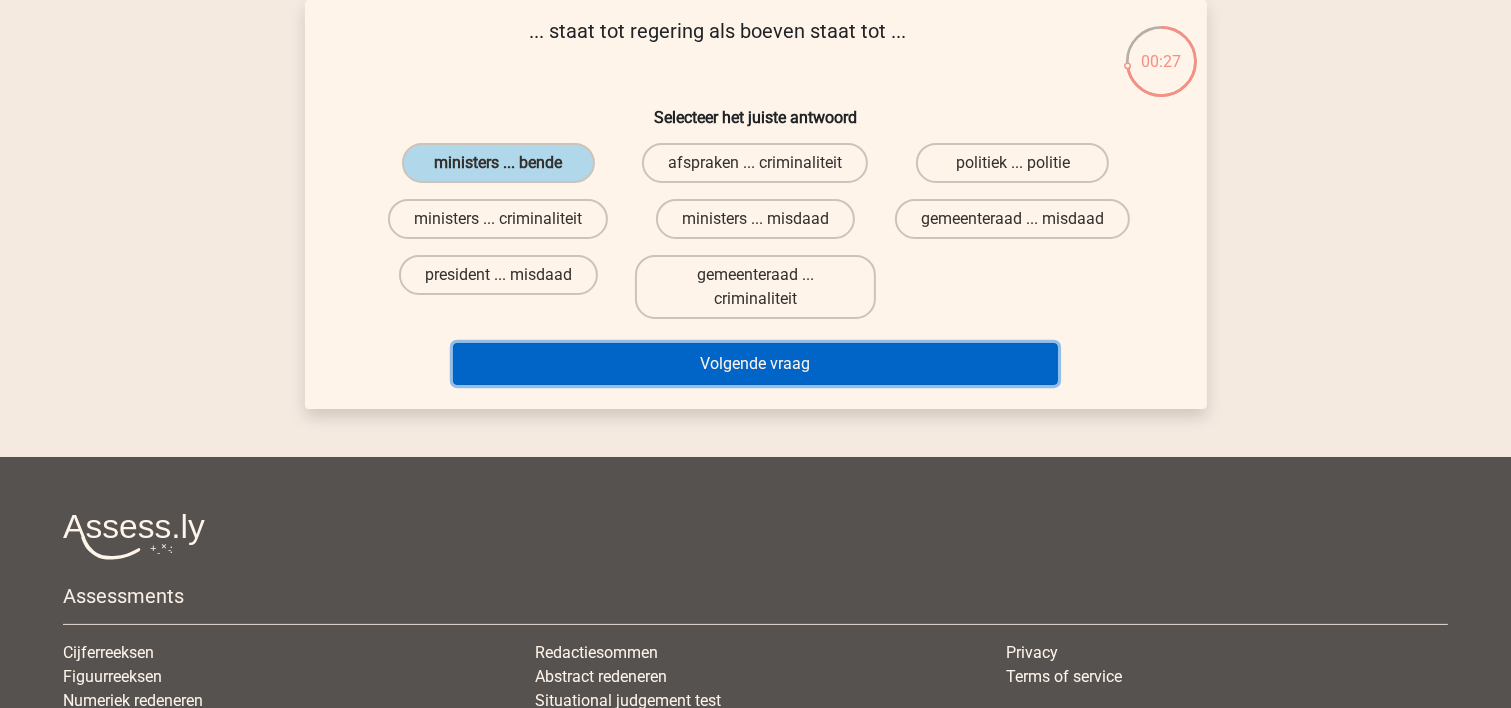 click on "Volgende vraag" at bounding box center [755, 364] 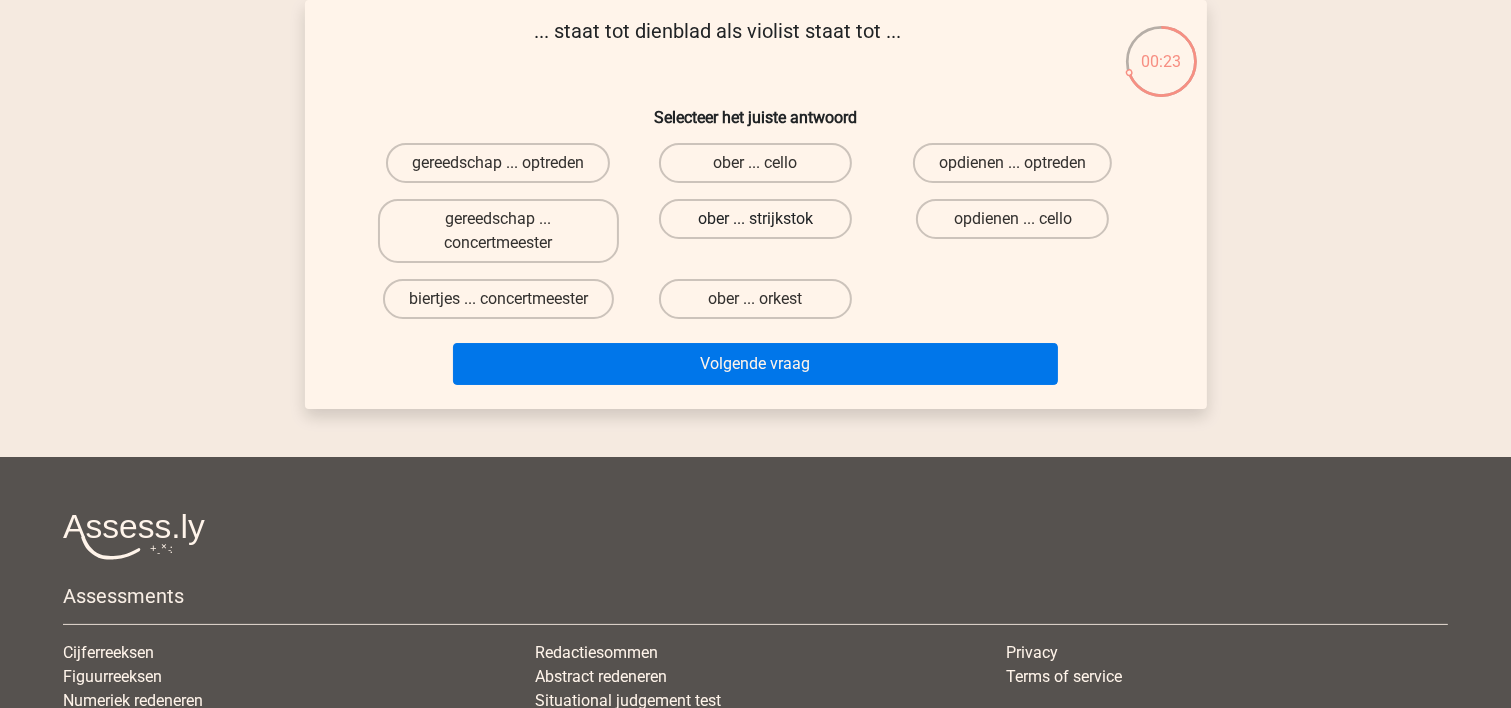 click on "ober ... strijkstok" at bounding box center (755, 219) 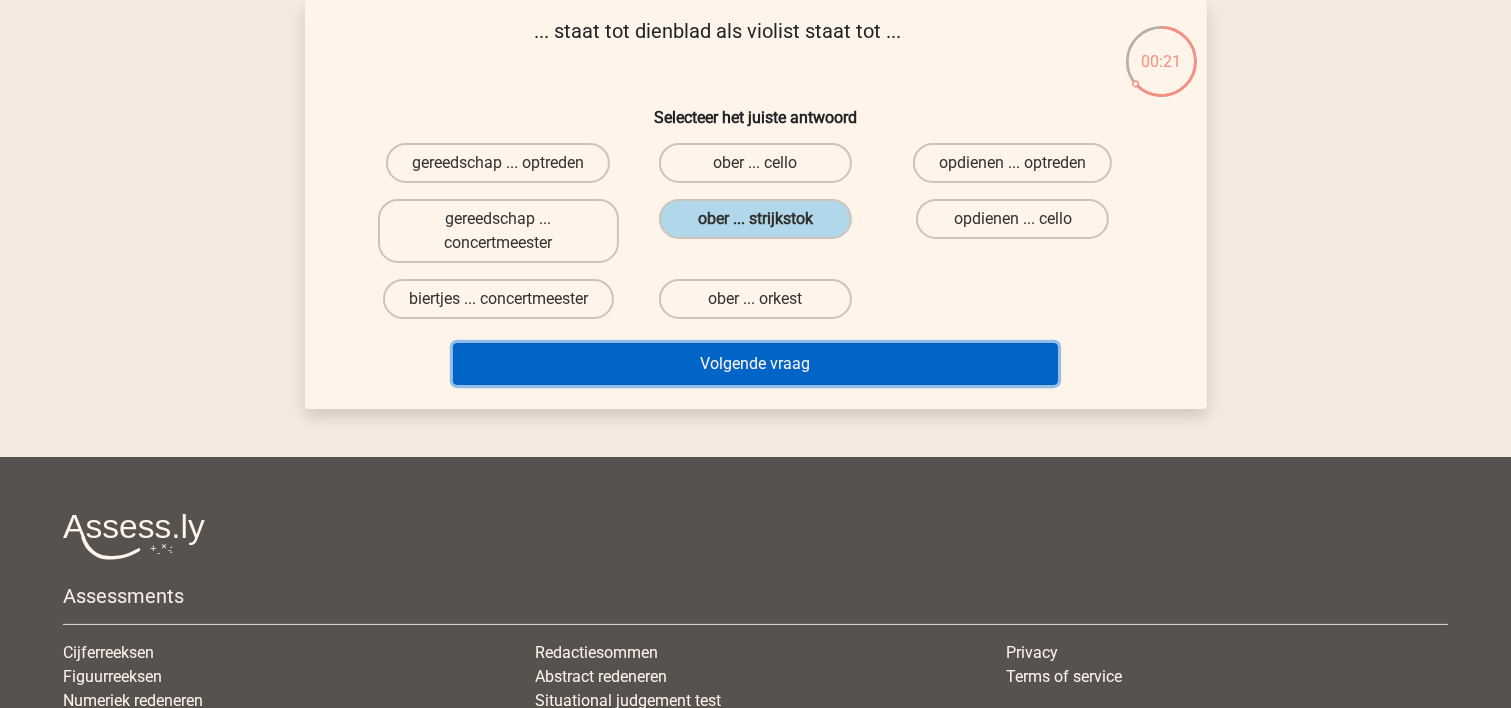 click on "Volgende vraag" at bounding box center (755, 364) 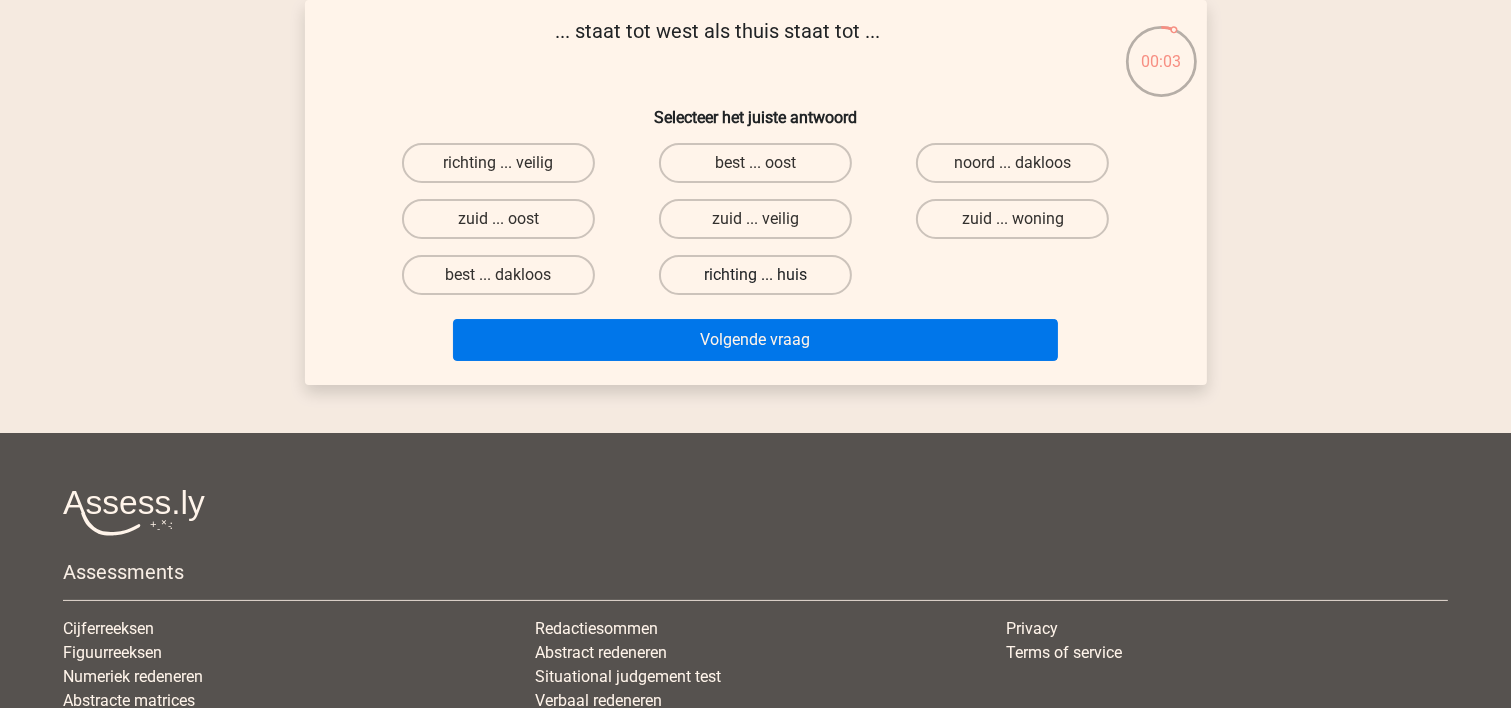 click on "richting ... huis" at bounding box center [755, 275] 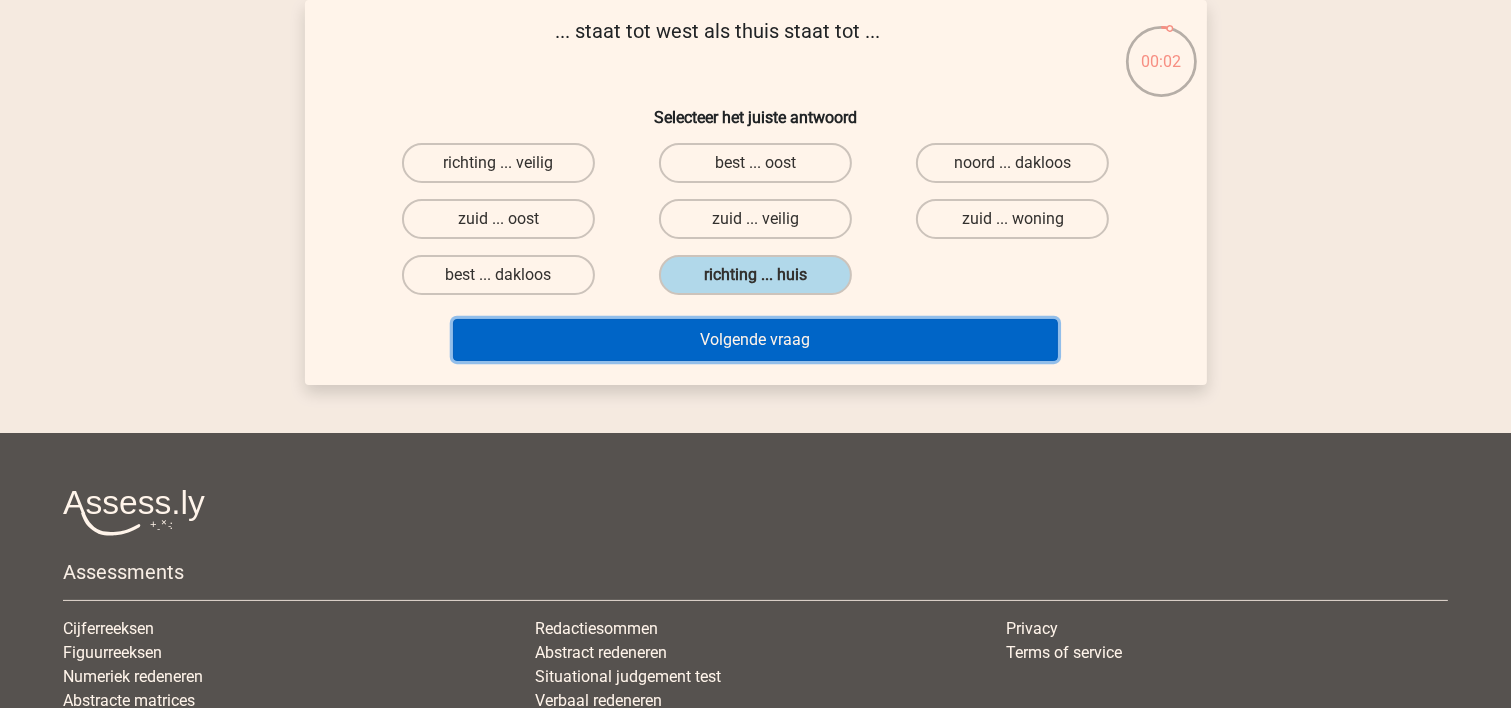 click on "Volgende vraag" at bounding box center [755, 340] 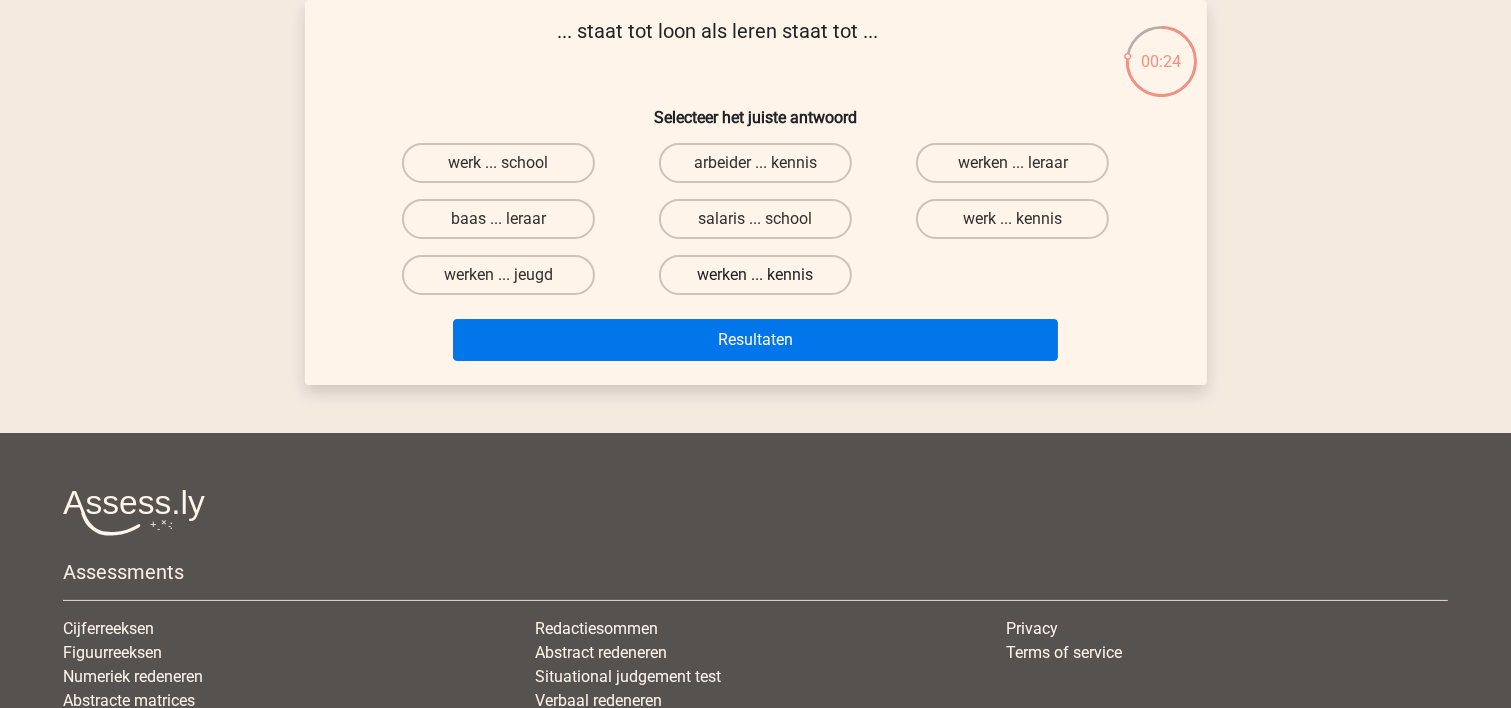 click on "werken ... kennis" at bounding box center [755, 275] 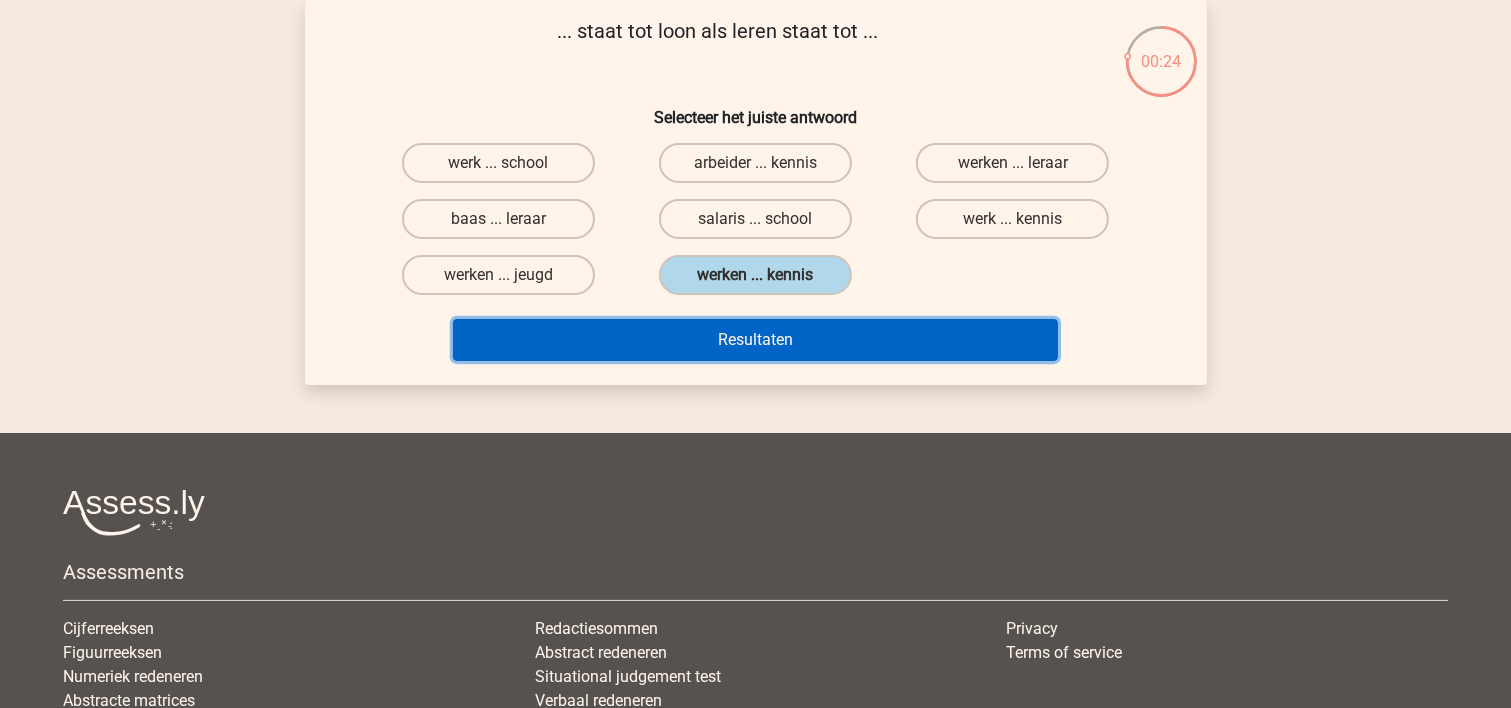 click on "Resultaten" at bounding box center (755, 340) 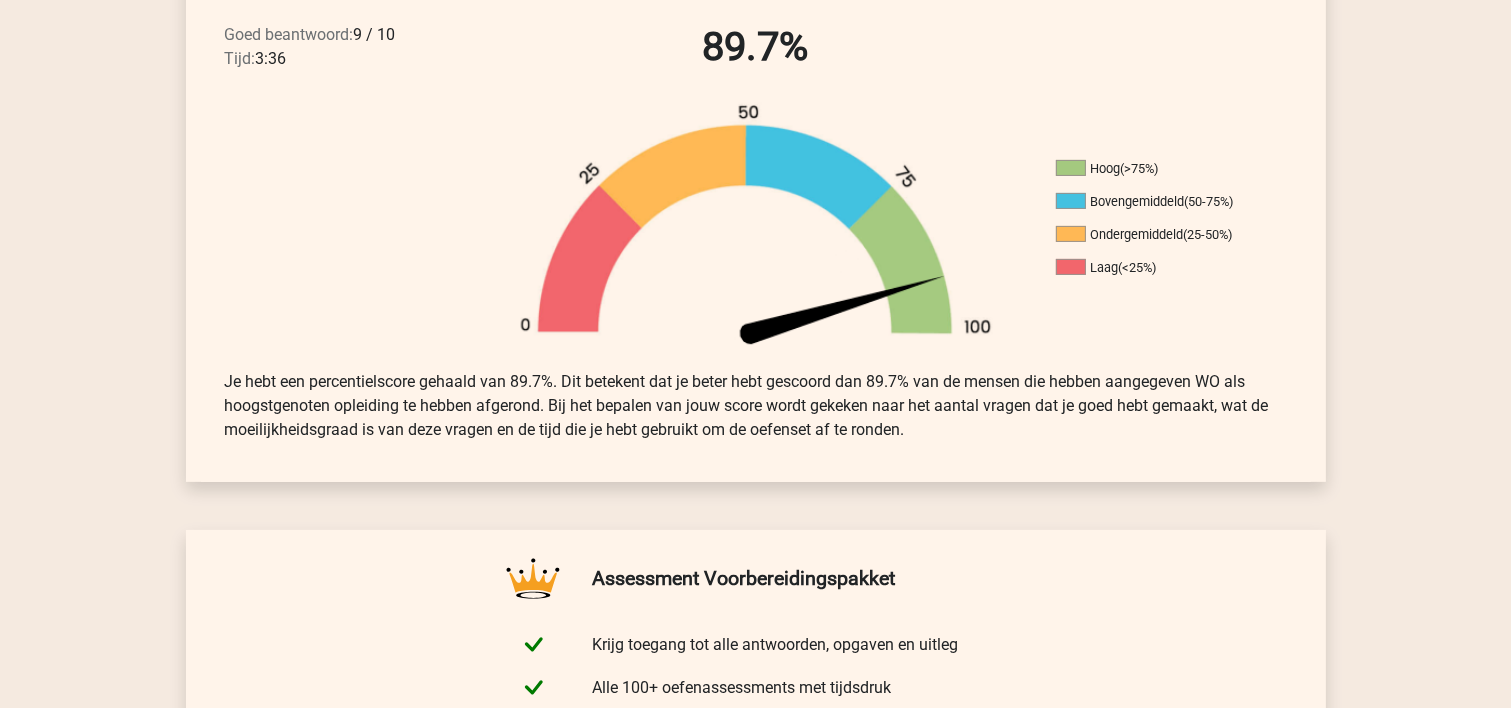 scroll, scrollTop: 1600, scrollLeft: 0, axis: vertical 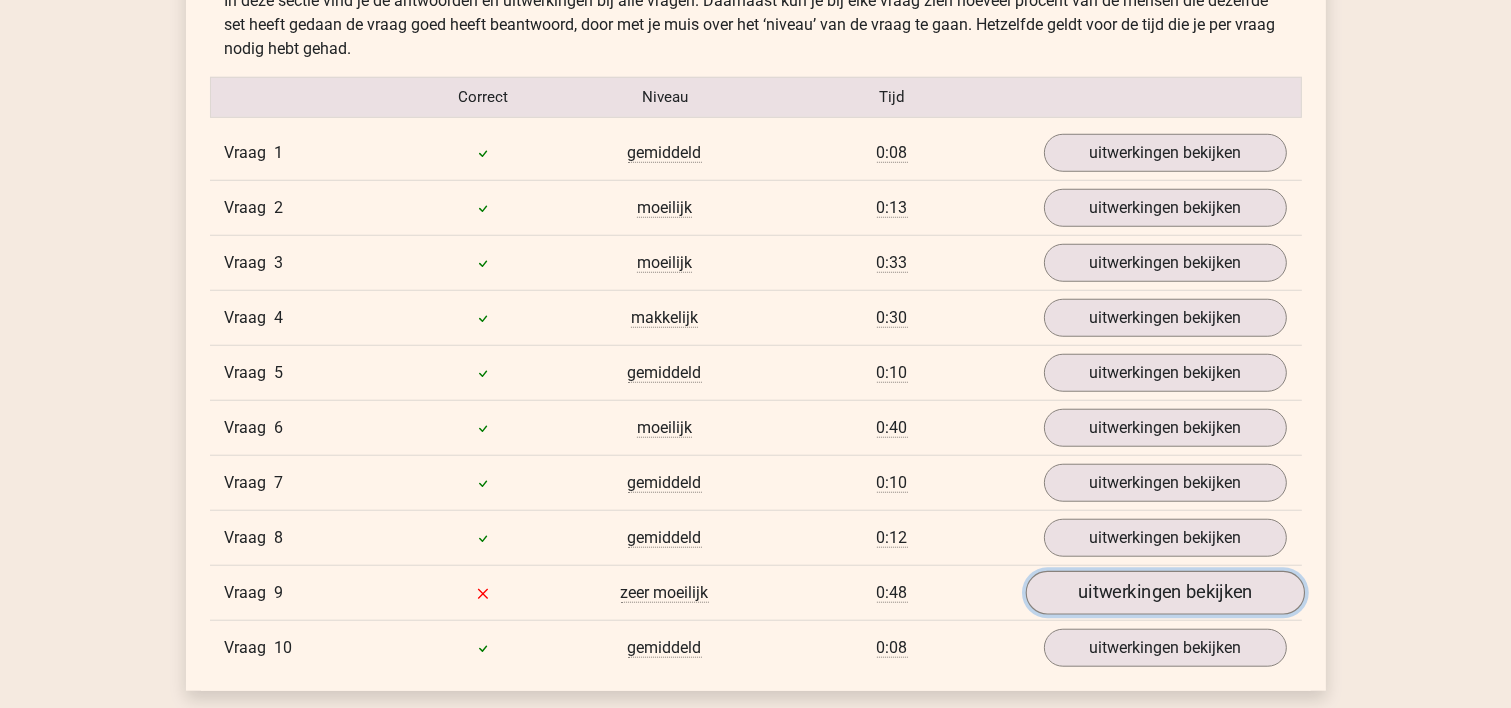 click on "uitwerkingen bekijken" at bounding box center (1164, 593) 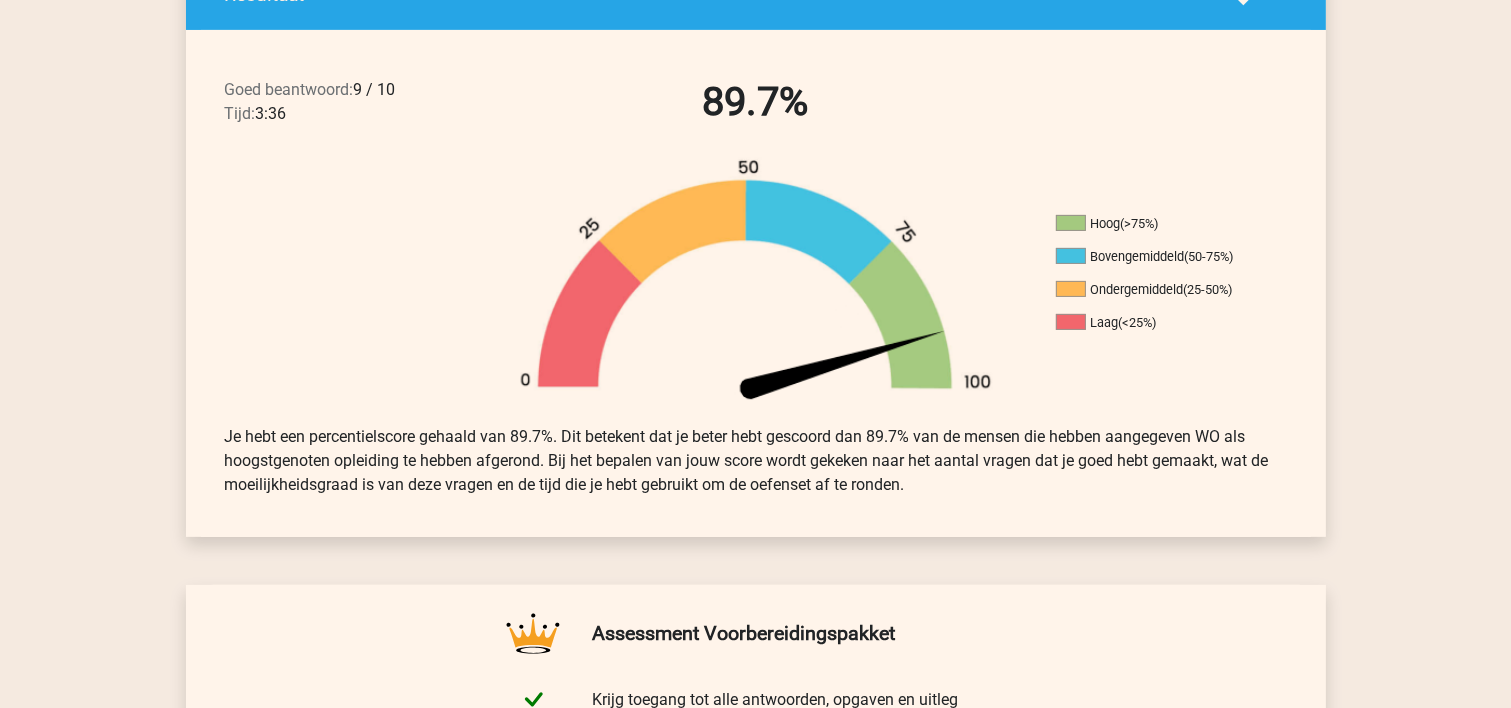scroll, scrollTop: 0, scrollLeft: 0, axis: both 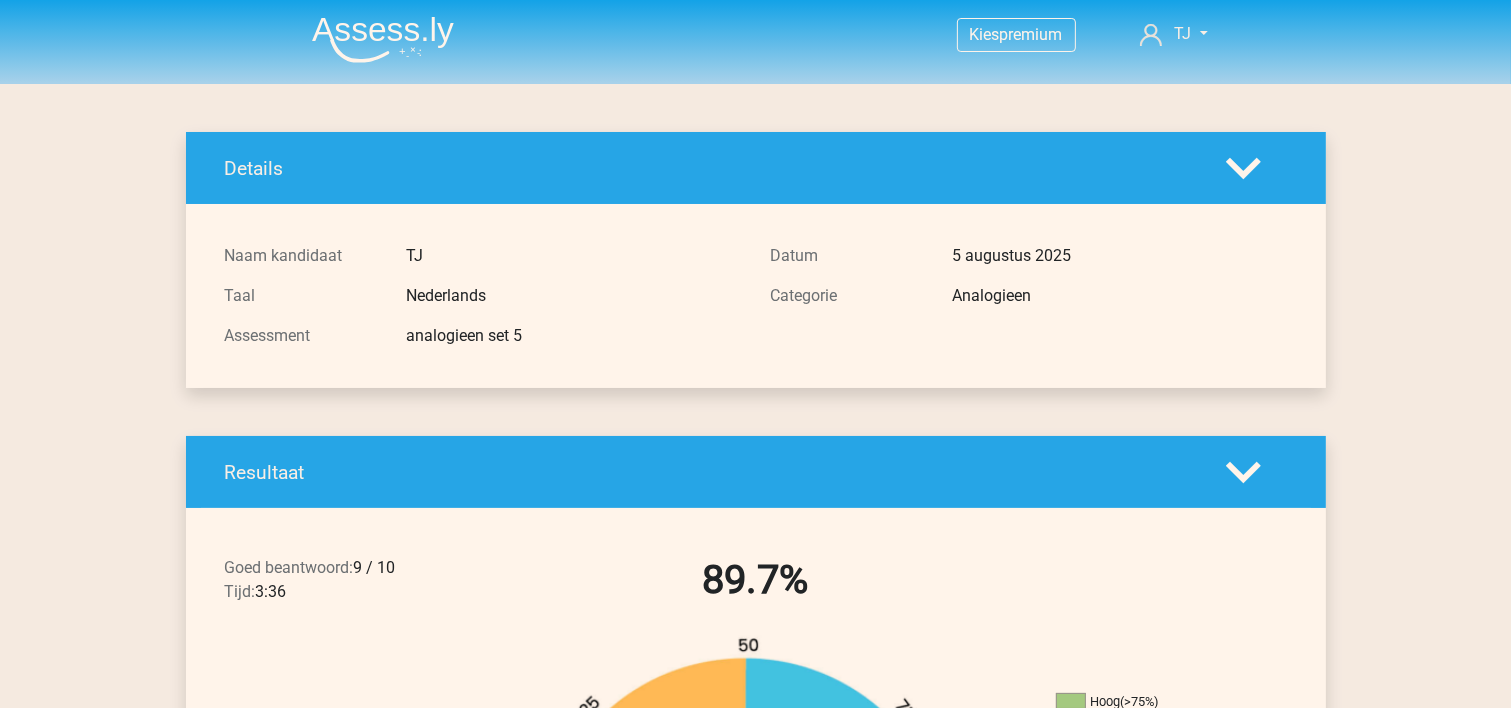 drag, startPoint x: 774, startPoint y: 521, endPoint x: 772, endPoint y: 509, distance: 12.165525 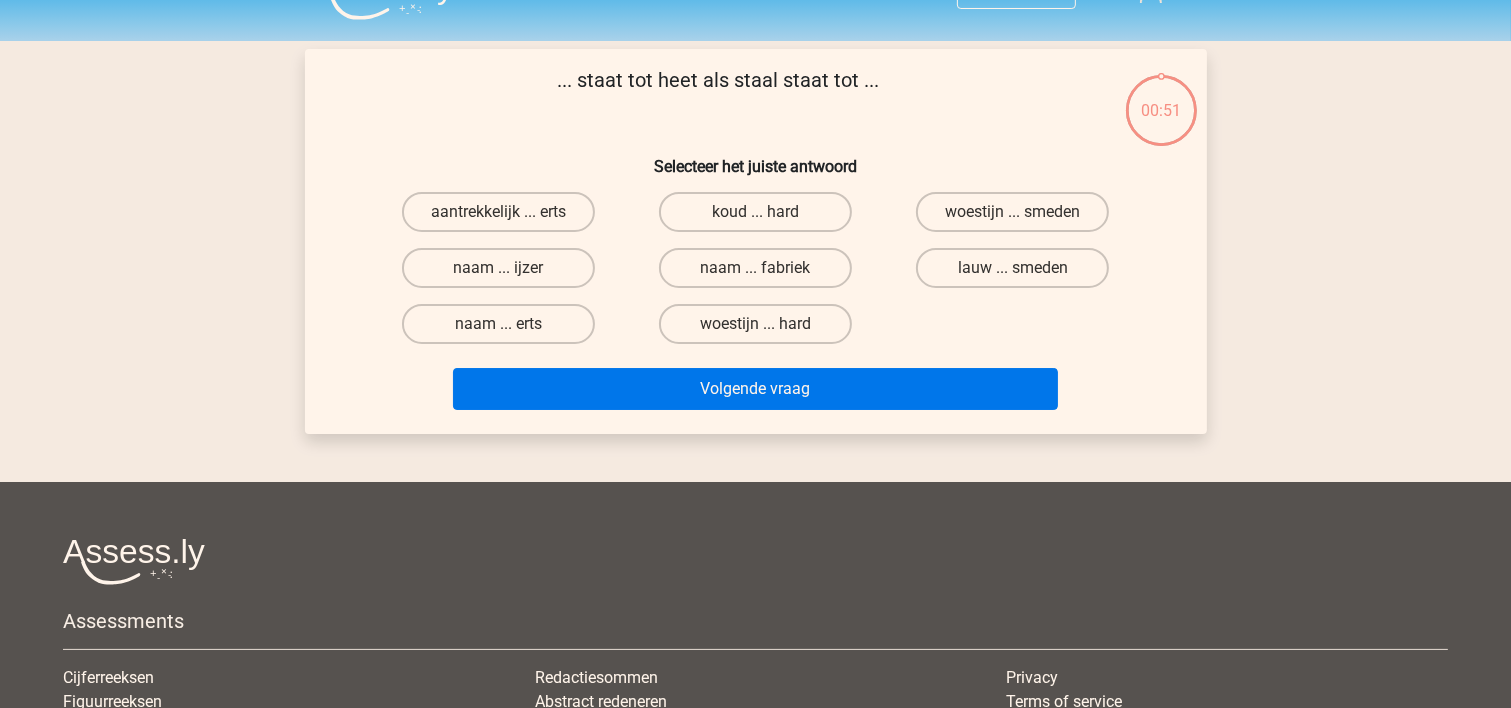 scroll, scrollTop: 0, scrollLeft: 0, axis: both 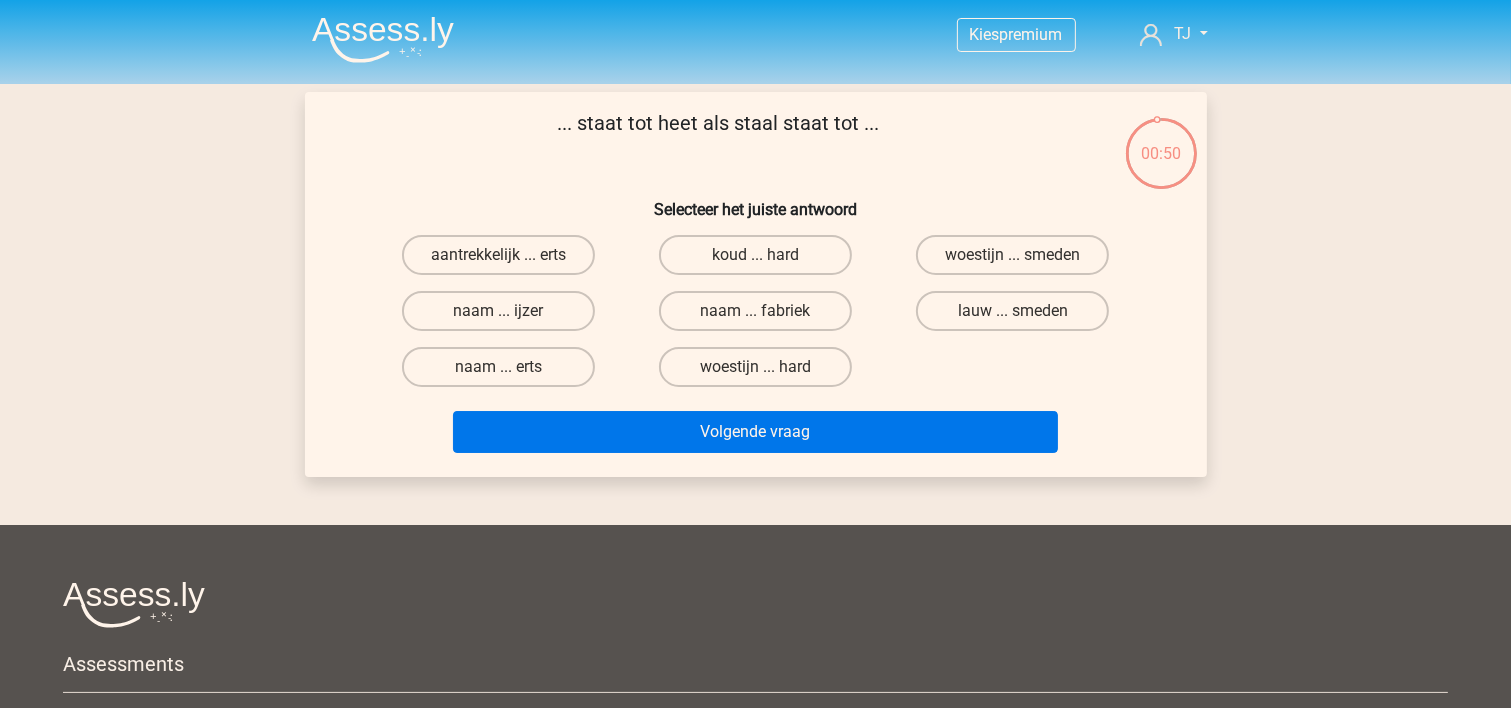 click at bounding box center (383, 39) 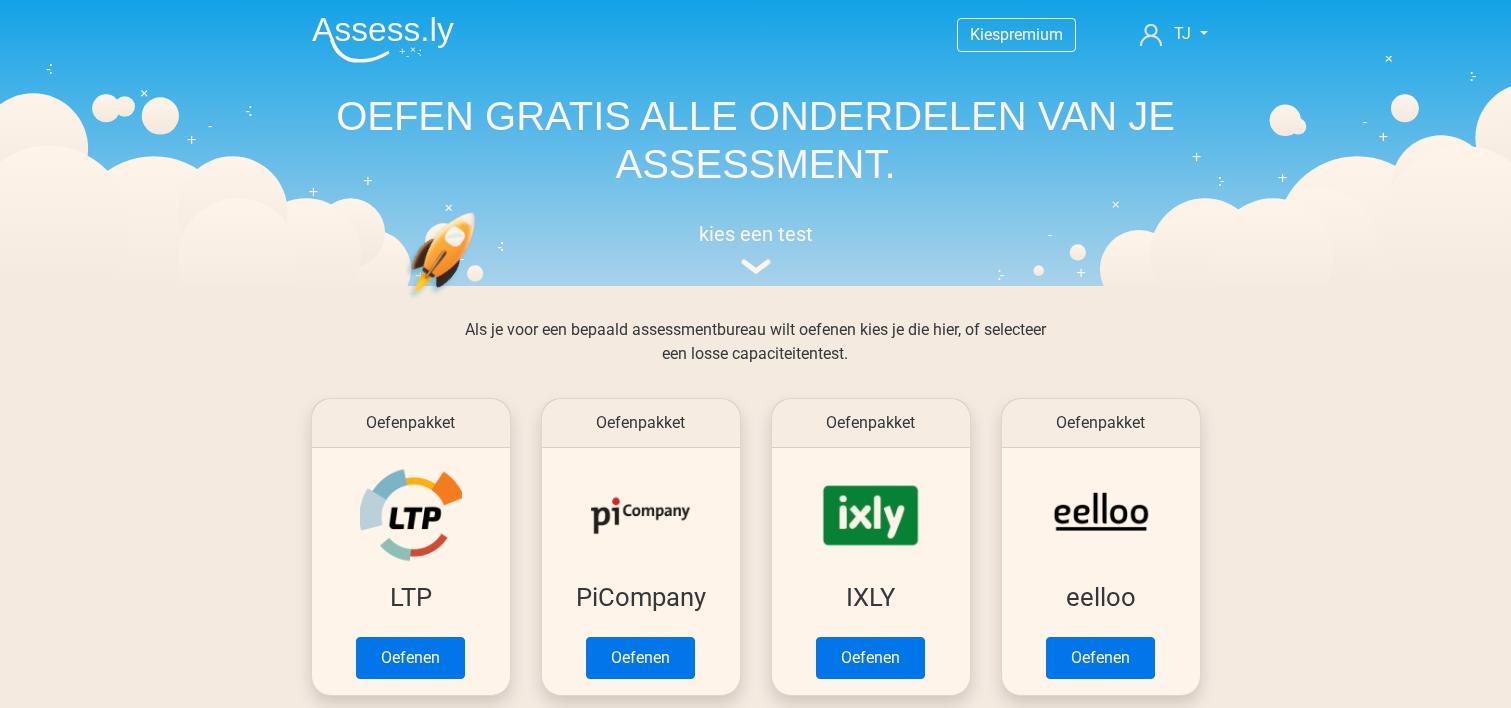 scroll, scrollTop: 0, scrollLeft: 0, axis: both 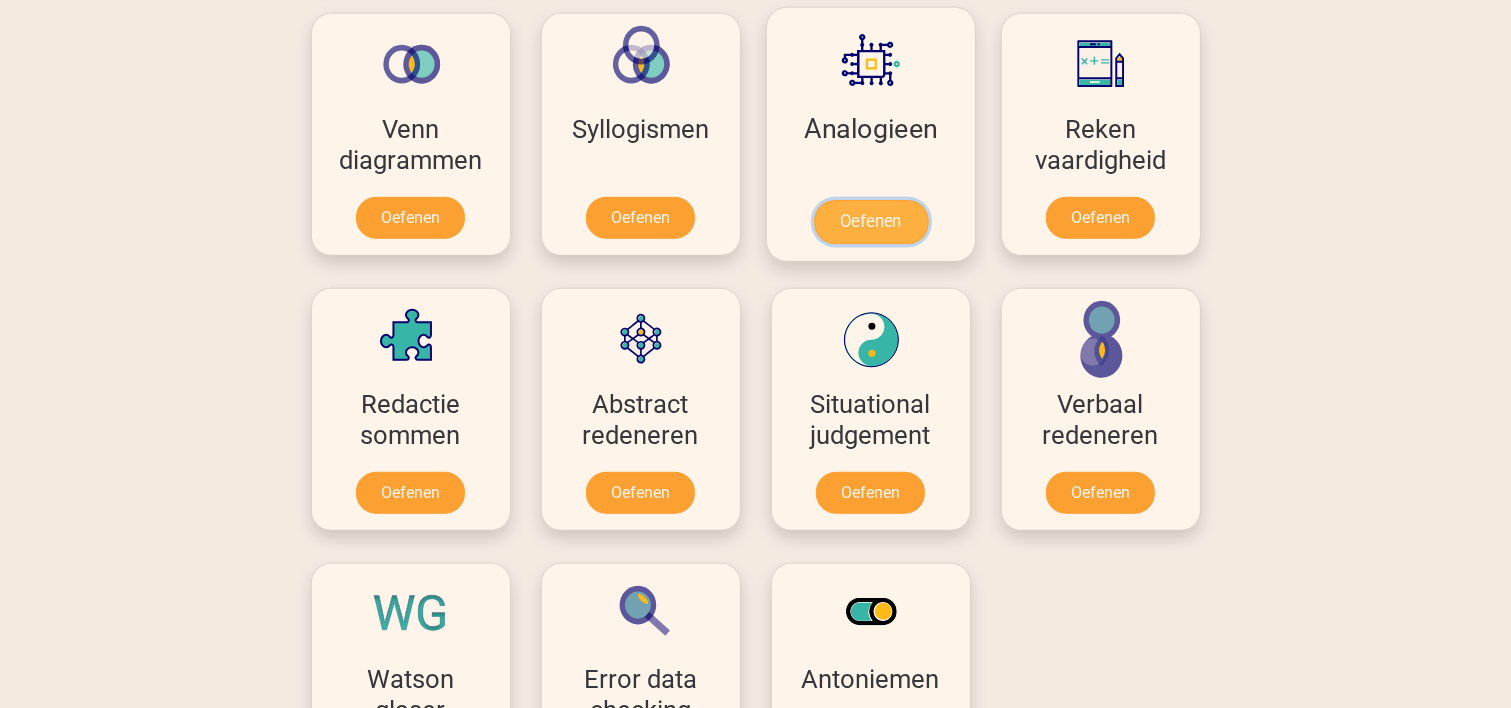 click on "Oefenen" at bounding box center [870, 222] 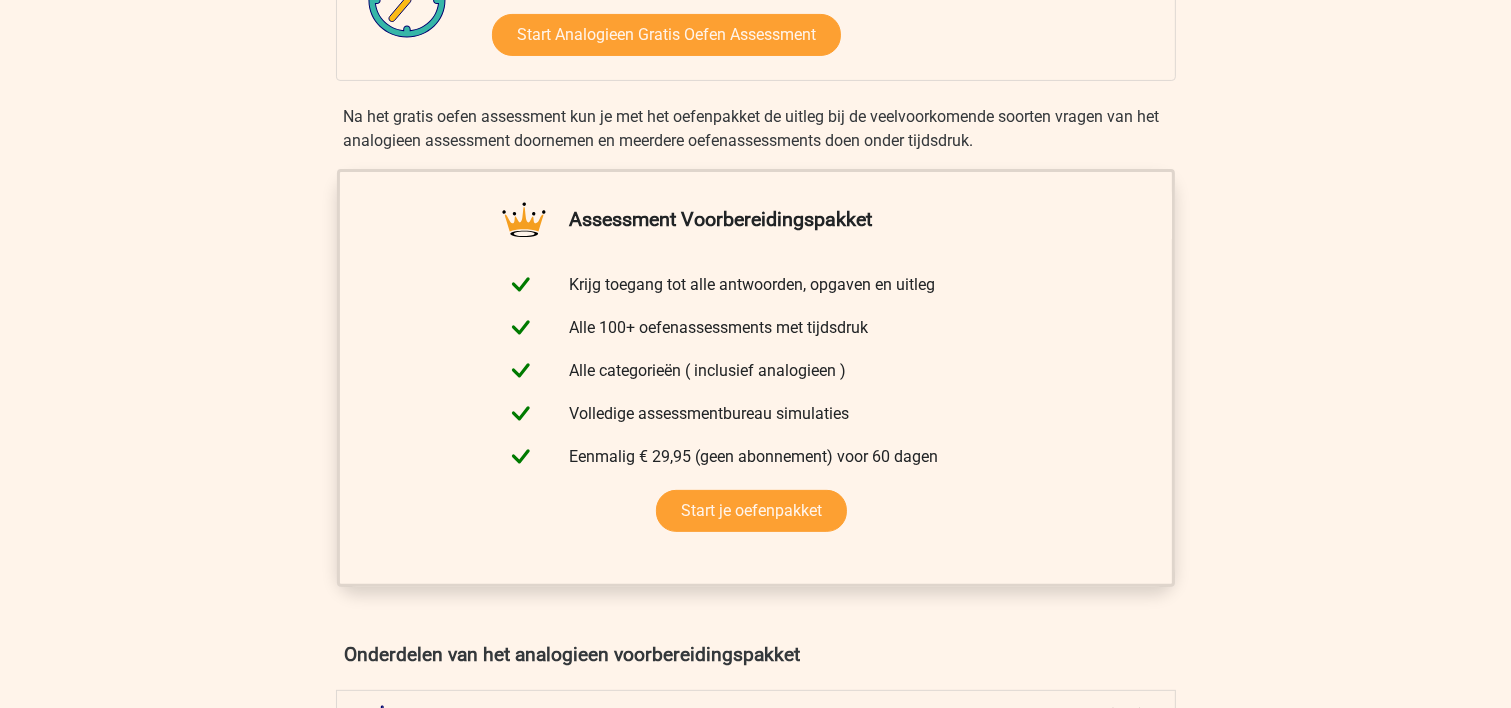 scroll, scrollTop: 1066, scrollLeft: 0, axis: vertical 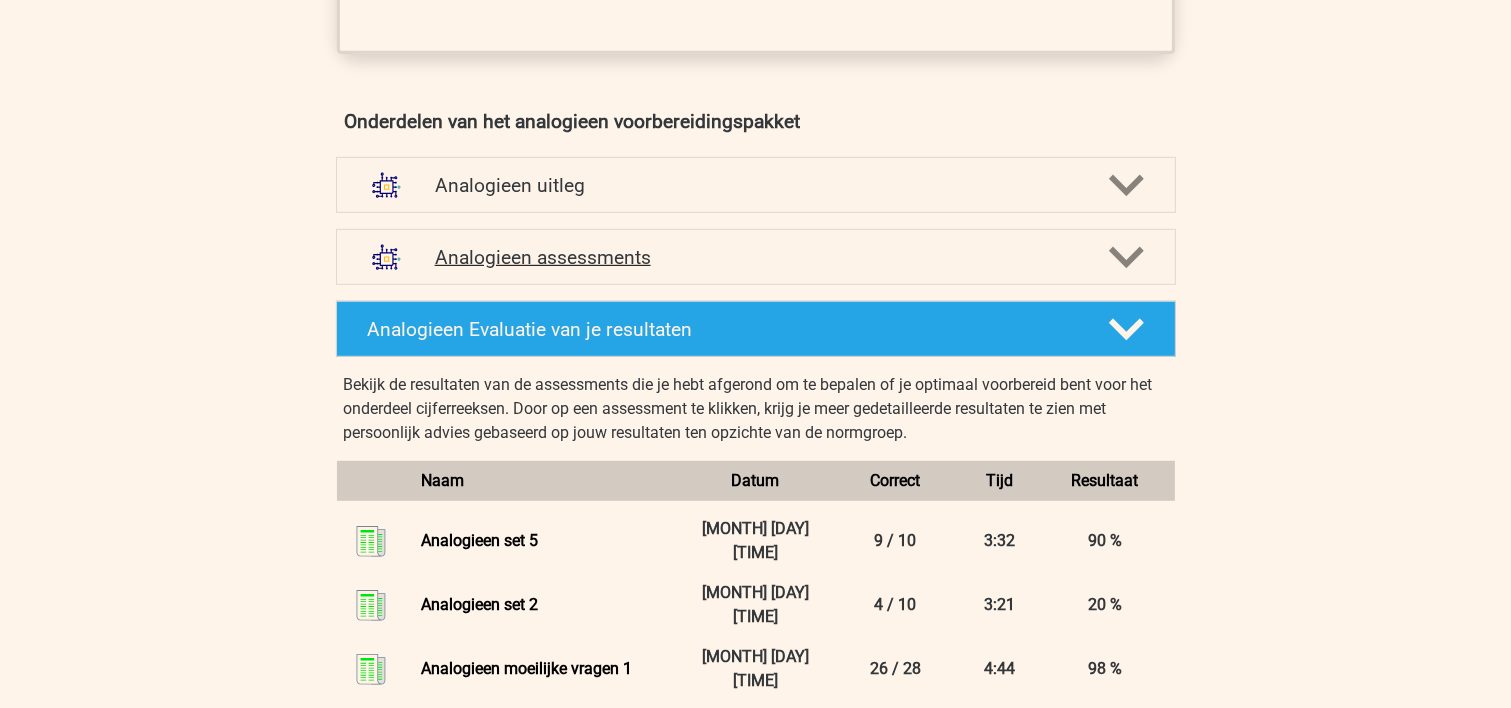 click on "Analogieen assessments" at bounding box center (756, 257) 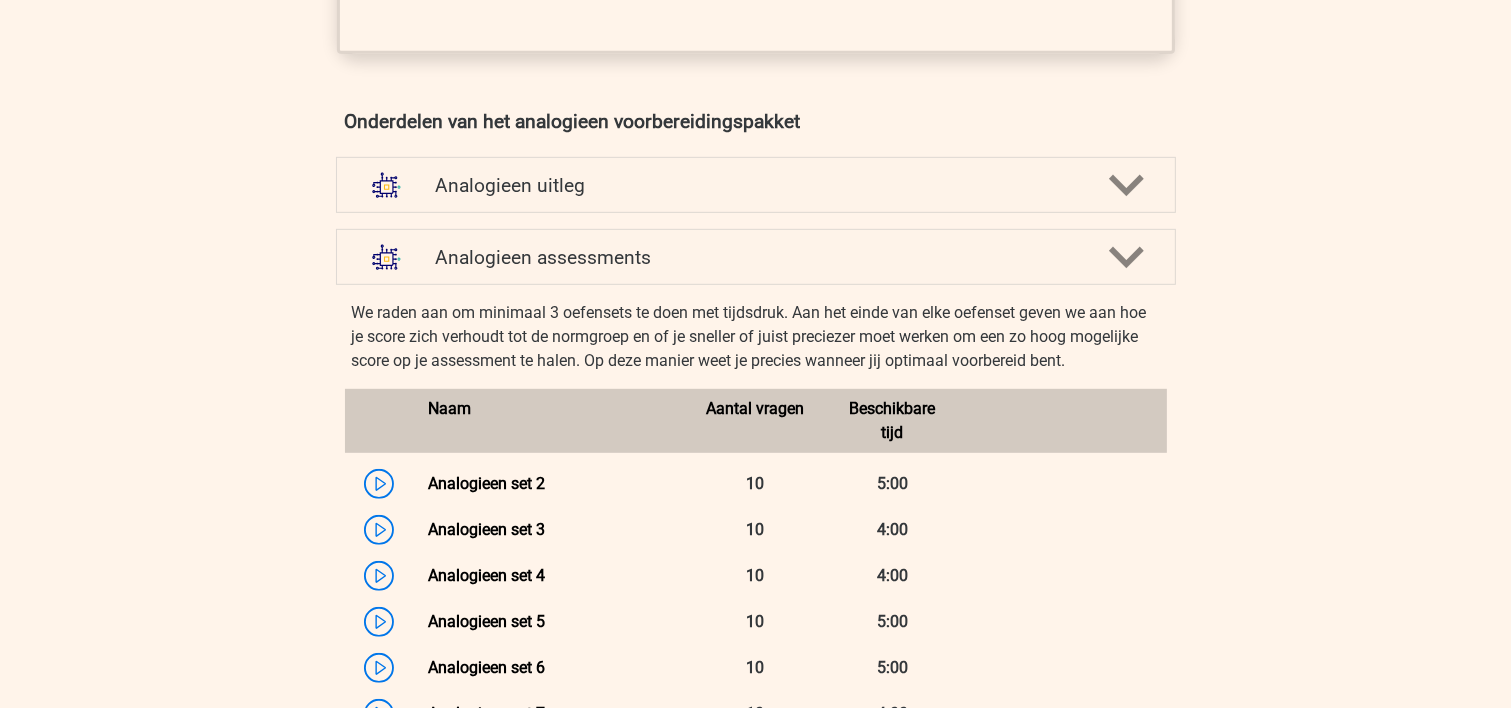 scroll, scrollTop: 1600, scrollLeft: 0, axis: vertical 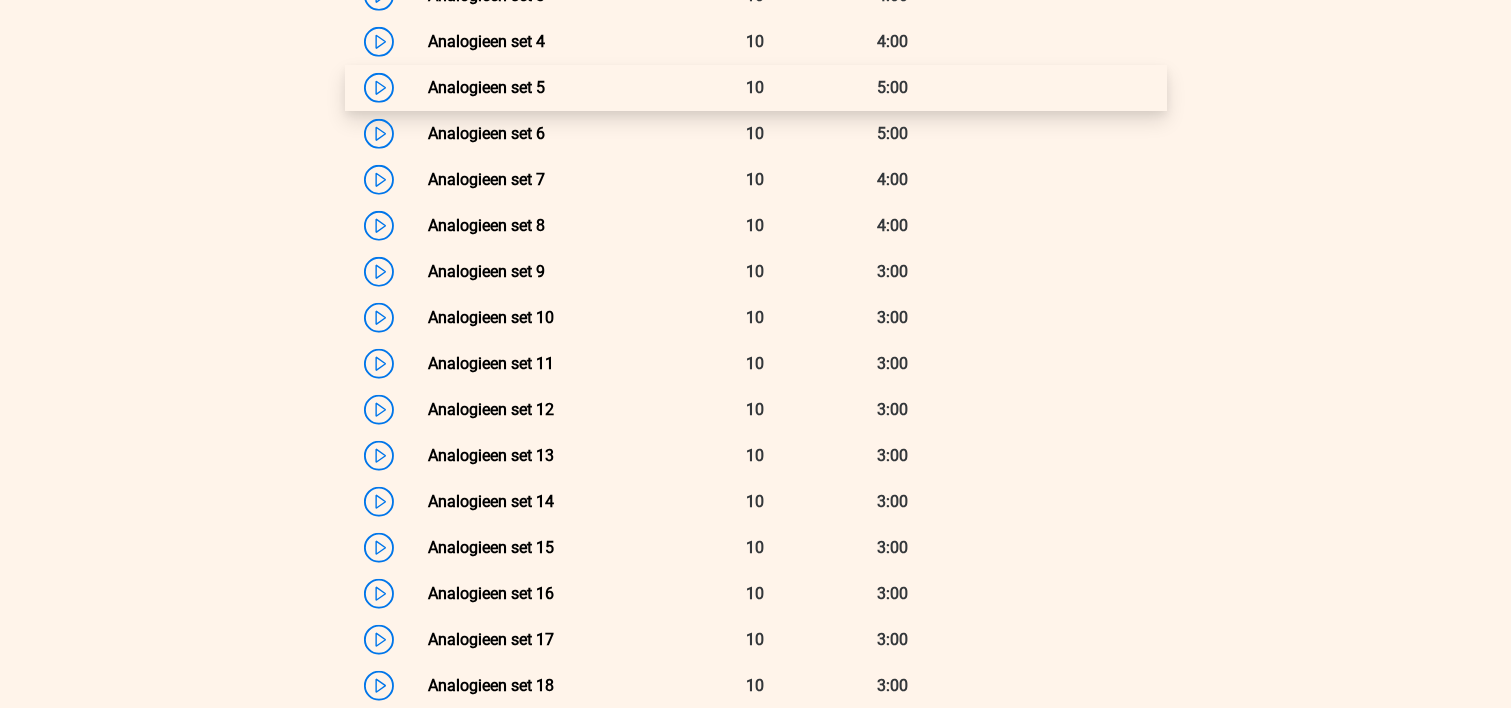 click on "Analogieen
set 5" at bounding box center [486, 87] 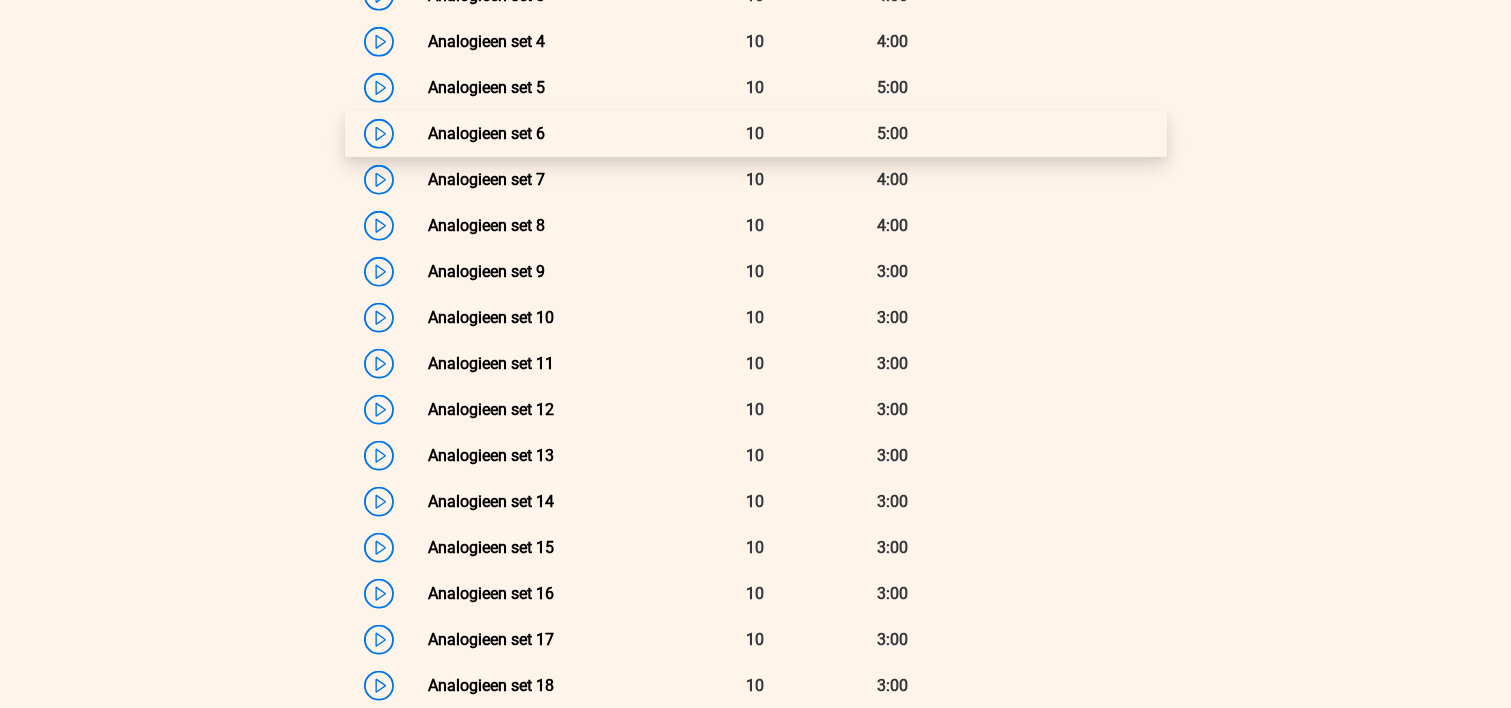 click on "Analogieen
set 6" at bounding box center (486, 133) 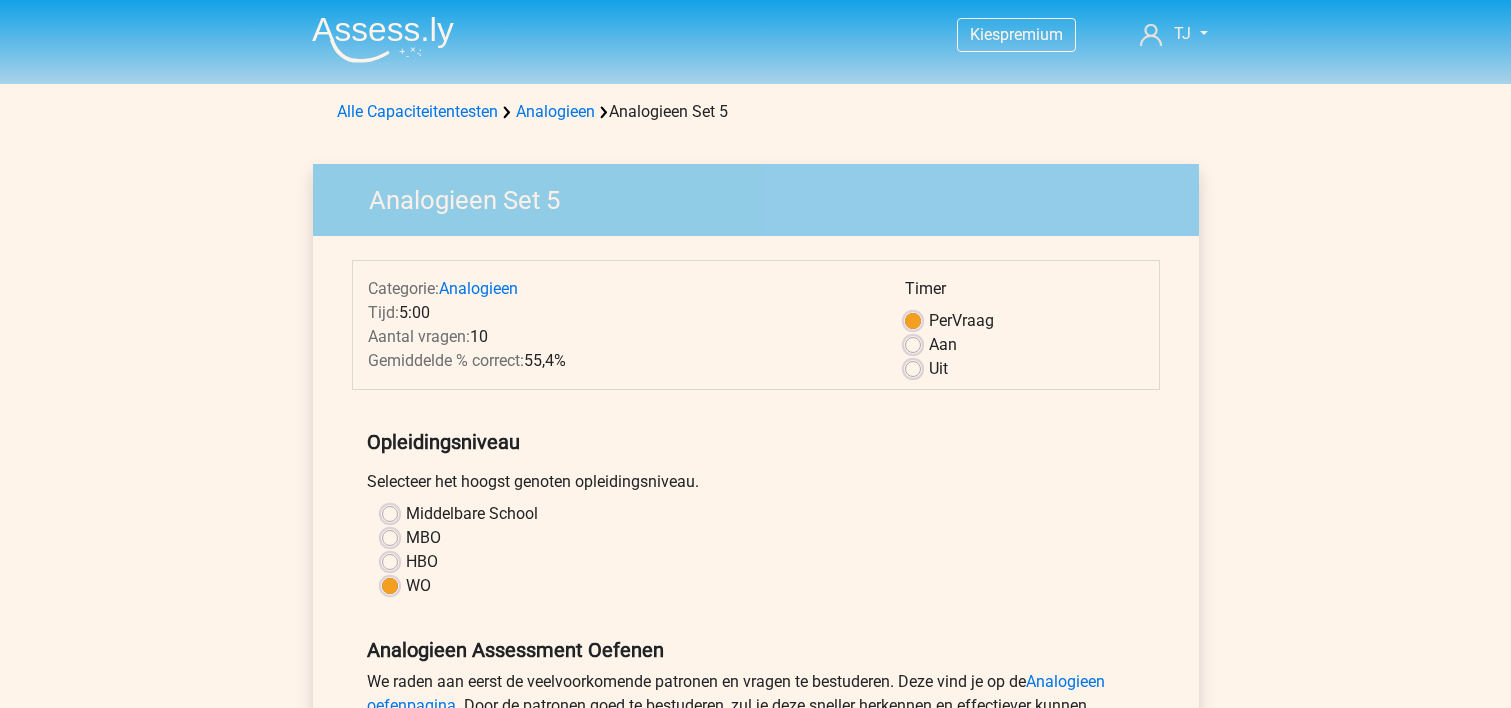 scroll, scrollTop: 0, scrollLeft: 0, axis: both 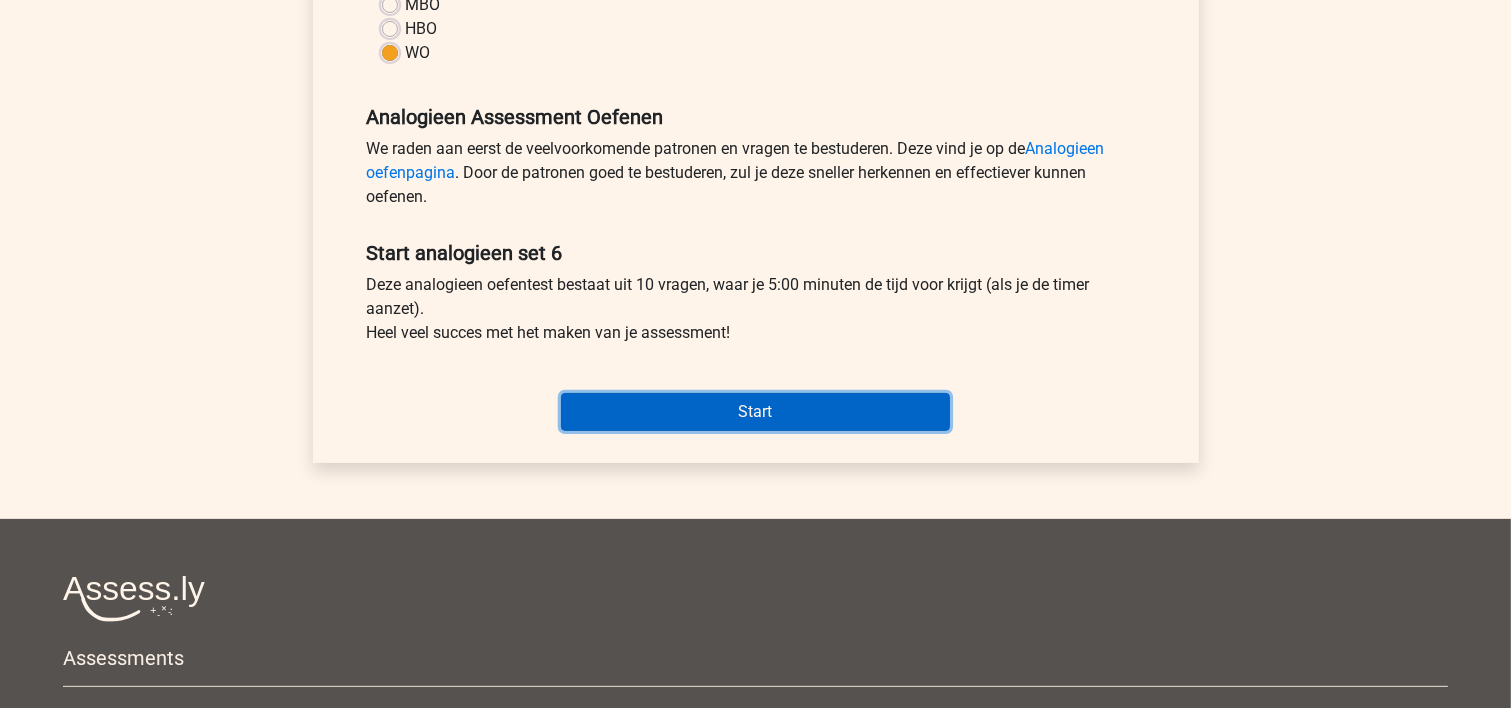 click on "Start" at bounding box center (755, 412) 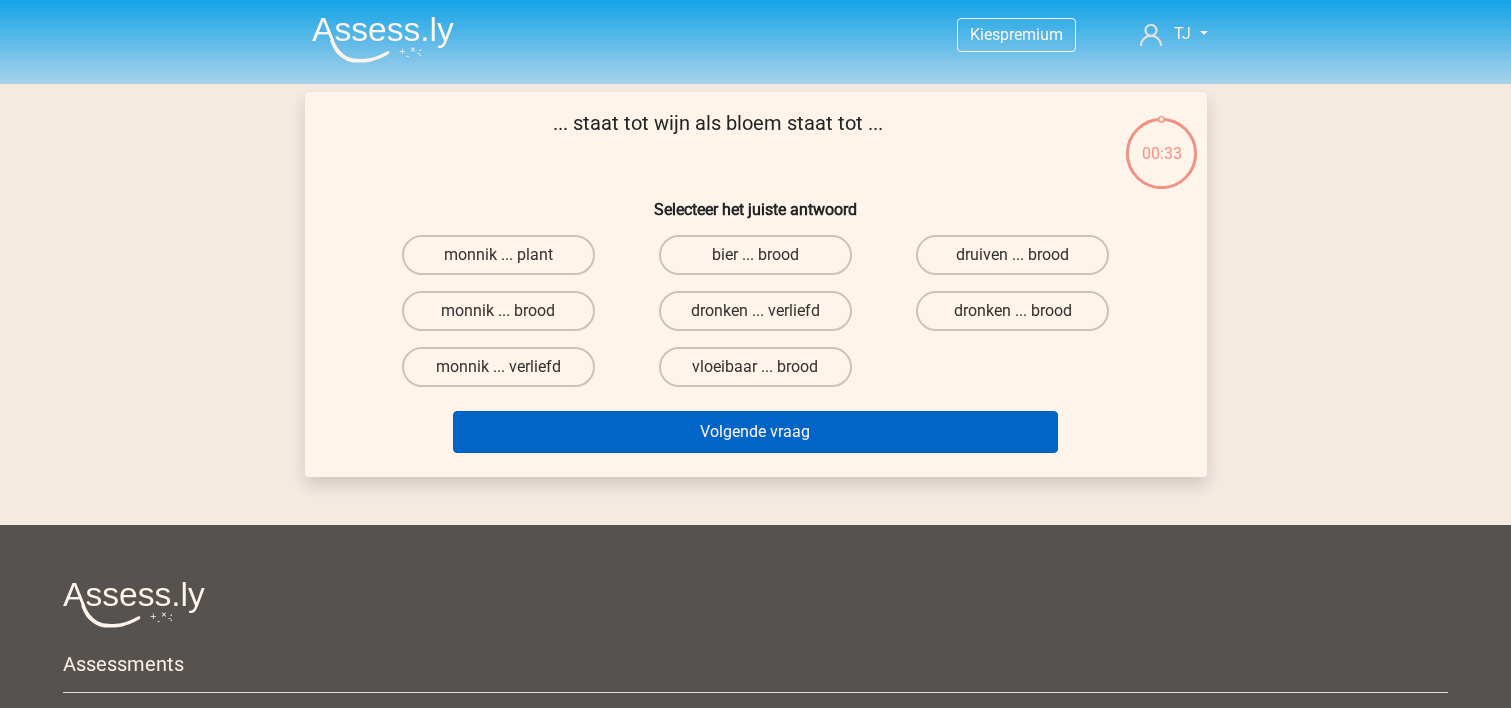 scroll, scrollTop: 0, scrollLeft: 0, axis: both 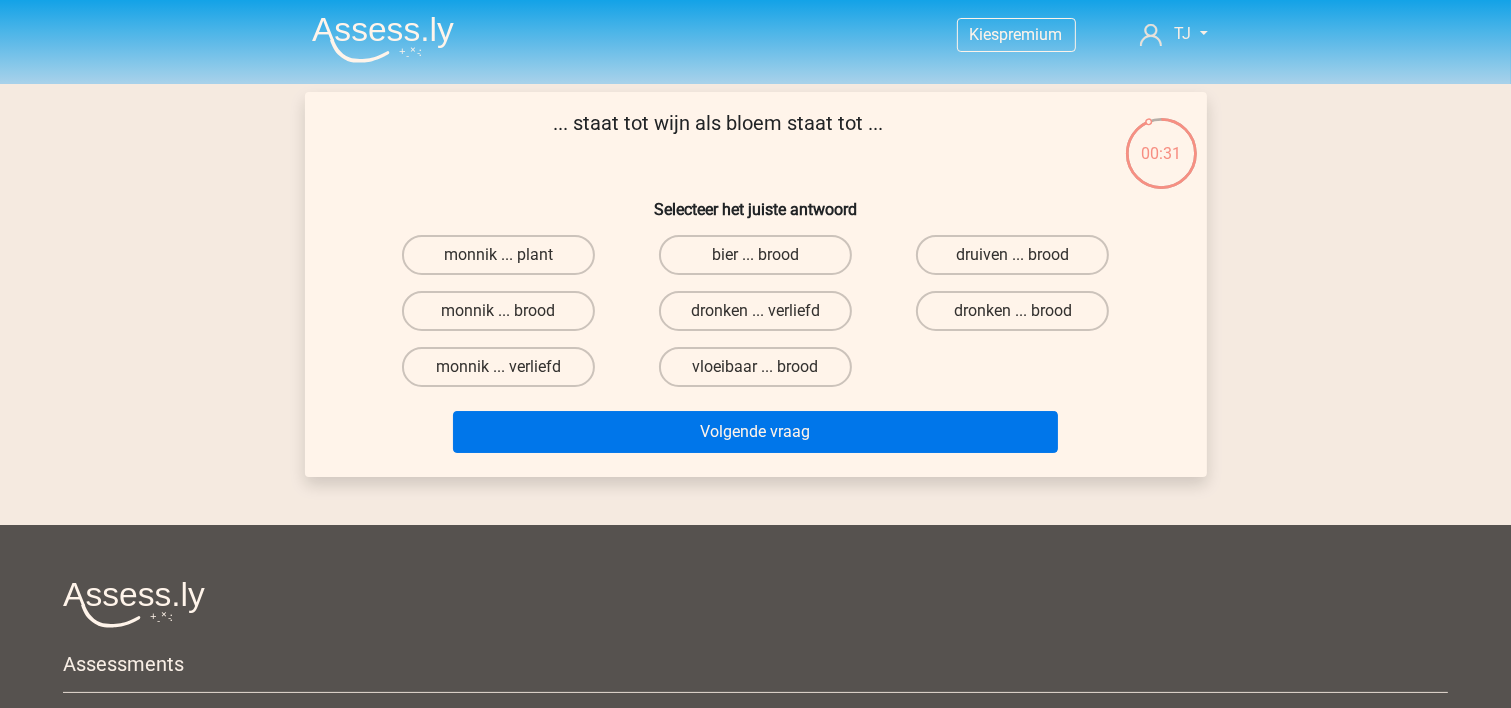 click on "... staat tot wijn als bloem staat tot ...
Selecteer het juiste antwoord
monnik ... plant
bier ... brood
druiven ... brood
monnik ... brood" at bounding box center [756, 284] 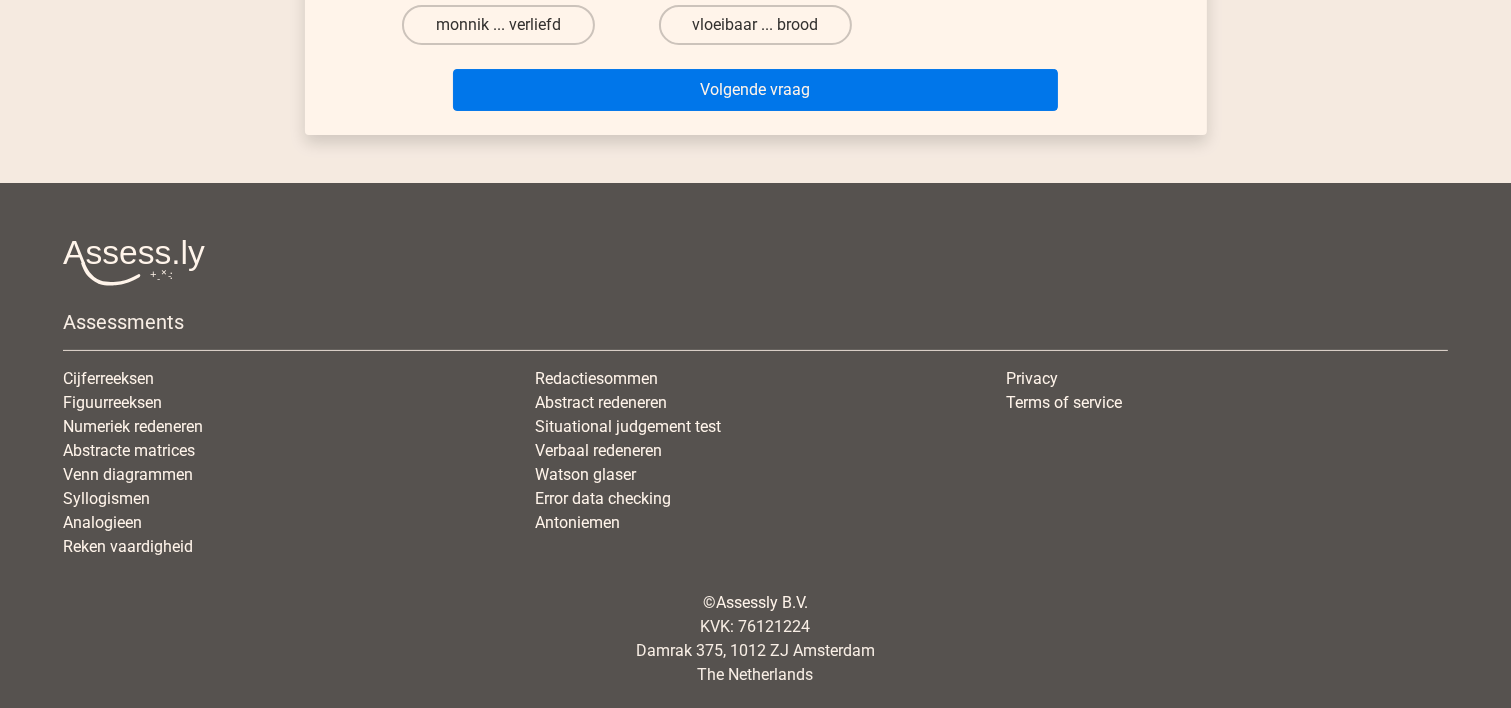 scroll, scrollTop: 0, scrollLeft: 0, axis: both 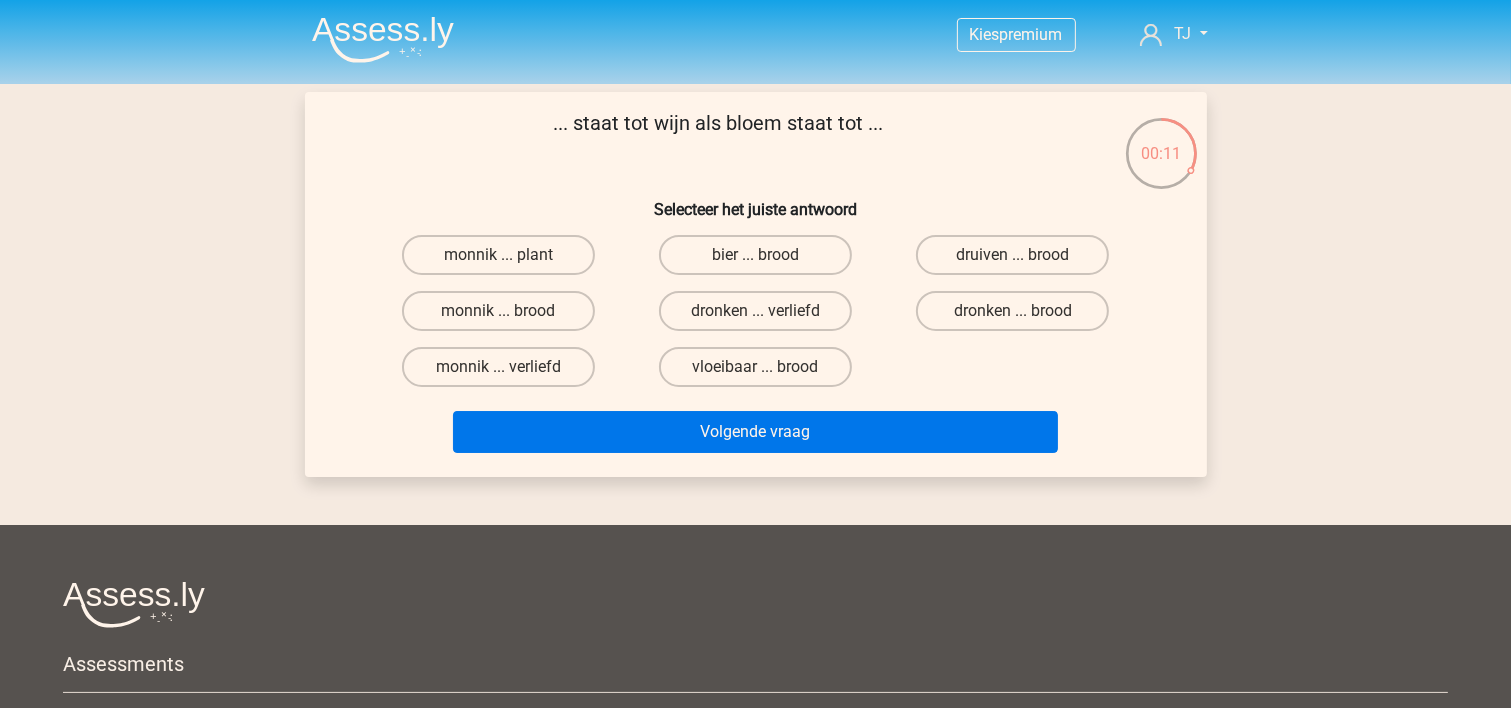 click on "druiven ... brood" at bounding box center [1019, 261] 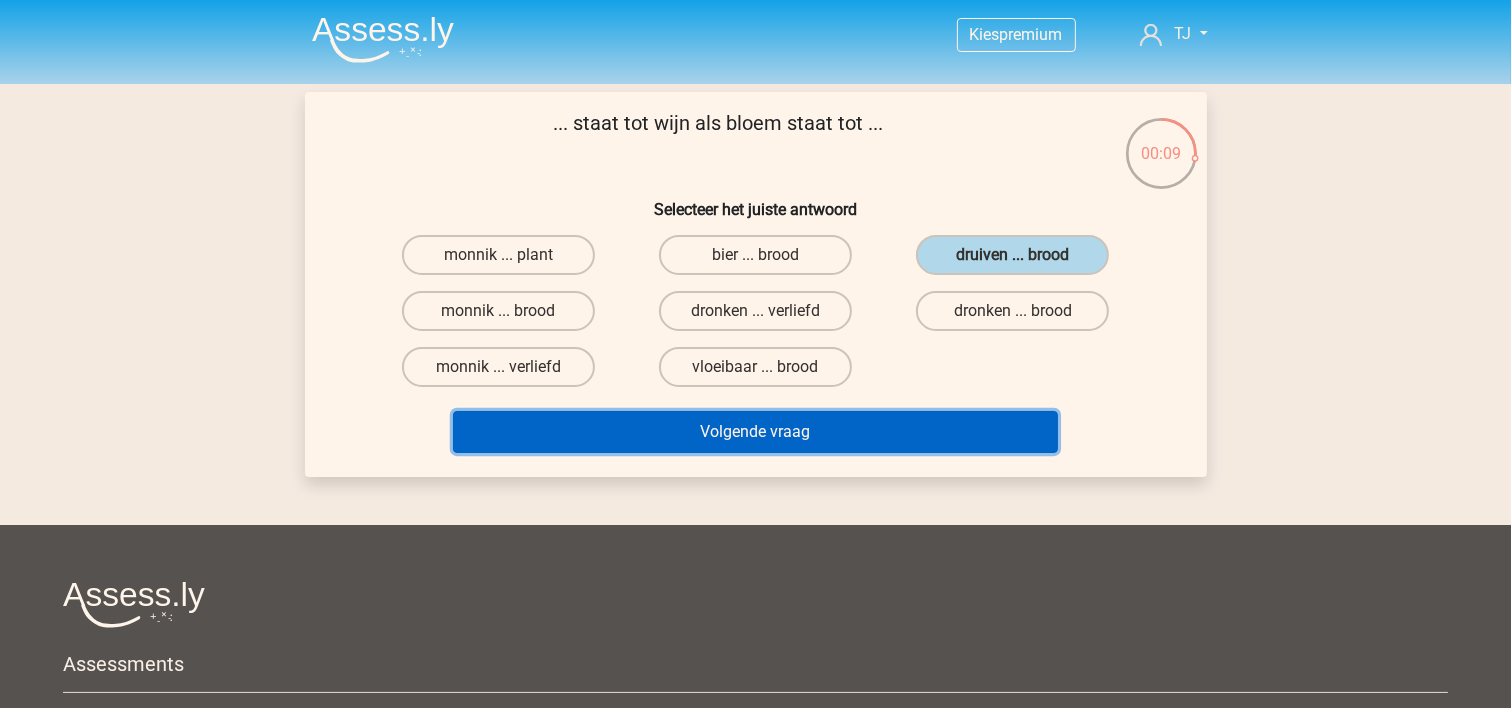 click on "Volgende vraag" at bounding box center [755, 432] 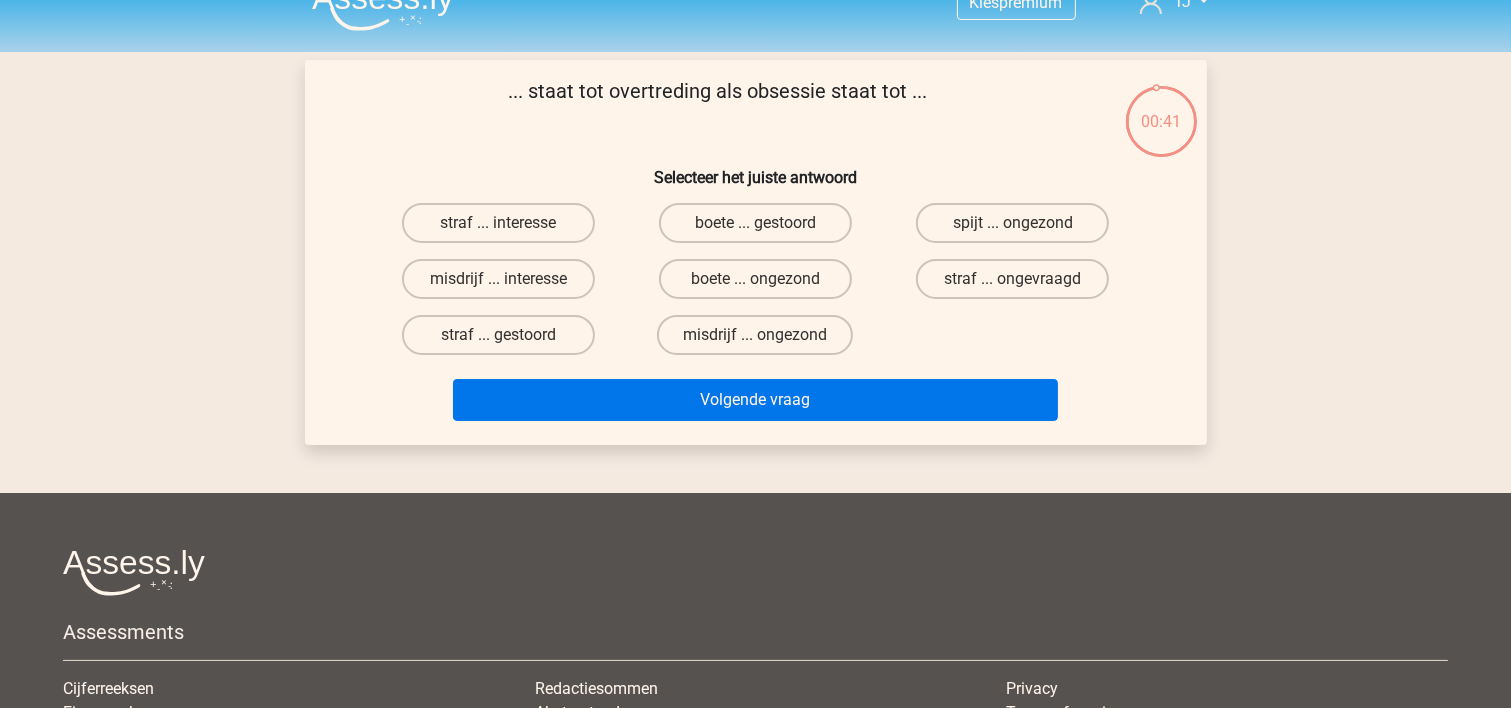 scroll, scrollTop: 0, scrollLeft: 0, axis: both 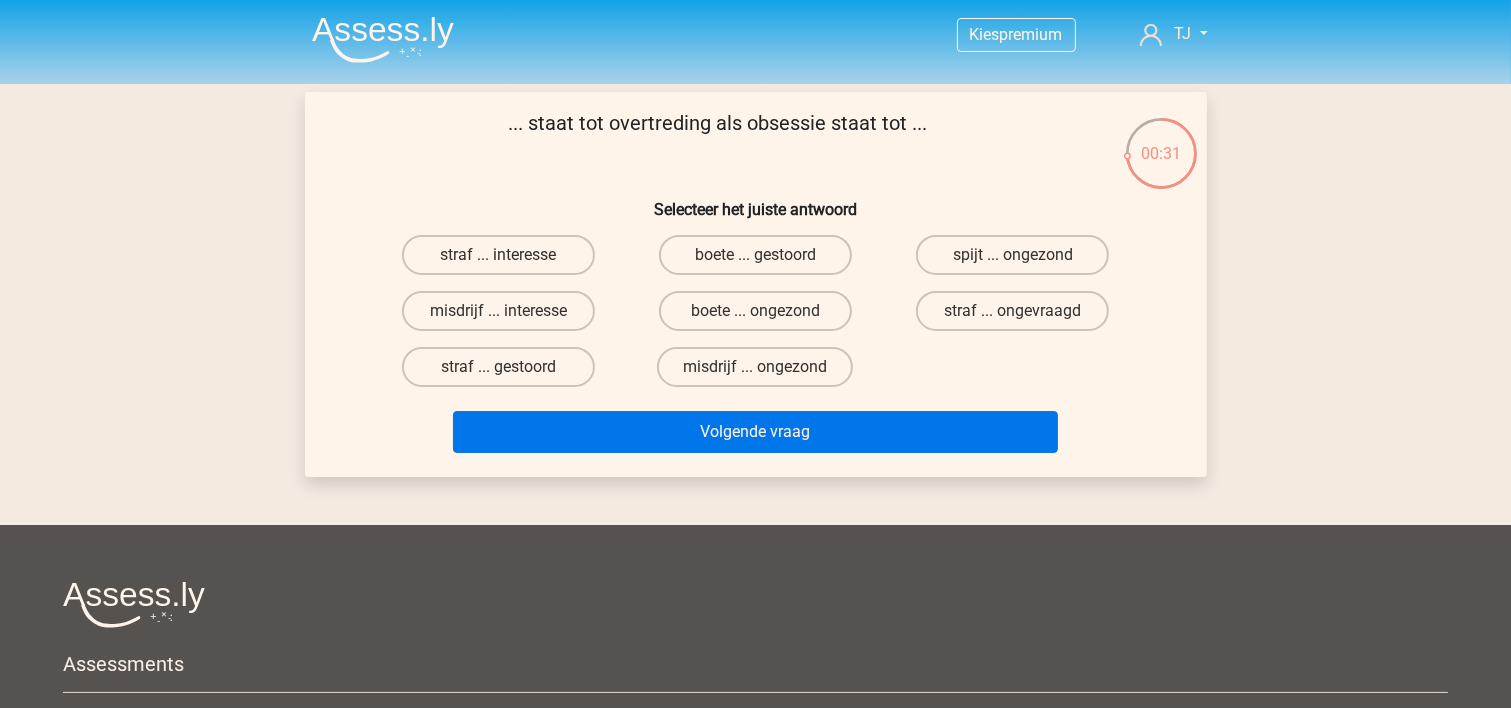 click on "misdrijf ... interesse" at bounding box center (504, 317) 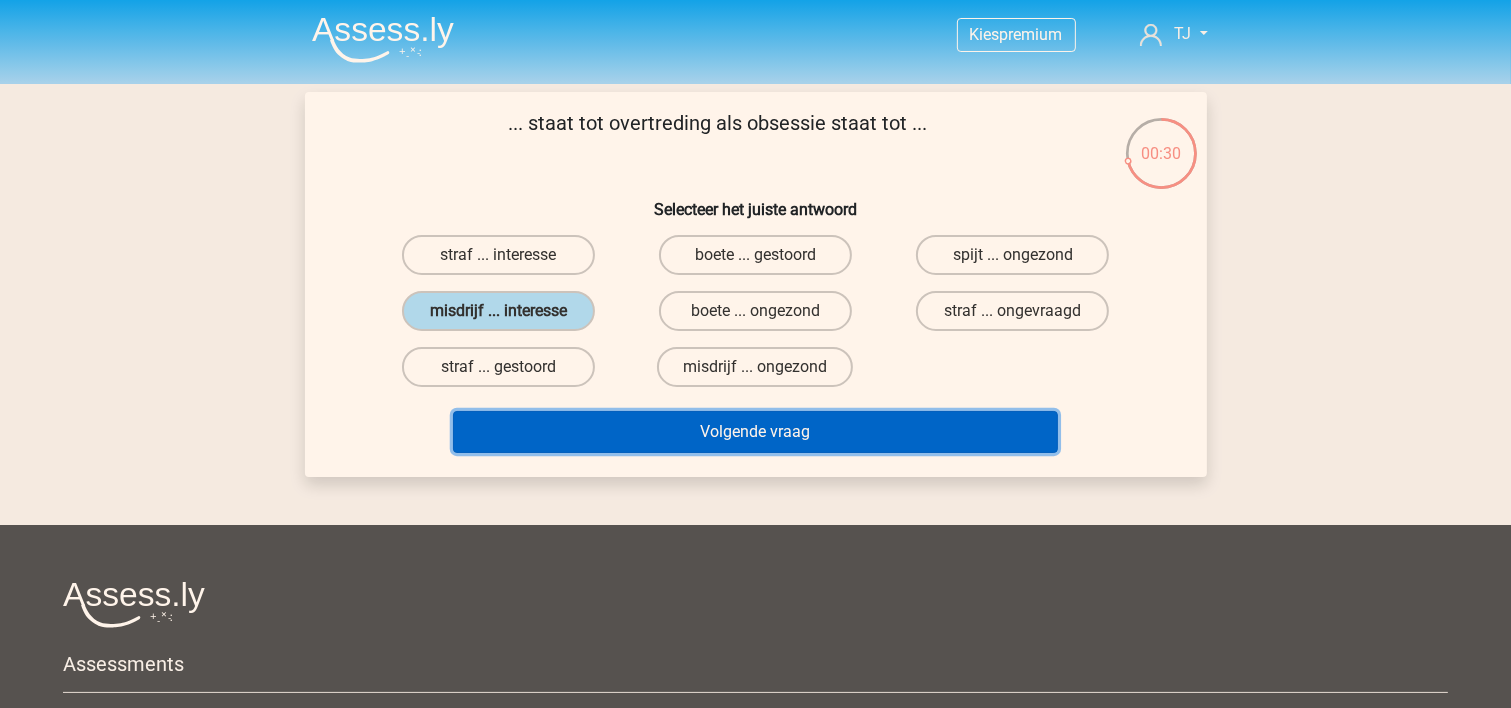 click on "Volgende vraag" at bounding box center [755, 432] 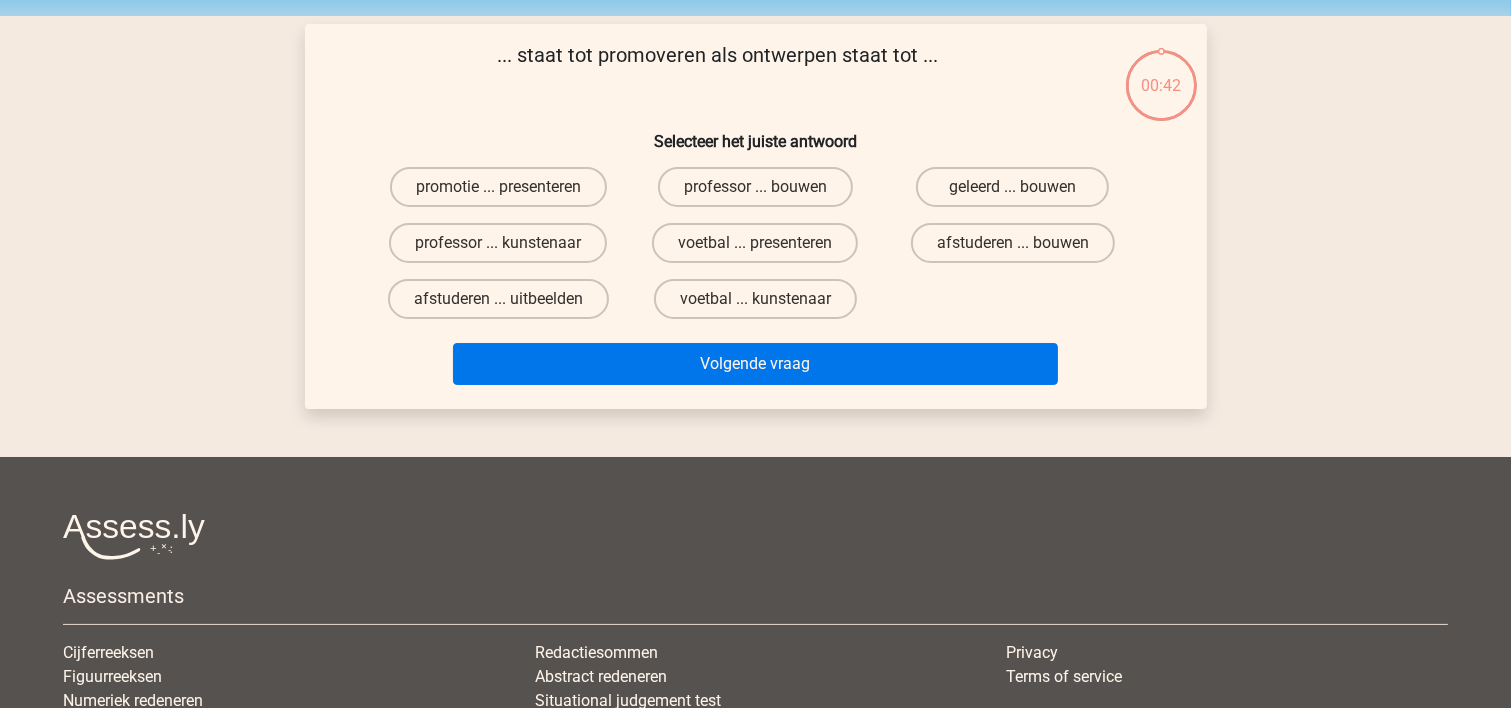 scroll, scrollTop: 92, scrollLeft: 0, axis: vertical 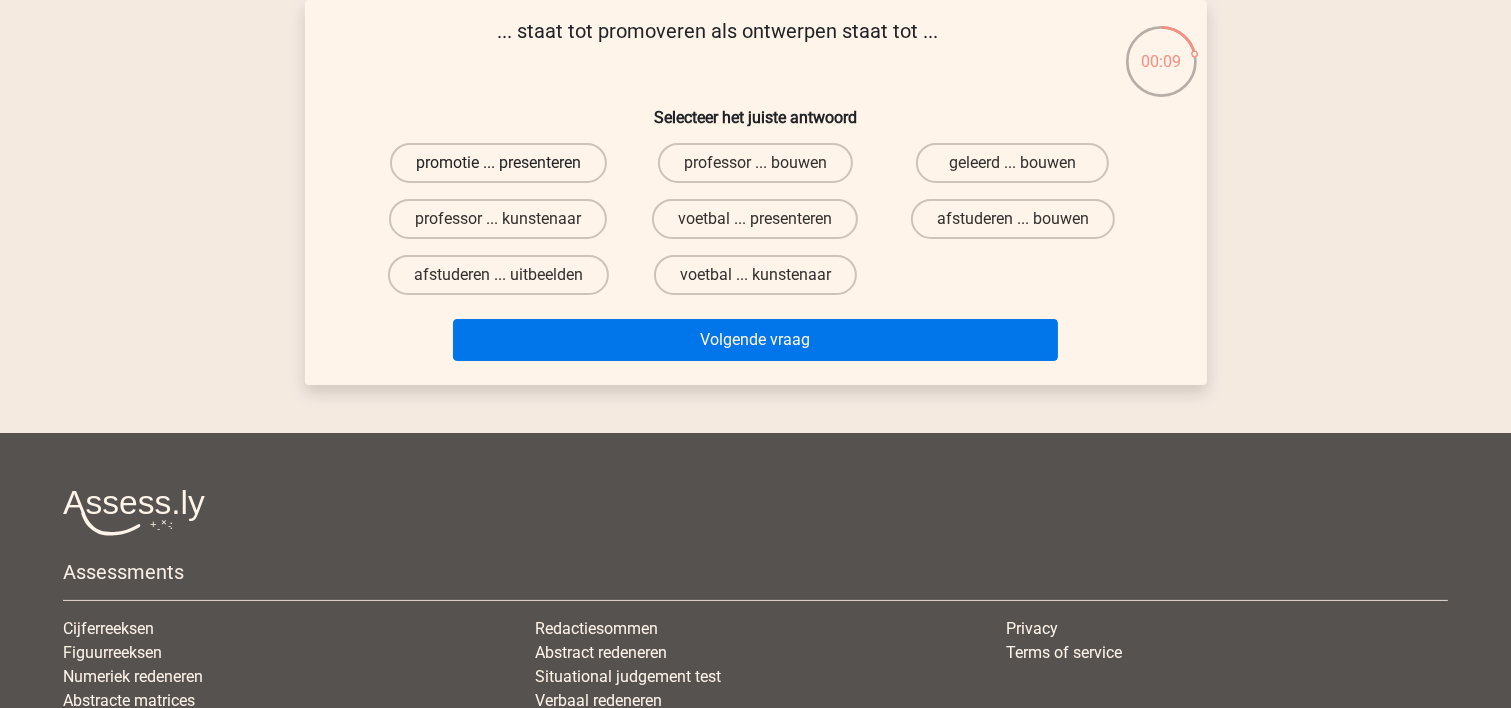 click on "promotie ... presenteren" at bounding box center (498, 163) 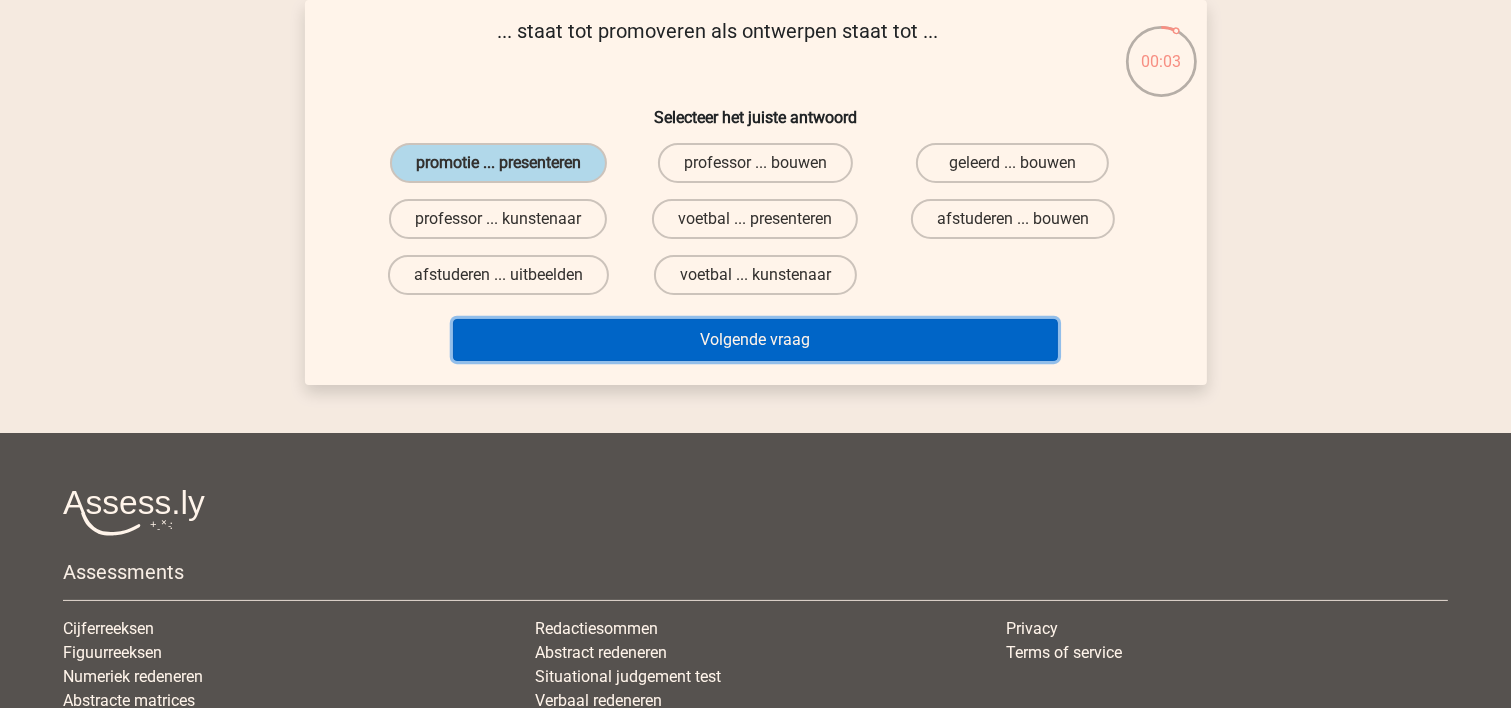 click on "Volgende vraag" at bounding box center (755, 340) 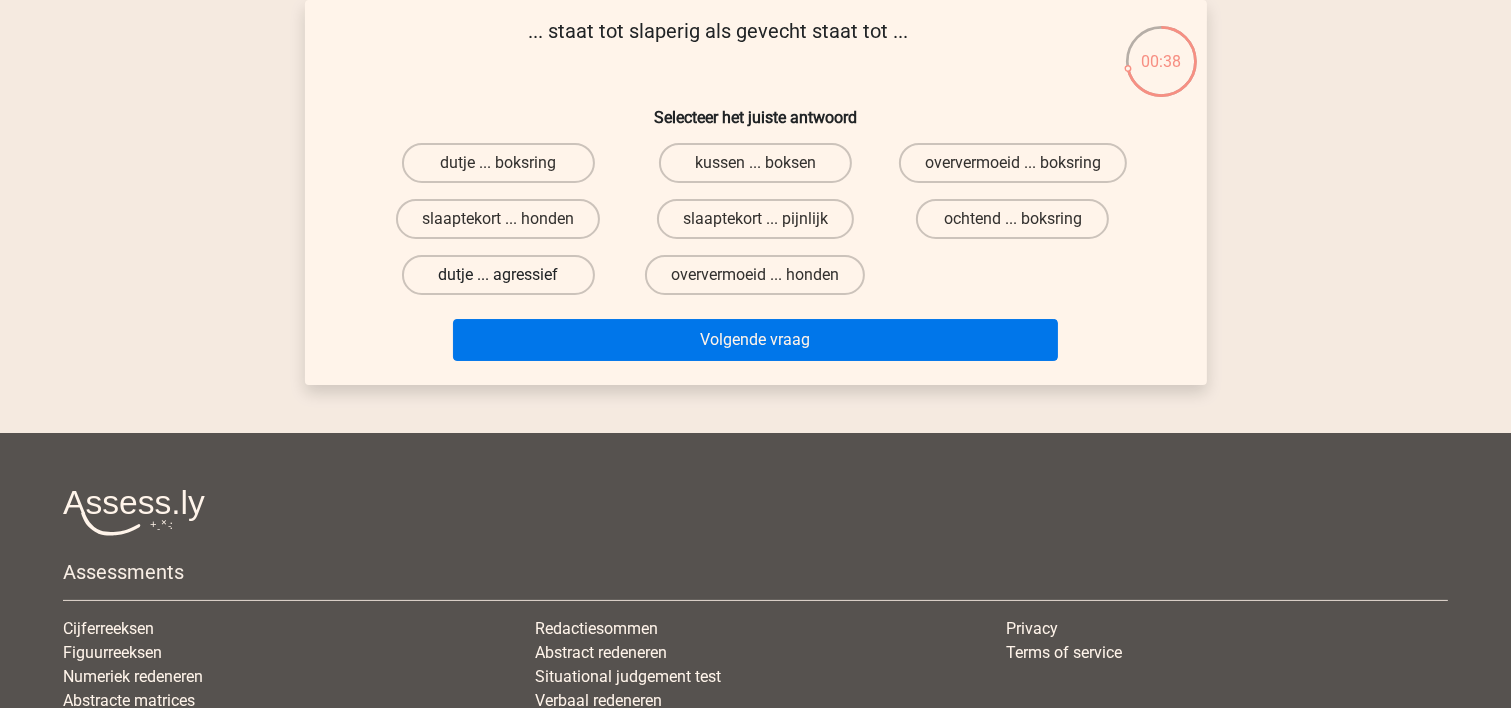 click on "dutje ... agressief" at bounding box center [498, 275] 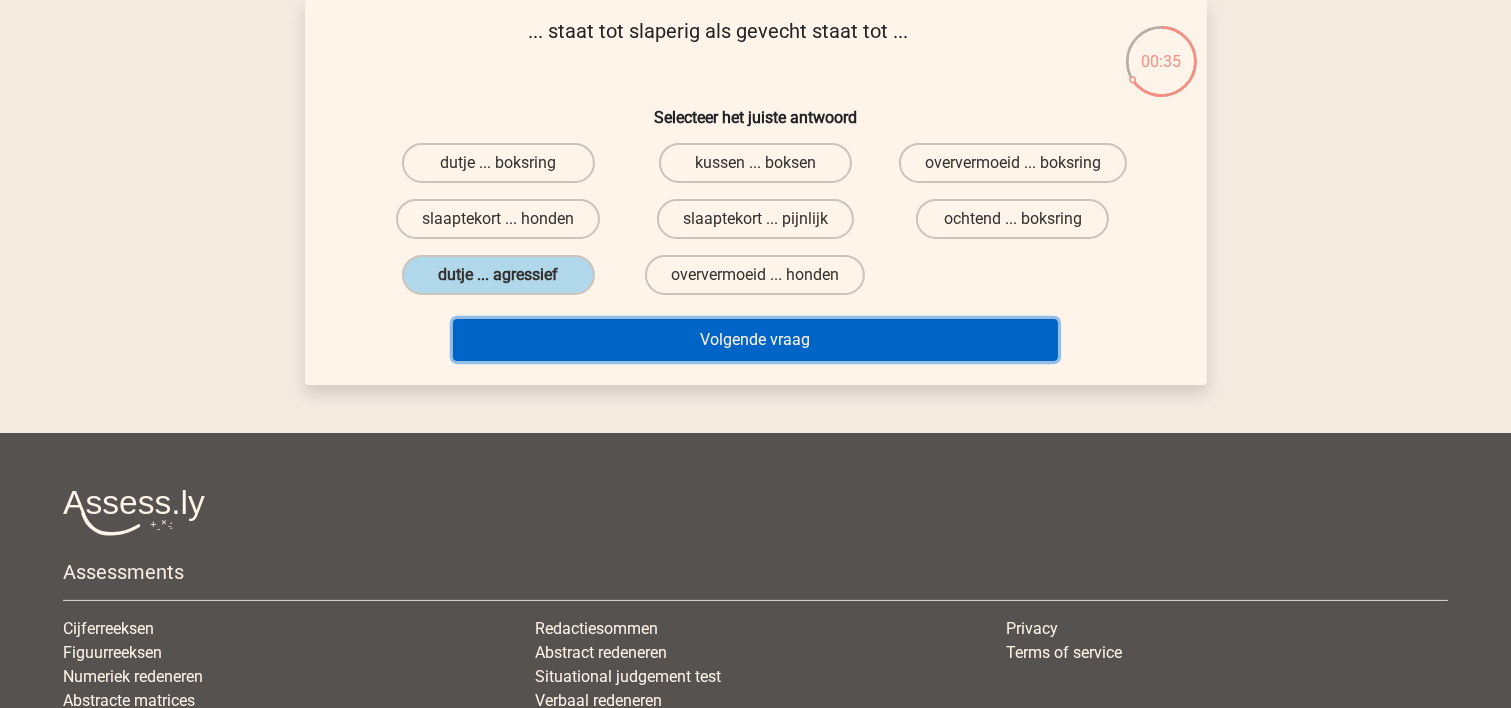 click on "Volgende vraag" at bounding box center (755, 340) 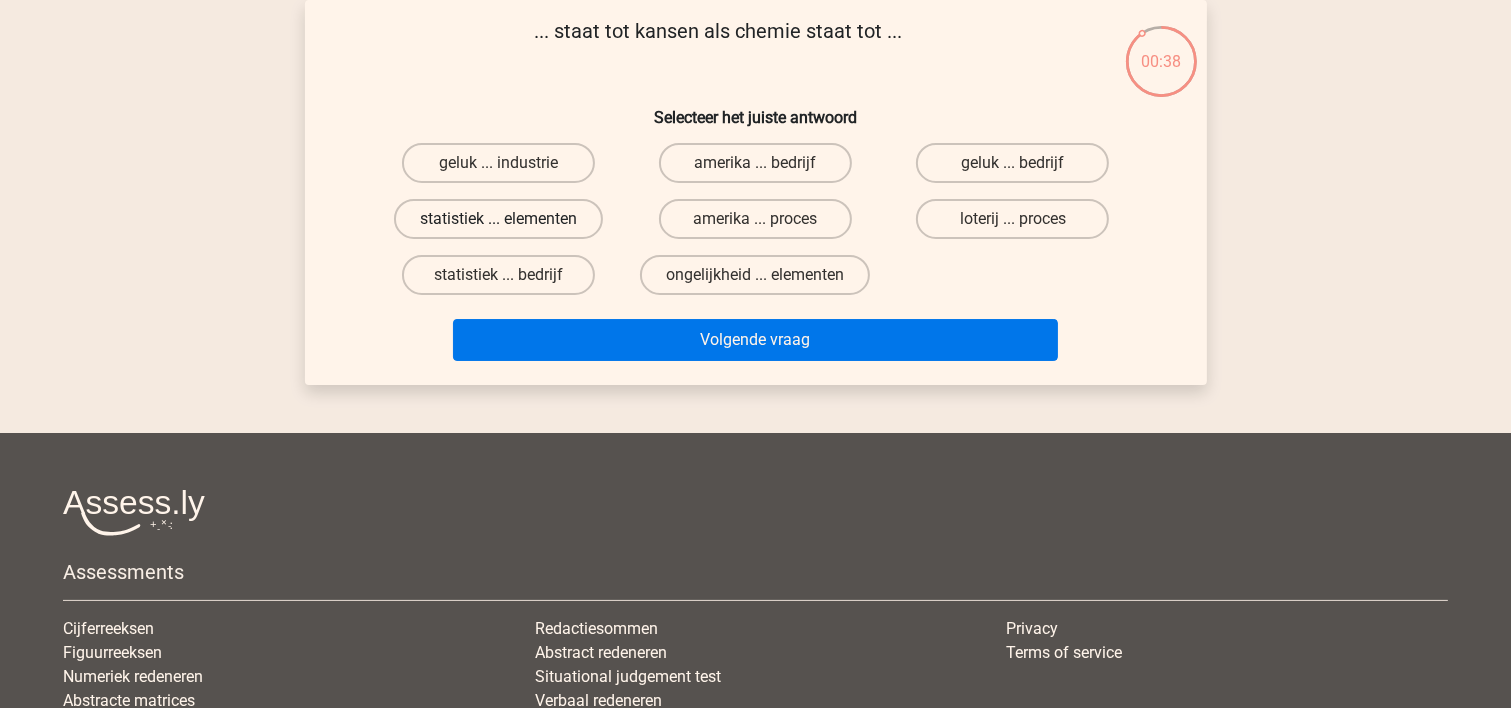 click on "statistiek ... elementen" at bounding box center (498, 219) 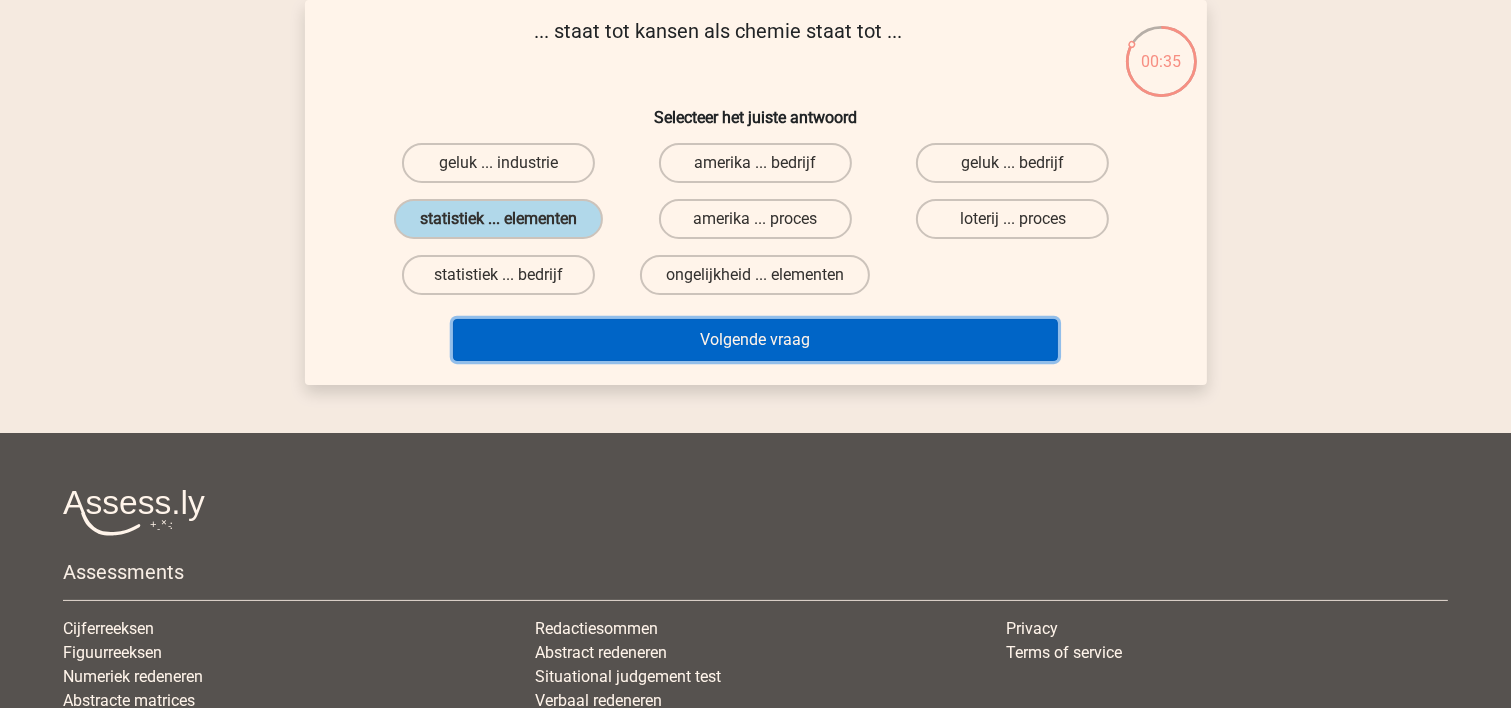 click on "Volgende vraag" at bounding box center (755, 340) 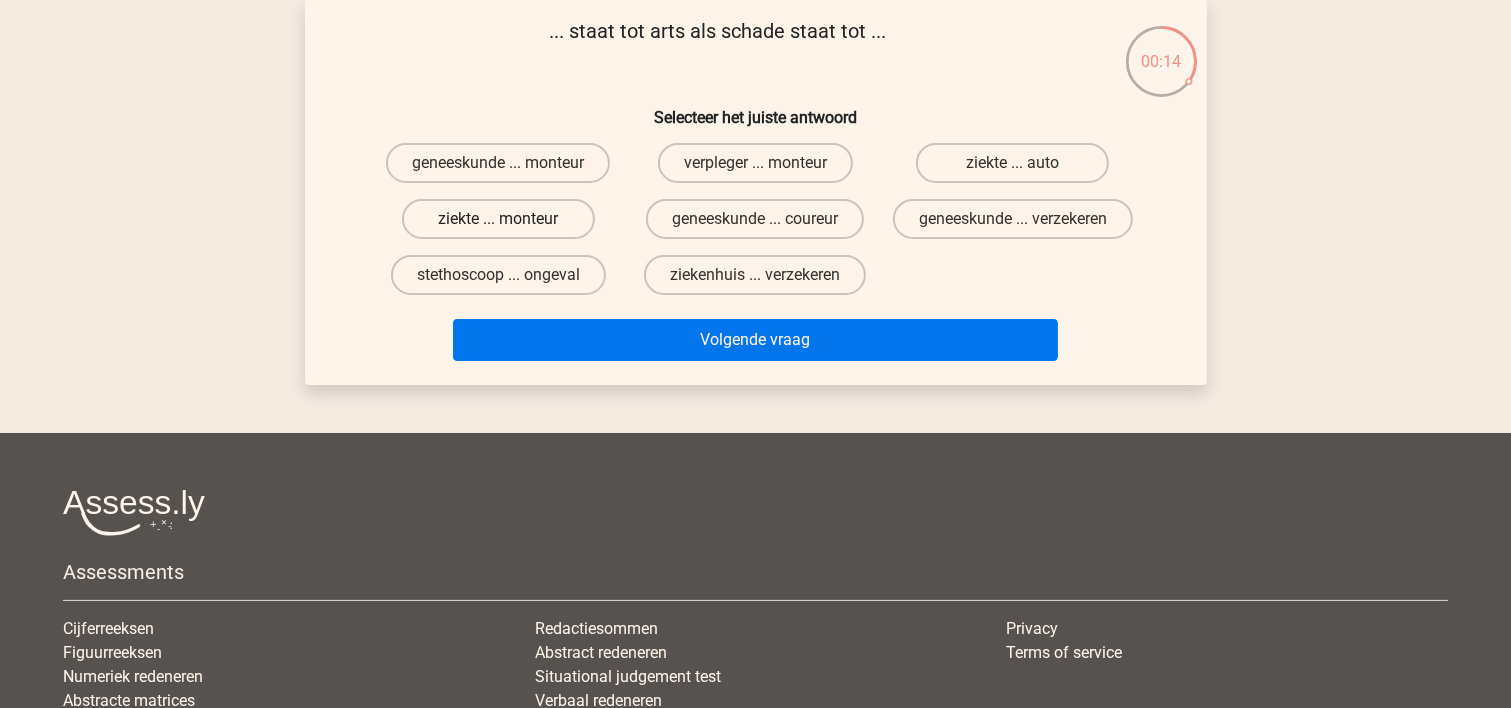 click on "ziekte ... monteur" at bounding box center (498, 219) 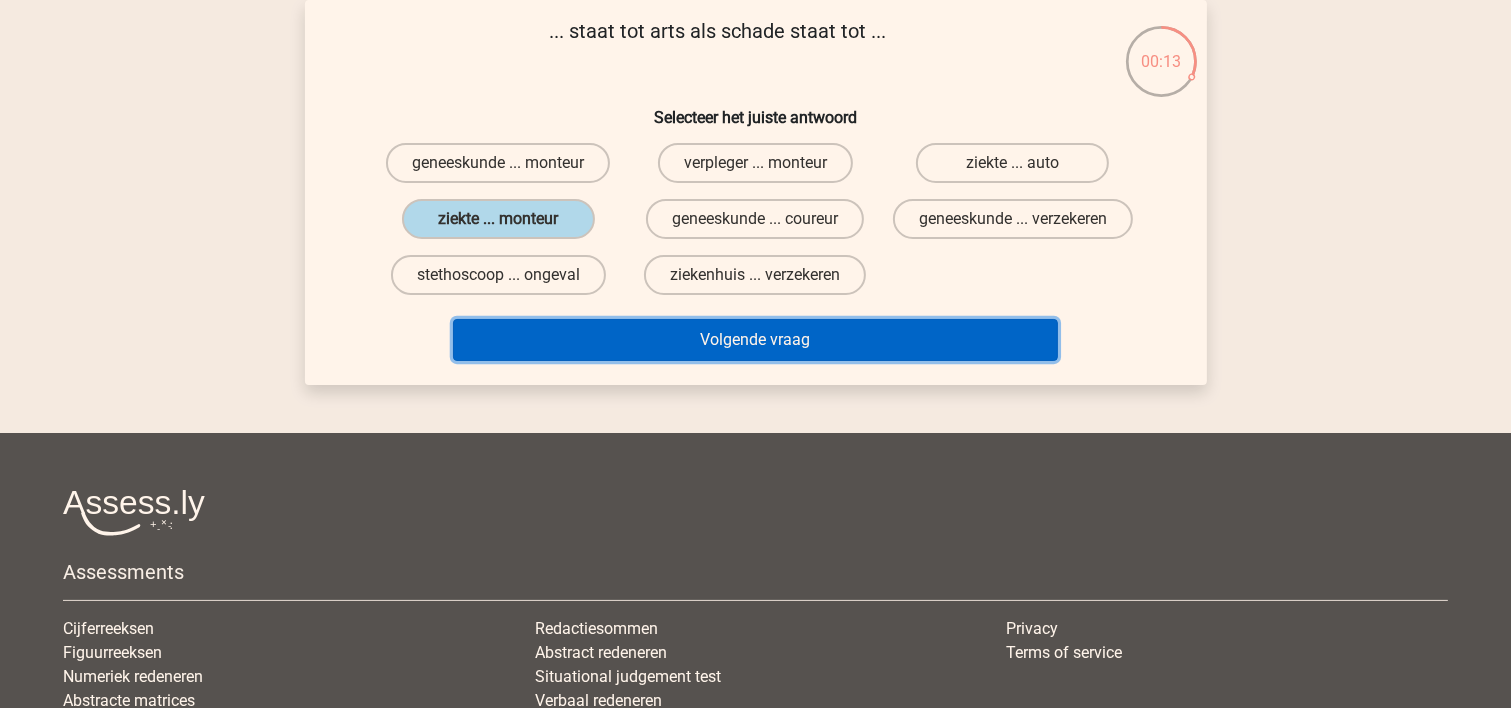 click on "Volgende vraag" at bounding box center (755, 340) 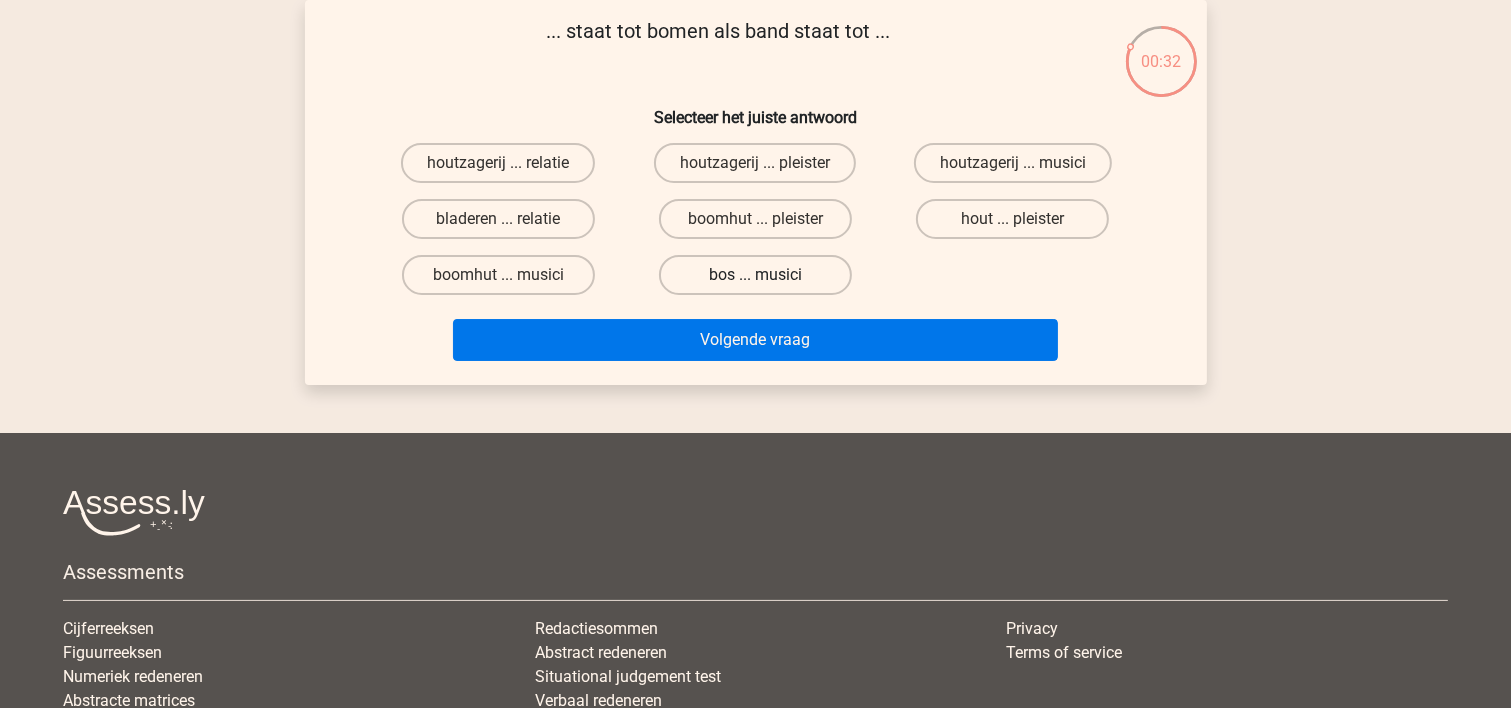 click on "bos ... musici" at bounding box center [755, 275] 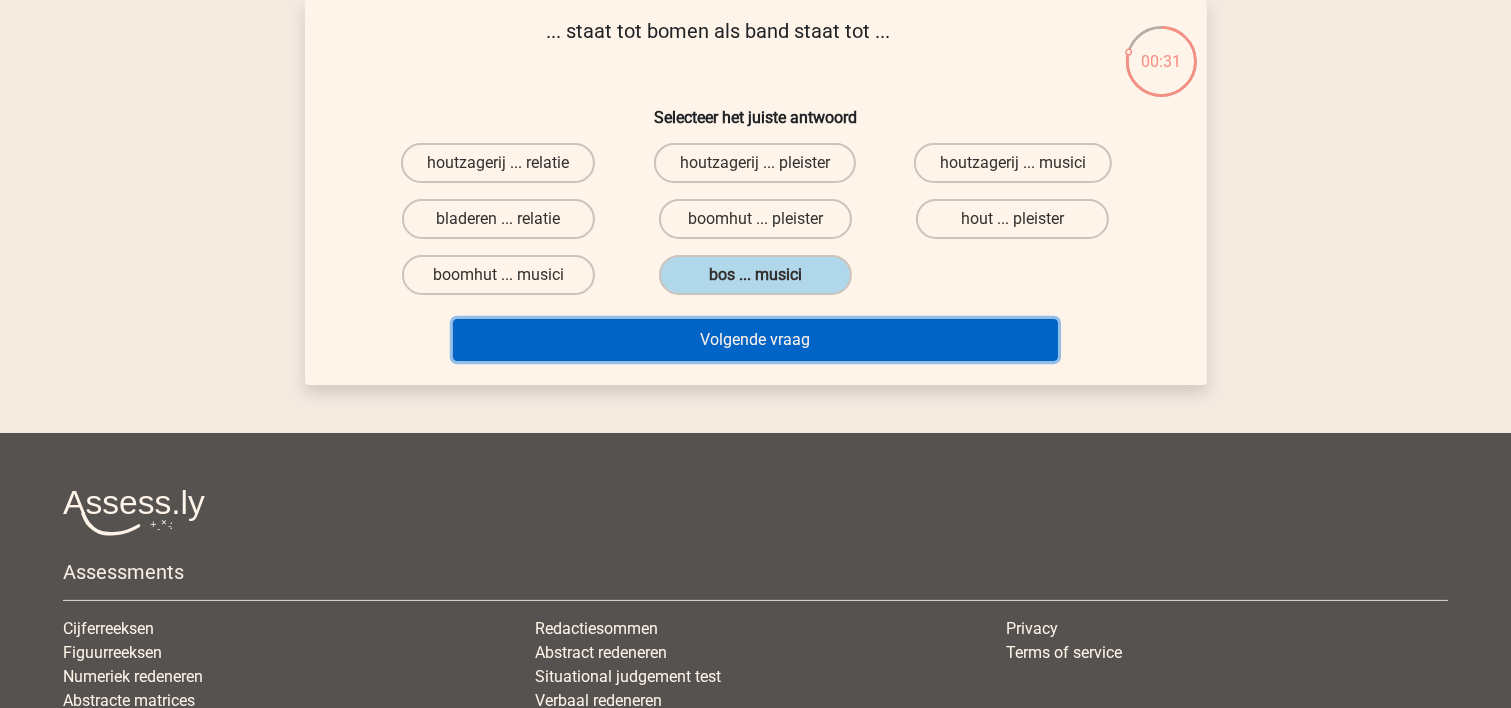 click on "Volgende vraag" at bounding box center [755, 340] 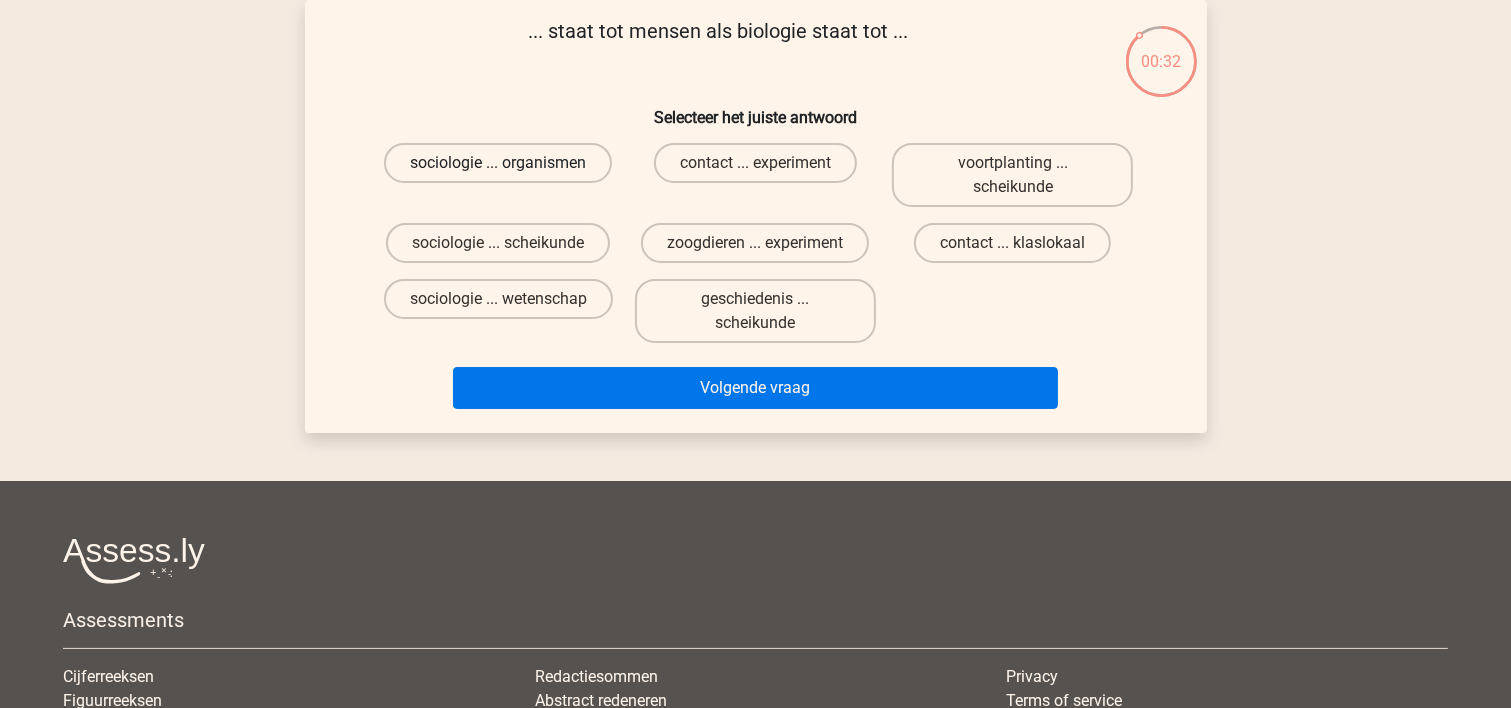 click on "sociologie ... organismen" at bounding box center (498, 163) 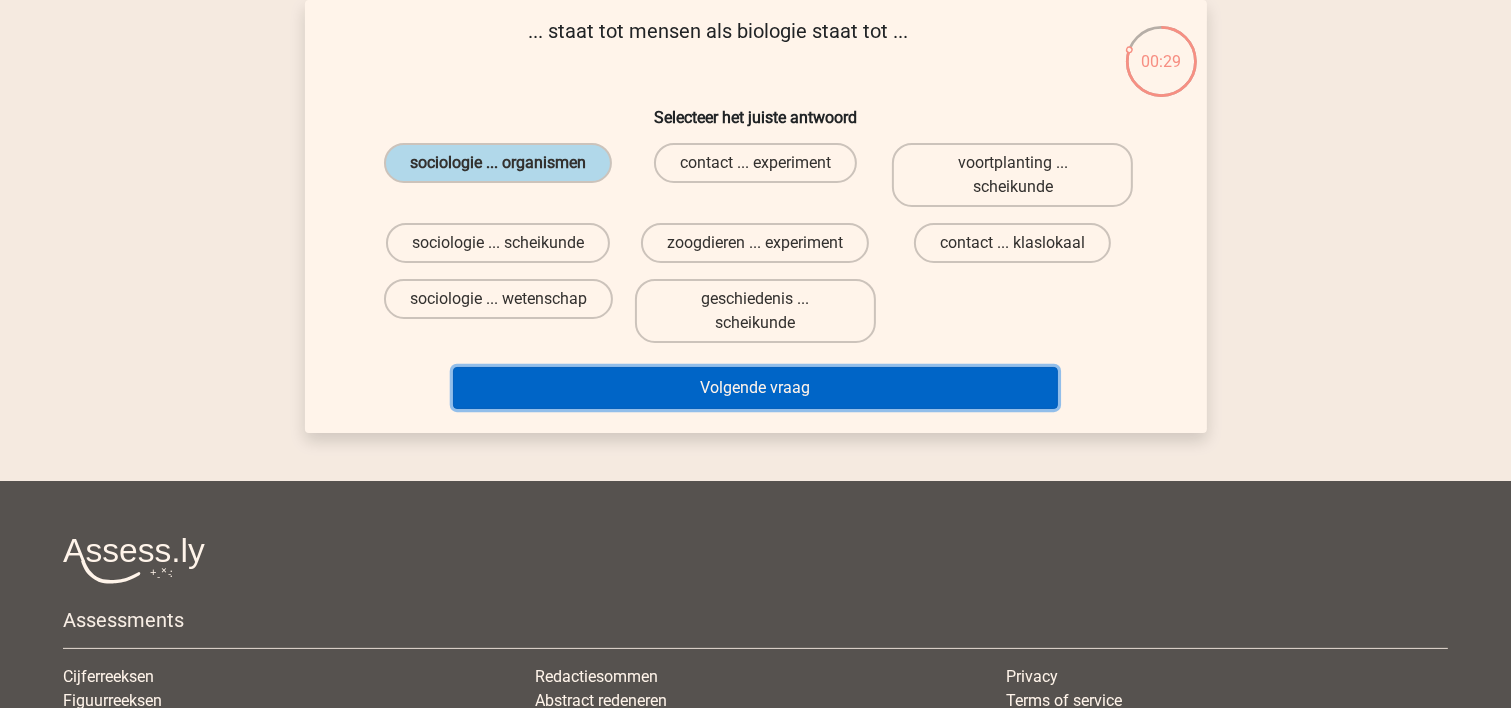 click on "Volgende vraag" at bounding box center (755, 388) 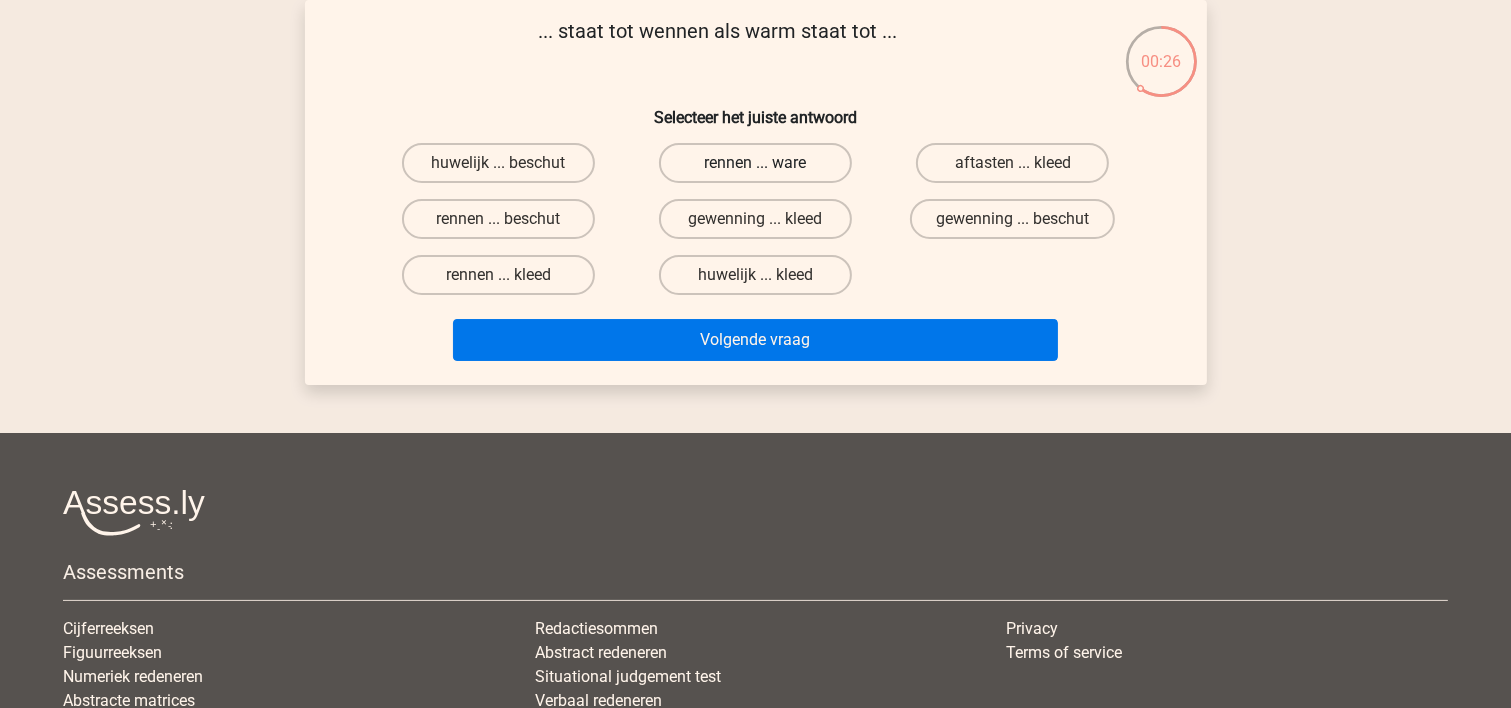 click on "rennen ... ware" at bounding box center [755, 163] 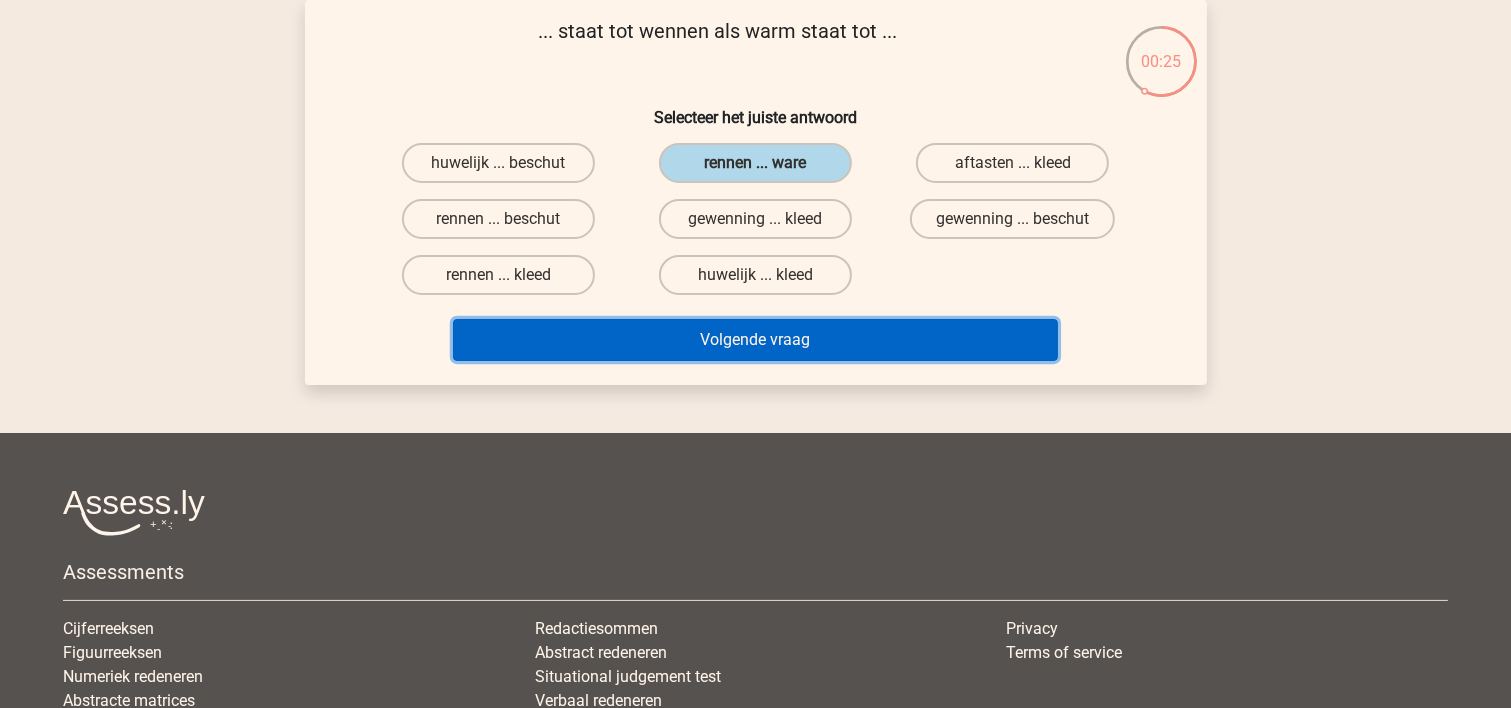 click on "Volgende vraag" at bounding box center (755, 340) 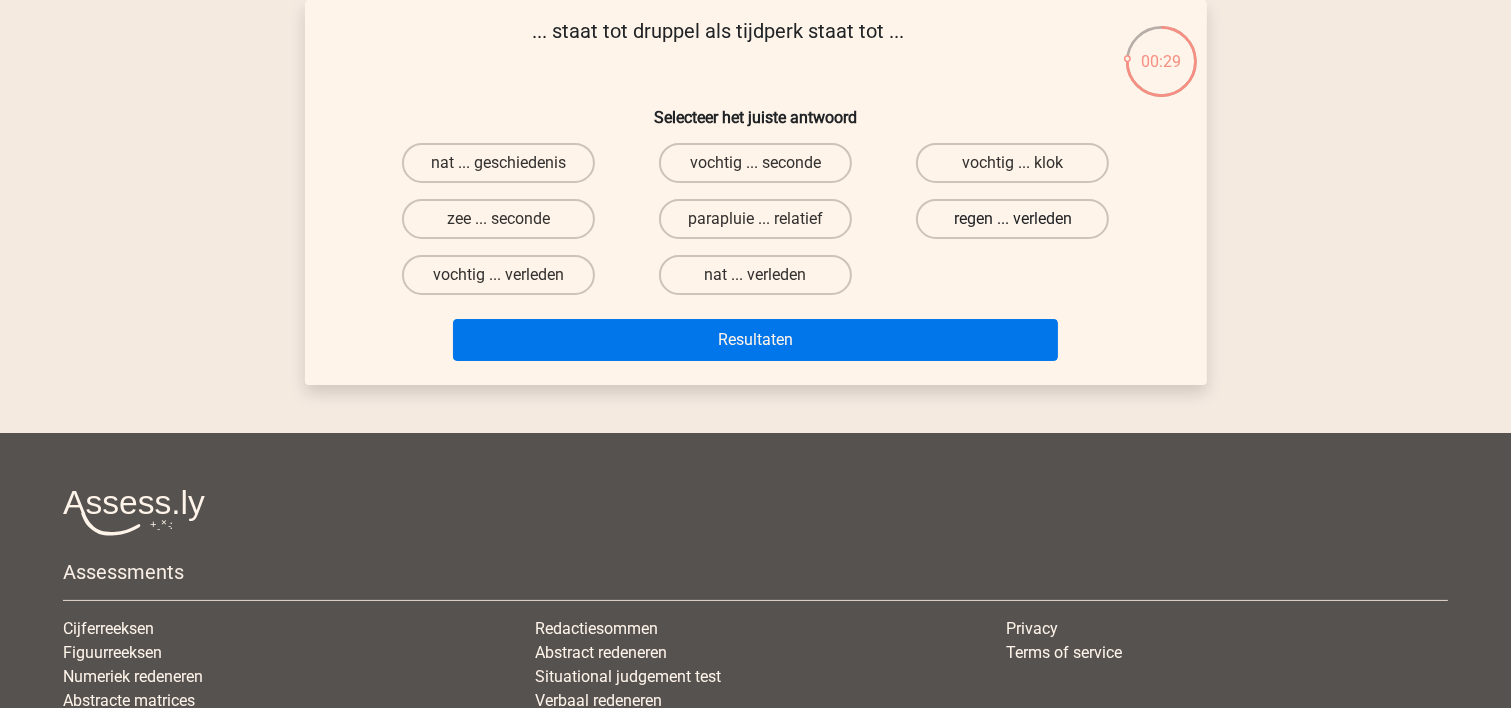 click on "regen ... verleden" at bounding box center (1012, 219) 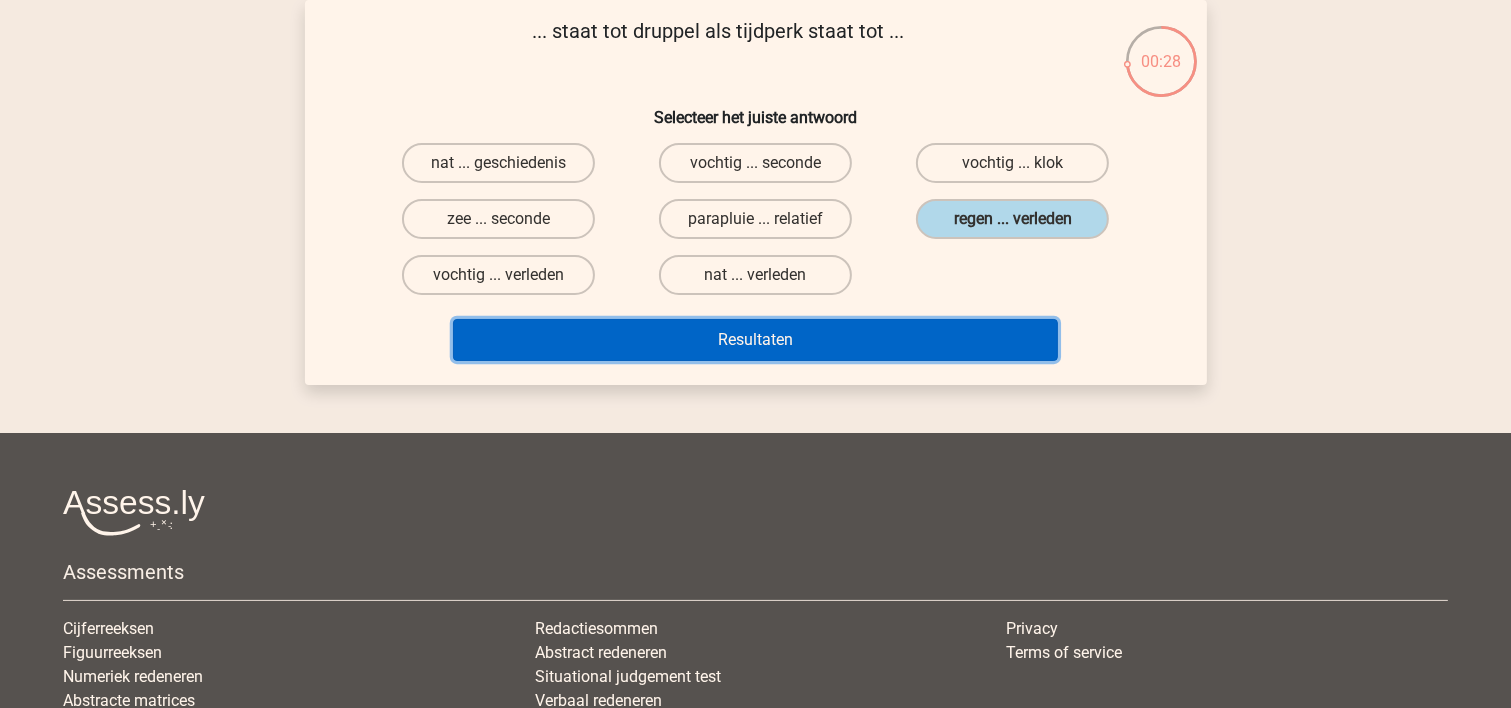 click on "Resultaten" at bounding box center [755, 340] 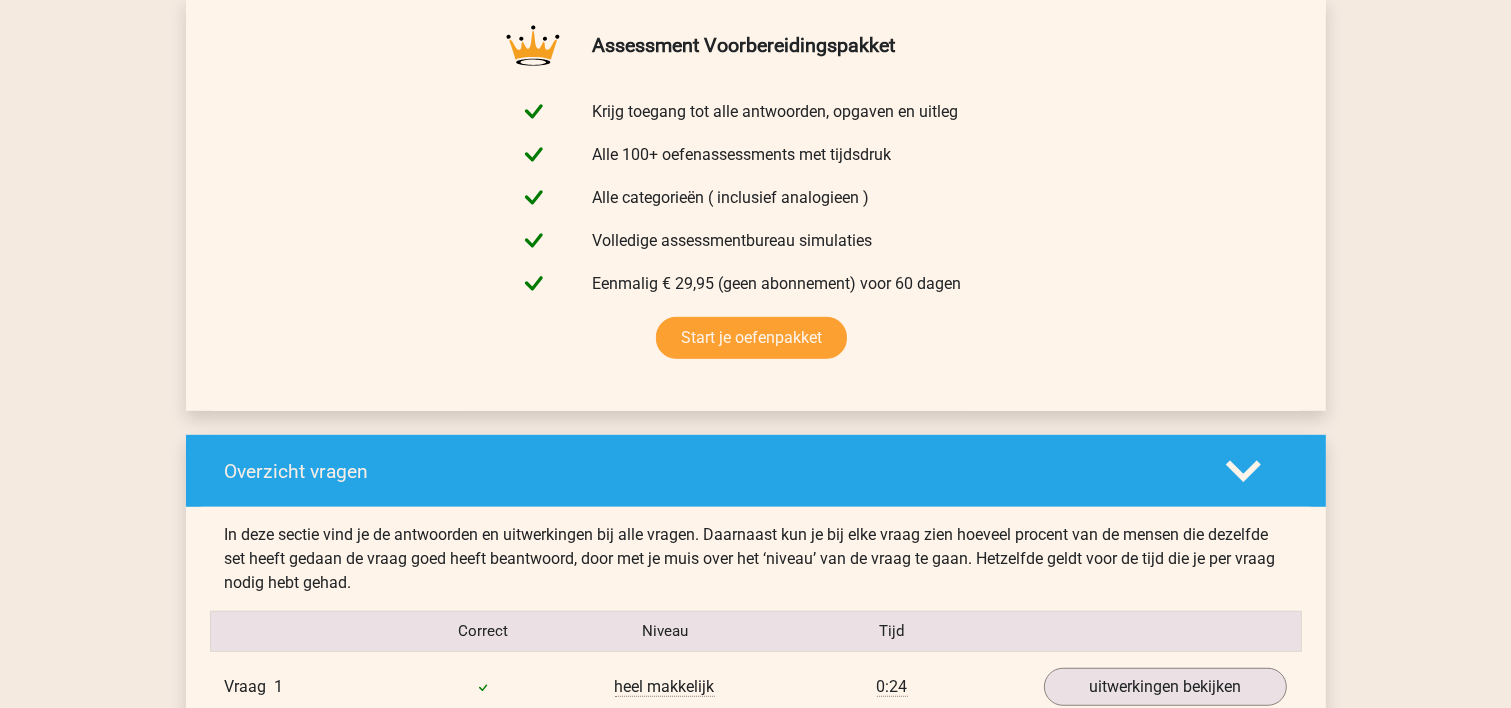 scroll, scrollTop: 1600, scrollLeft: 0, axis: vertical 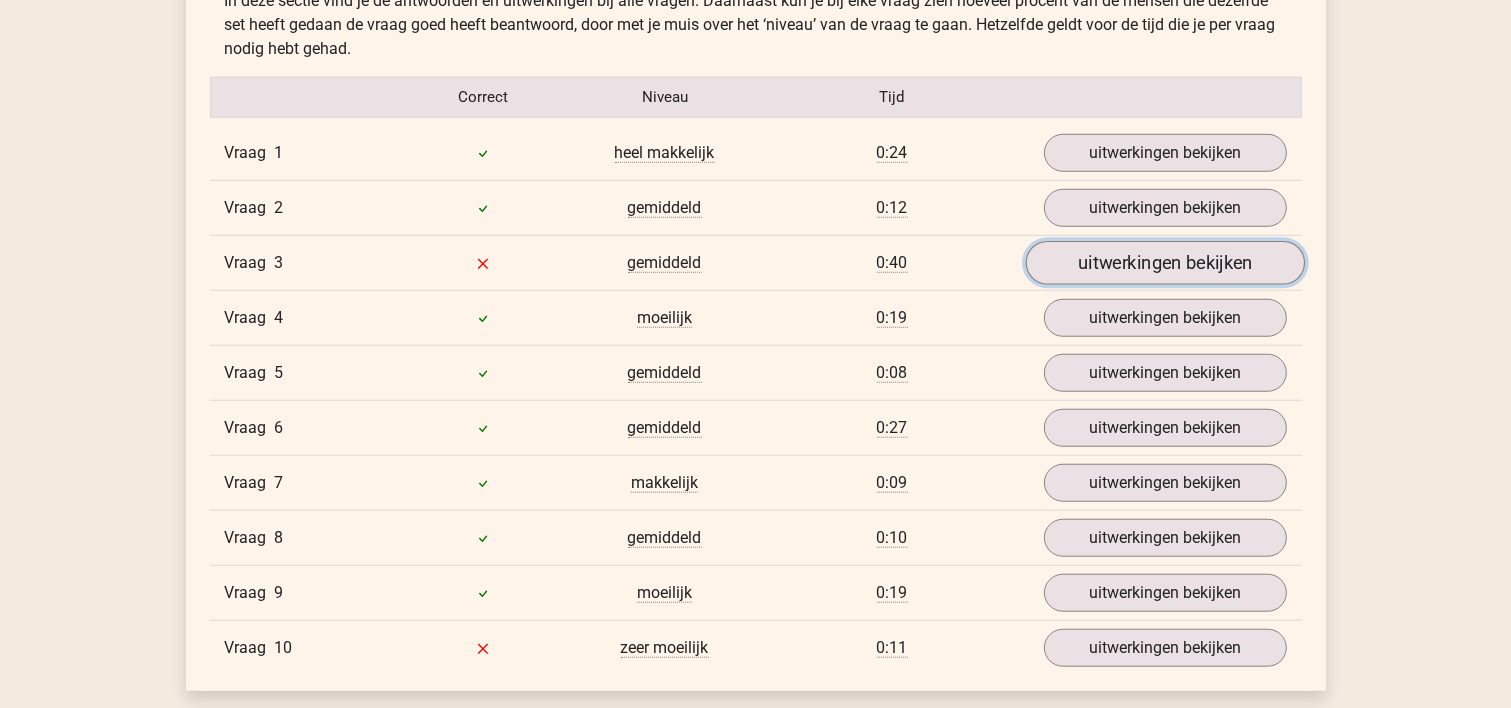click on "uitwerkingen bekijken" at bounding box center [1164, 263] 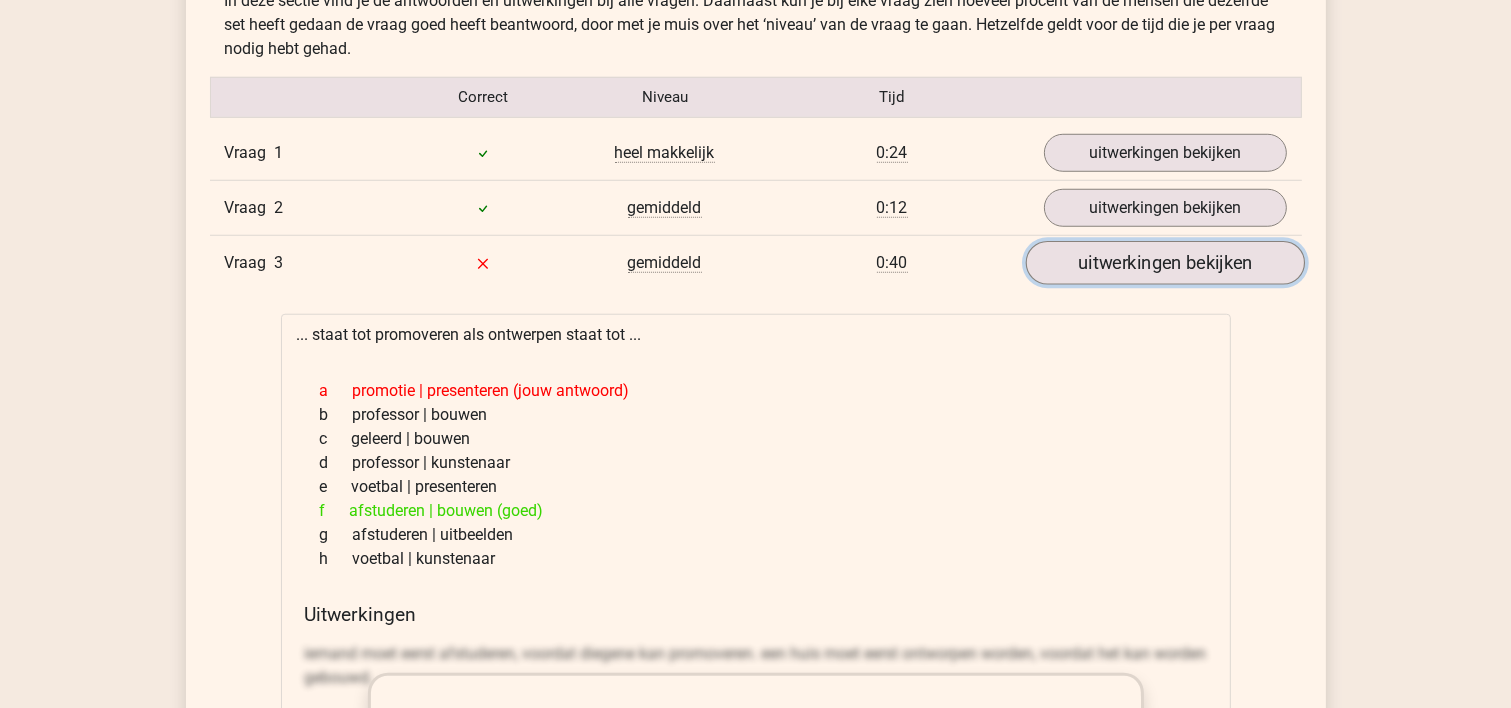 click on "uitwerkingen bekijken" at bounding box center (1164, 263) 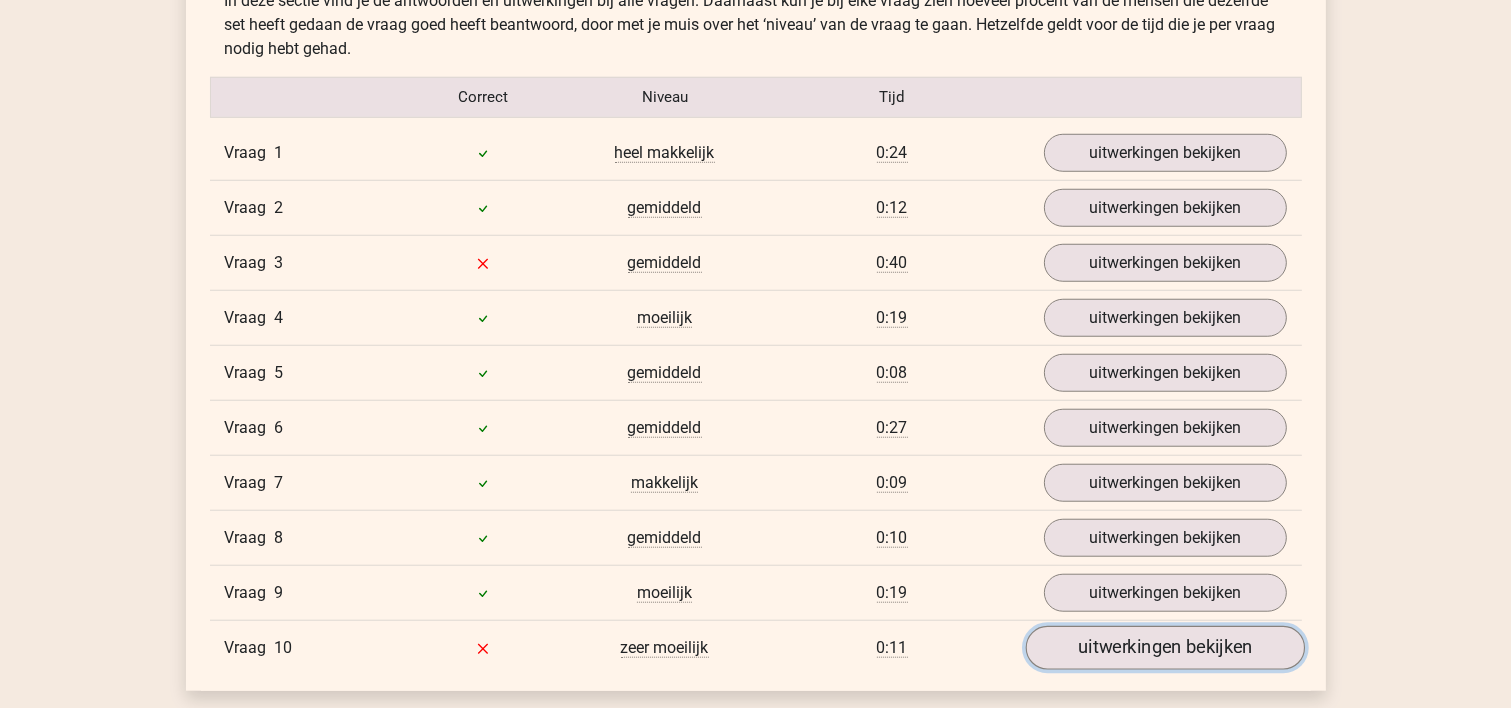 click on "uitwerkingen bekijken" at bounding box center (1164, 648) 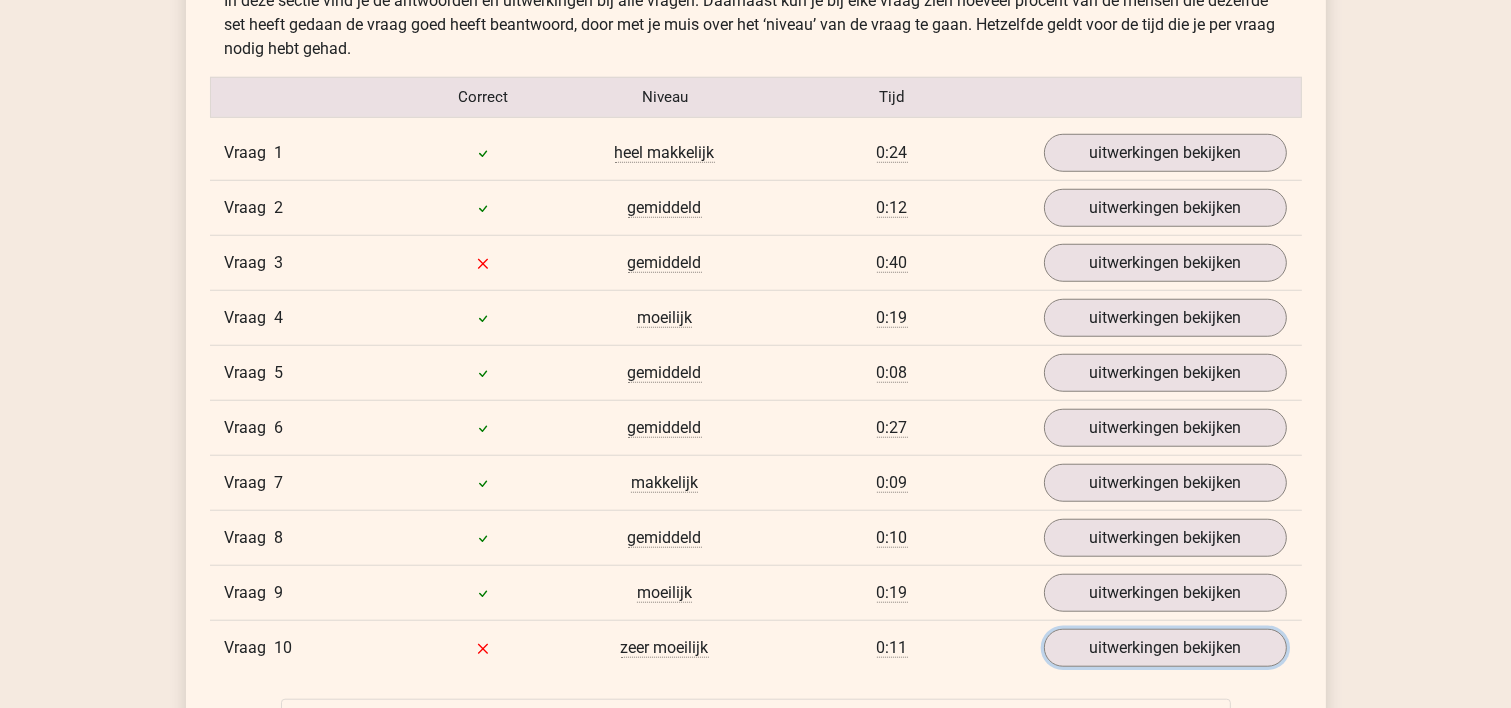 scroll, scrollTop: 2133, scrollLeft: 0, axis: vertical 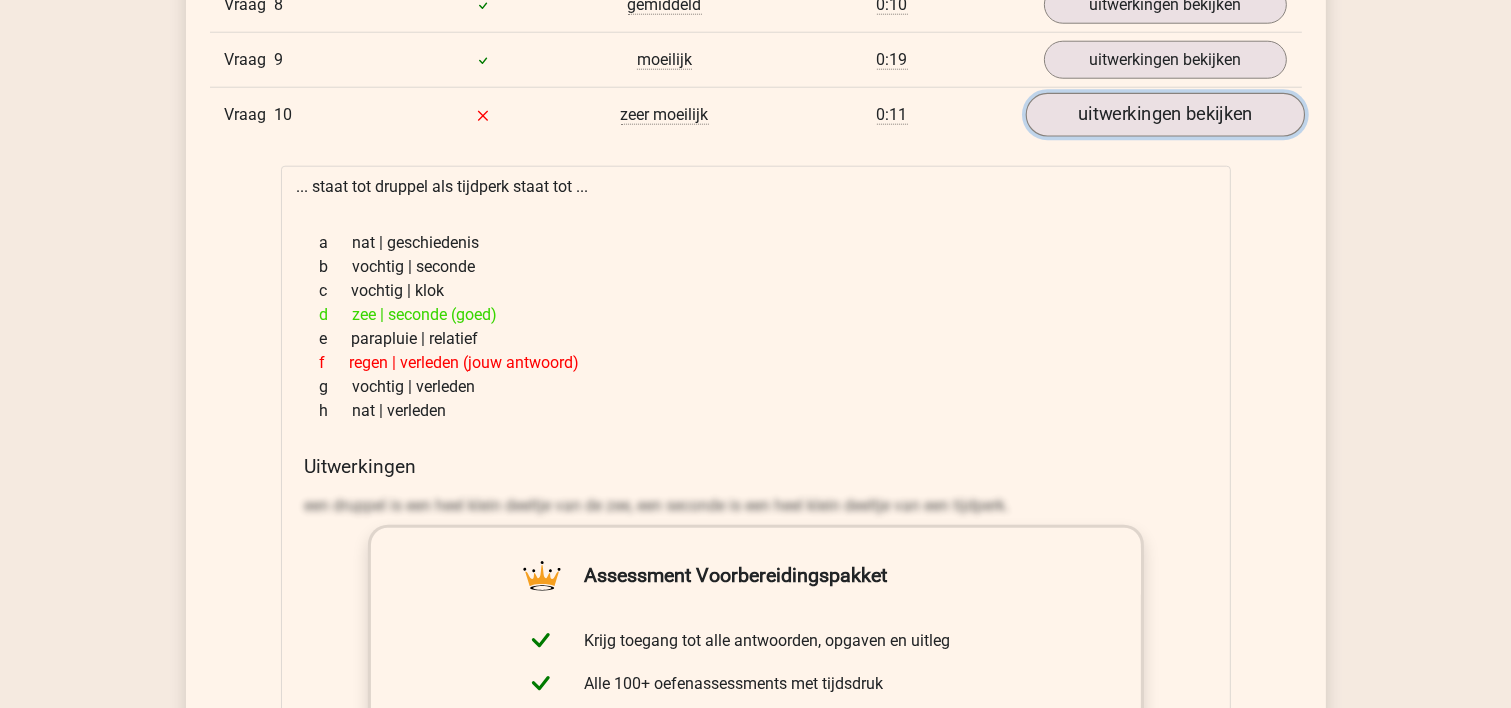 click on "uitwerkingen bekijken" at bounding box center [1164, 115] 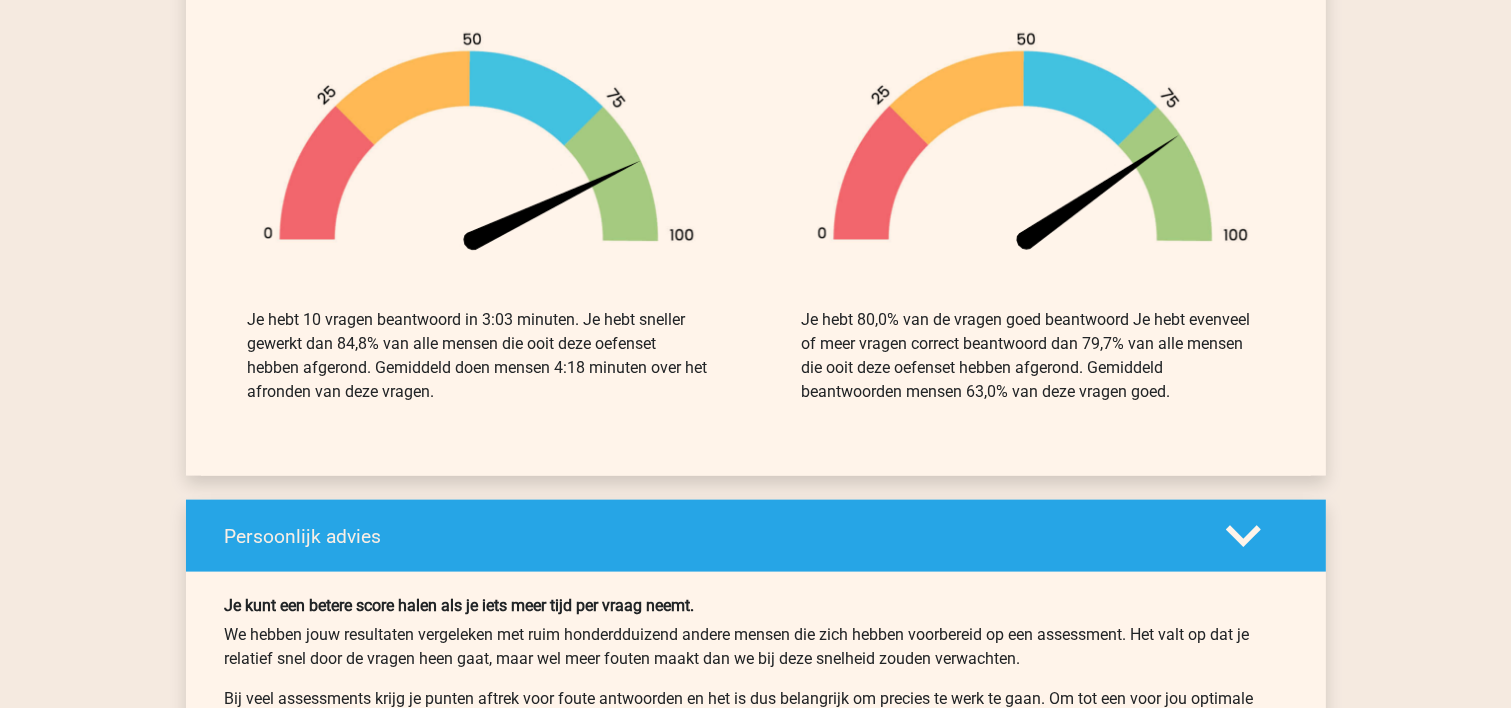 scroll, scrollTop: 2089, scrollLeft: 0, axis: vertical 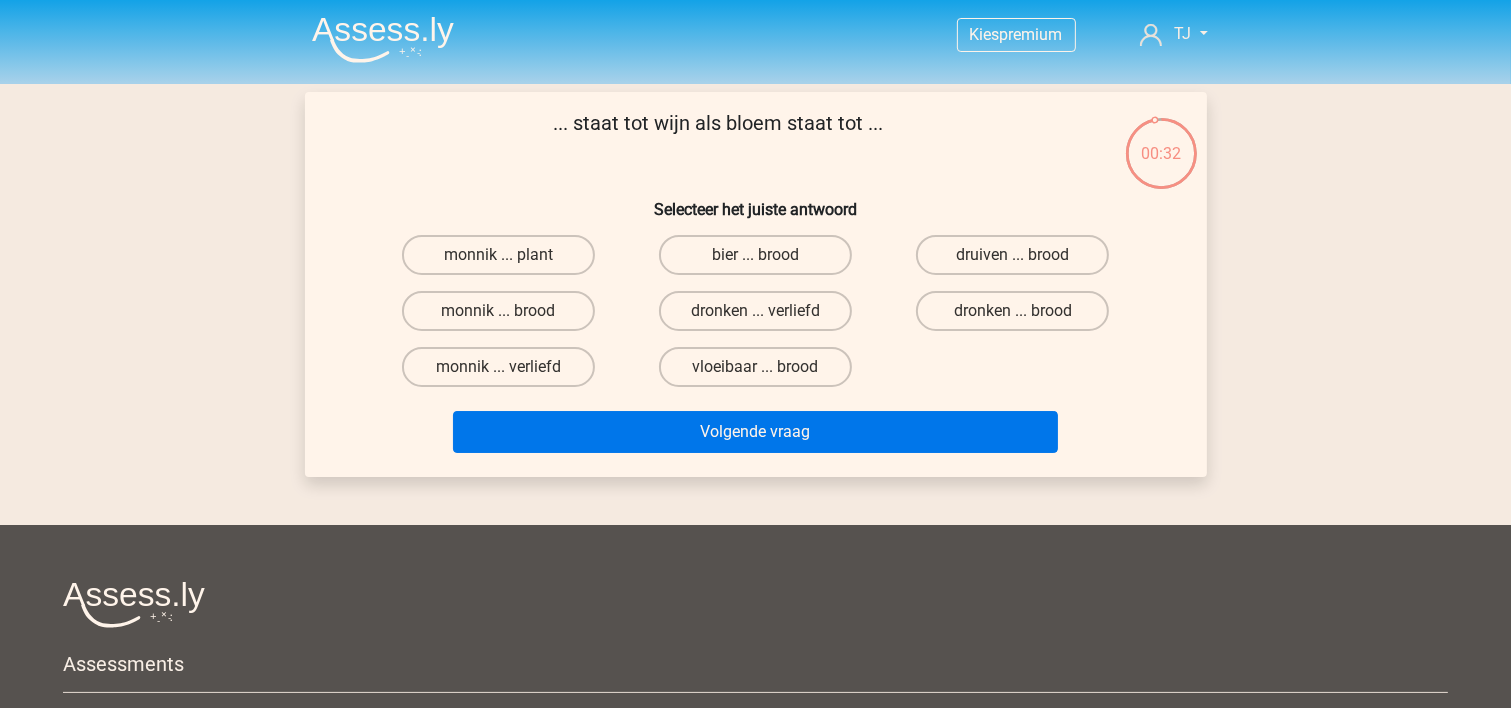 click at bounding box center (383, 39) 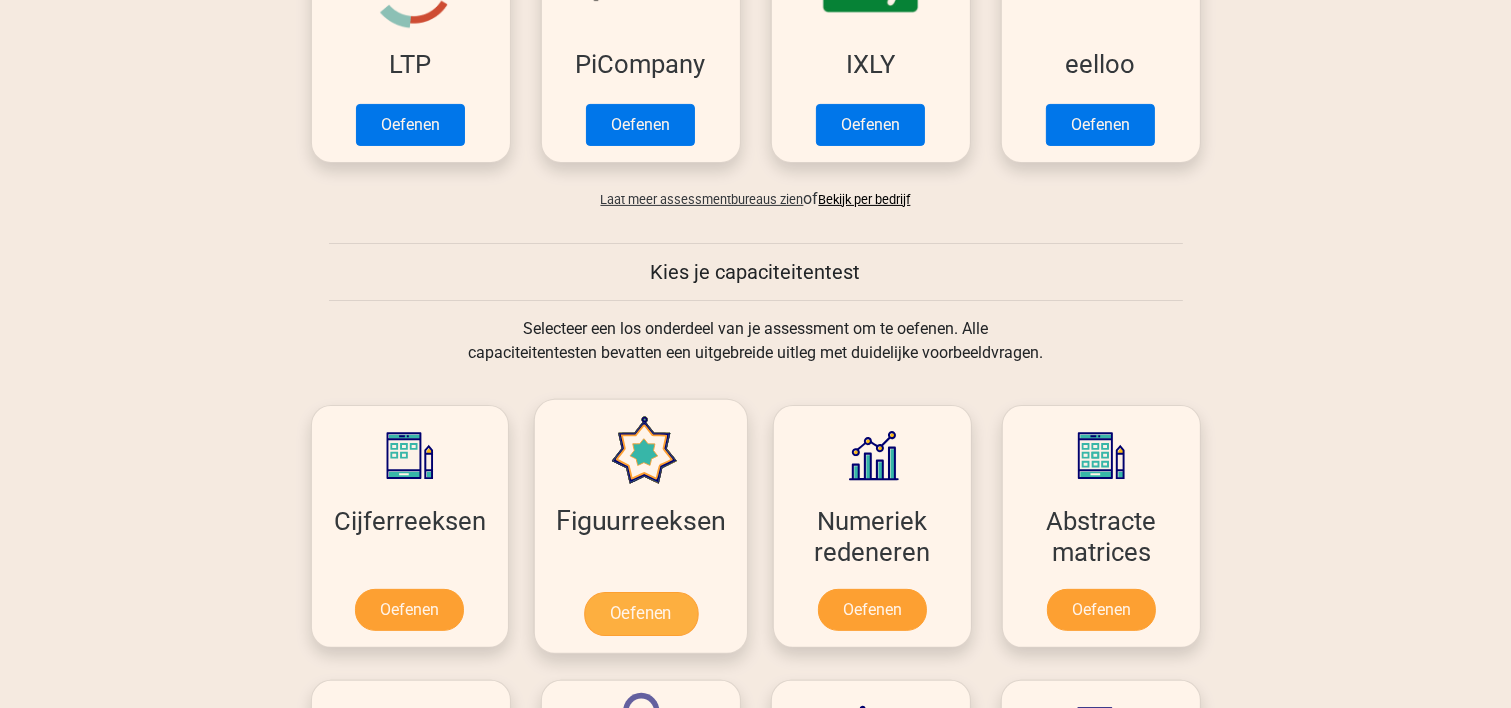 scroll, scrollTop: 1066, scrollLeft: 0, axis: vertical 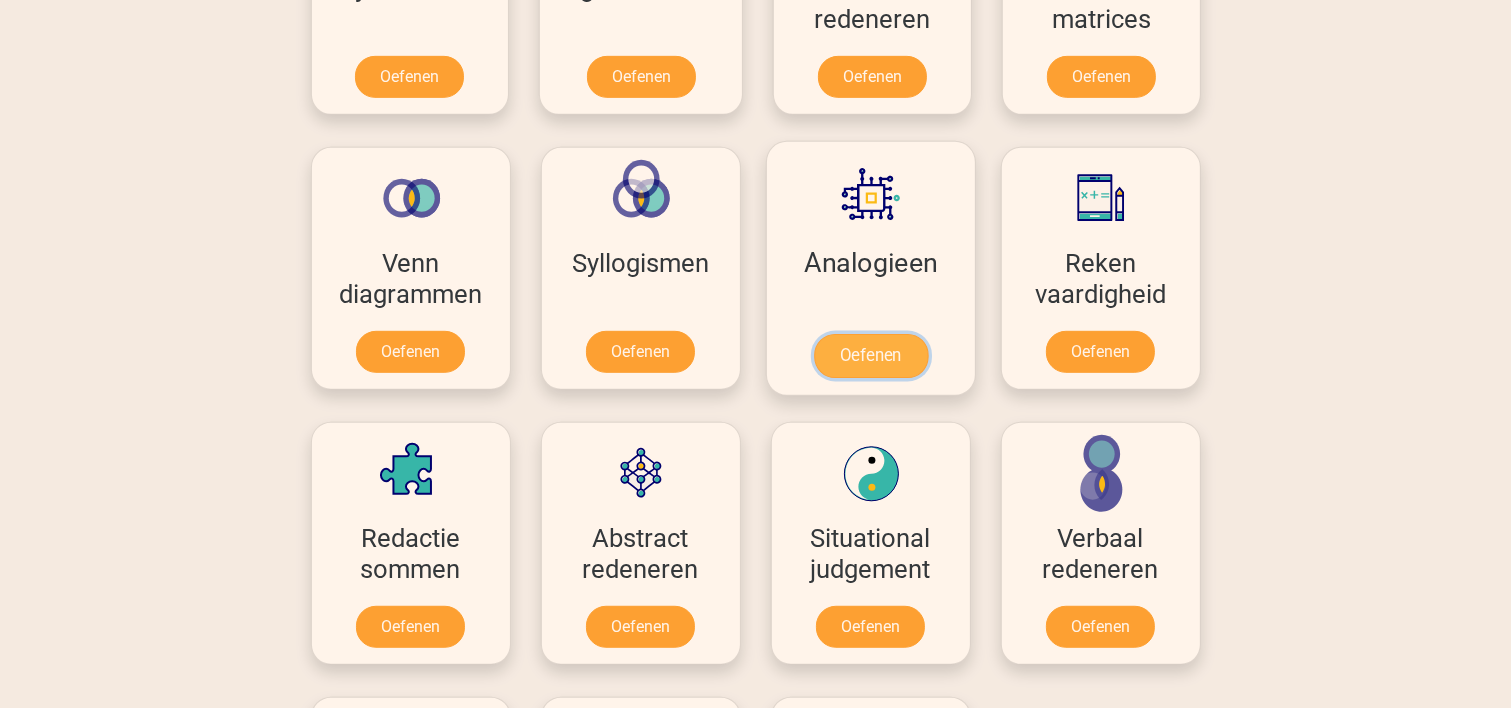 click on "Oefenen" at bounding box center (870, 356) 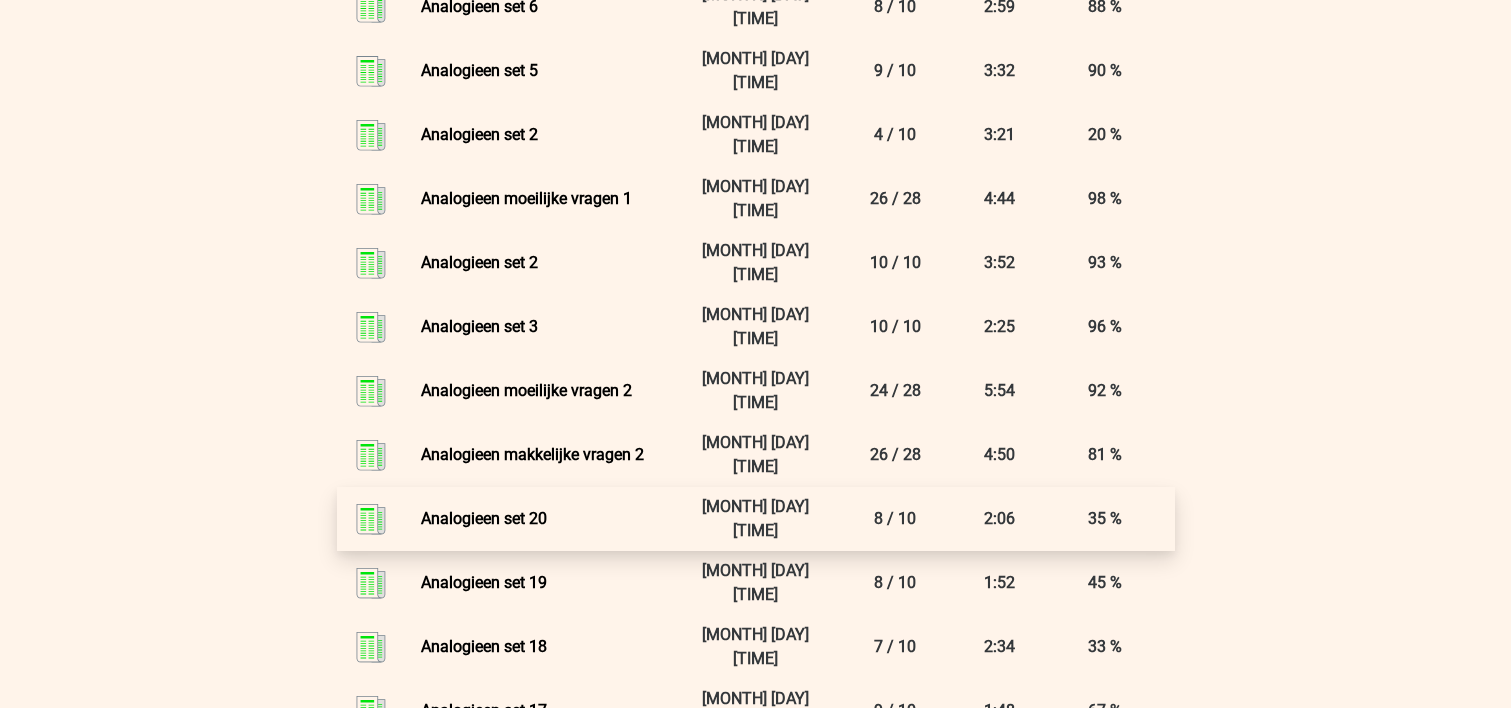 scroll, scrollTop: 1066, scrollLeft: 0, axis: vertical 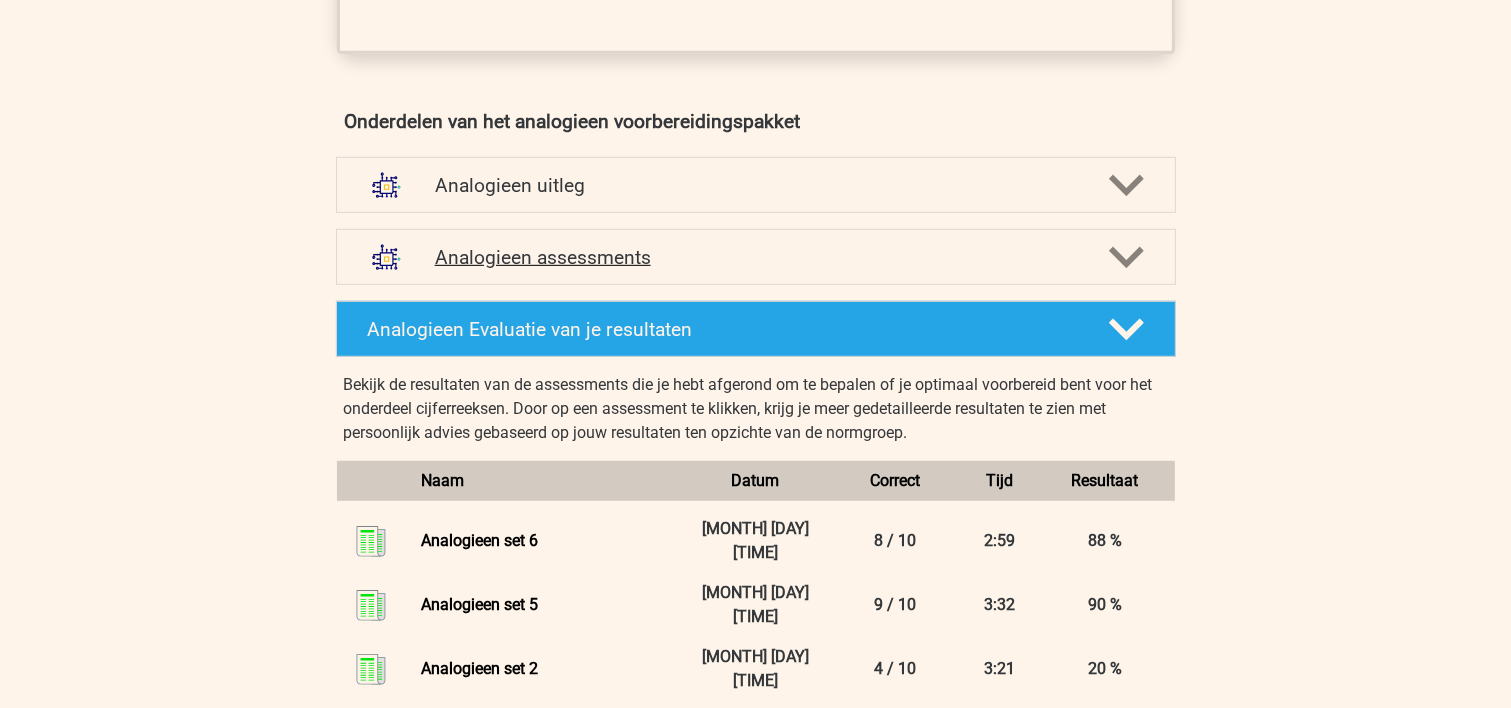 click on "Analogieen assessments" at bounding box center [756, 257] 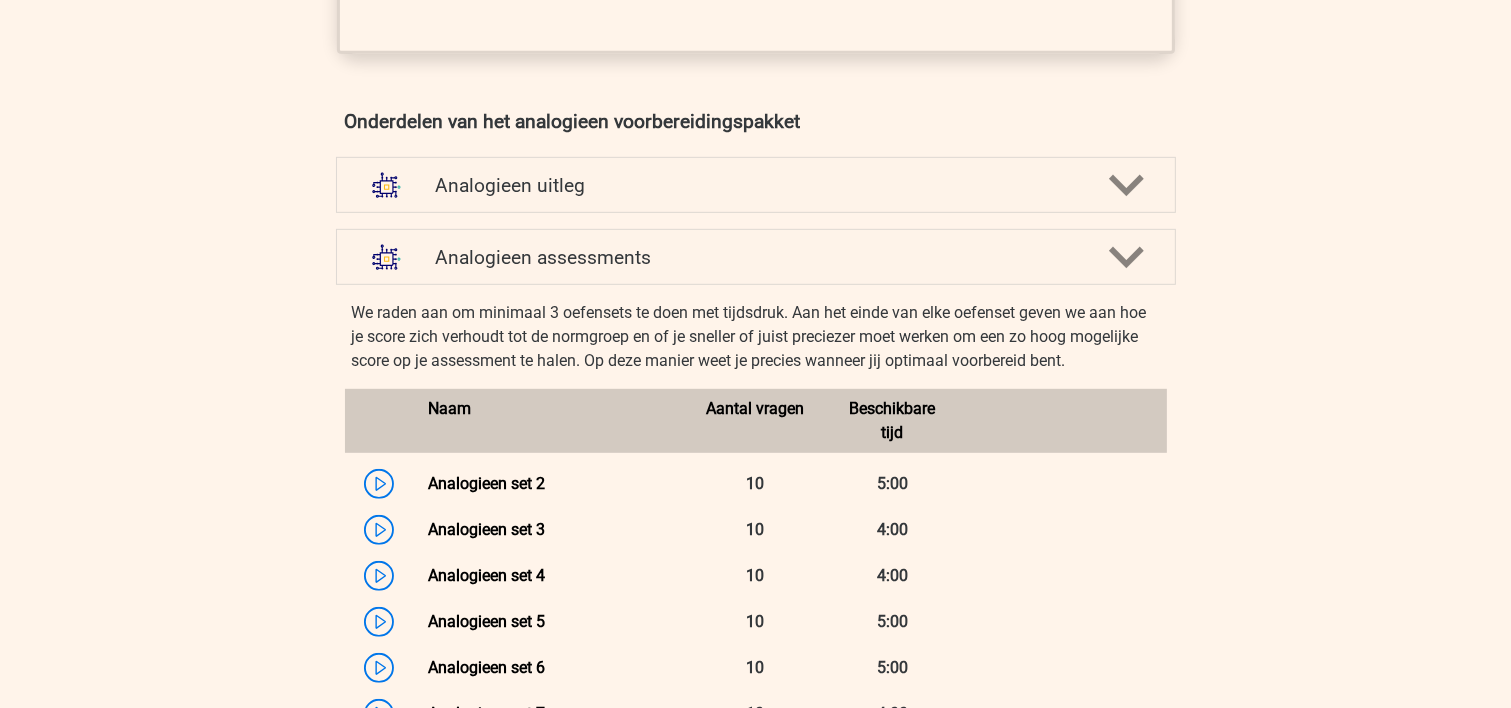 scroll, scrollTop: 1600, scrollLeft: 0, axis: vertical 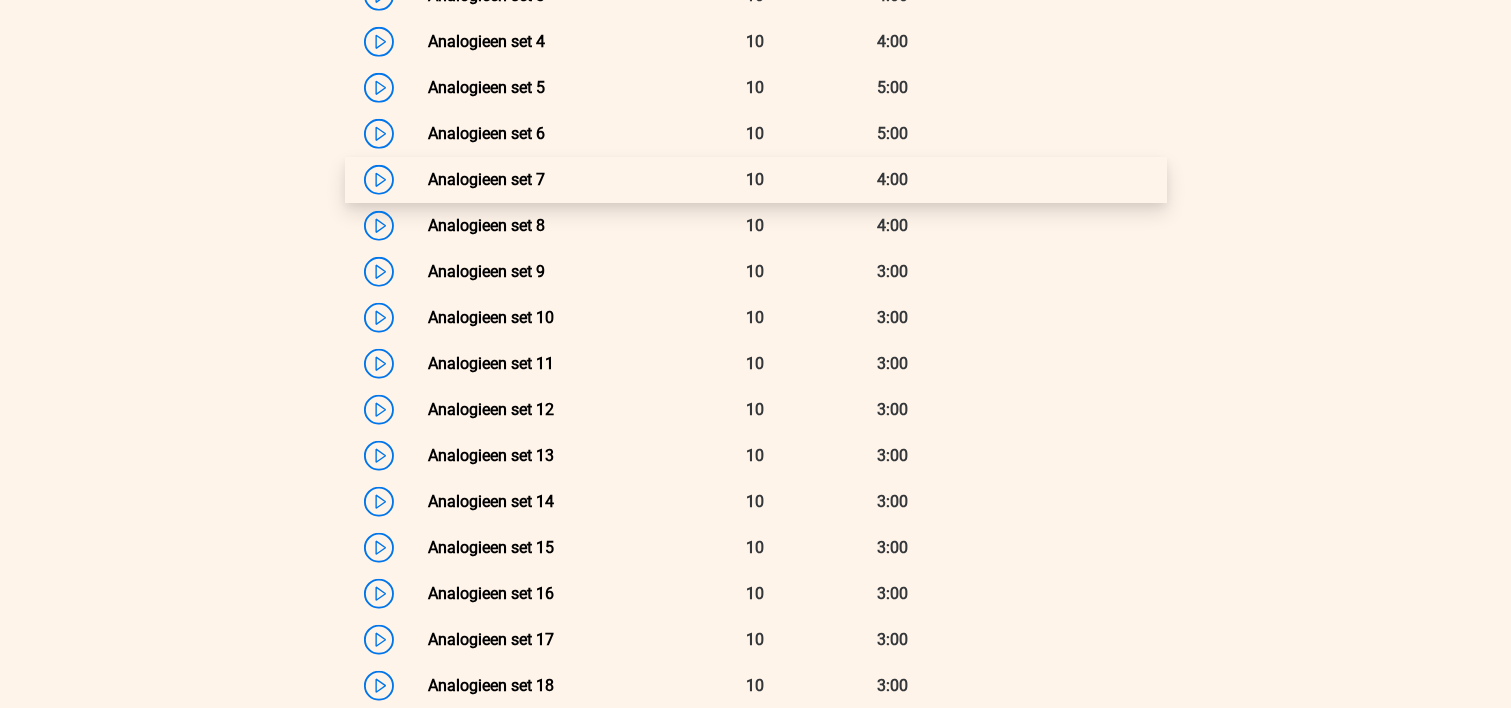 click on "Analogieen
set 7" at bounding box center [486, 179] 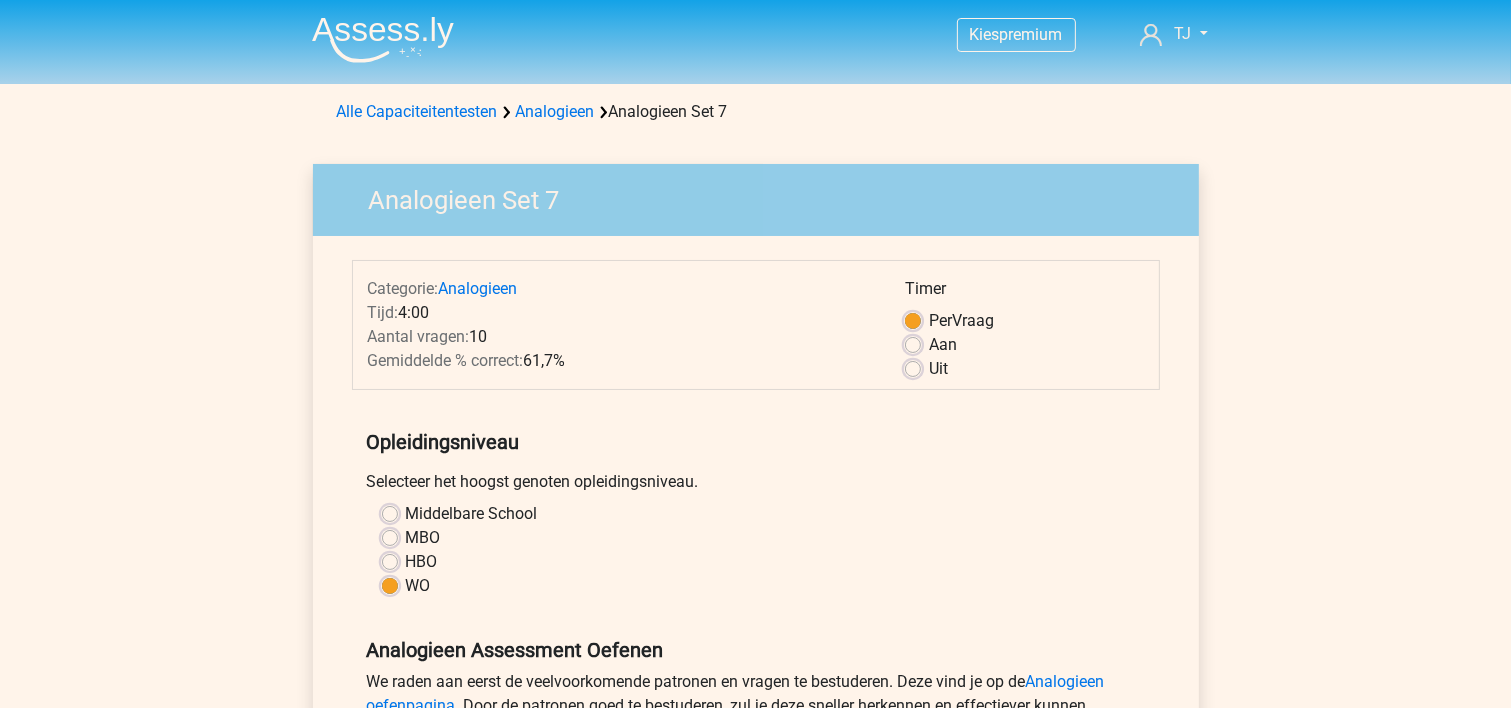 scroll, scrollTop: 533, scrollLeft: 0, axis: vertical 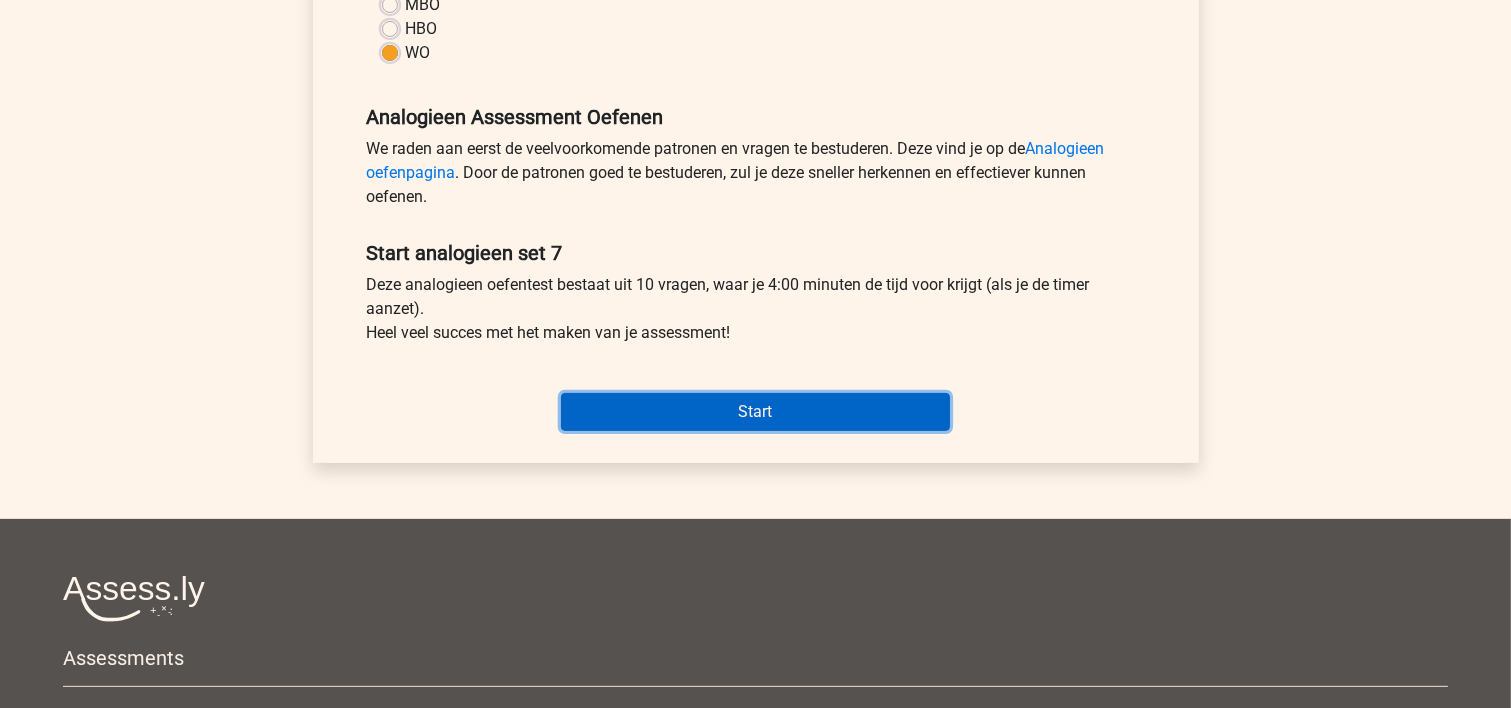 click on "Start" at bounding box center [755, 412] 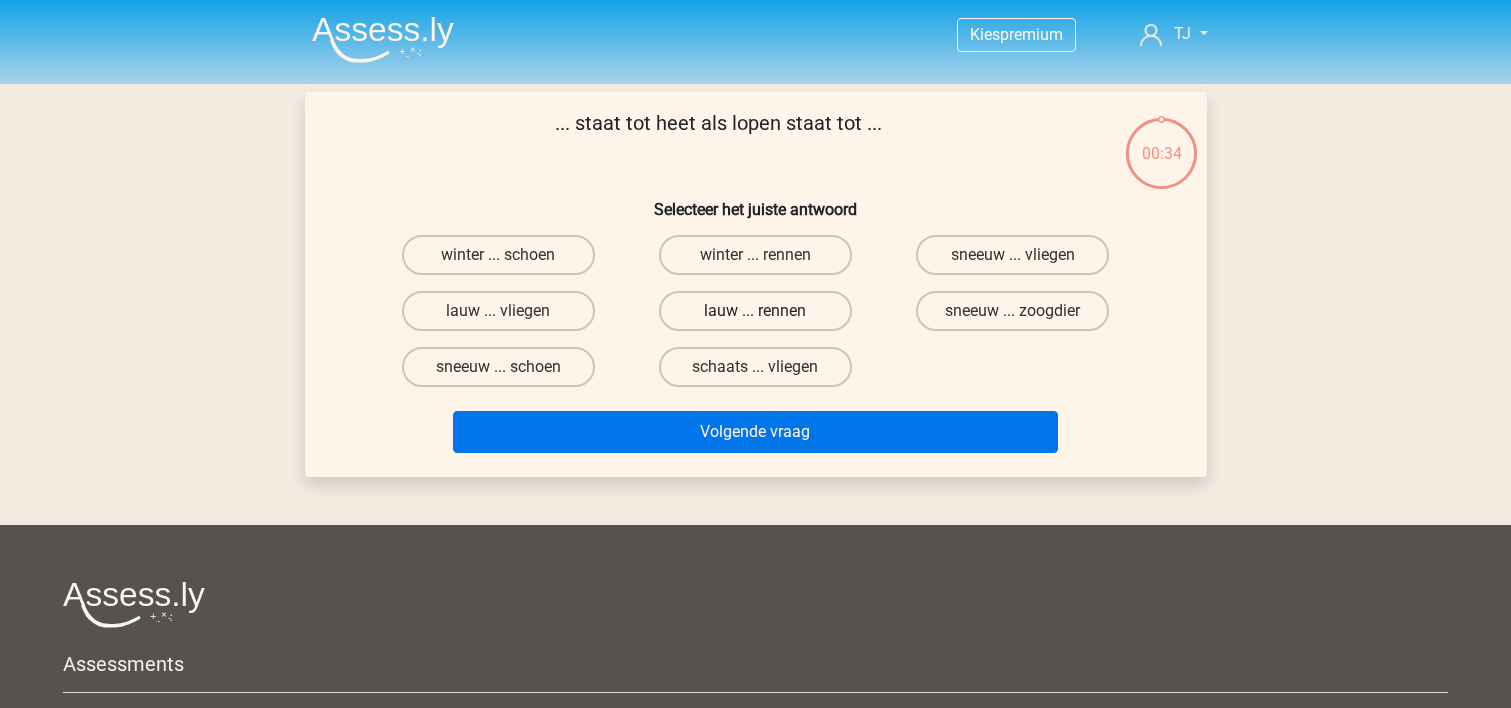 scroll, scrollTop: 0, scrollLeft: 0, axis: both 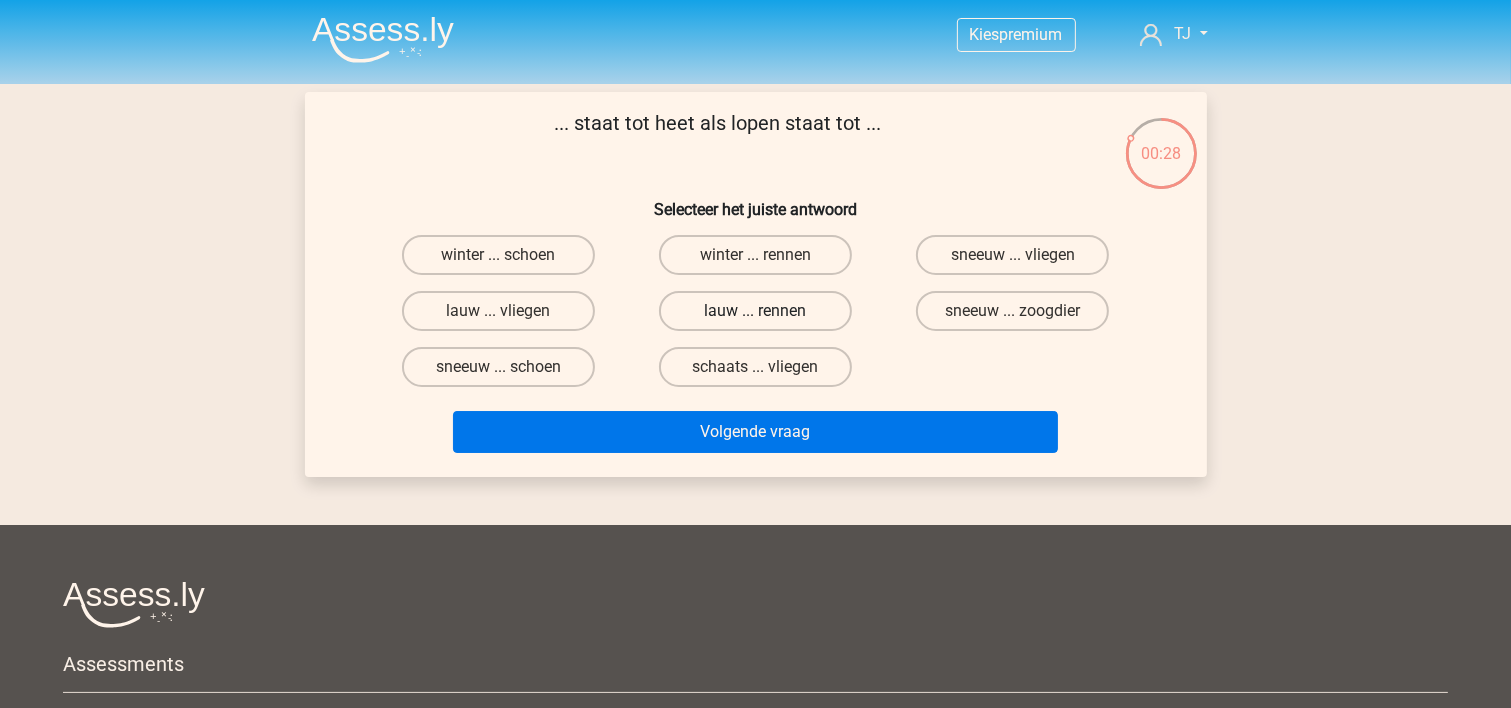 click on "lauw ... rennen" at bounding box center [755, 311] 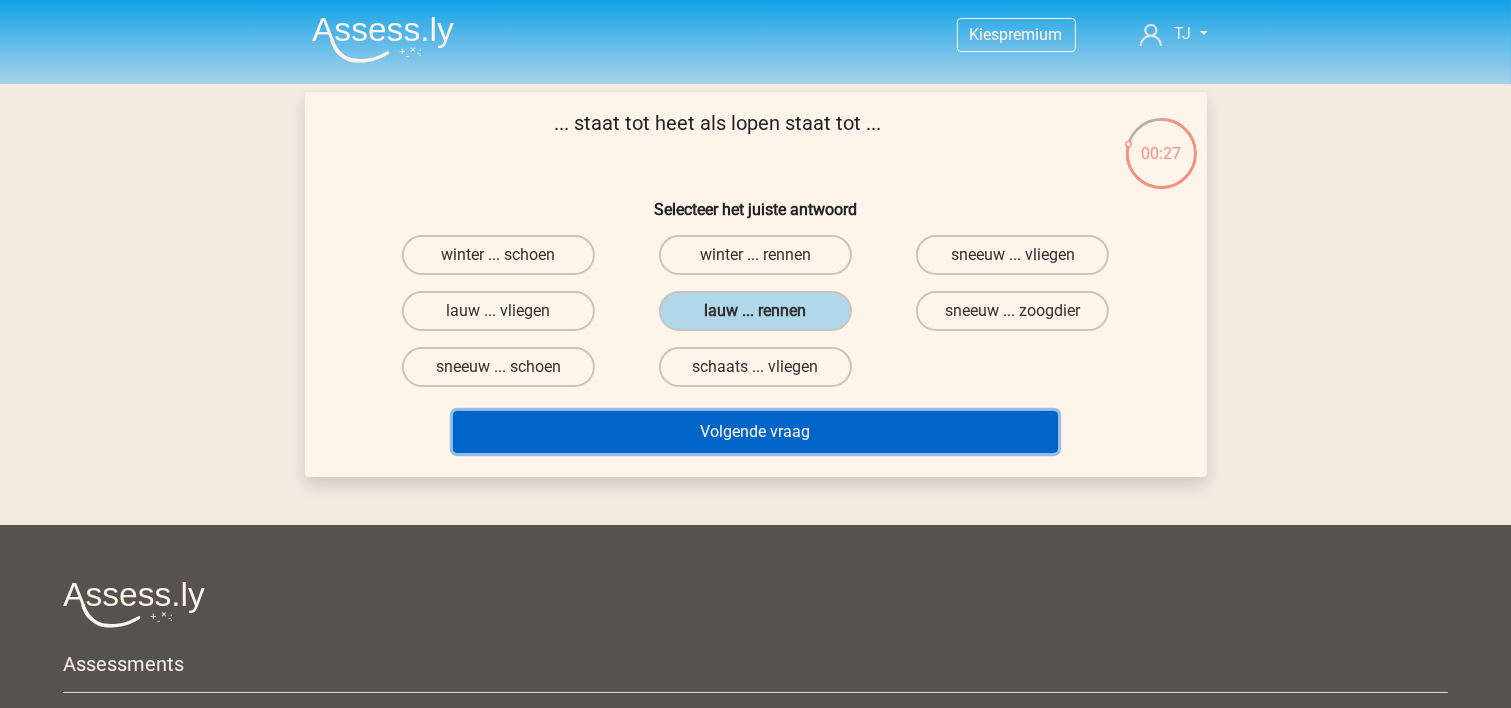 click on "Volgende vraag" at bounding box center [755, 432] 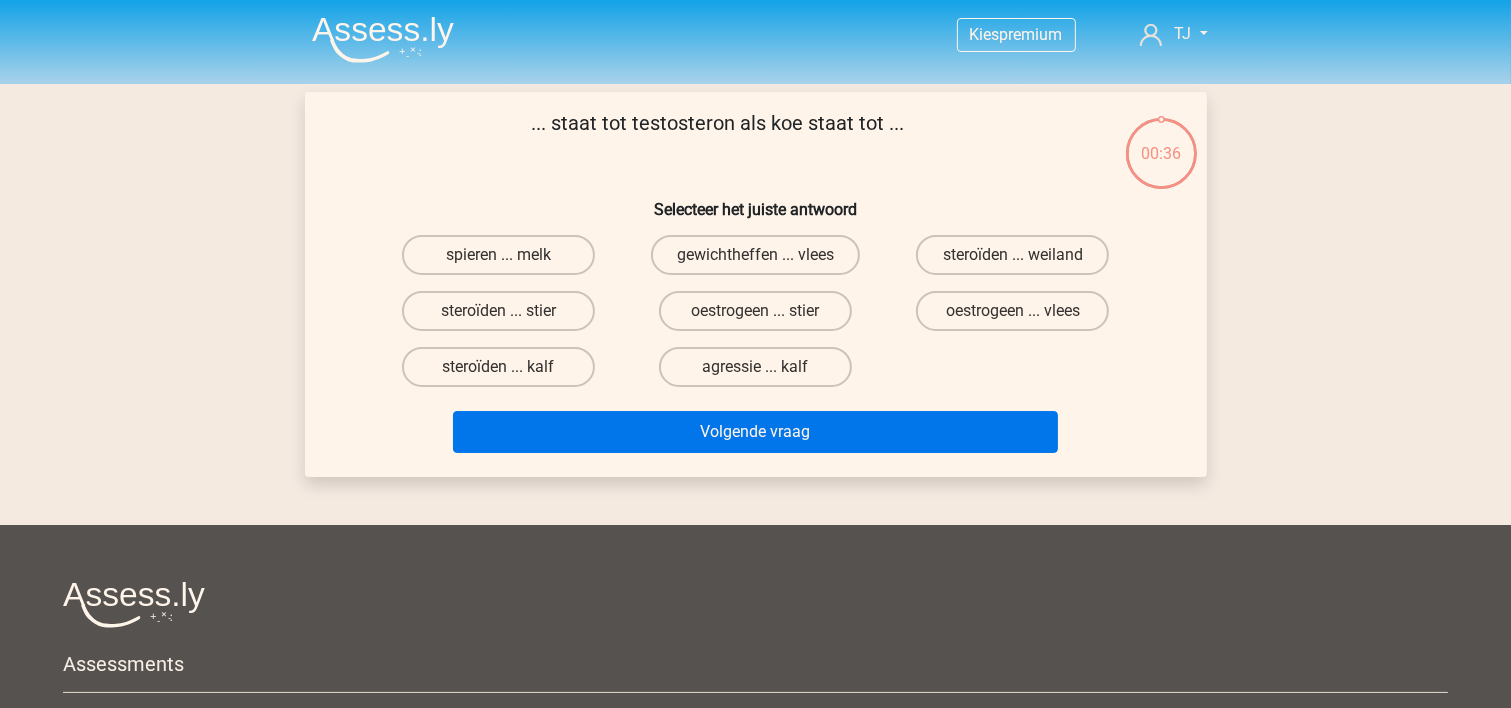 scroll, scrollTop: 92, scrollLeft: 0, axis: vertical 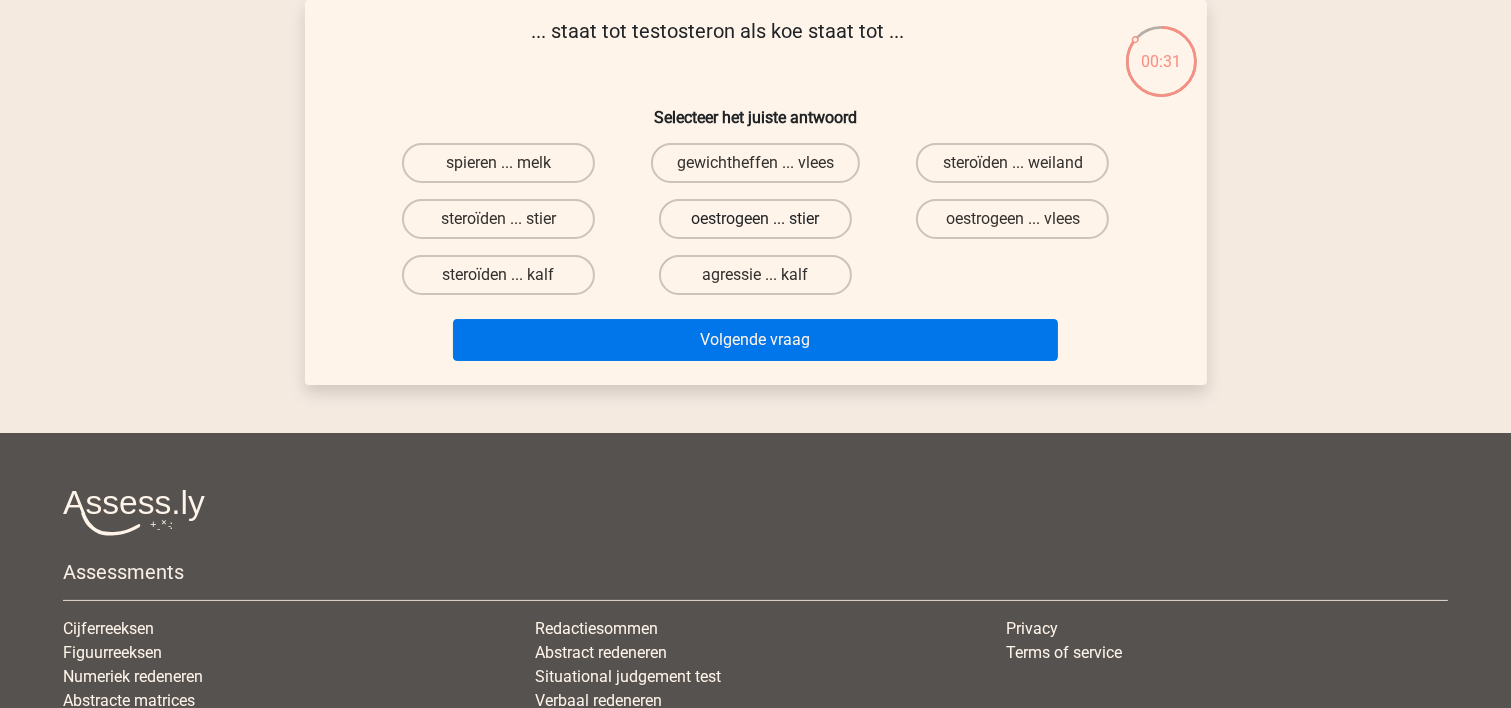 click on "oestrogeen ... stier" at bounding box center [755, 219] 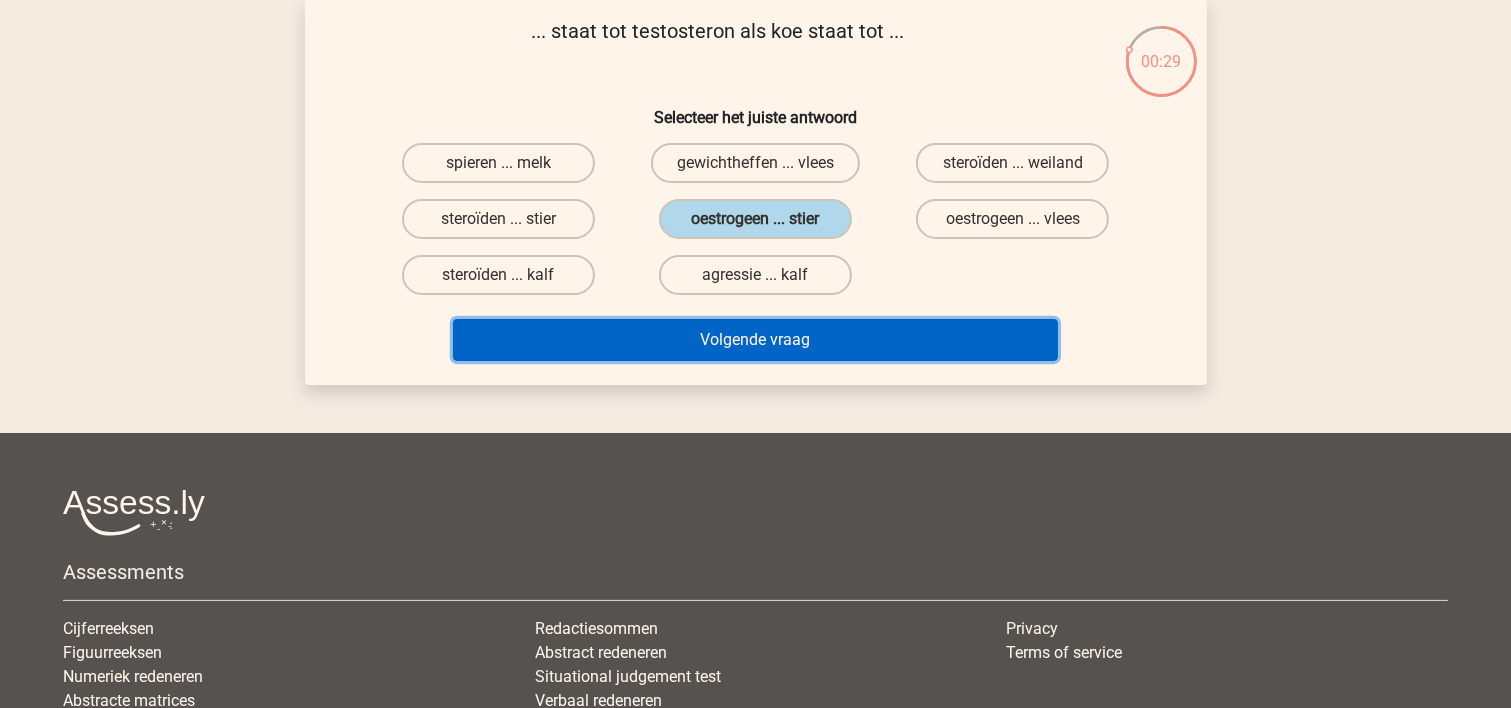 click on "Volgende vraag" at bounding box center [755, 340] 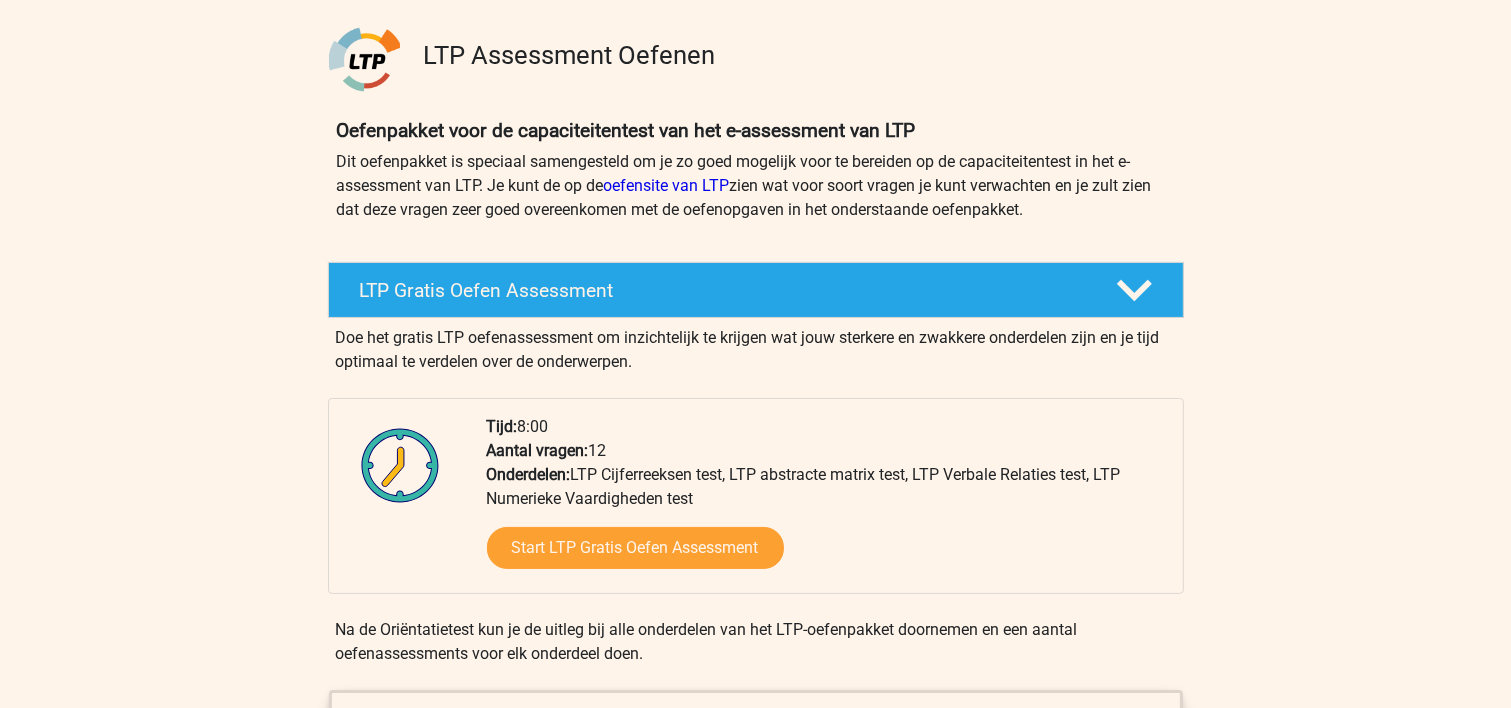 scroll, scrollTop: 0, scrollLeft: 0, axis: both 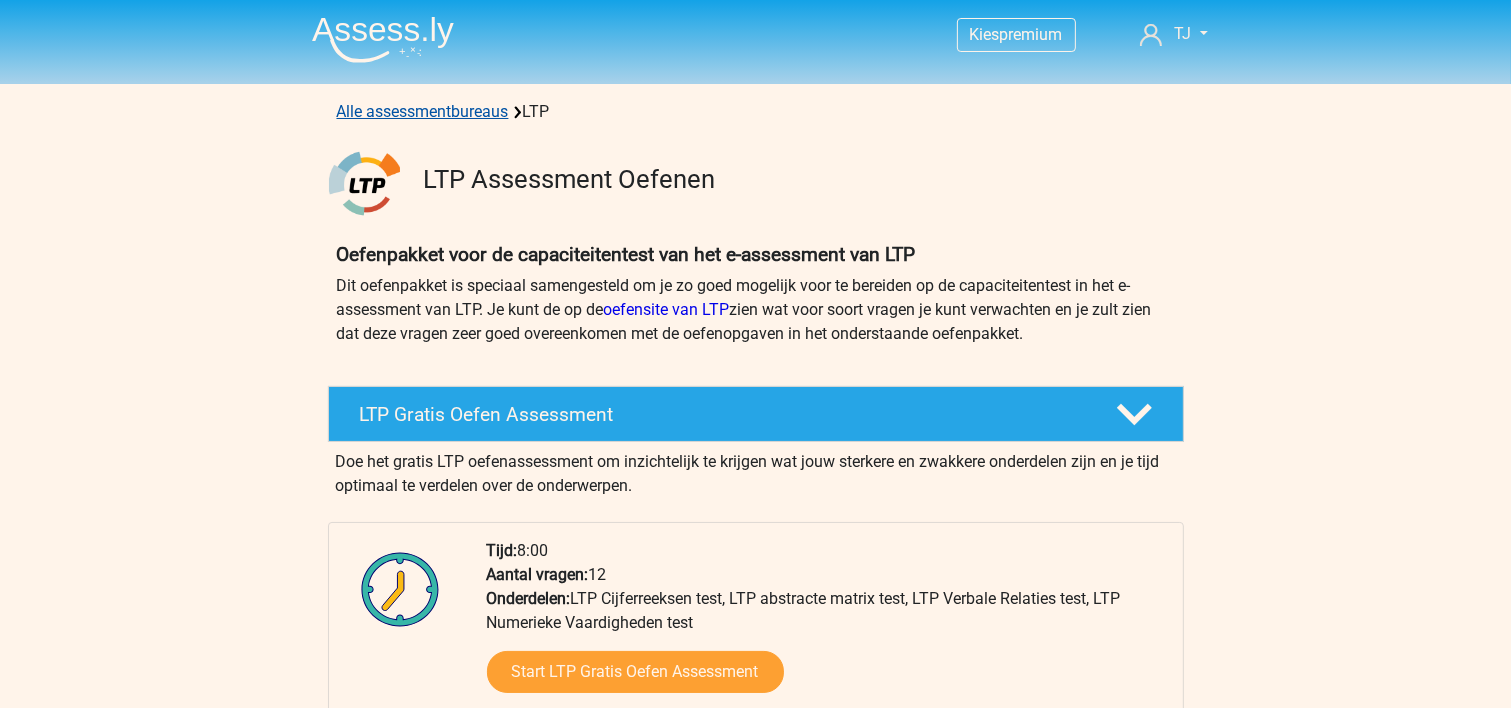 click on "Alle assessmentbureaus" at bounding box center (423, 111) 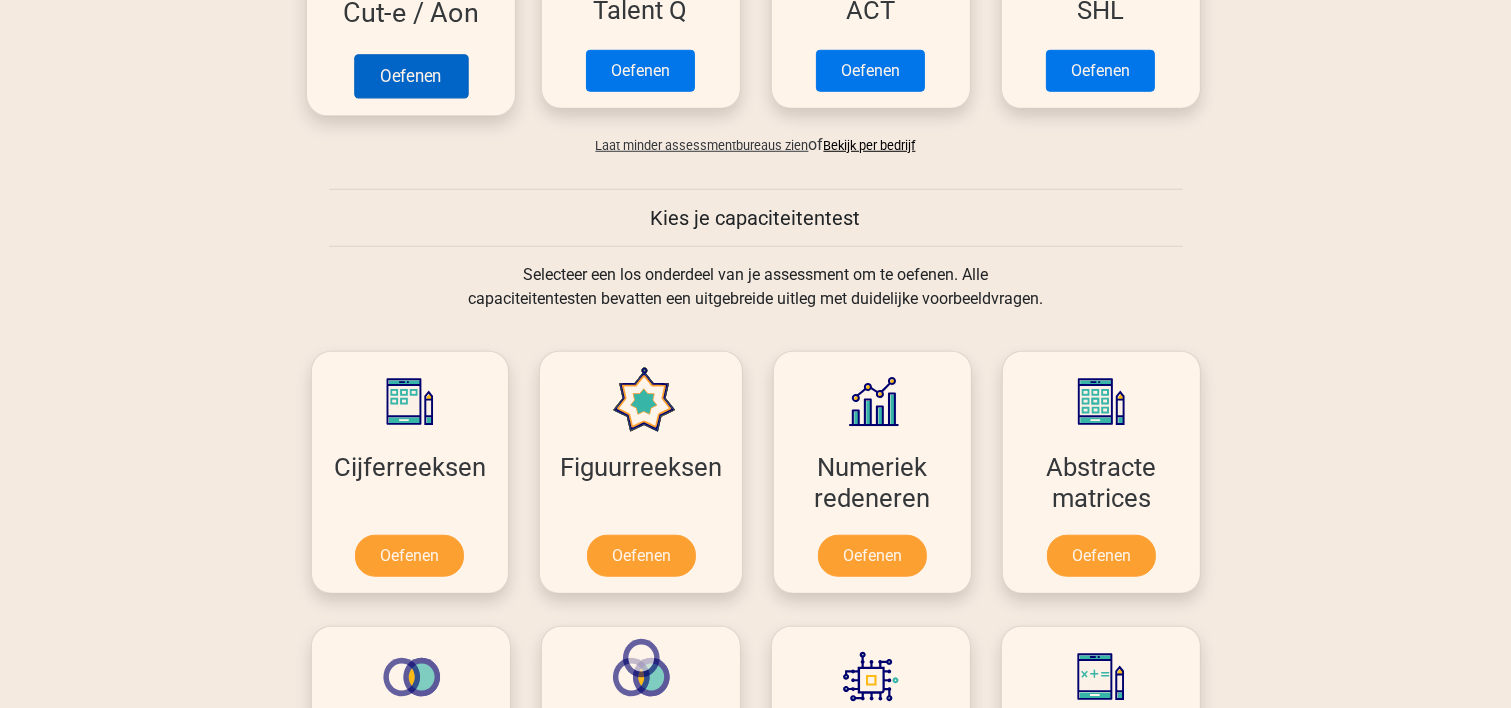scroll, scrollTop: 2133, scrollLeft: 0, axis: vertical 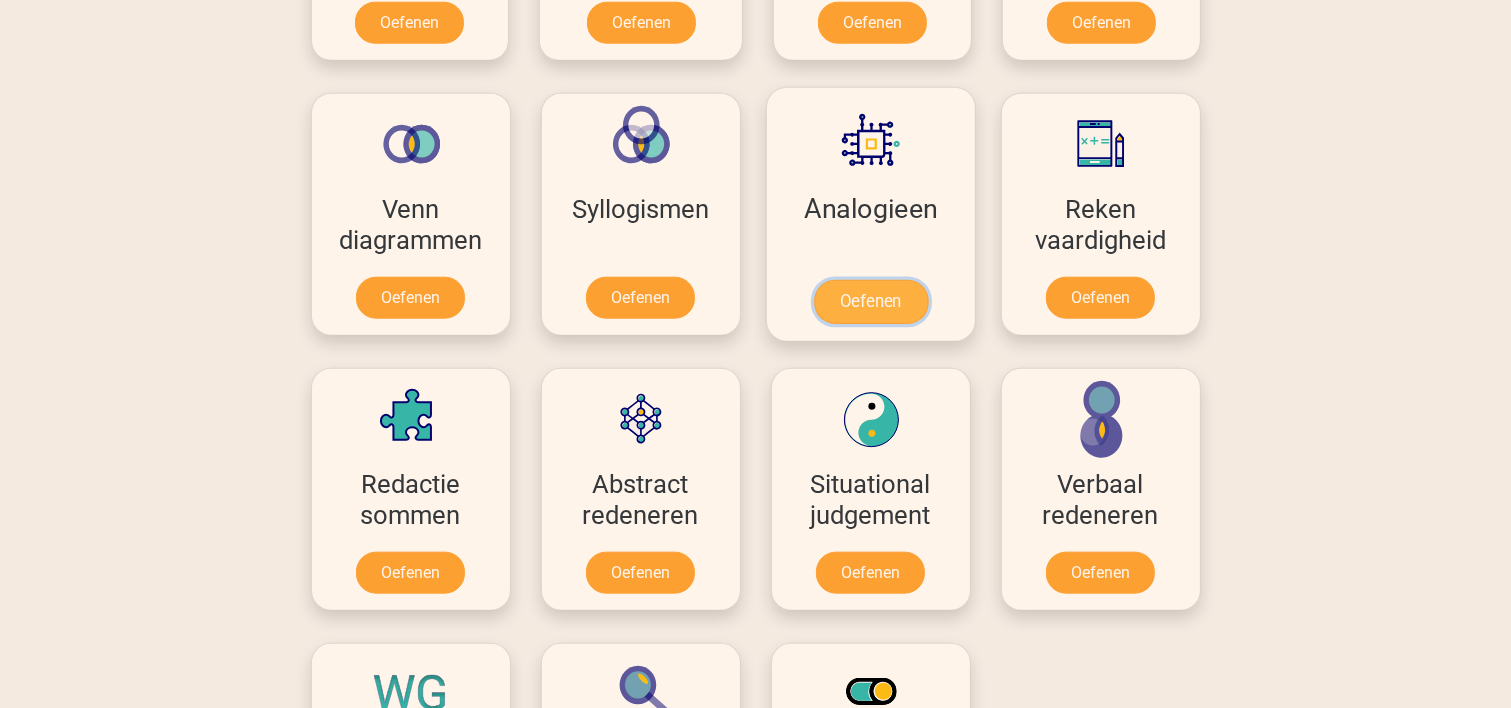 click on "Oefenen" at bounding box center (870, 302) 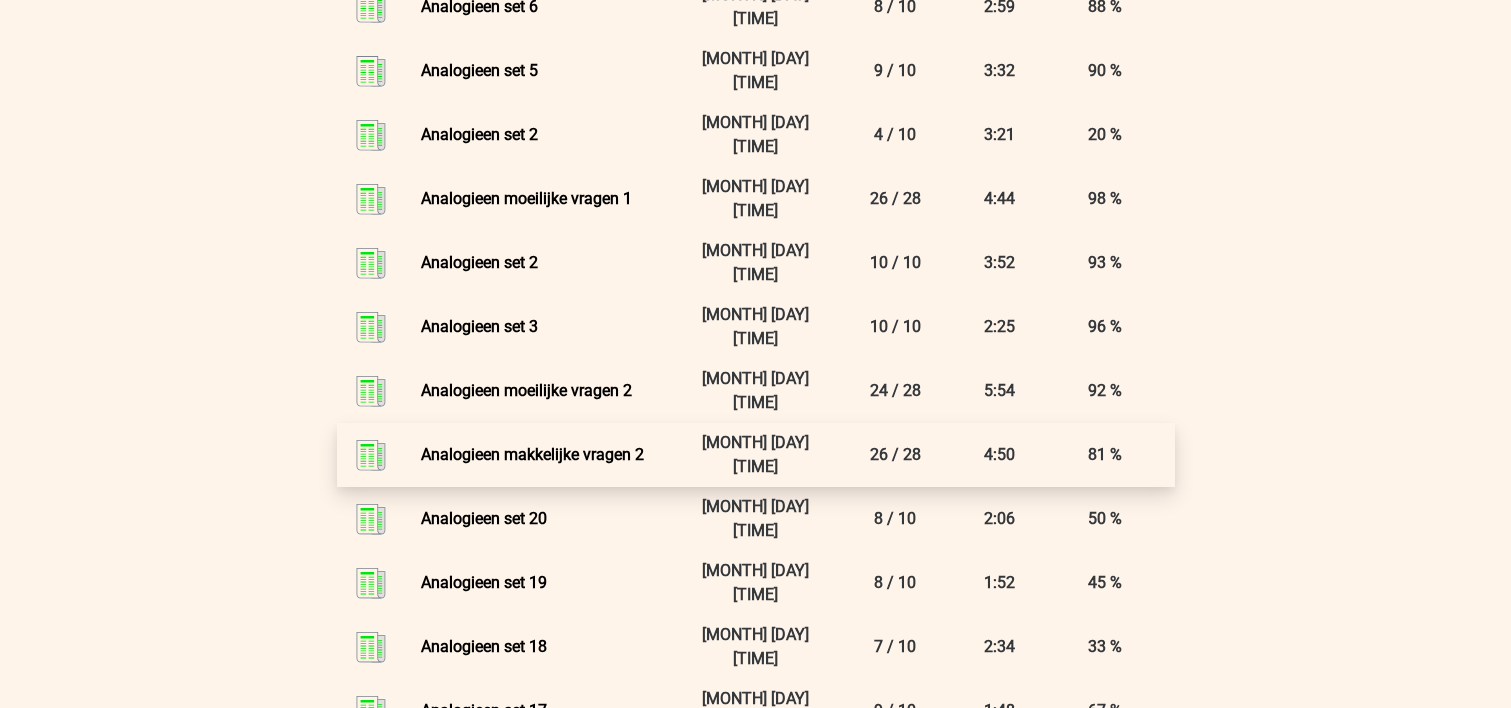 scroll, scrollTop: 1066, scrollLeft: 0, axis: vertical 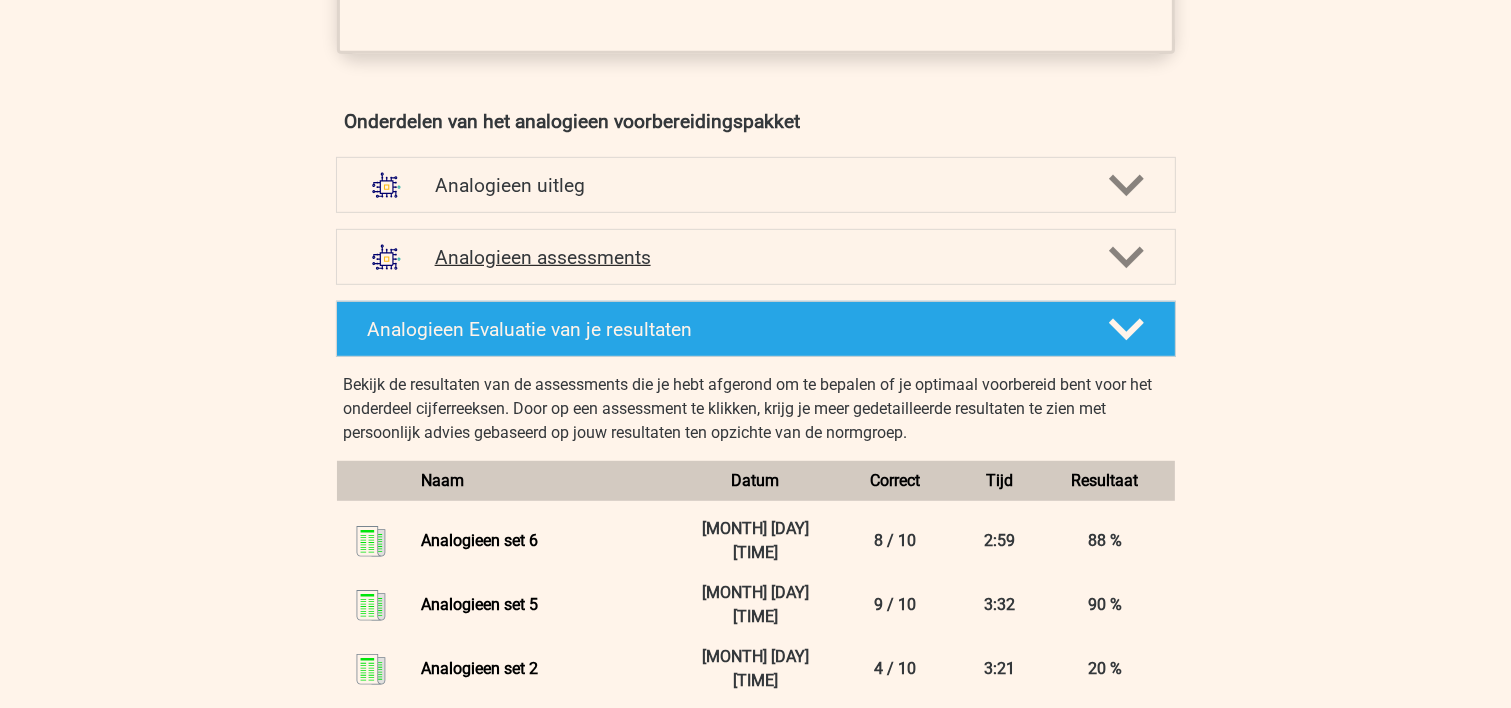 click on "Analogieen assessments" at bounding box center [756, 257] 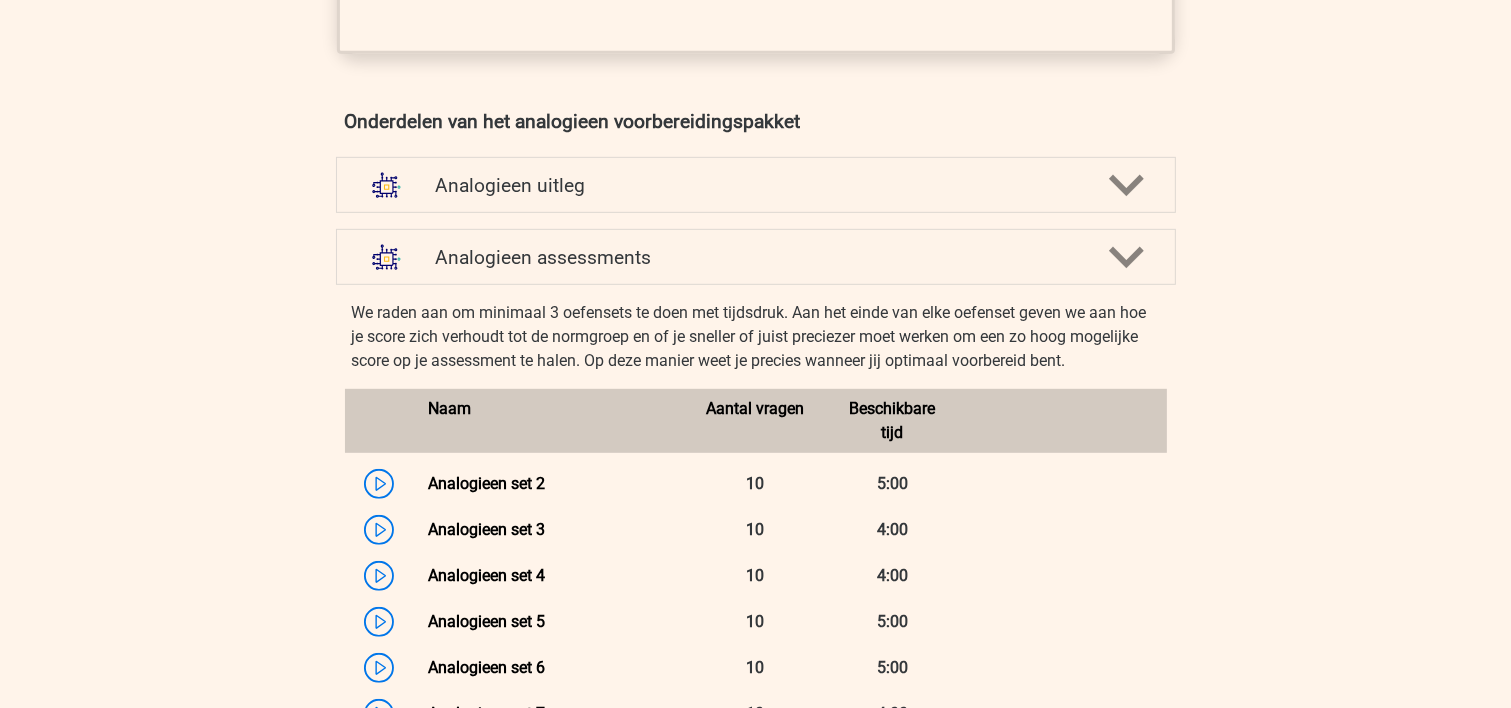 scroll, scrollTop: 1600, scrollLeft: 0, axis: vertical 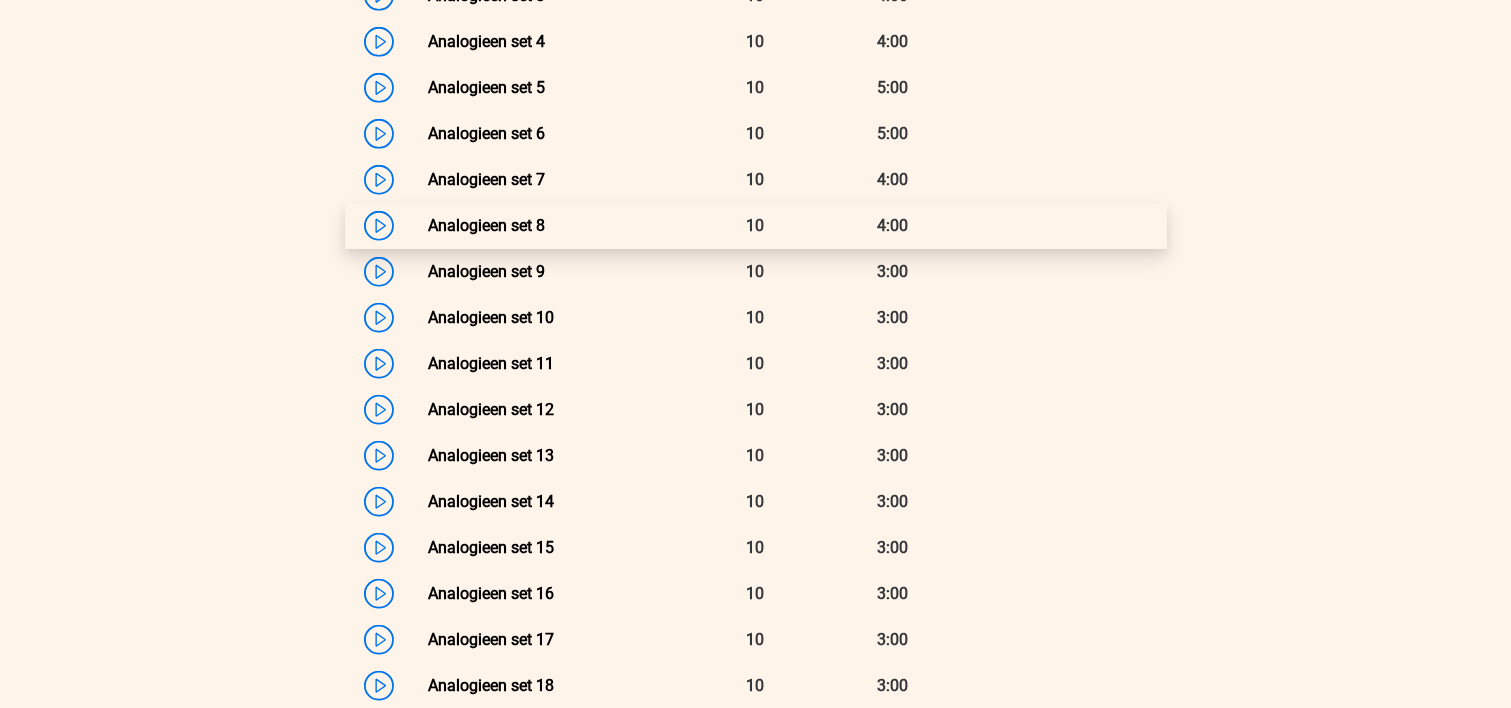 click on "Analogieen
set 8" at bounding box center [486, 225] 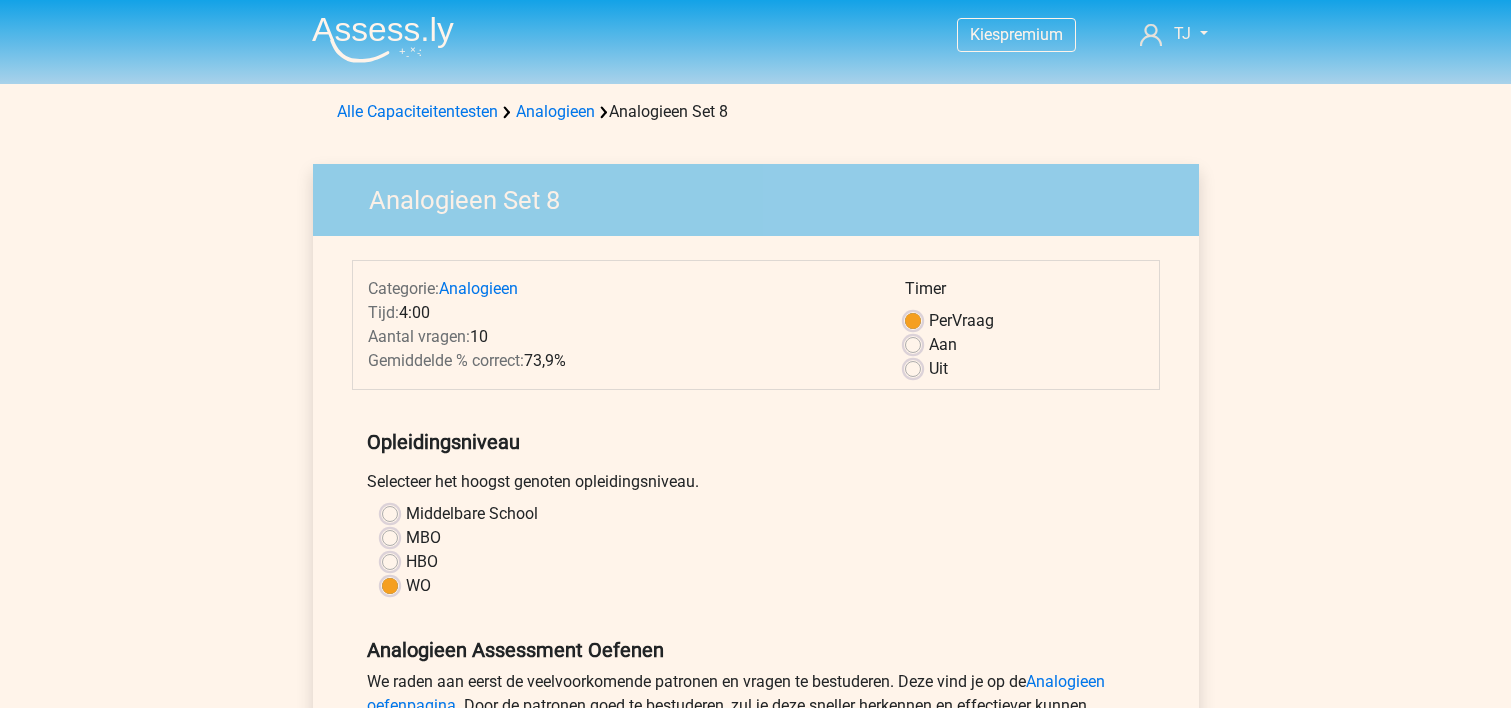 scroll, scrollTop: 533, scrollLeft: 0, axis: vertical 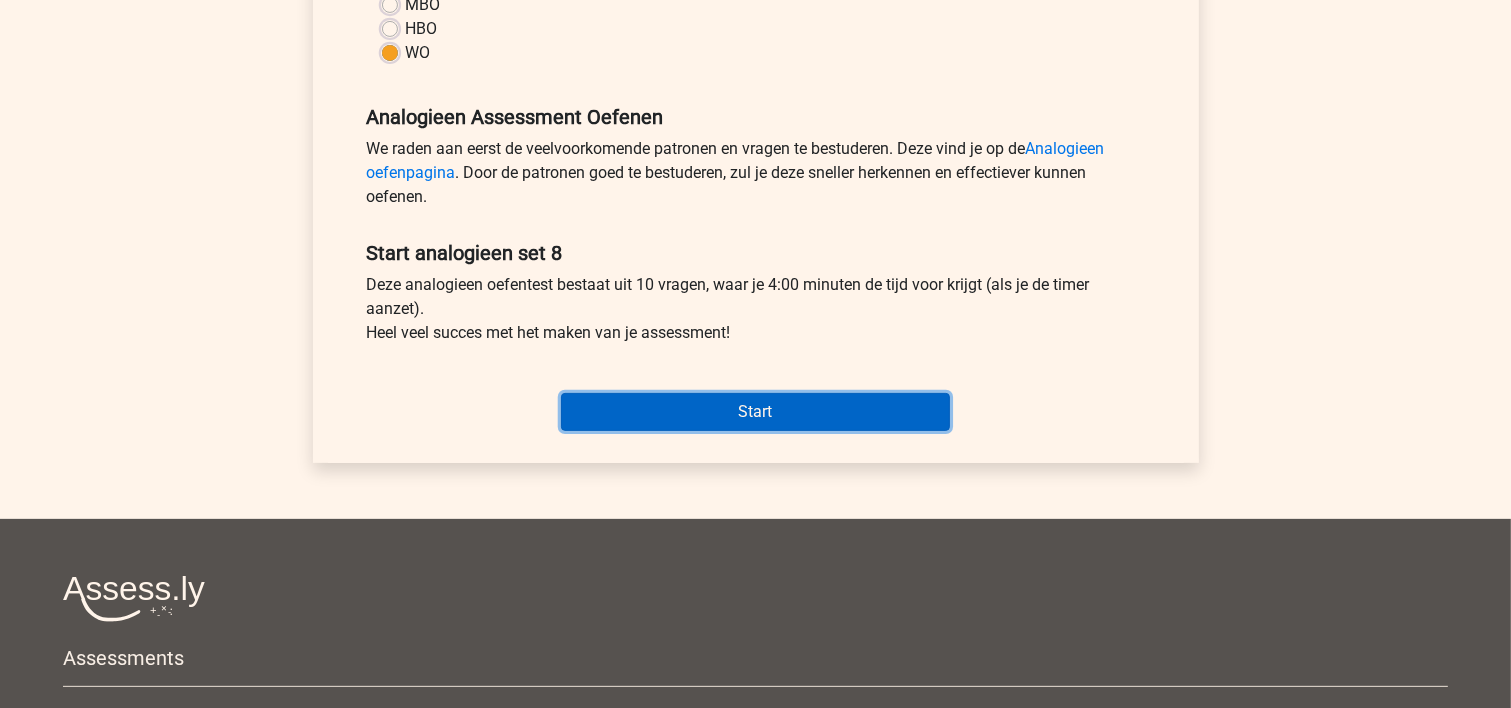 click on "Start" at bounding box center [755, 412] 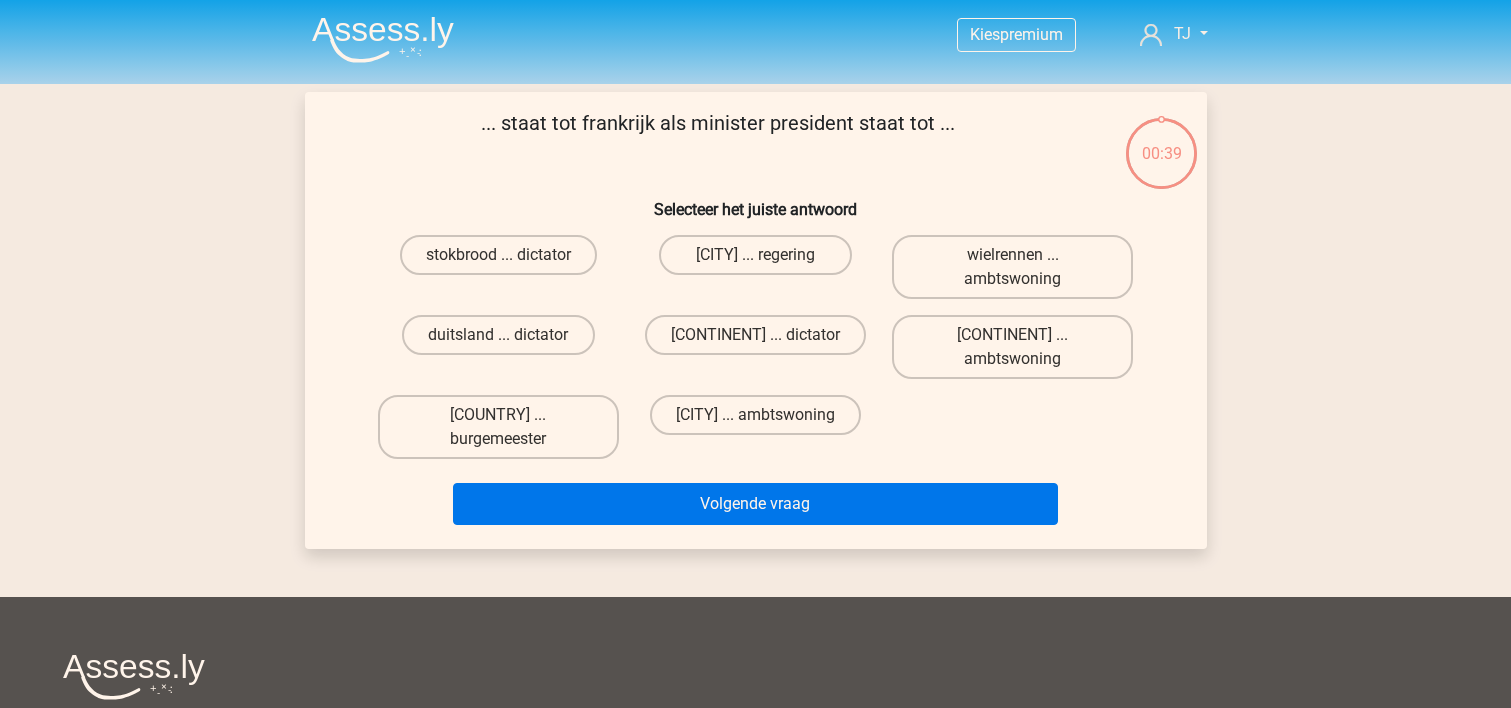 scroll, scrollTop: 0, scrollLeft: 0, axis: both 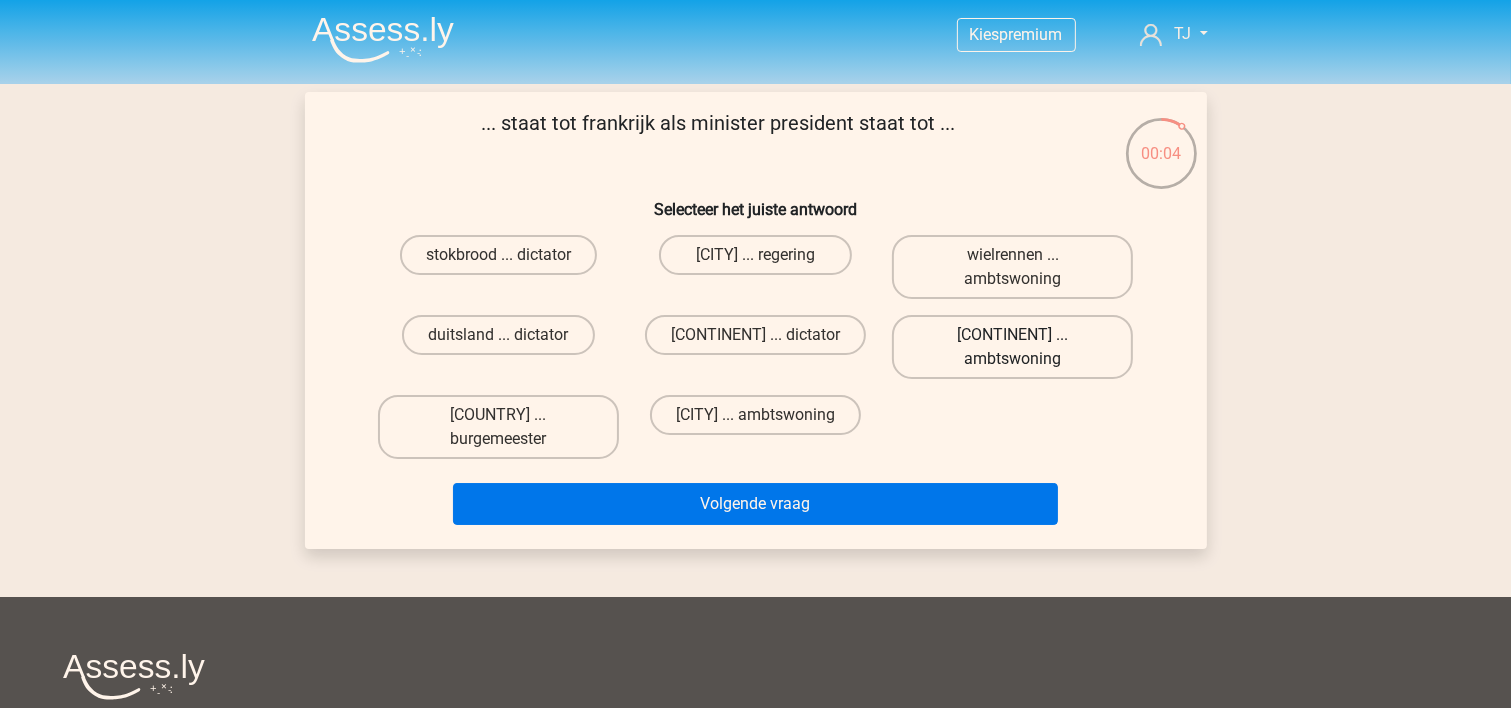 click on "[CONTINENT] ... ambtswoning" at bounding box center [1012, 347] 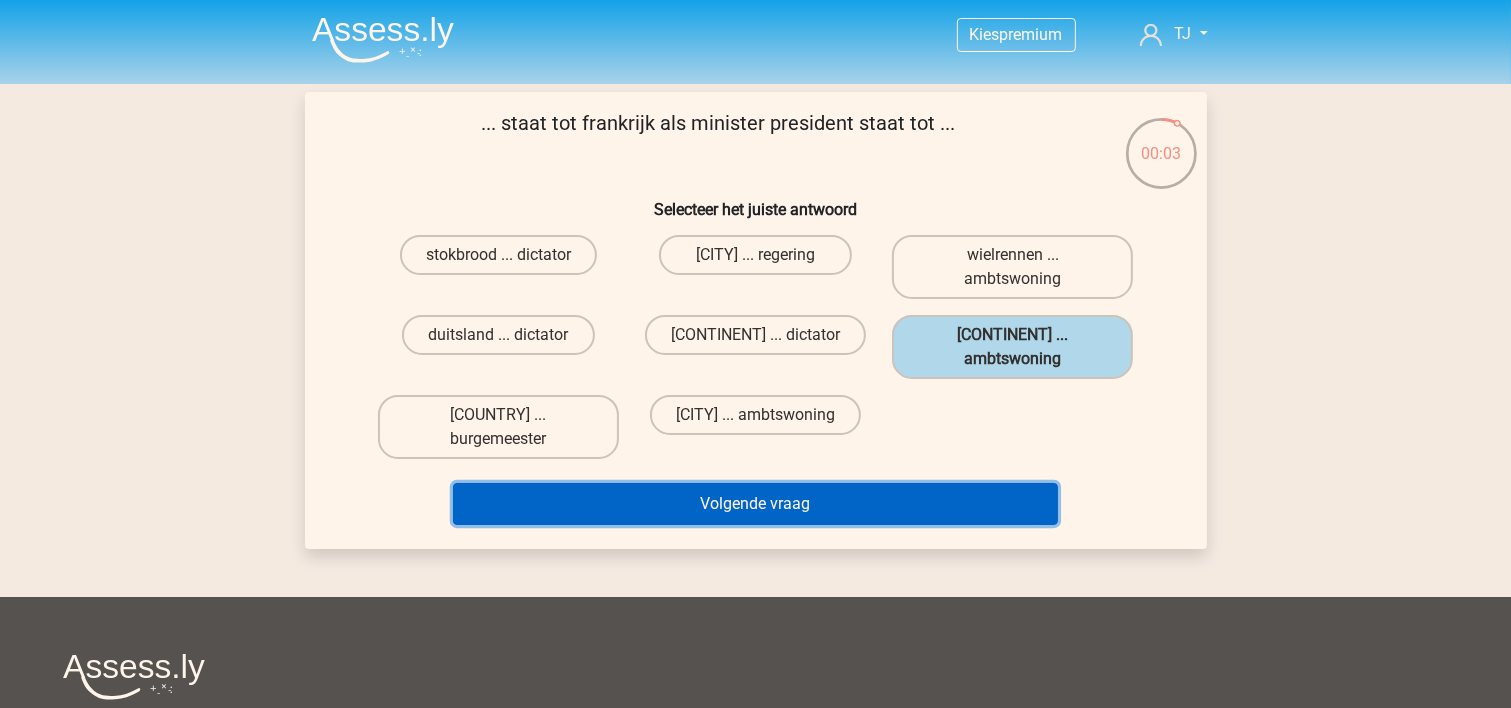 click on "Volgende vraag" at bounding box center [755, 504] 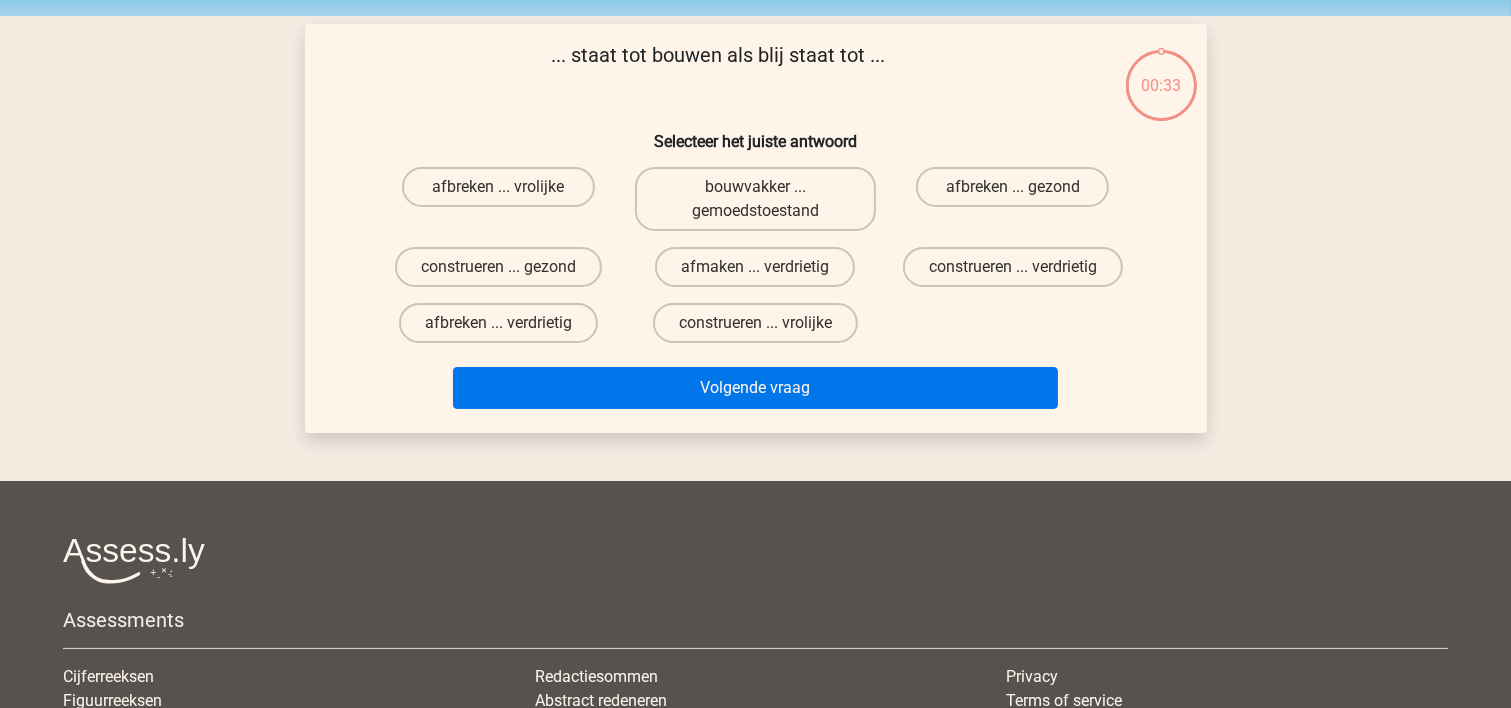 scroll, scrollTop: 92, scrollLeft: 0, axis: vertical 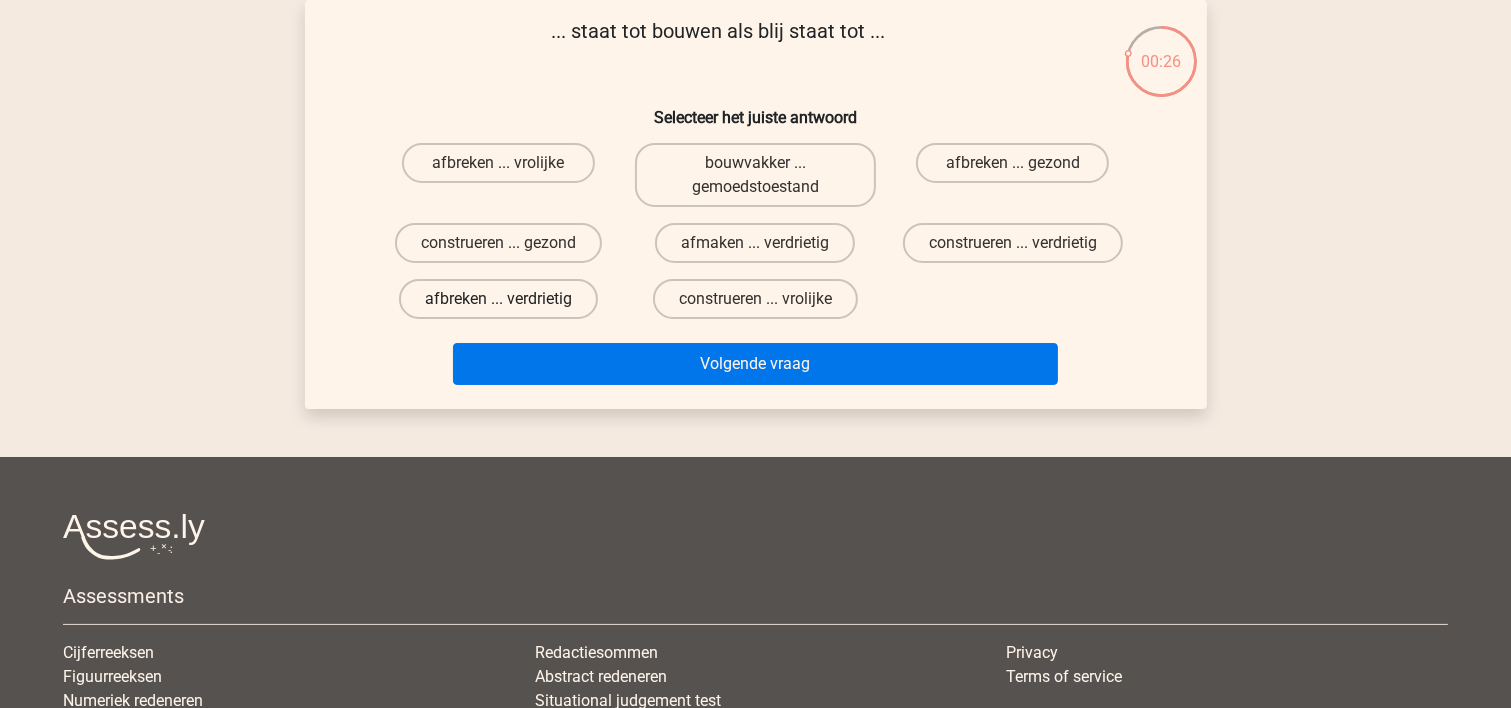 click on "afbreken ... verdrietig" at bounding box center [498, 299] 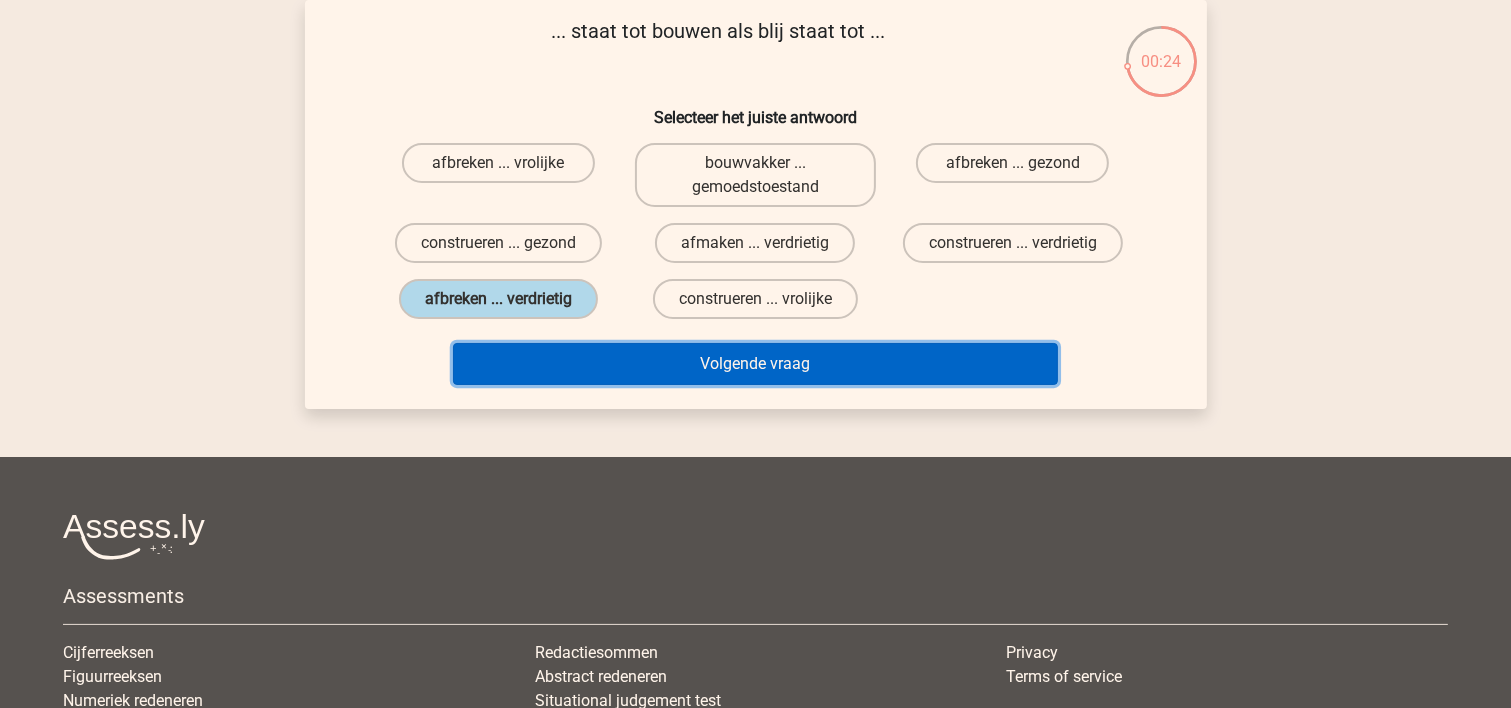 click on "Volgende vraag" at bounding box center [755, 364] 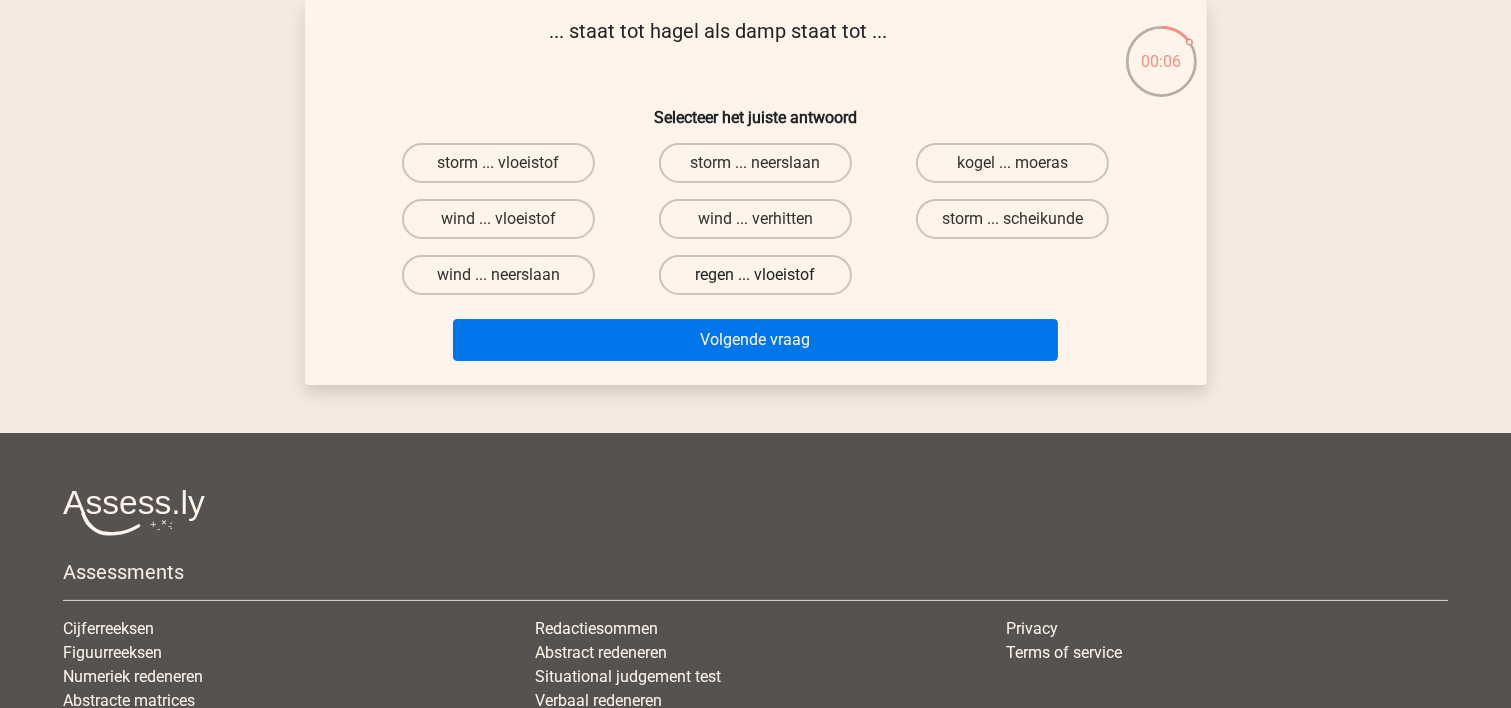 click on "regen ... vloeistof" at bounding box center [755, 275] 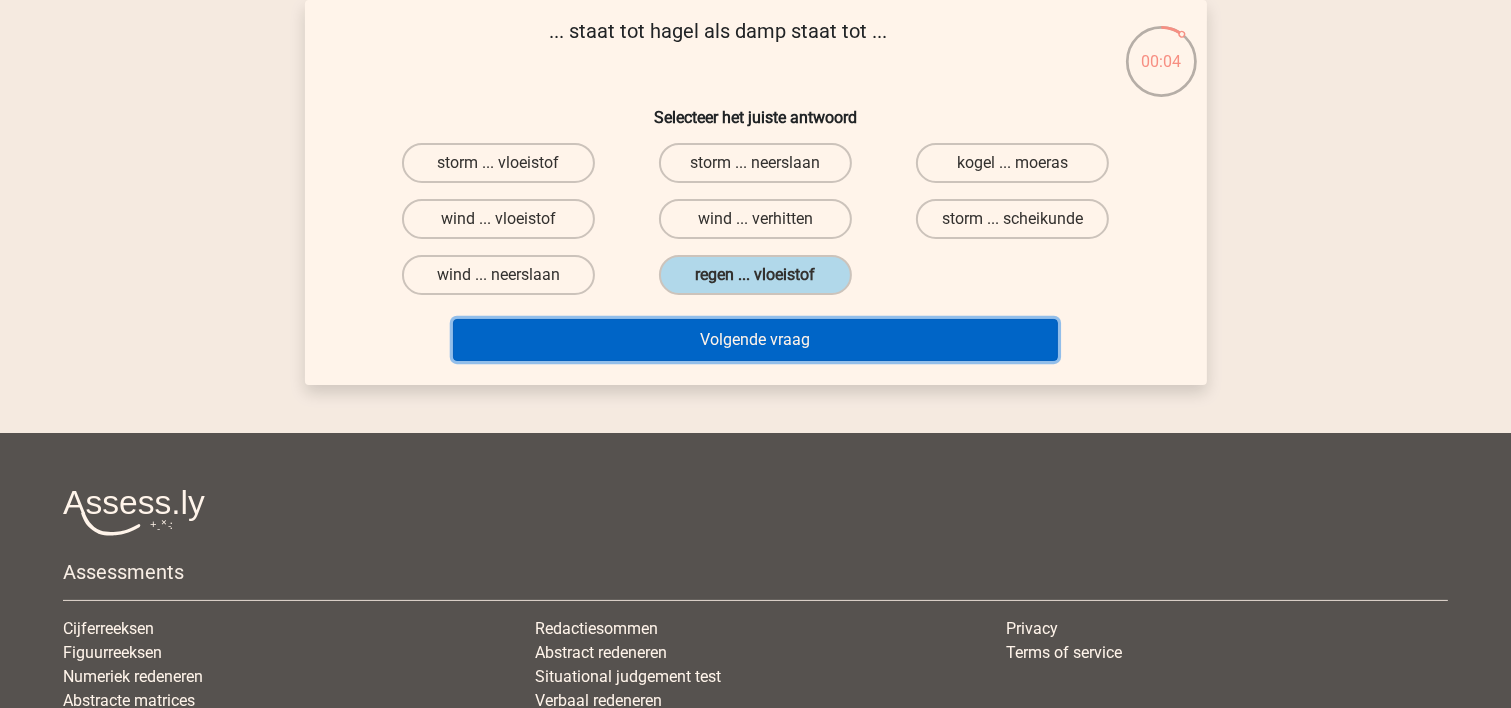 click on "Volgende vraag" at bounding box center [755, 340] 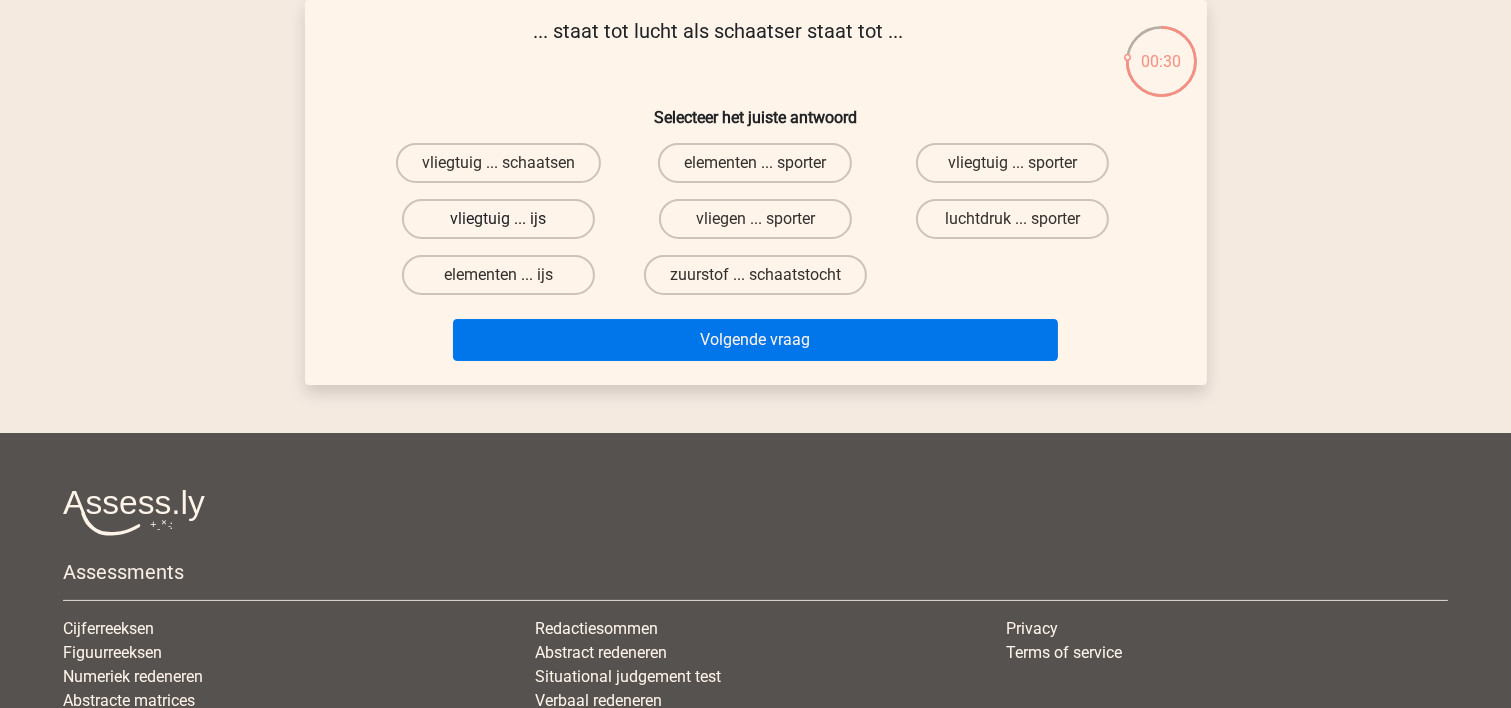 click on "vliegtuig ... ijs" at bounding box center (498, 219) 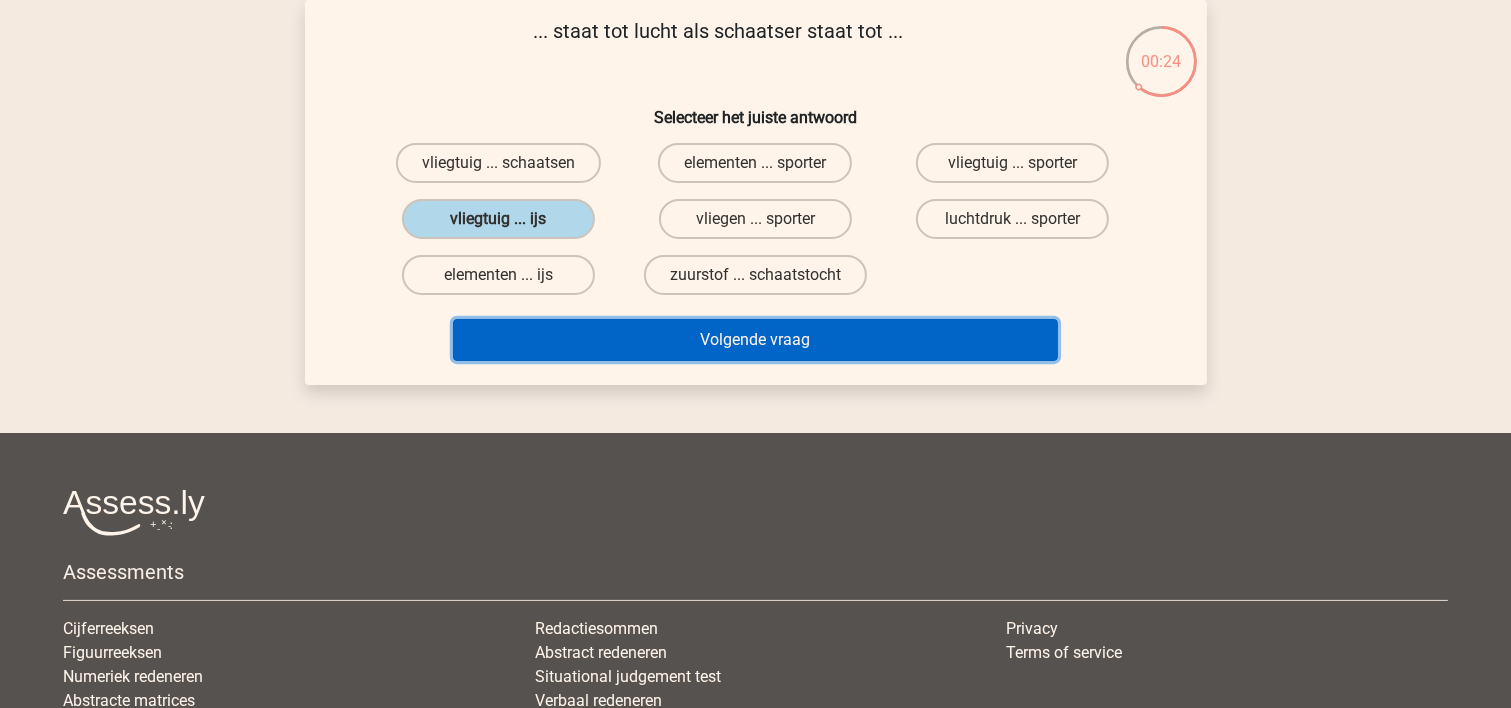 click on "Volgende vraag" at bounding box center (755, 340) 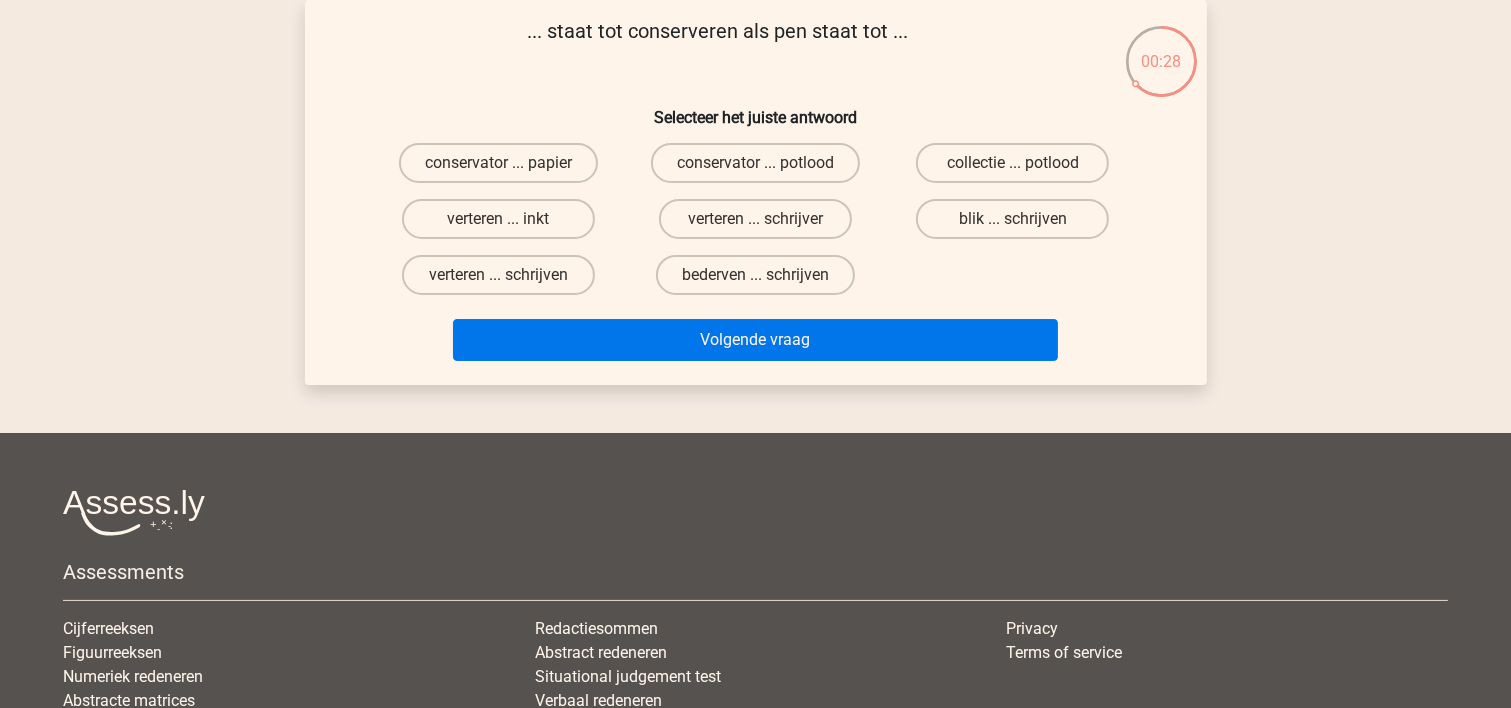 click on "blik ... schrijven" at bounding box center (1019, 225) 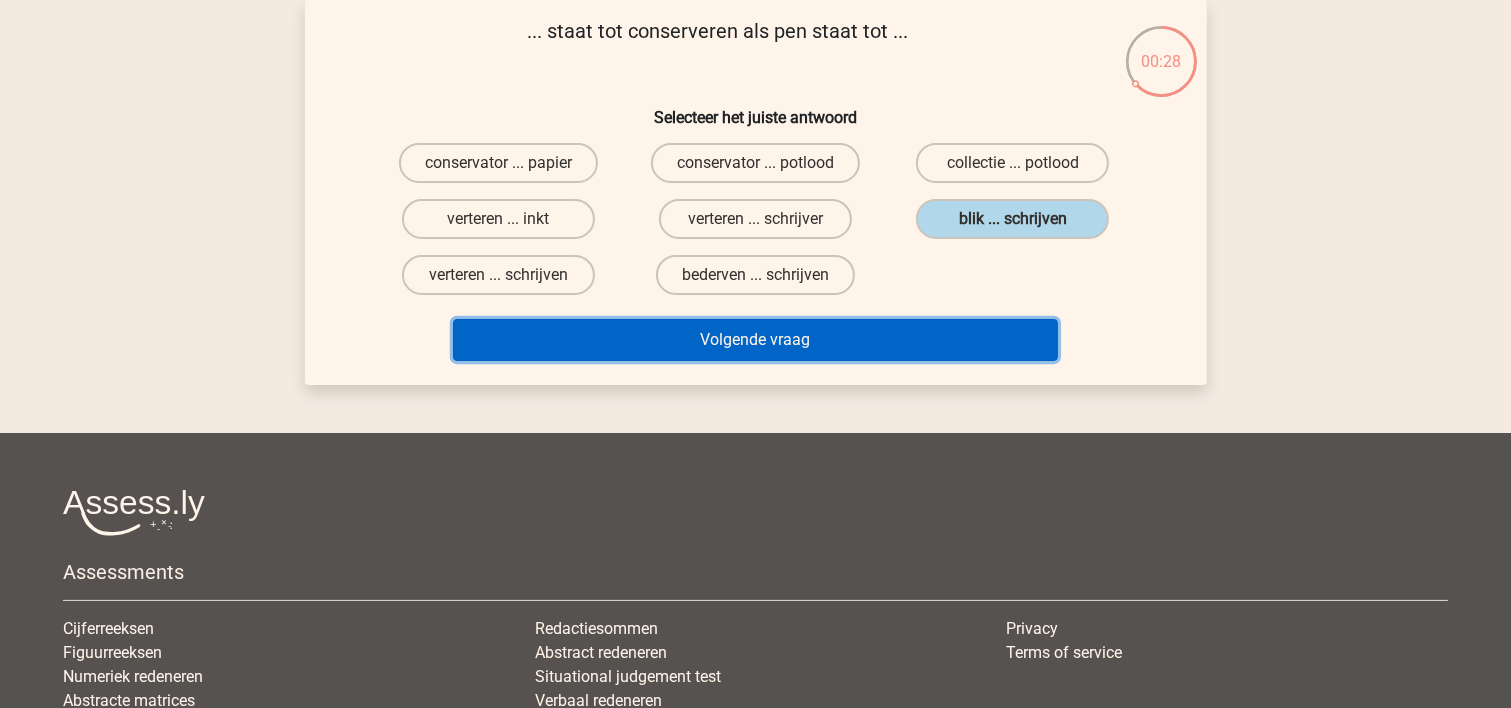 click on "Volgende vraag" at bounding box center (755, 340) 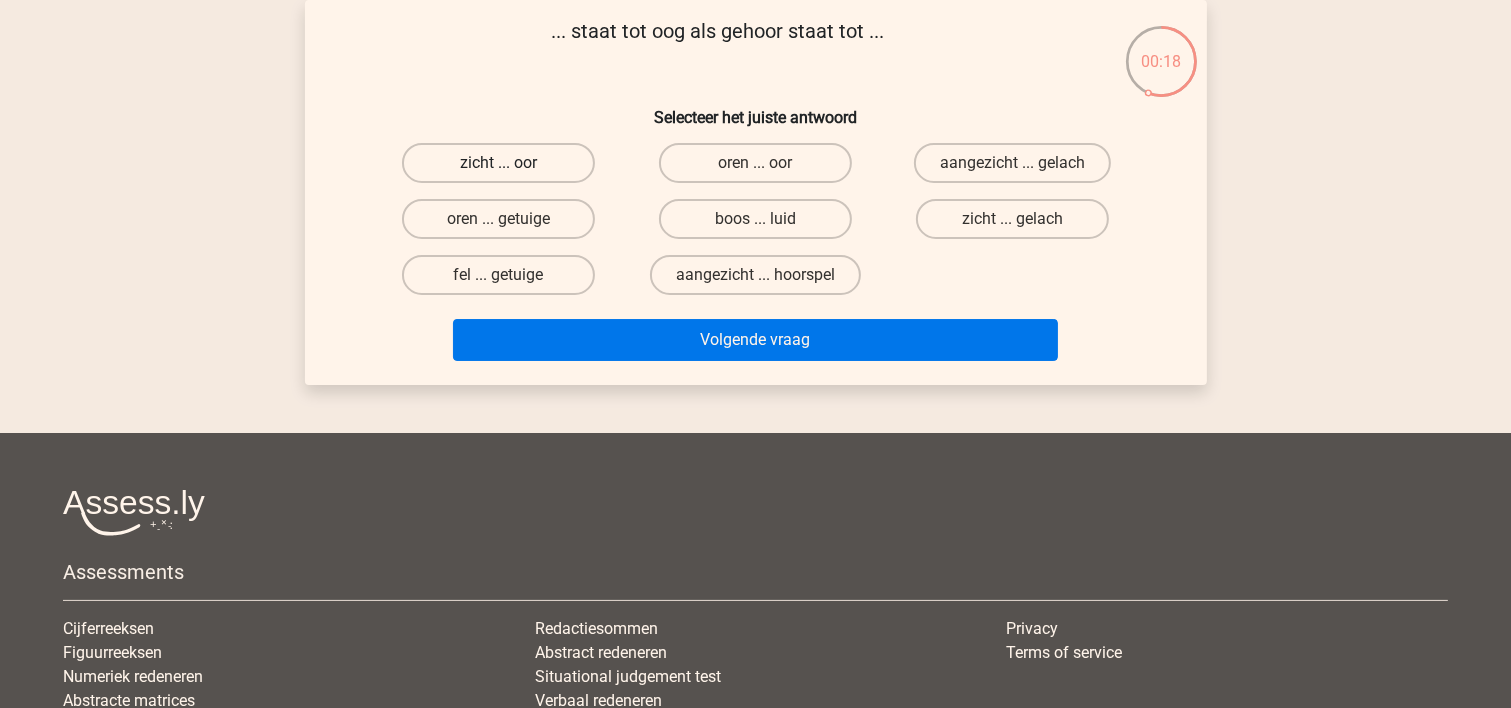 click on "zicht ... oor" at bounding box center (498, 163) 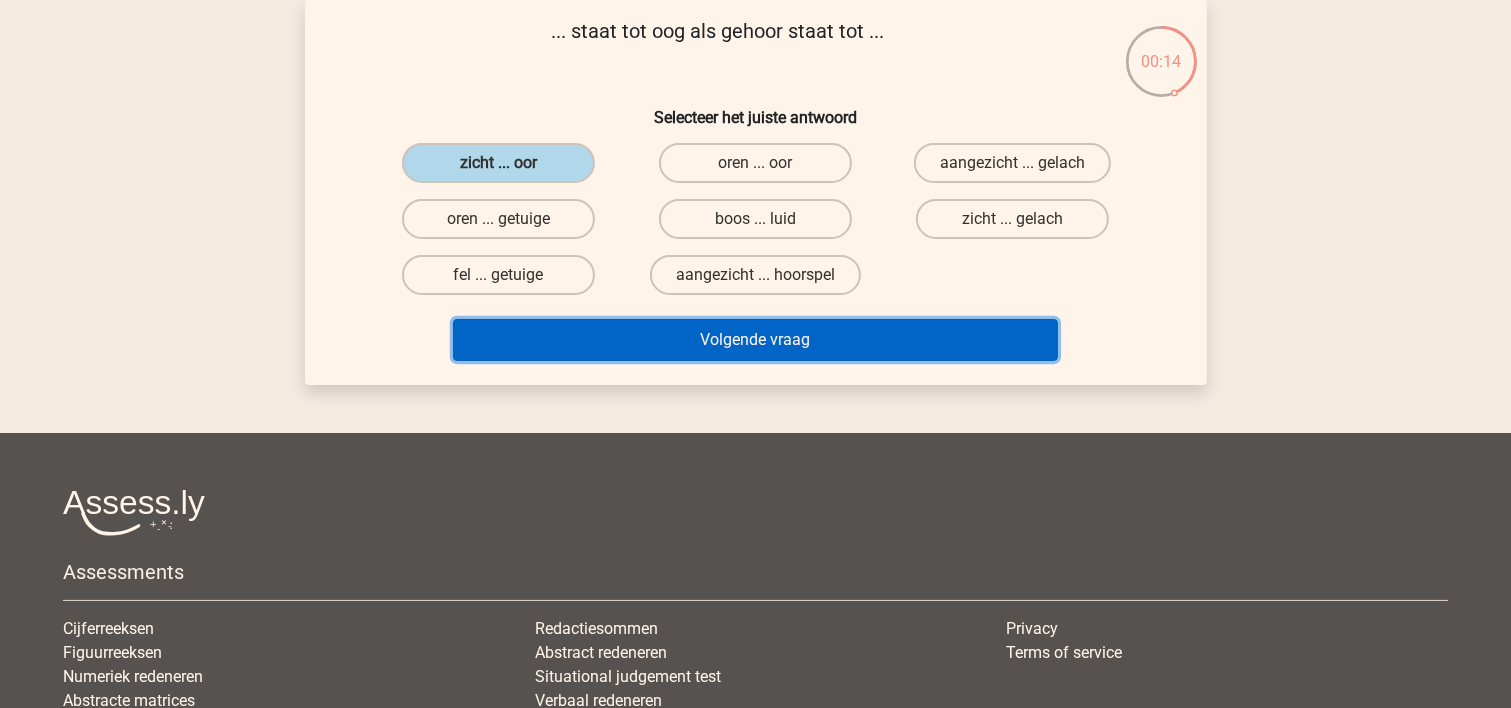 click on "Volgende vraag" at bounding box center [755, 340] 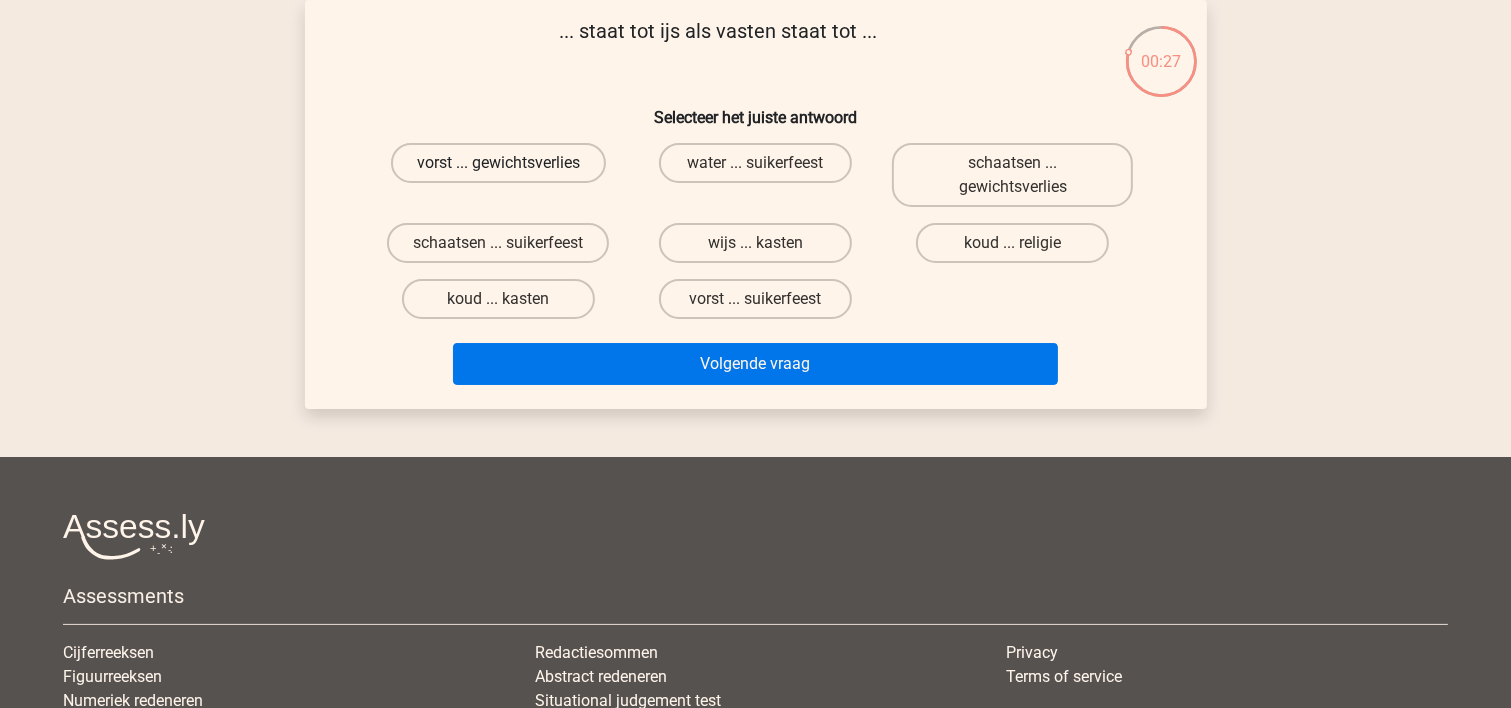 click on "vorst ... gewichtsverlies" at bounding box center (498, 163) 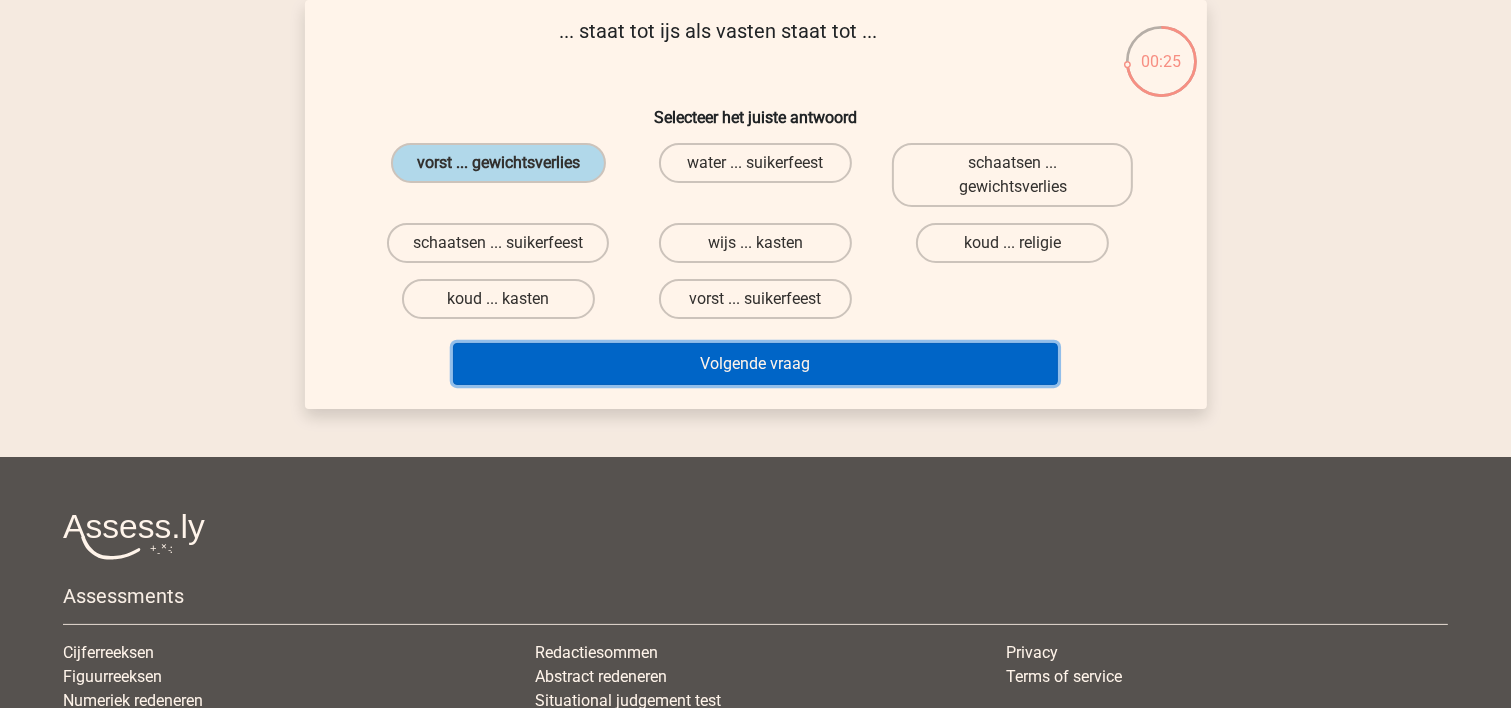 click on "Volgende vraag" at bounding box center [755, 364] 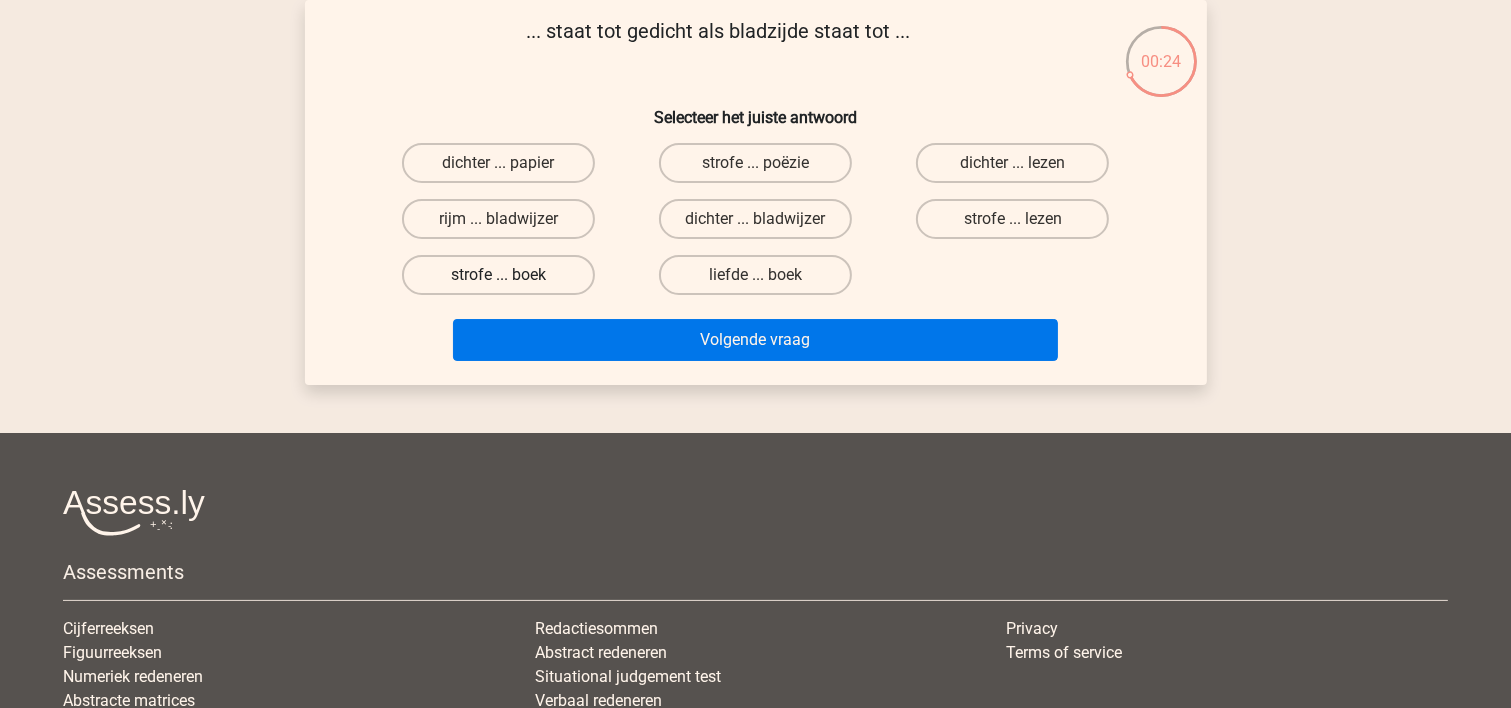 click on "strofe ... boek" at bounding box center (498, 275) 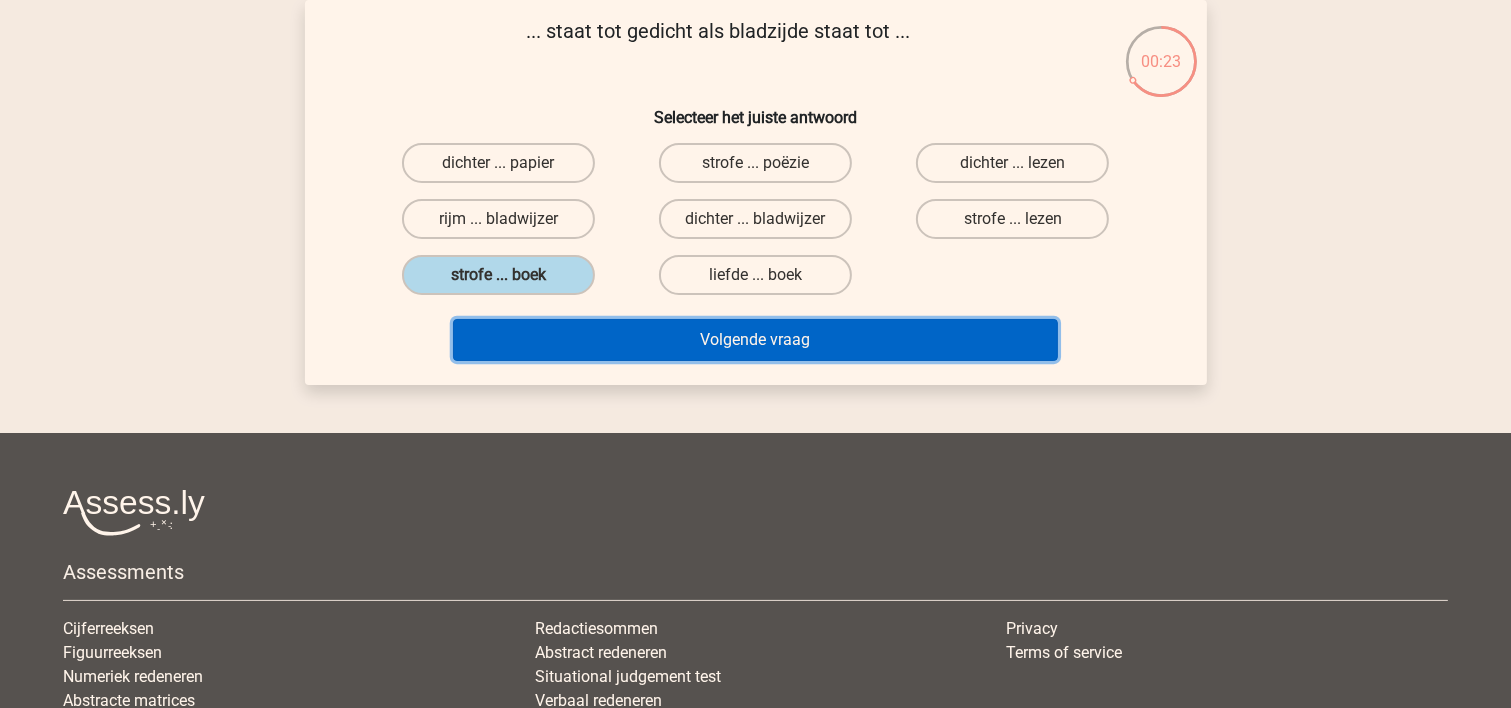 click on "Volgende vraag" at bounding box center [755, 340] 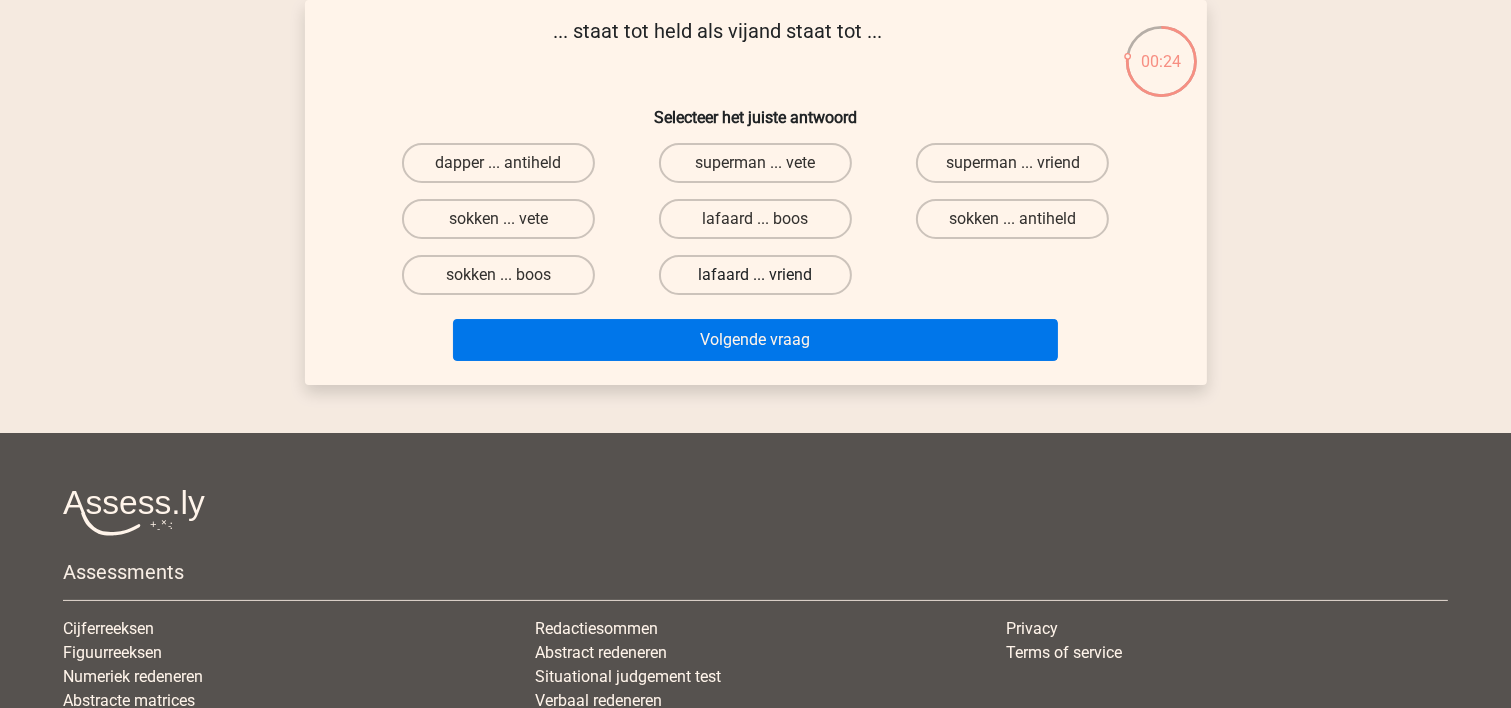 click on "lafaard ... vriend" at bounding box center [755, 275] 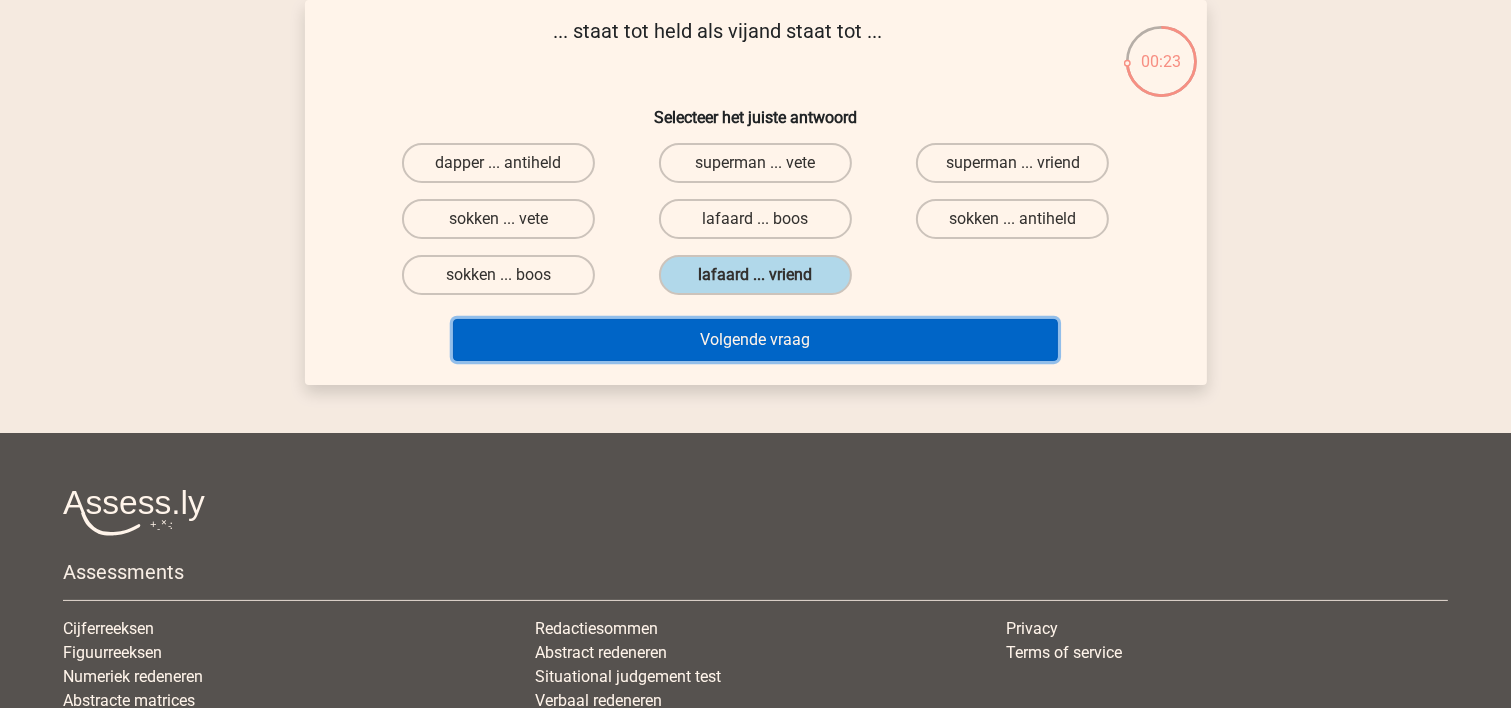 click on "Volgende vraag" at bounding box center (755, 340) 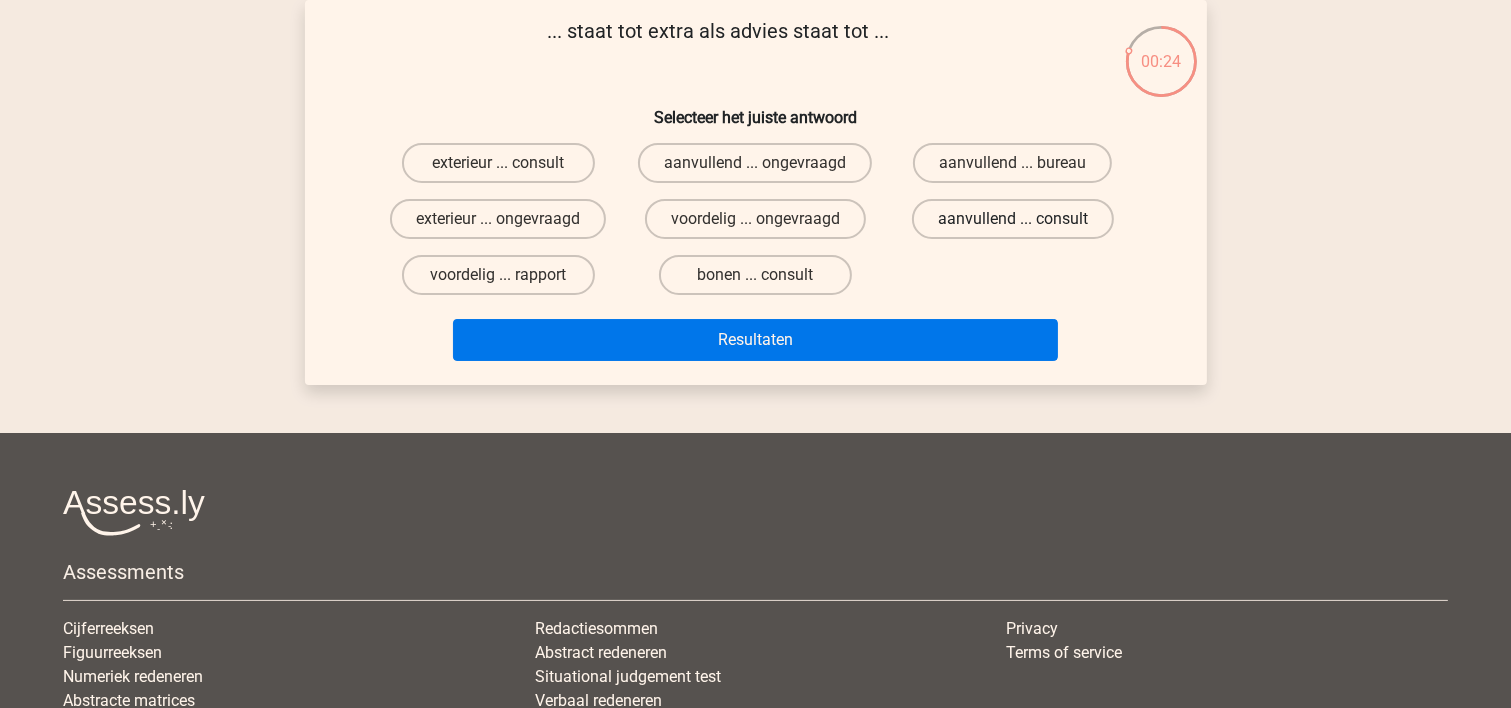 click on "aanvullend ... consult" at bounding box center [1013, 219] 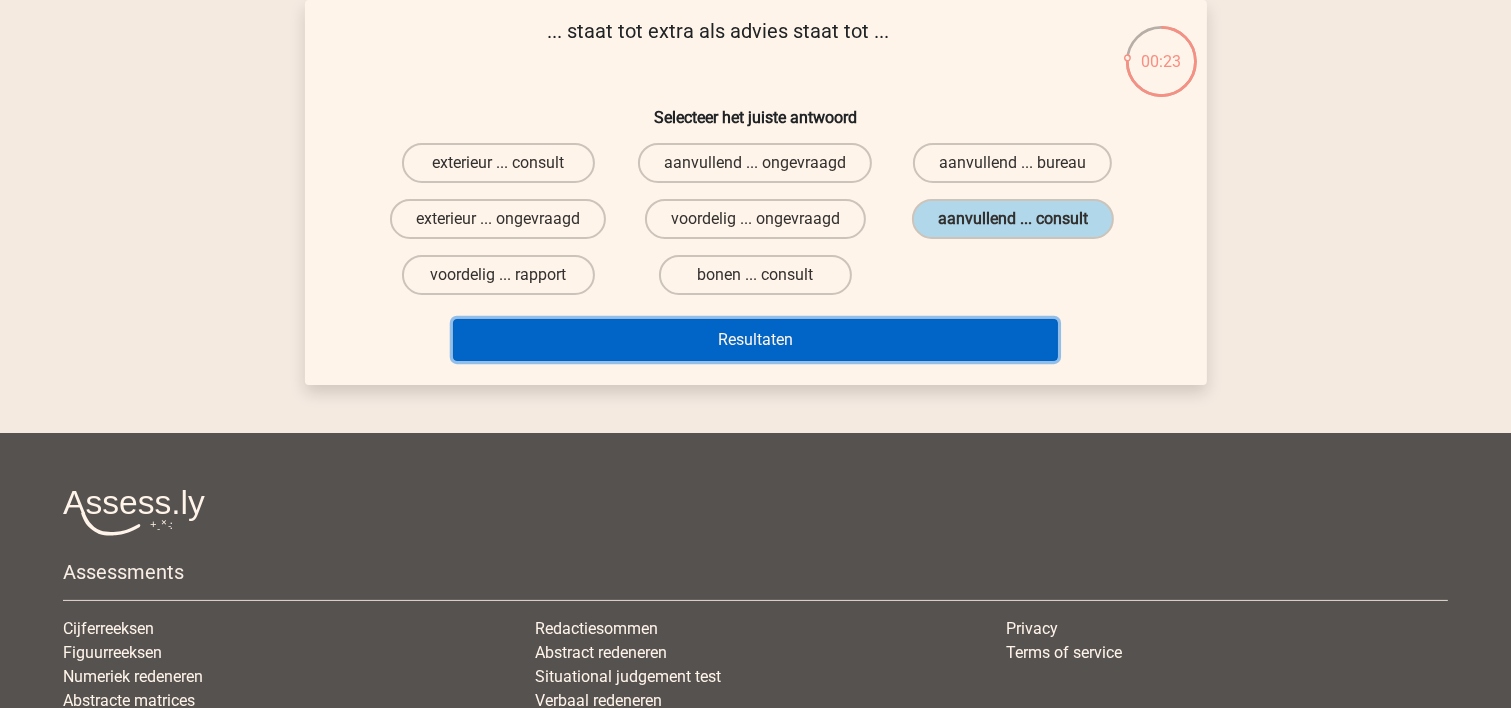 click on "Resultaten" at bounding box center [755, 340] 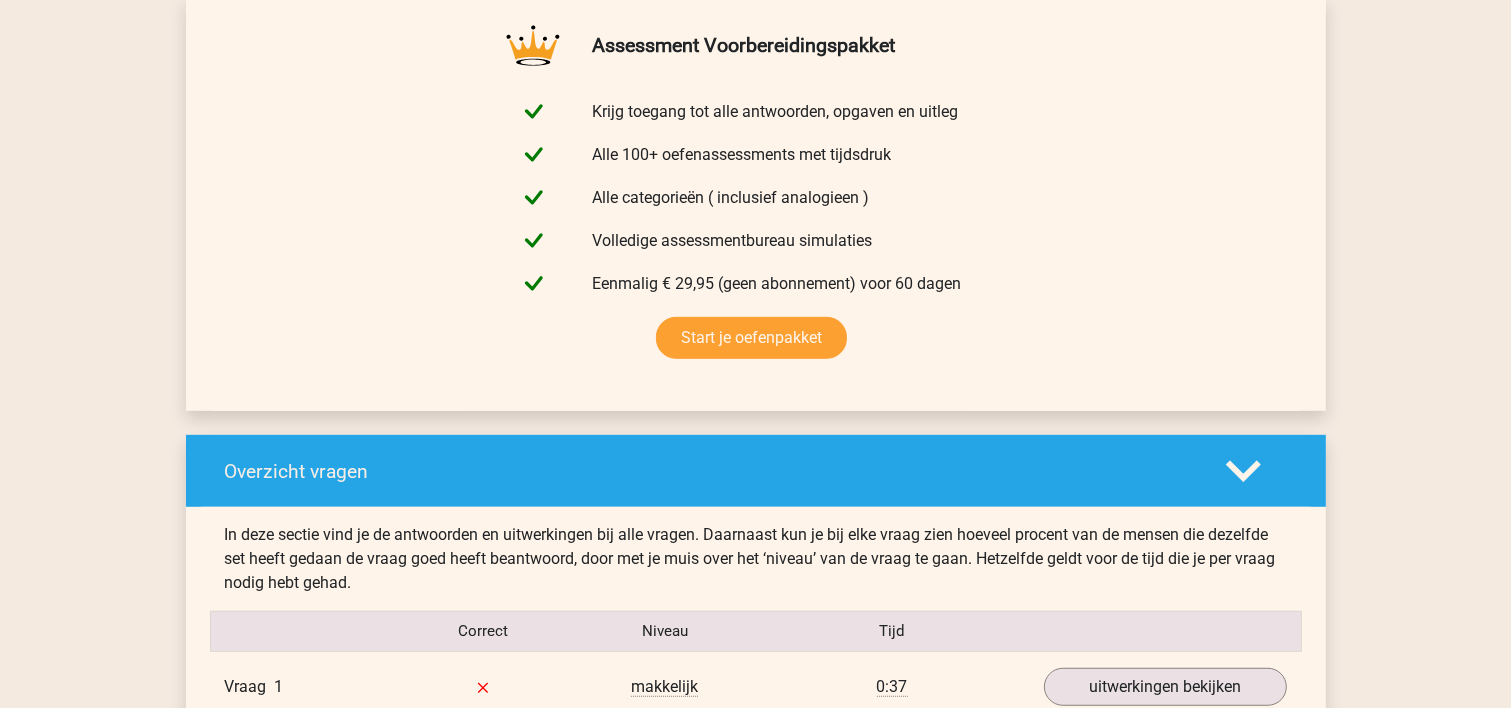scroll, scrollTop: 1600, scrollLeft: 0, axis: vertical 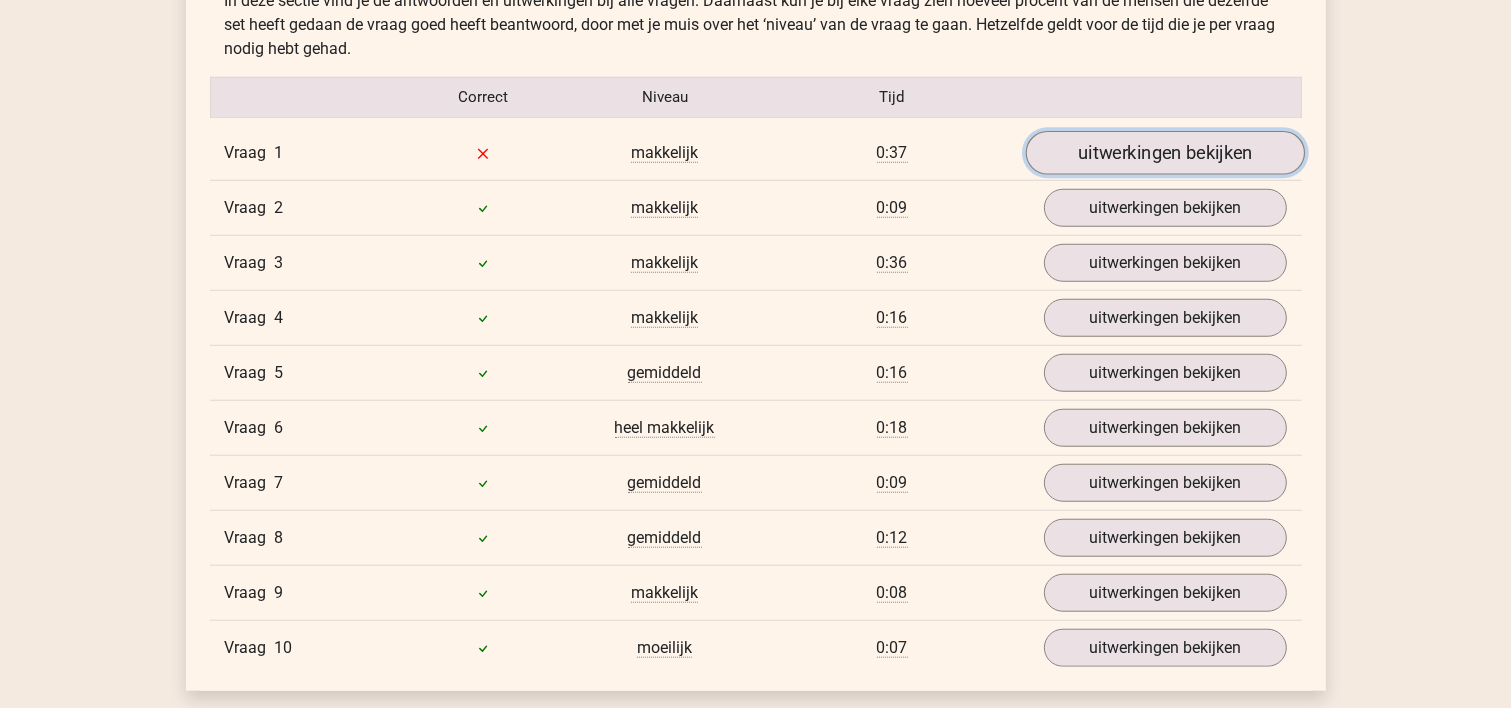 click on "uitwerkingen bekijken" at bounding box center [1164, 153] 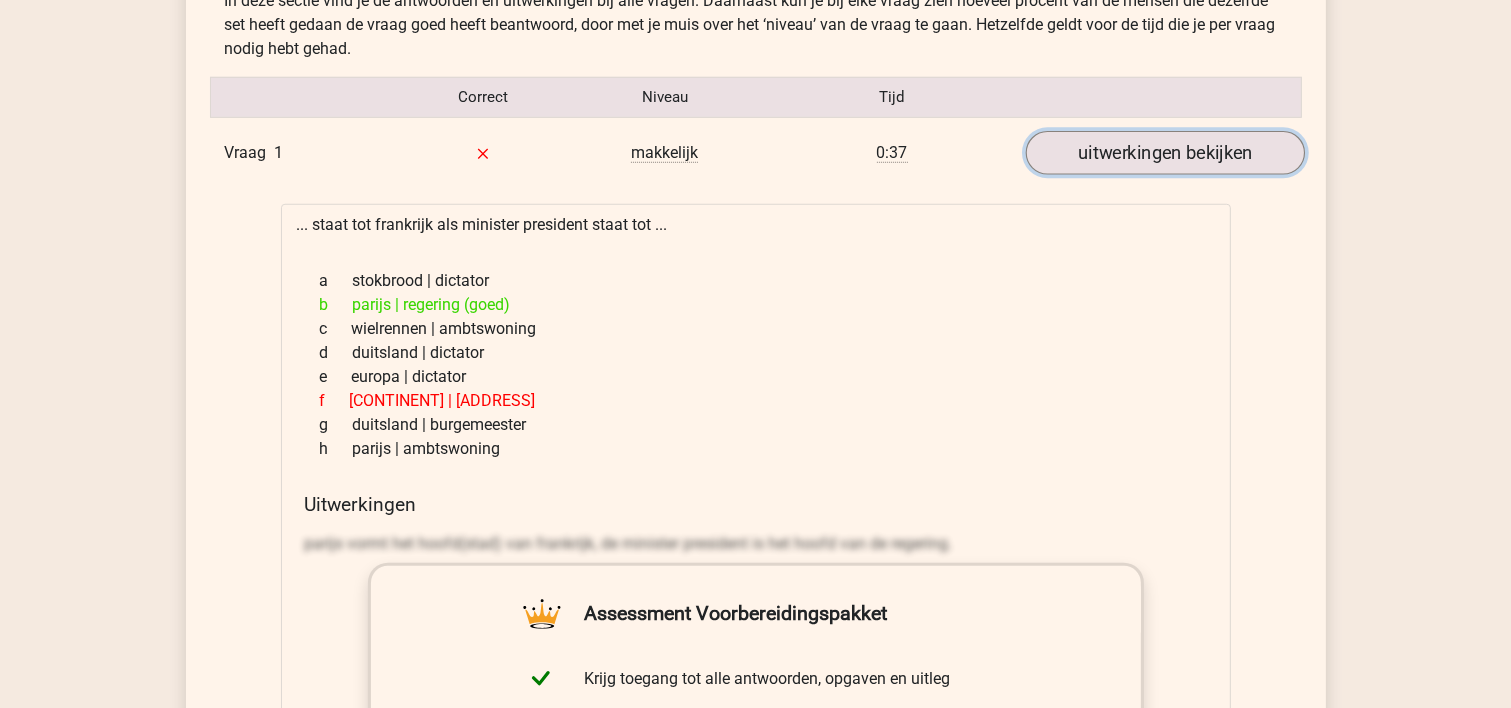 click on "uitwerkingen bekijken" at bounding box center [1164, 153] 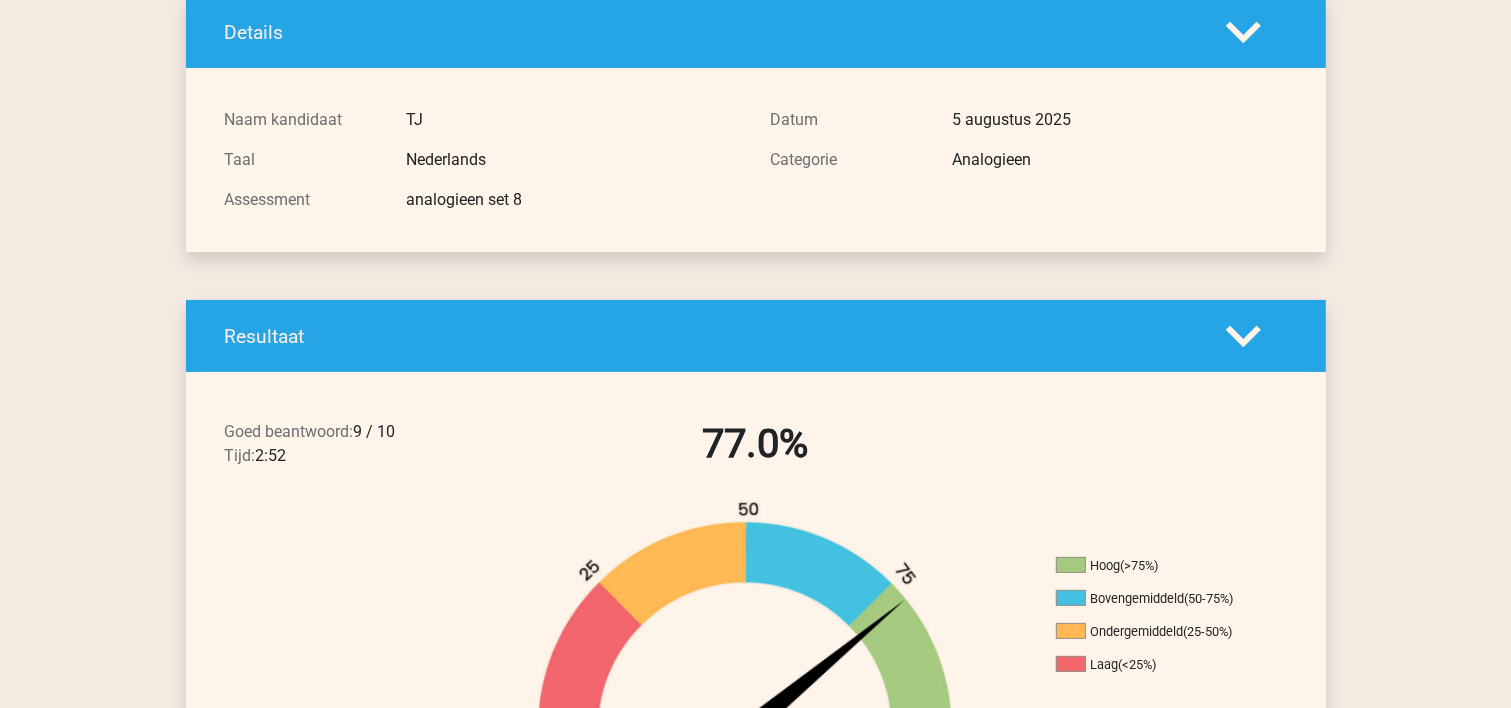 scroll, scrollTop: 0, scrollLeft: 0, axis: both 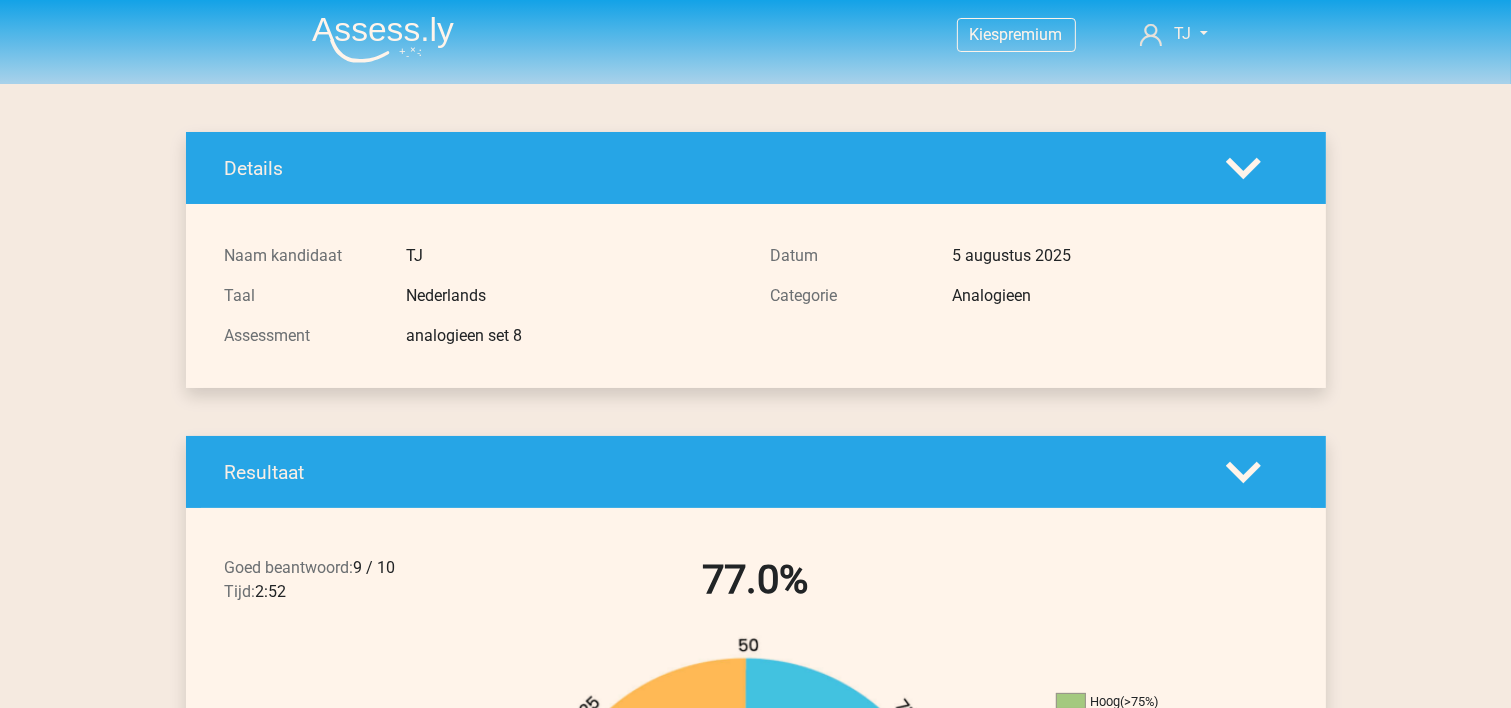 click at bounding box center (383, 39) 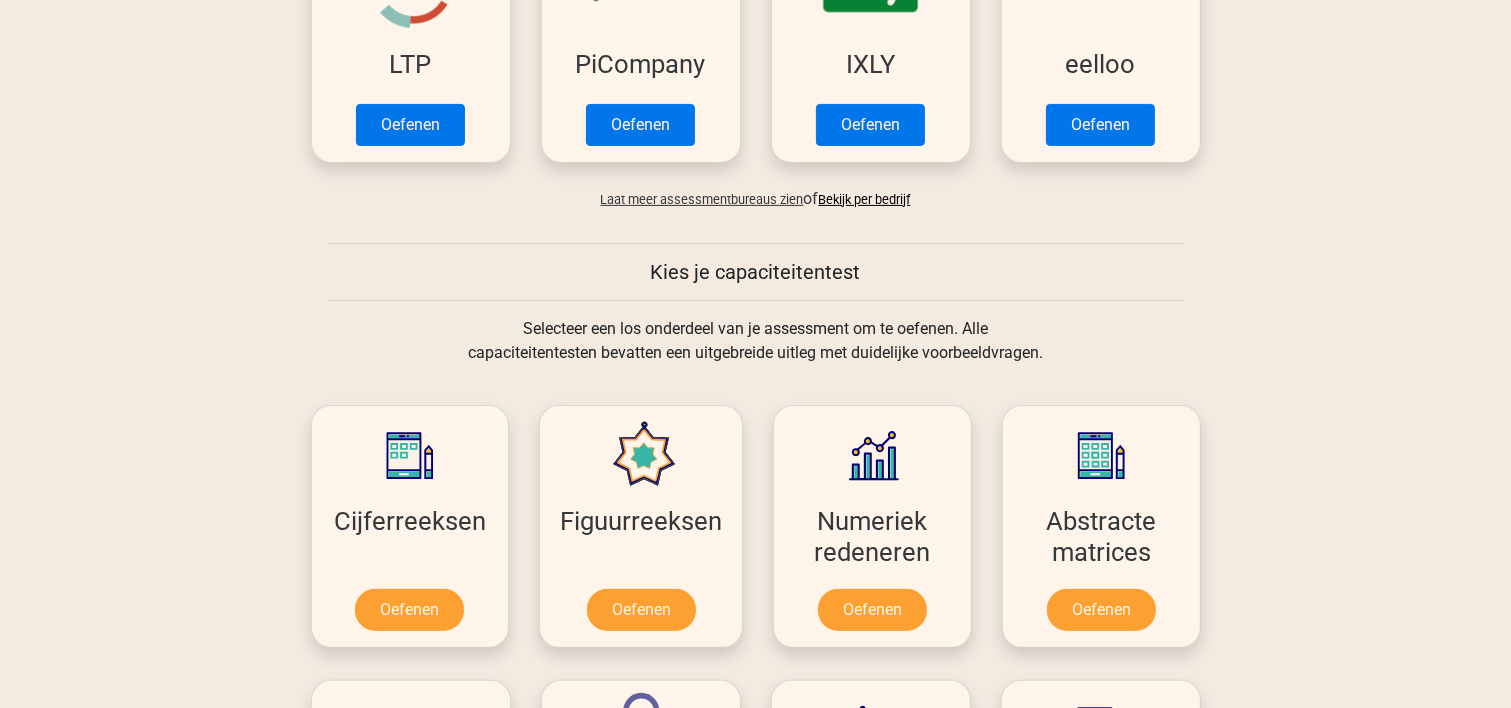 scroll, scrollTop: 1066, scrollLeft: 0, axis: vertical 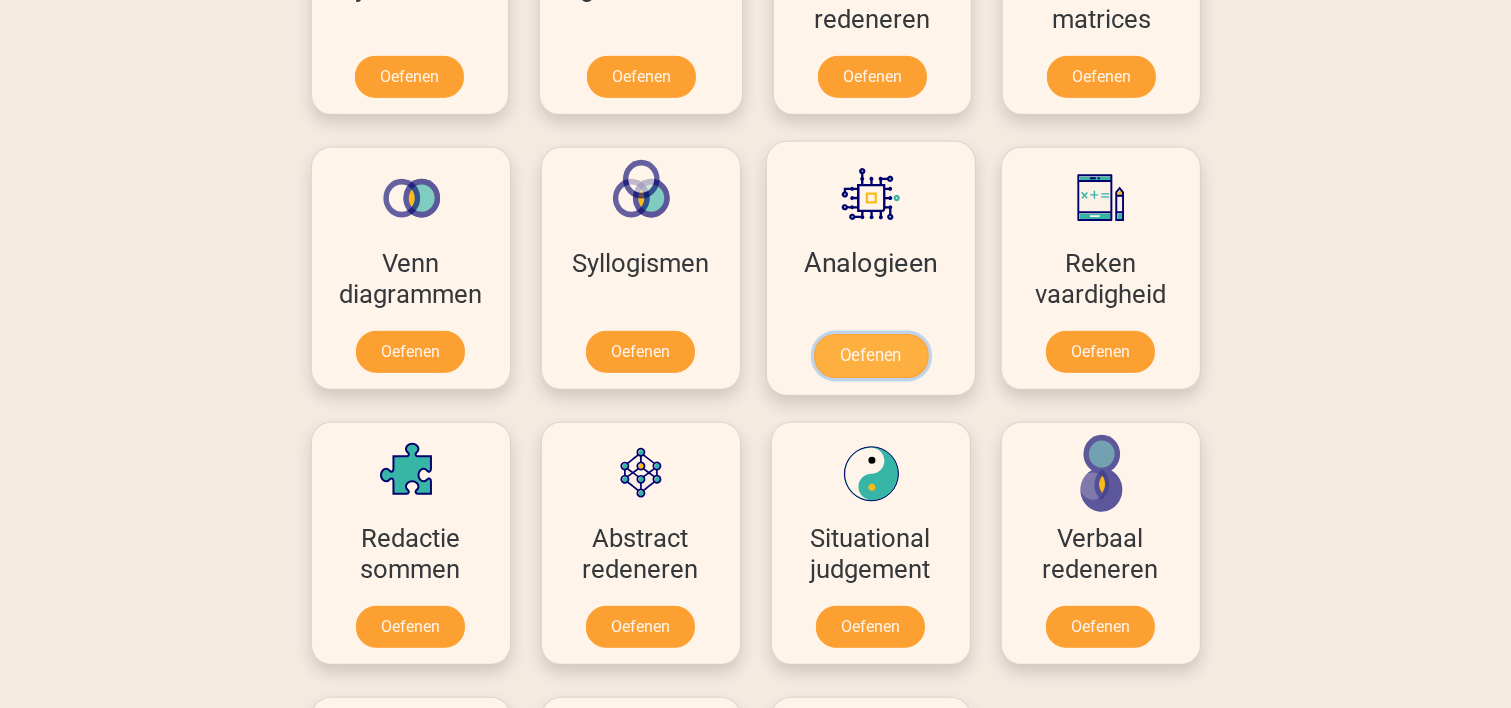 click on "Oefenen" at bounding box center [870, 356] 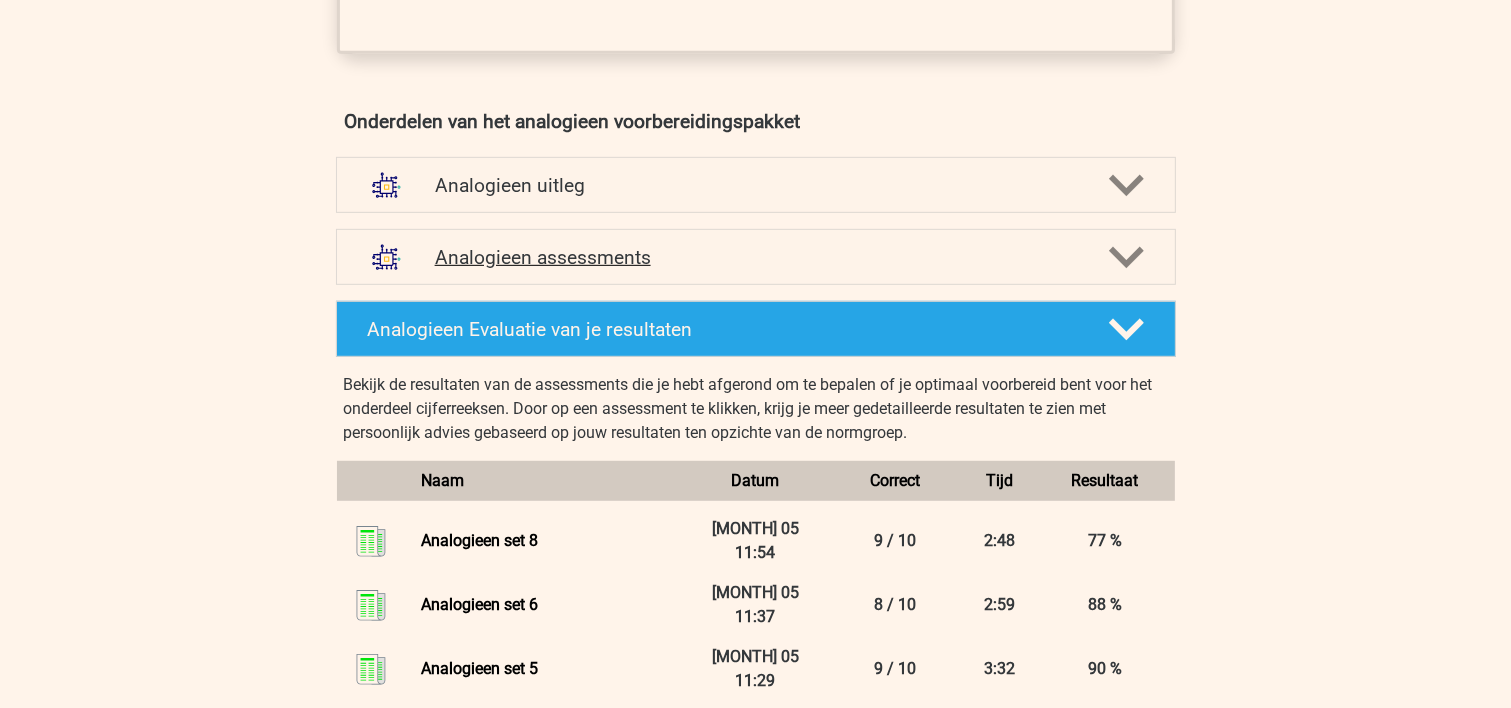 click on "Analogieen assessments" at bounding box center [756, 257] 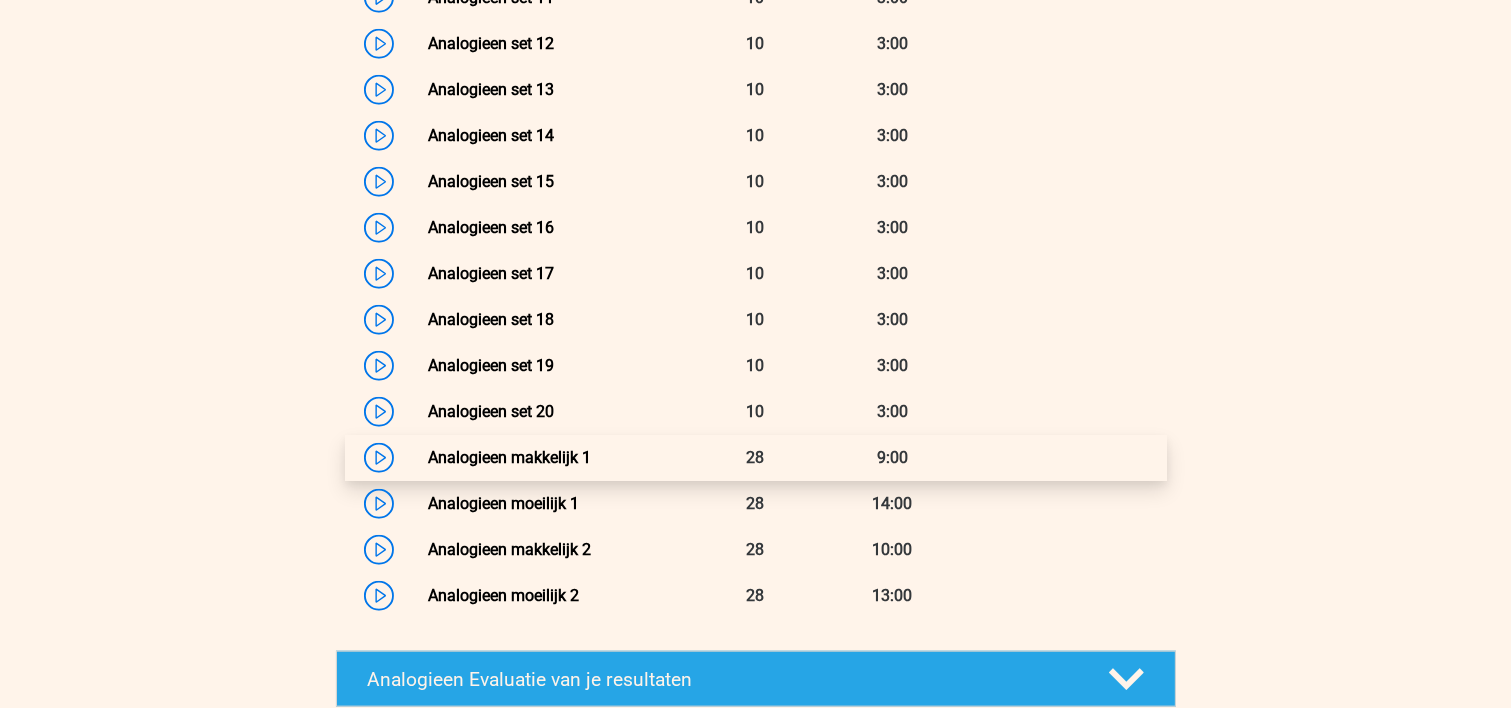 scroll, scrollTop: 2133, scrollLeft: 0, axis: vertical 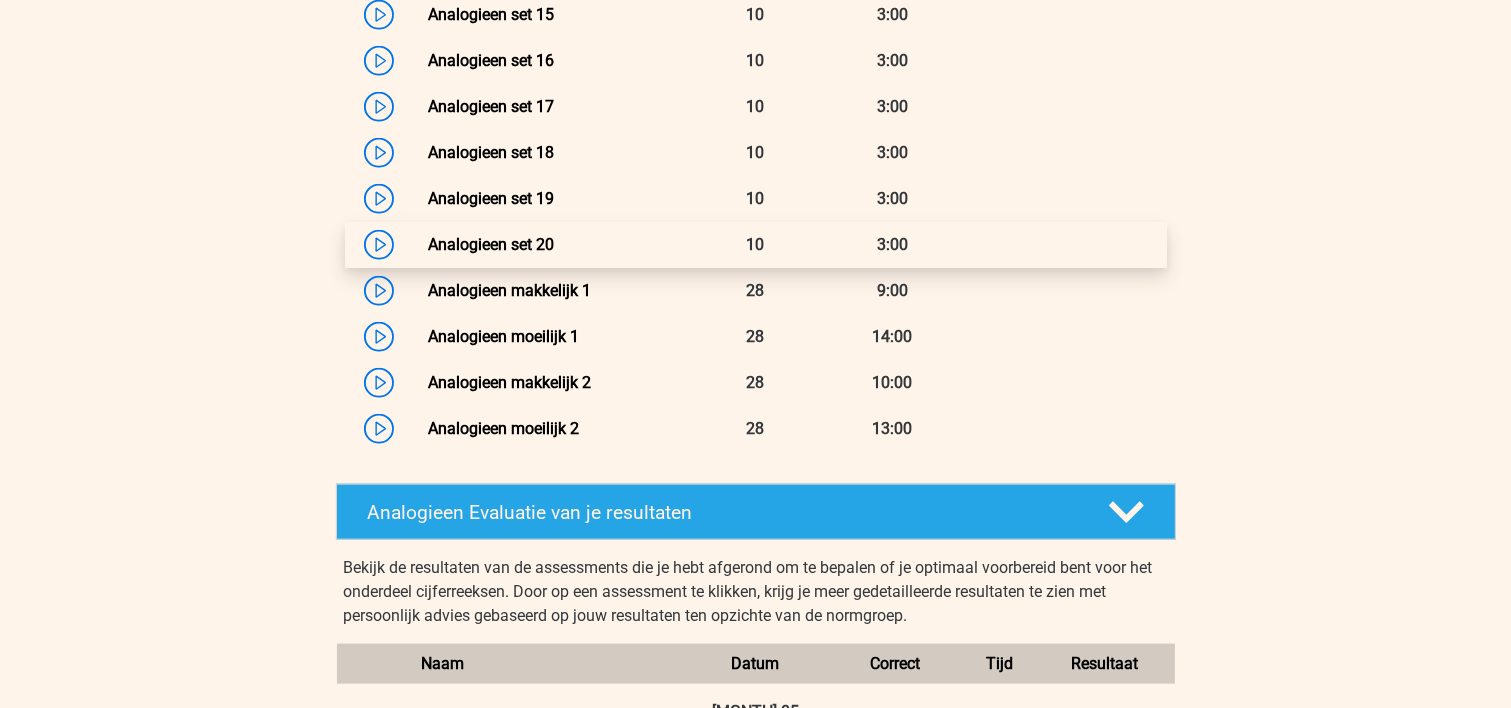 click on "Analogieen
set 20" at bounding box center (491, 244) 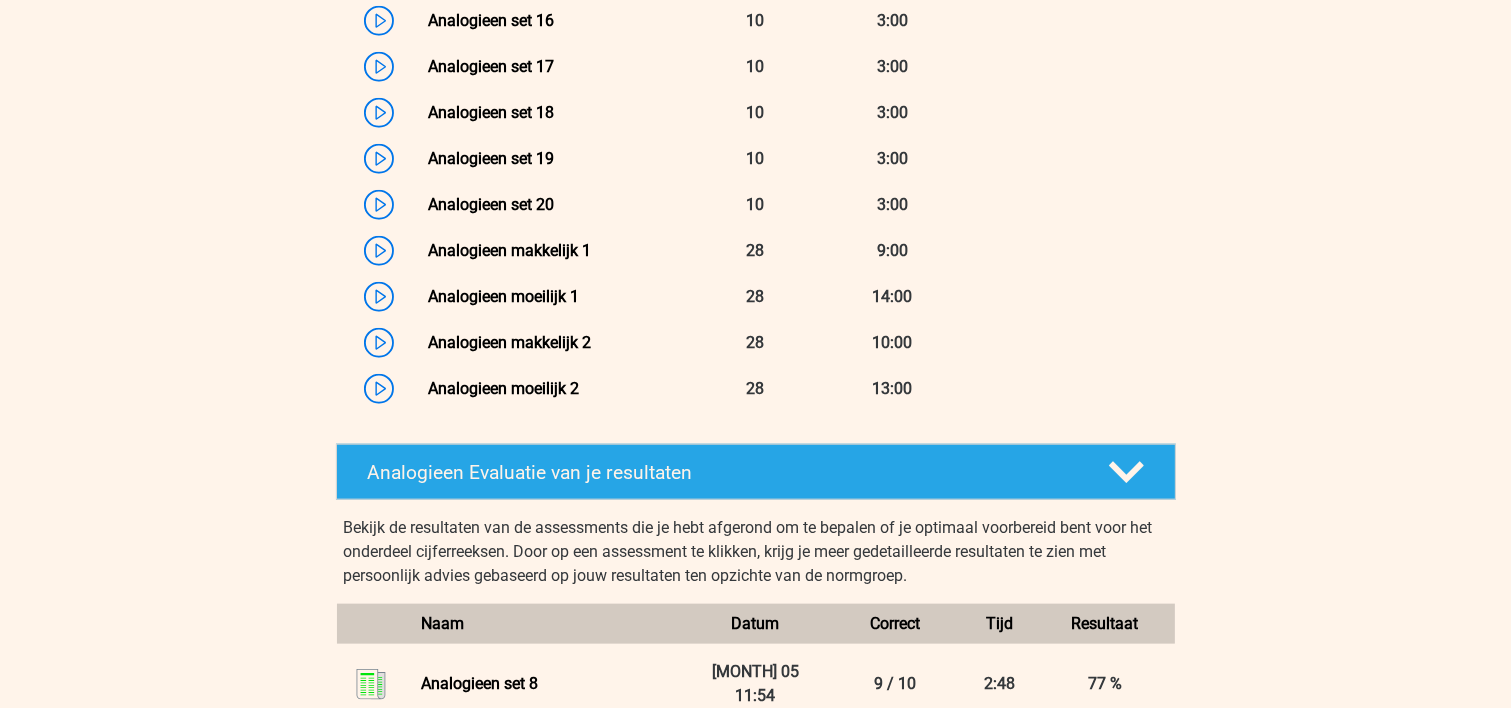 scroll, scrollTop: 2133, scrollLeft: 0, axis: vertical 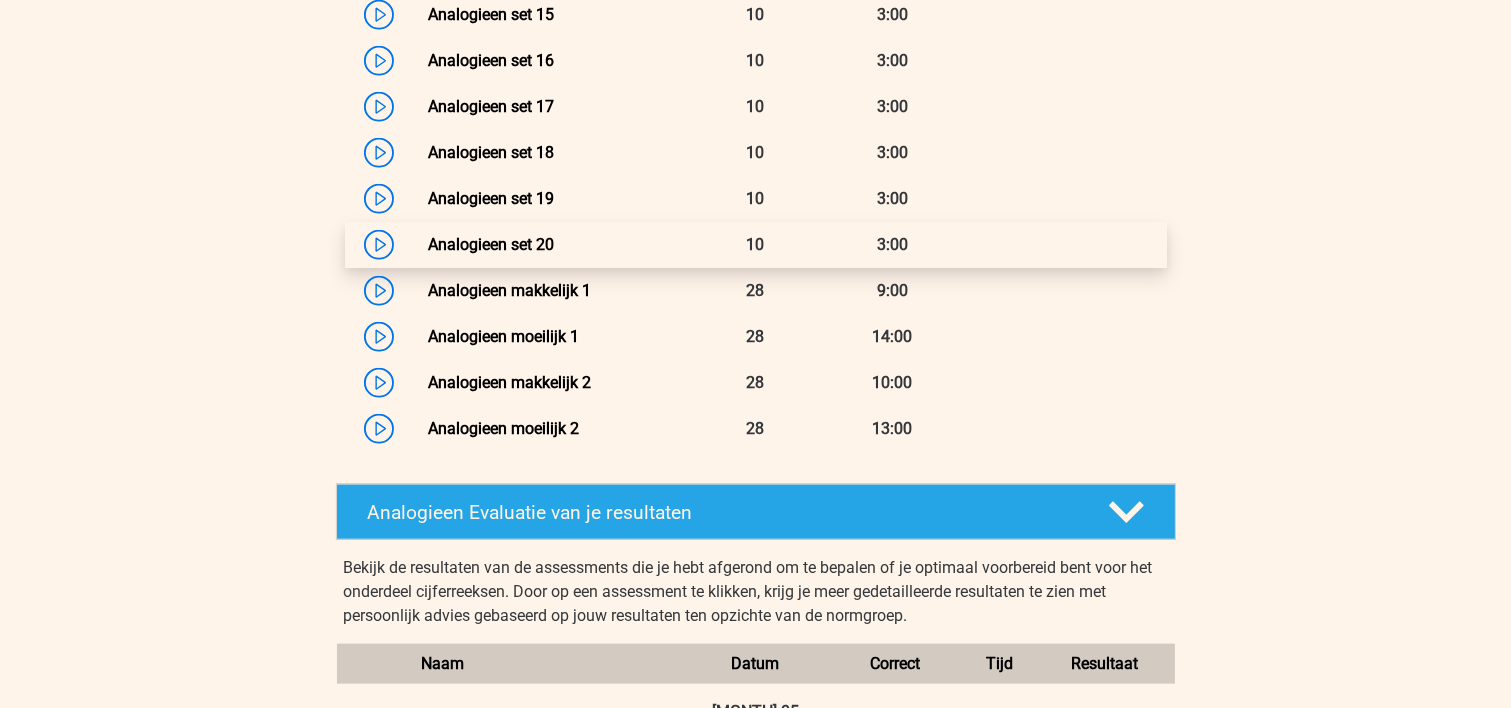 click on "Analogieen
set 20" at bounding box center [491, 244] 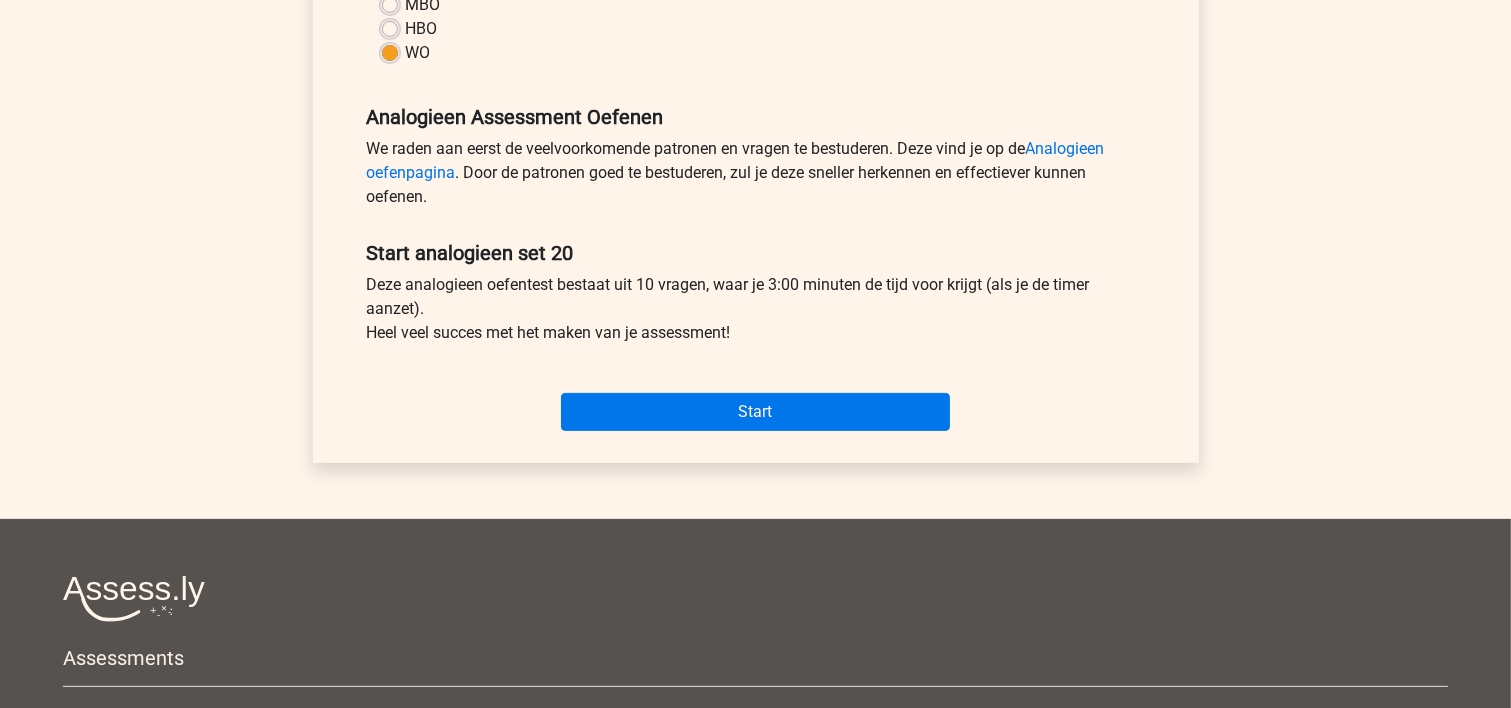 scroll, scrollTop: 0, scrollLeft: 0, axis: both 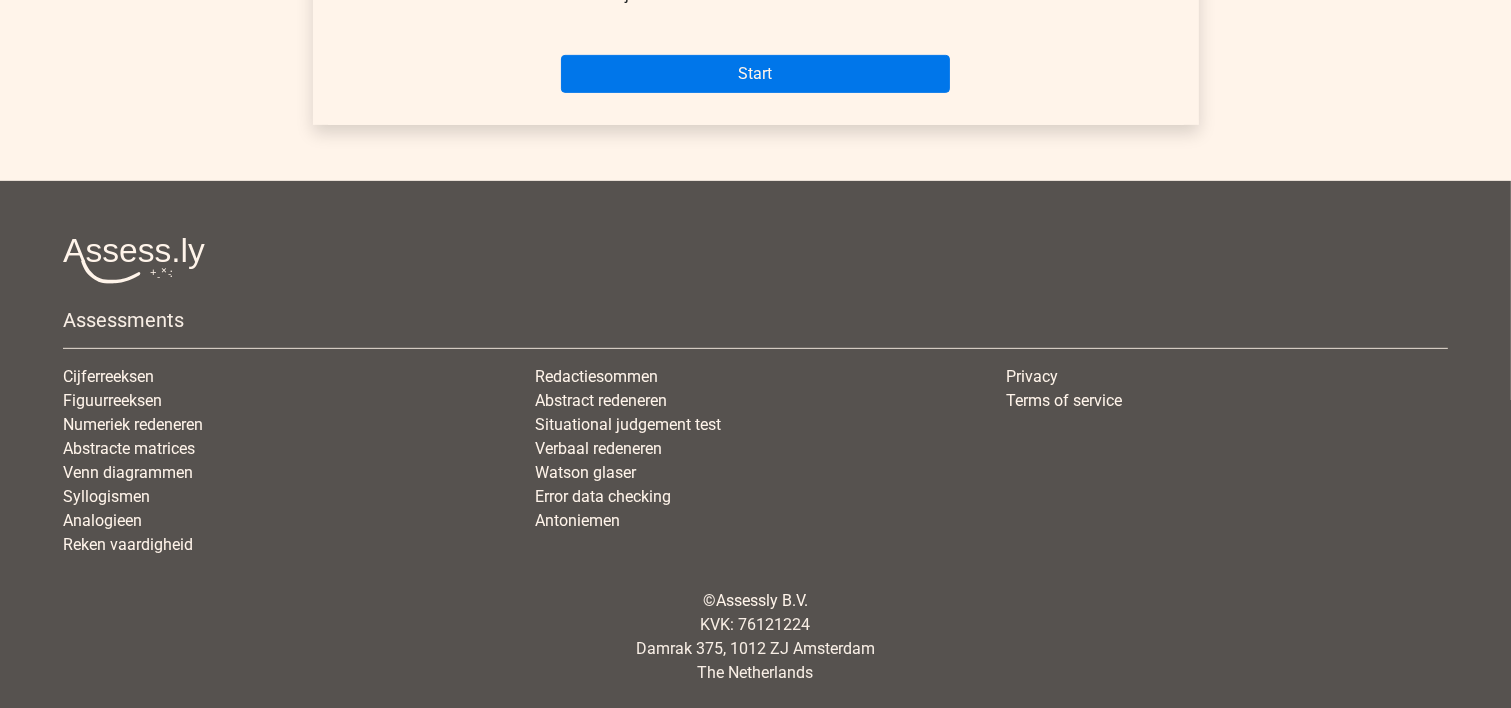 click on "Start" at bounding box center (756, 58) 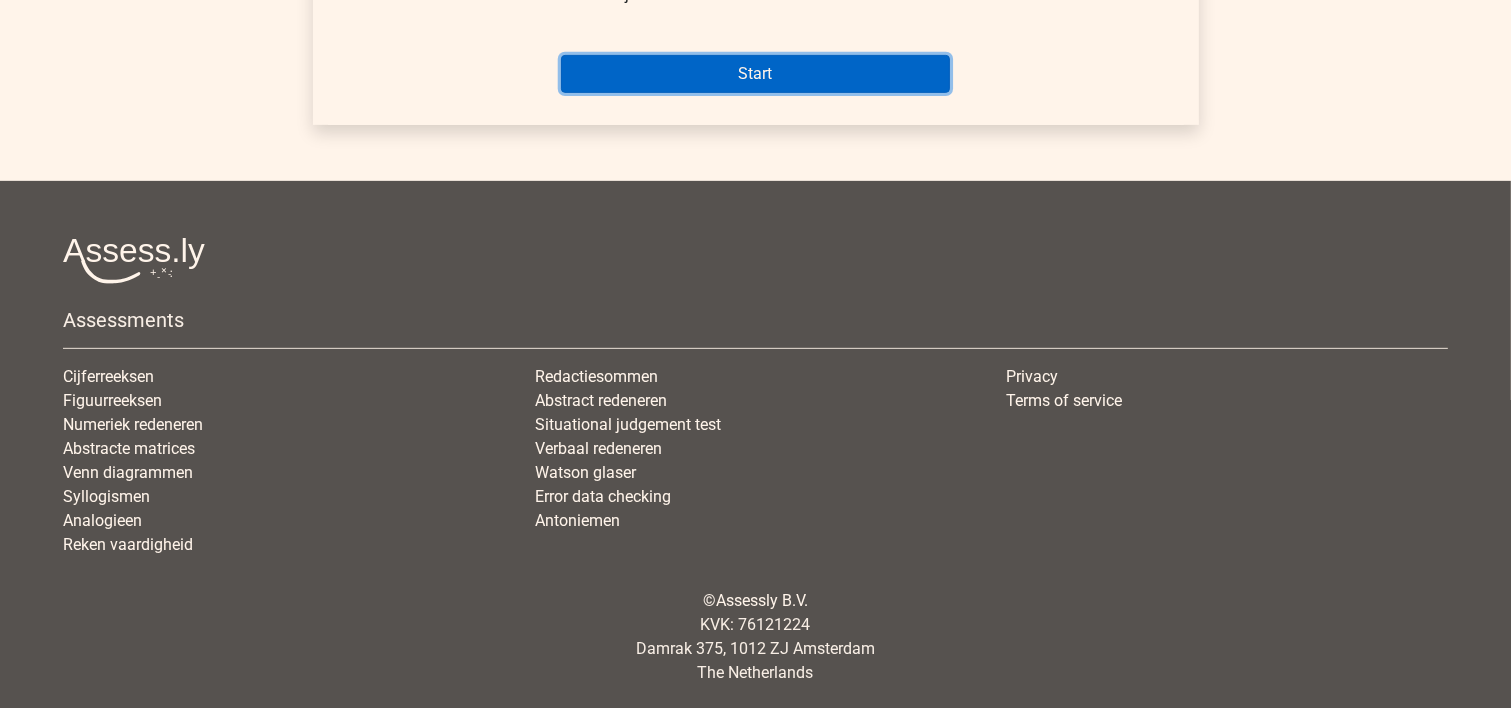 click on "Start" at bounding box center (755, 74) 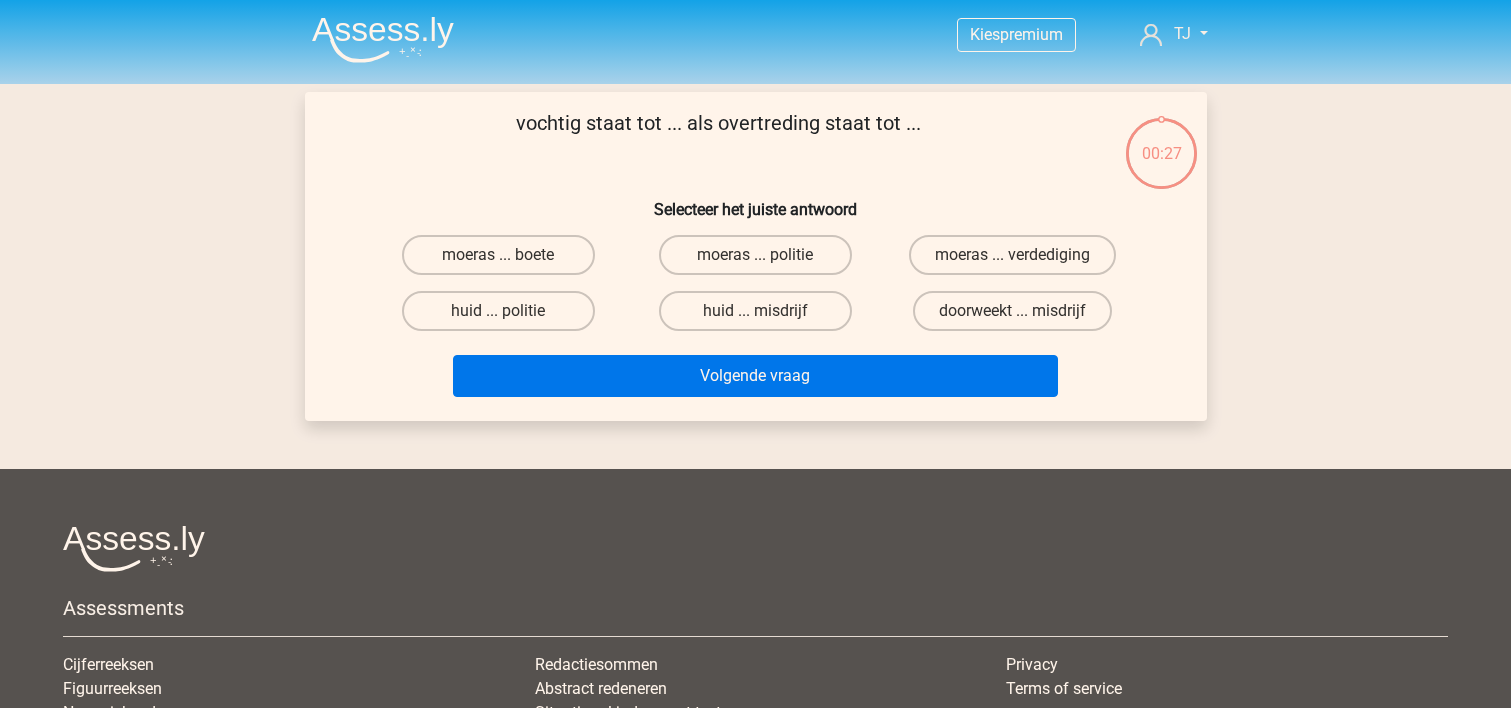 scroll, scrollTop: 0, scrollLeft: 0, axis: both 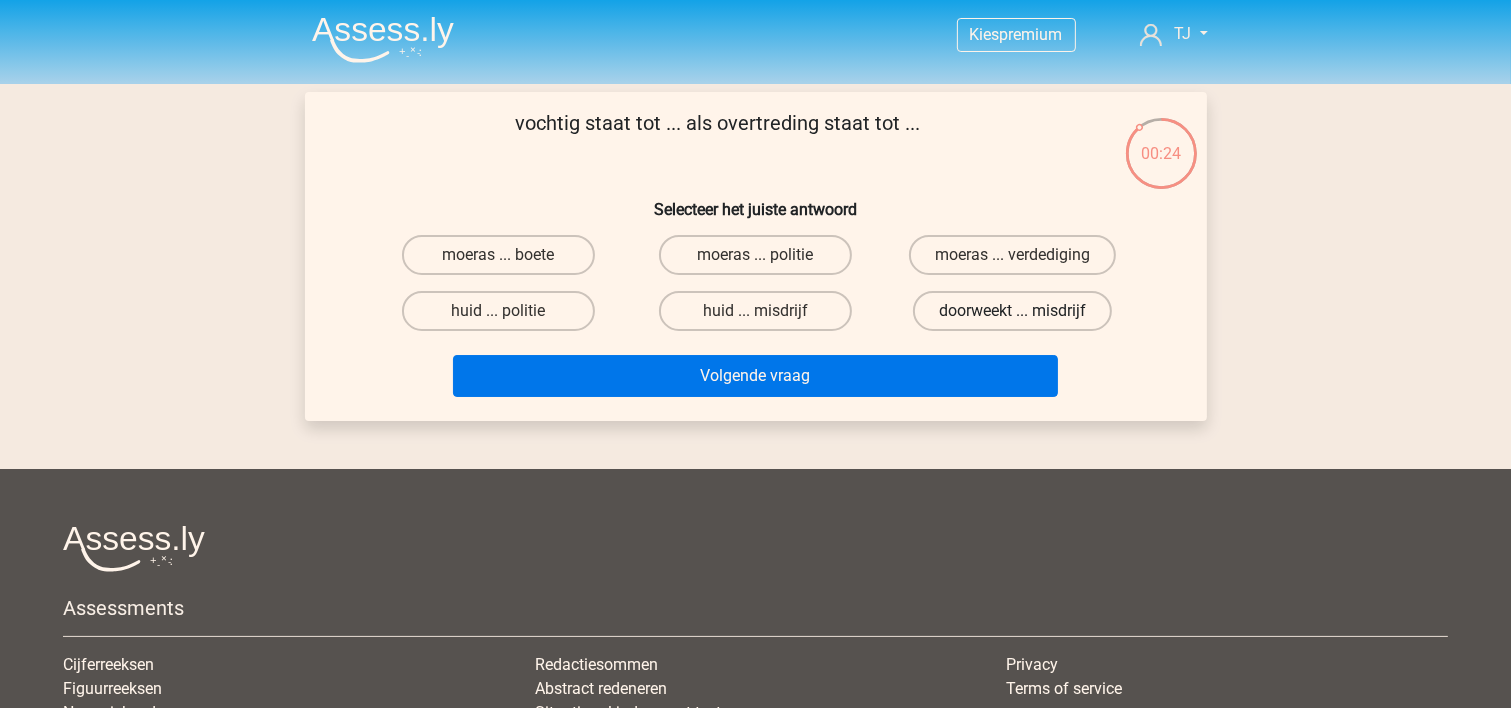 click on "doorweekt ... misdrijf" at bounding box center [1012, 311] 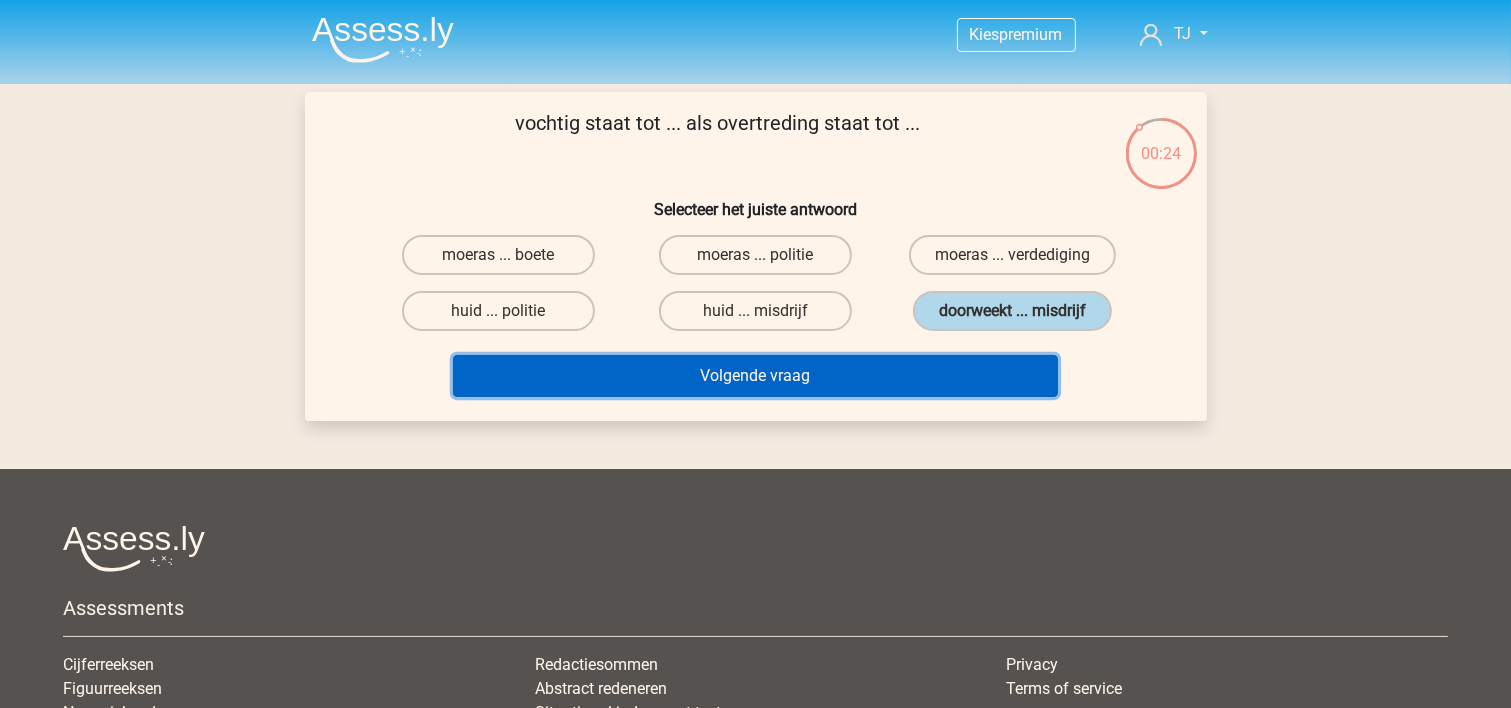 click on "Volgende vraag" at bounding box center [755, 376] 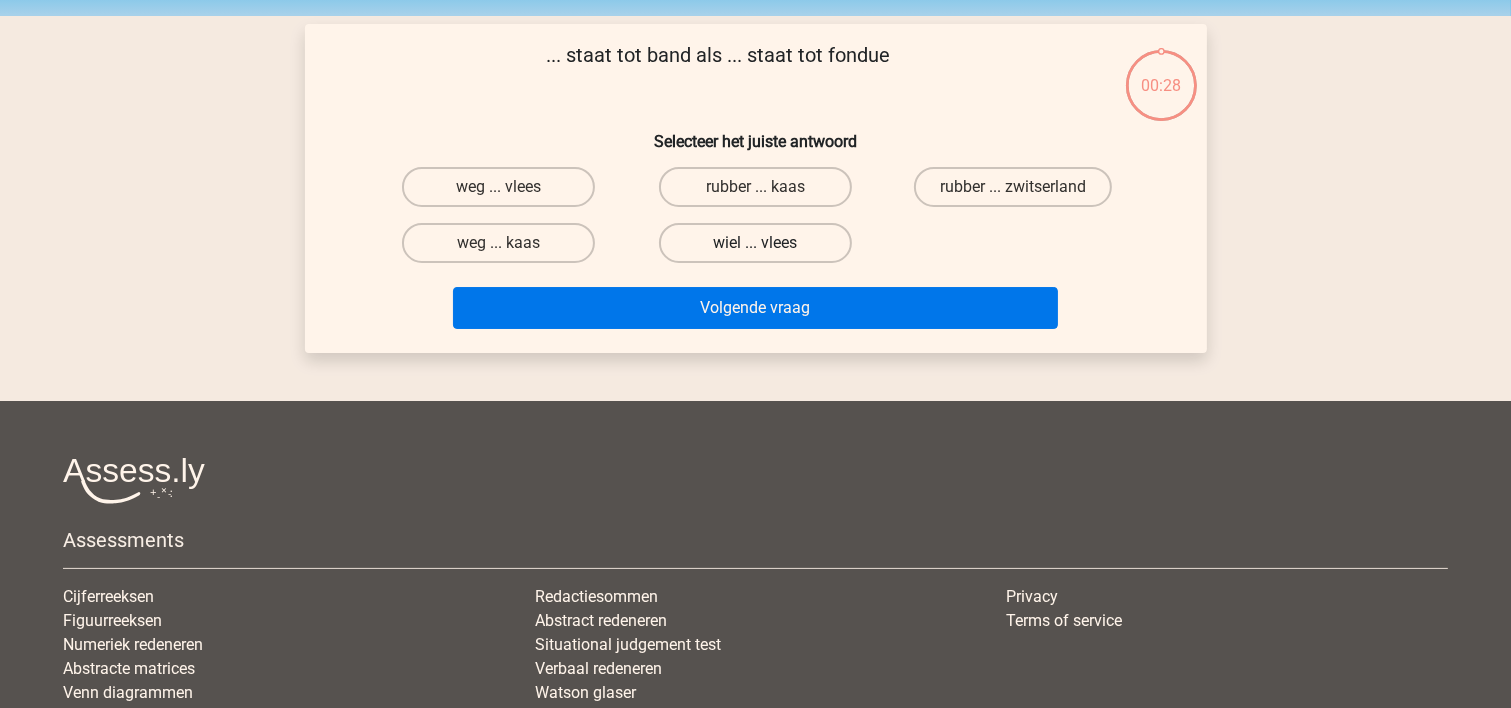 scroll, scrollTop: 92, scrollLeft: 0, axis: vertical 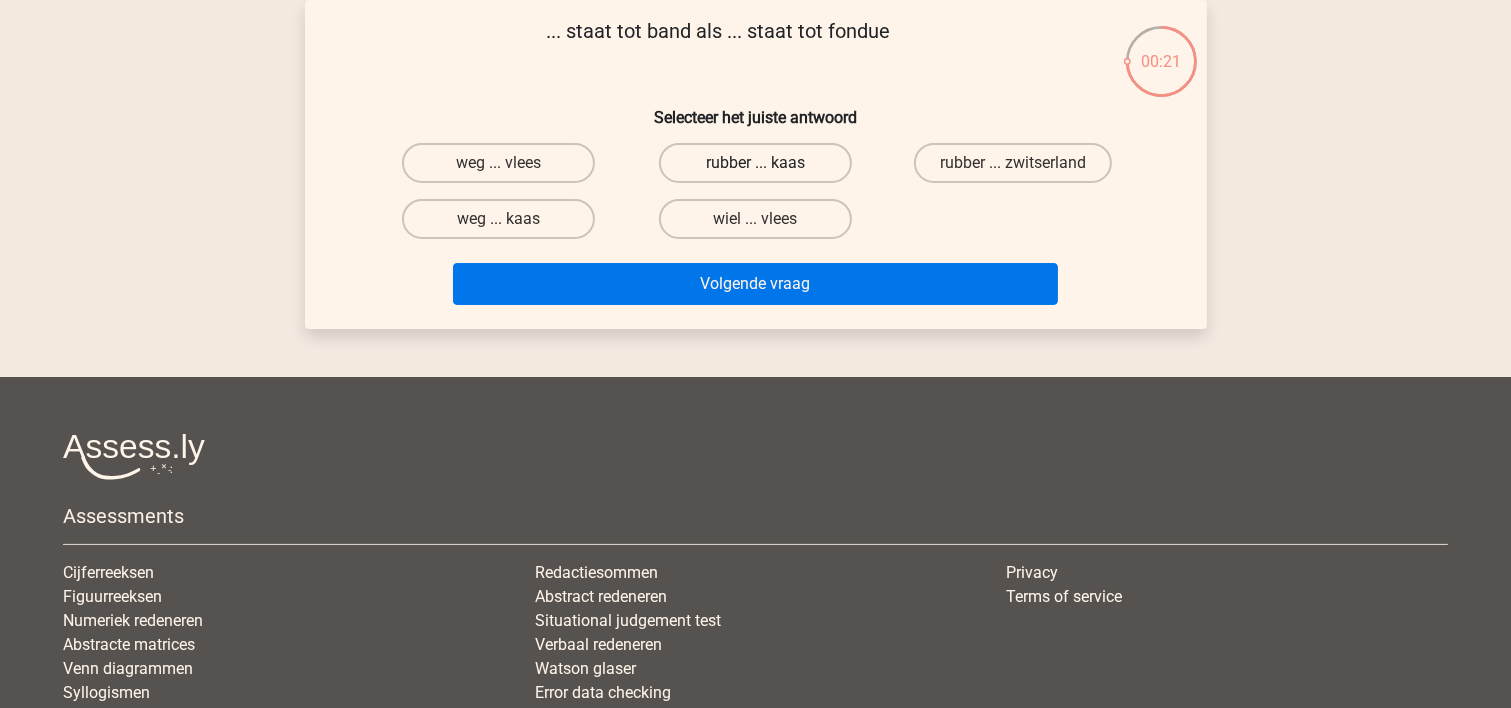 click on "rubber ... kaas" at bounding box center (755, 163) 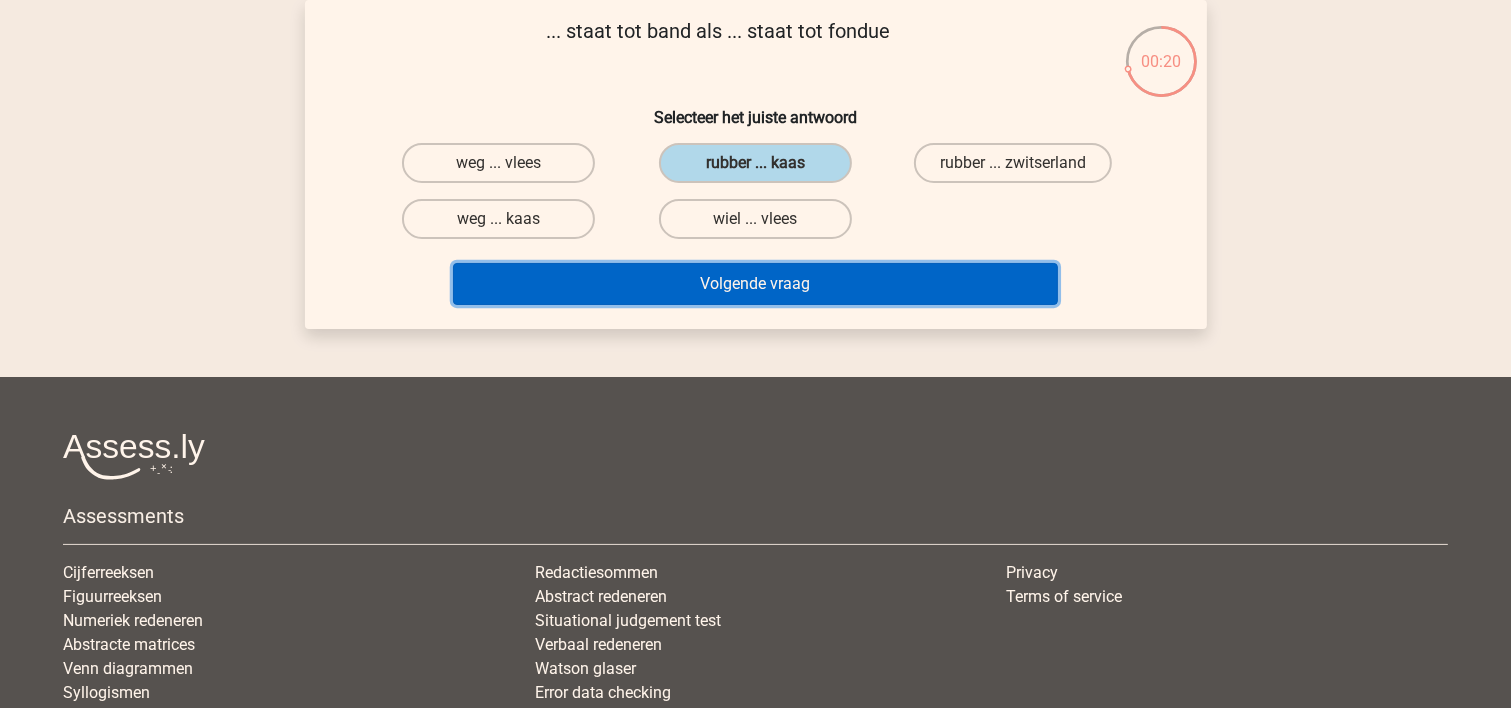 click on "Volgende vraag" at bounding box center [755, 284] 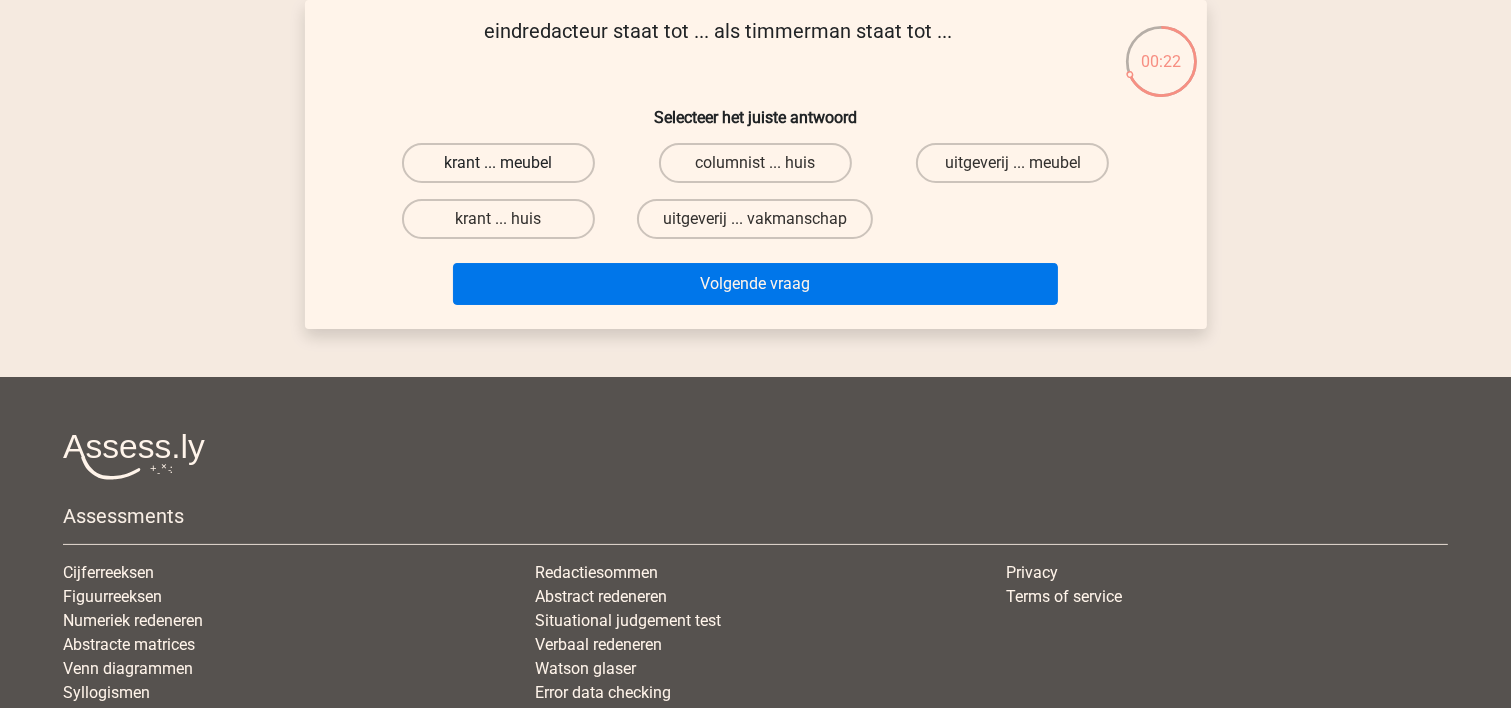 click on "krant ... meubel" at bounding box center [498, 163] 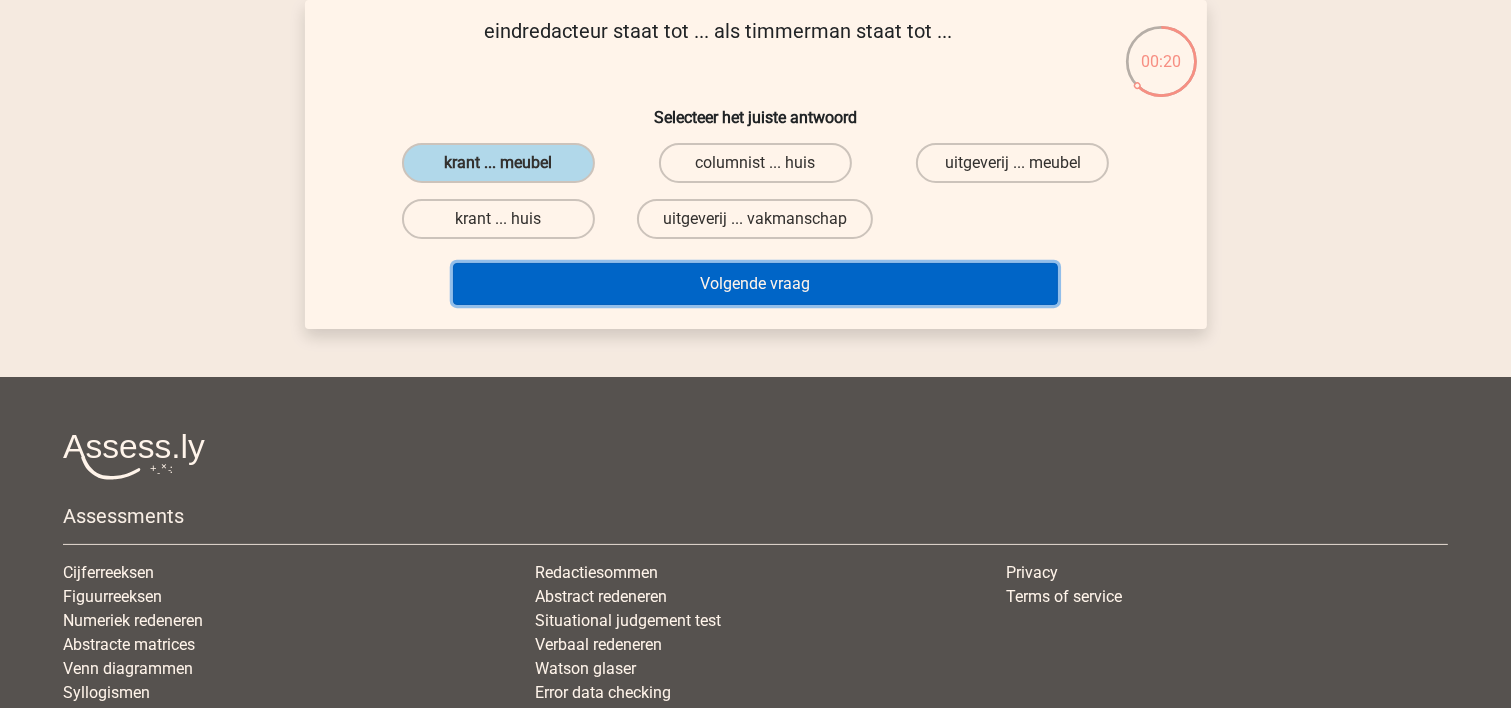 click on "Volgende vraag" at bounding box center (755, 284) 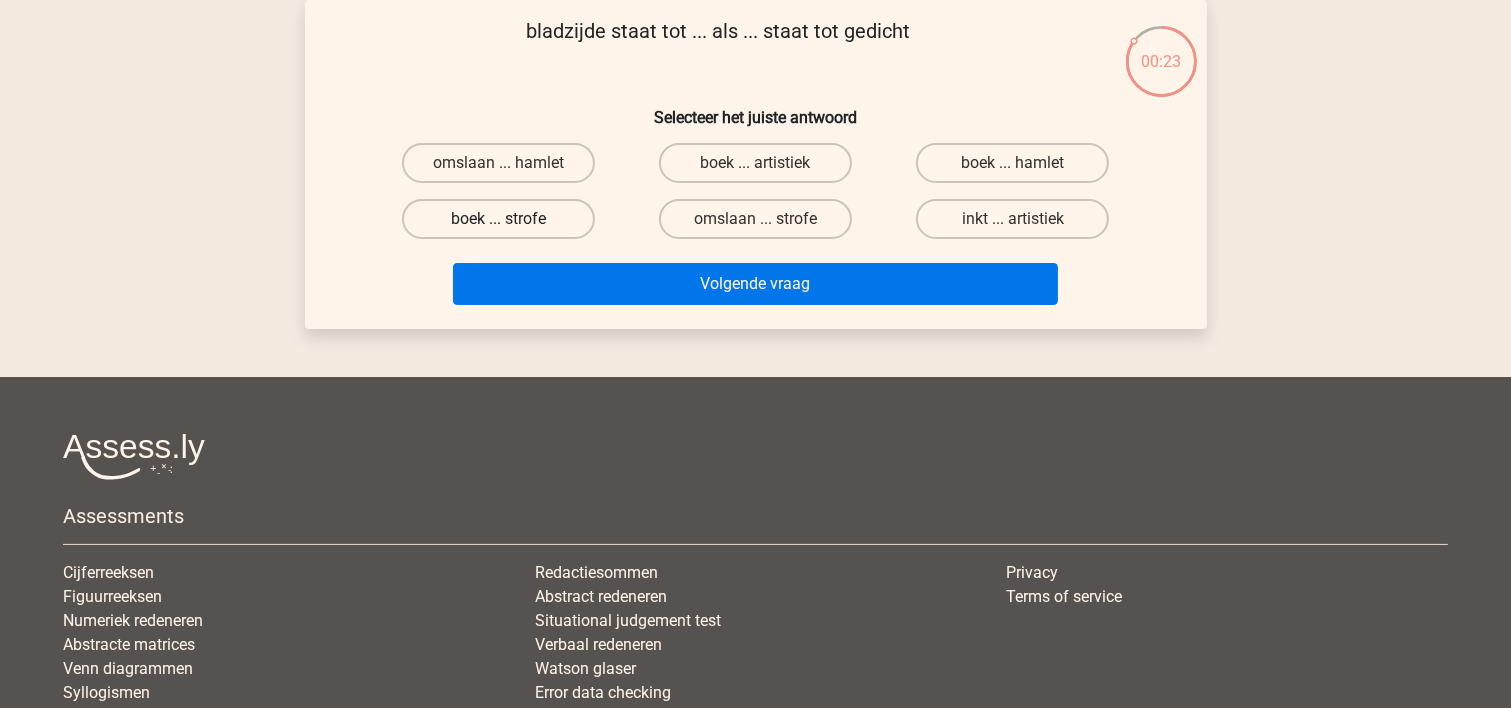 click on "boek ... strofe" at bounding box center [498, 219] 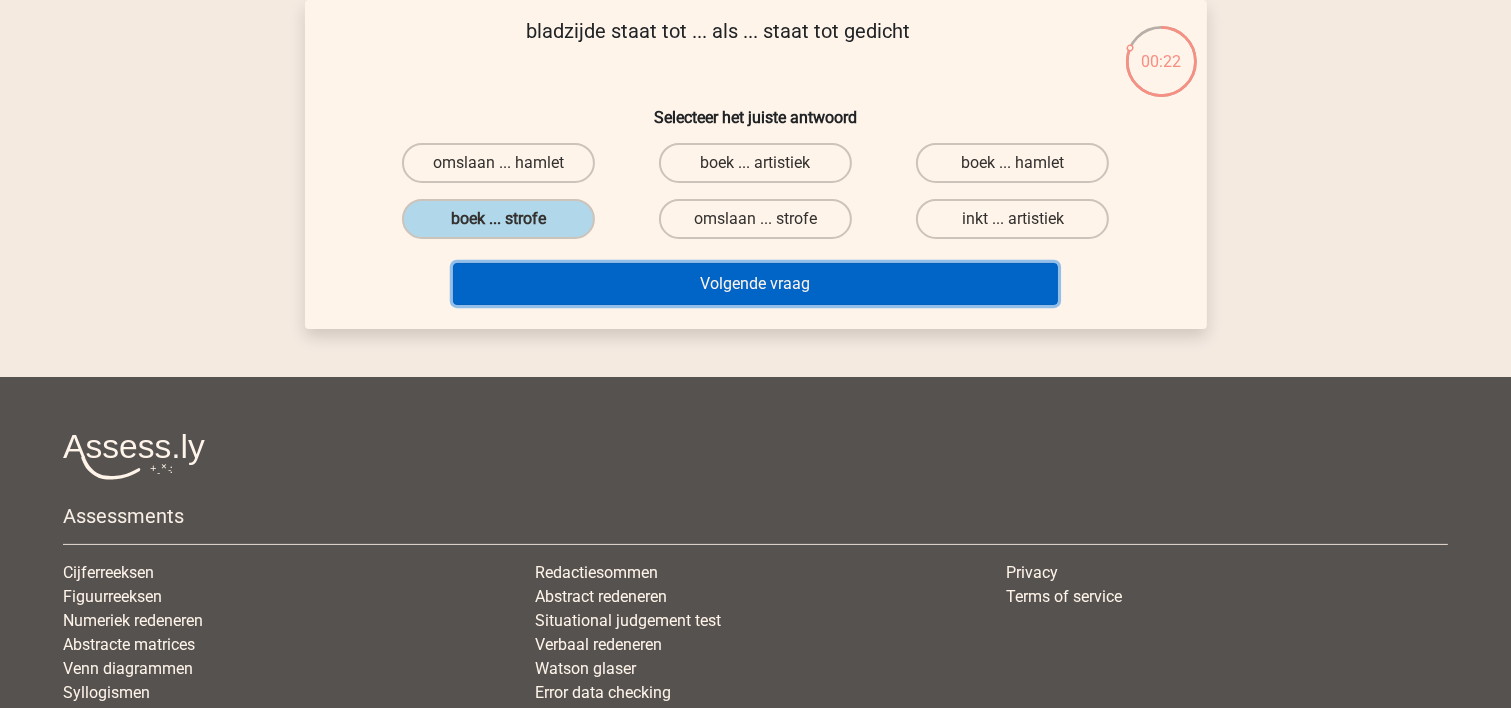 click on "Volgende vraag" at bounding box center [755, 284] 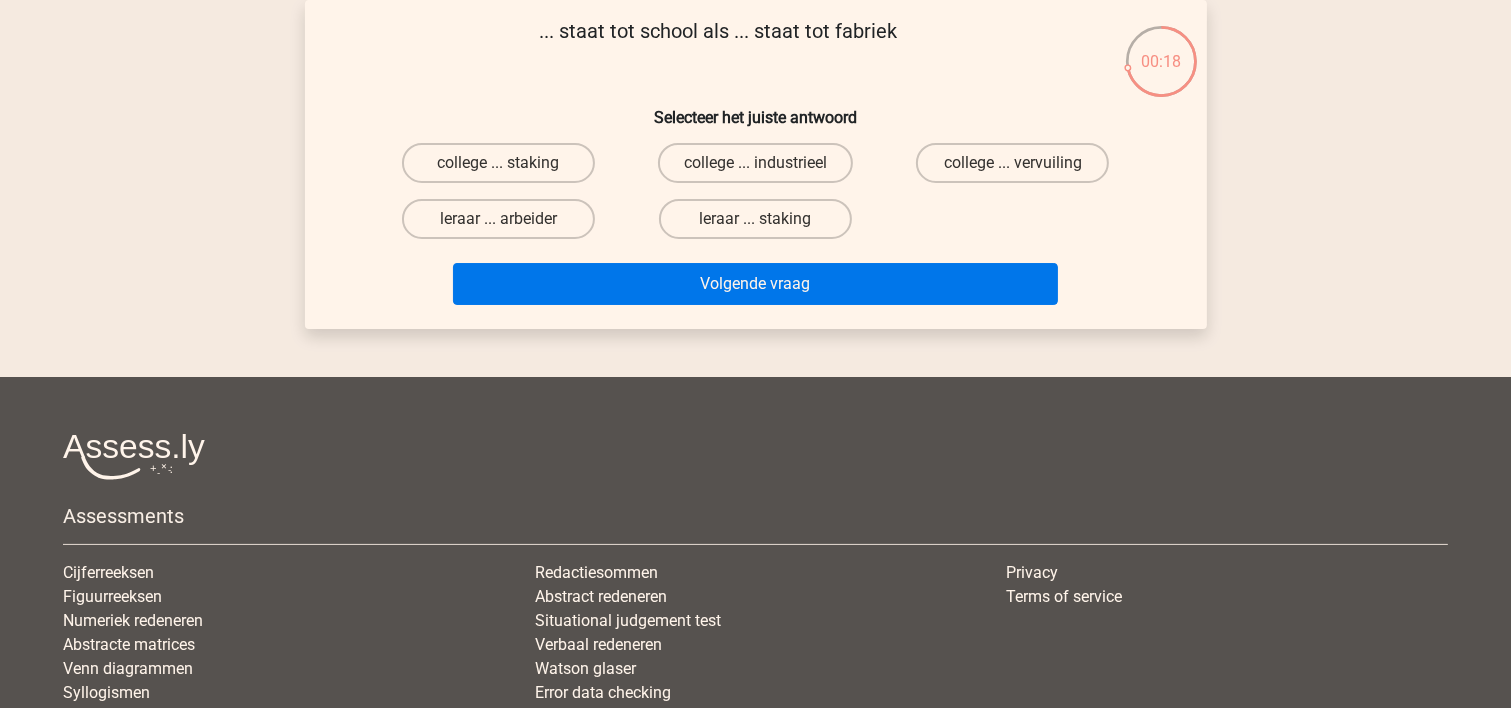 drag, startPoint x: 552, startPoint y: 212, endPoint x: 609, endPoint y: 236, distance: 61.846584 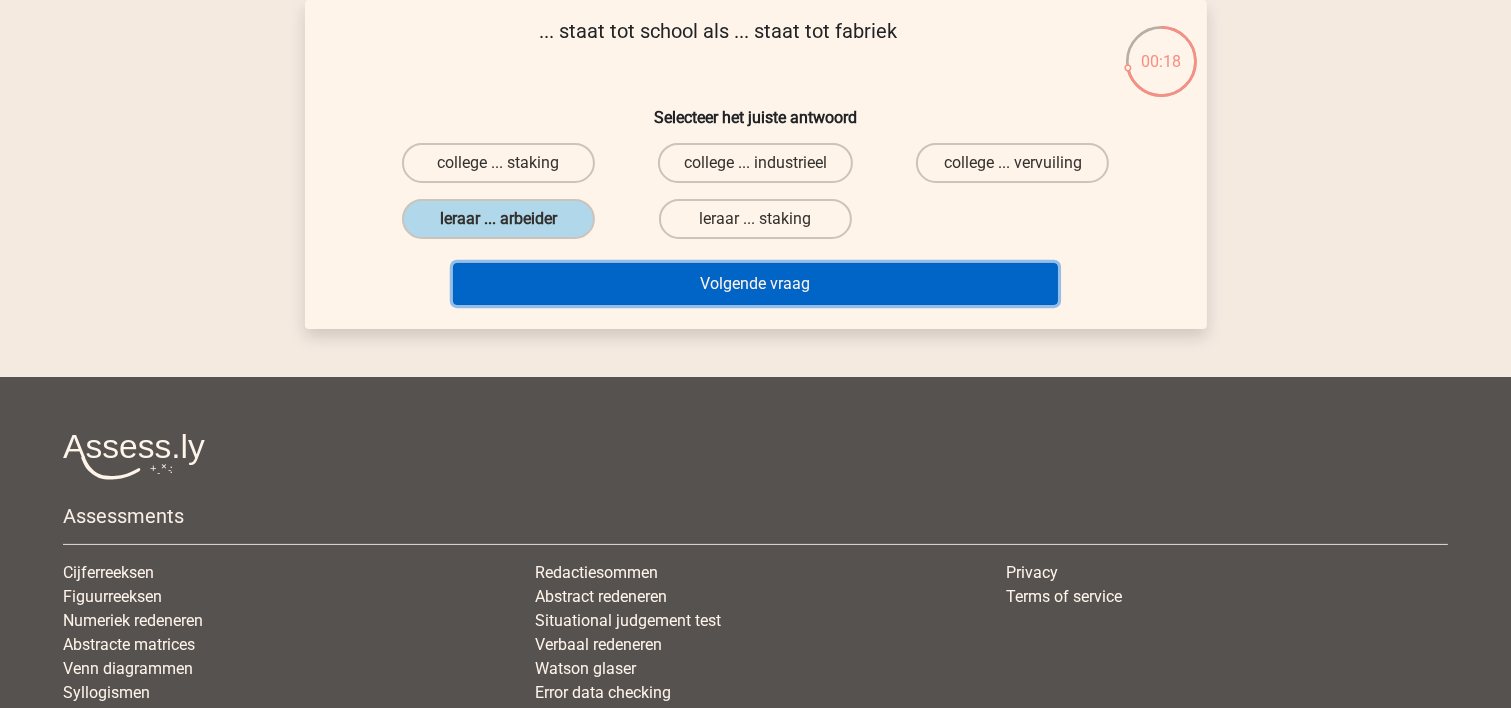 click on "Volgende vraag" at bounding box center (755, 284) 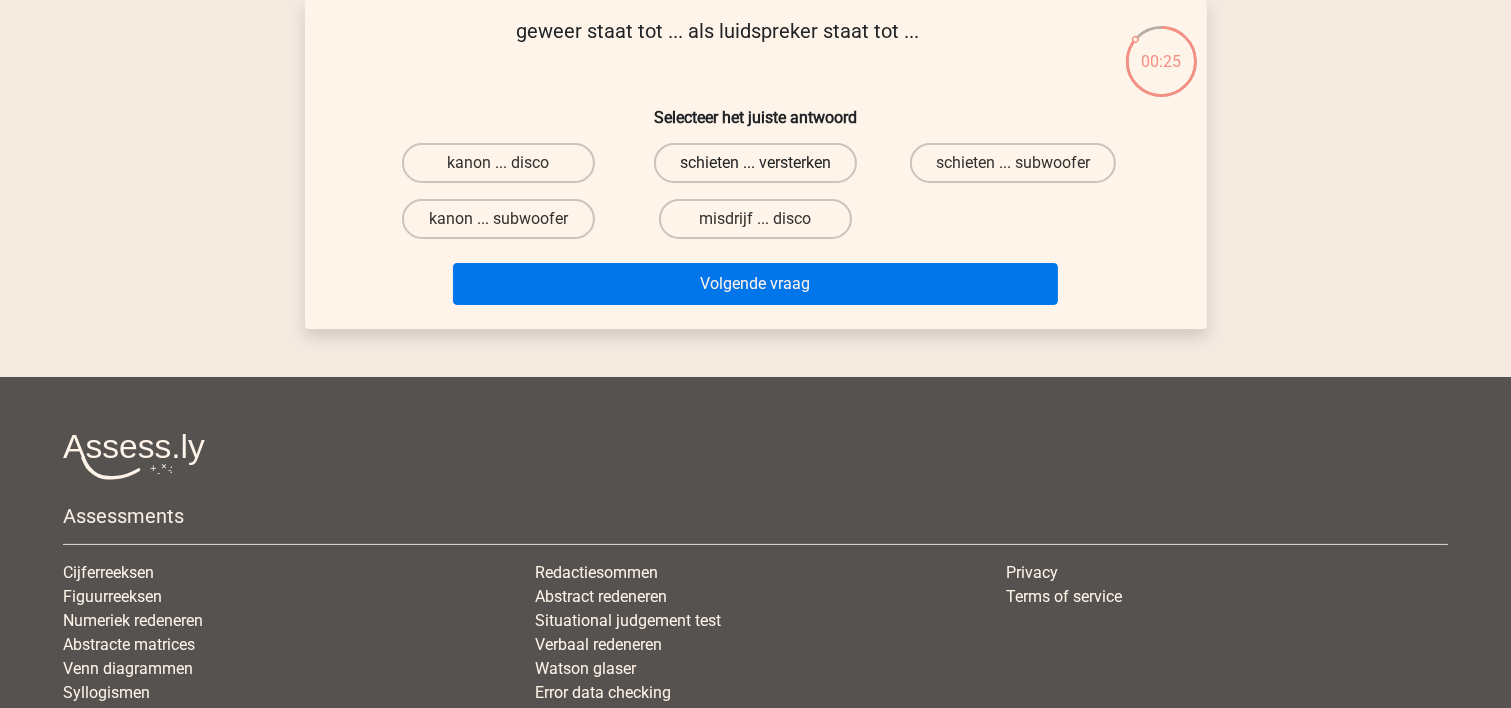 click on "schieten ... versterken" at bounding box center [755, 163] 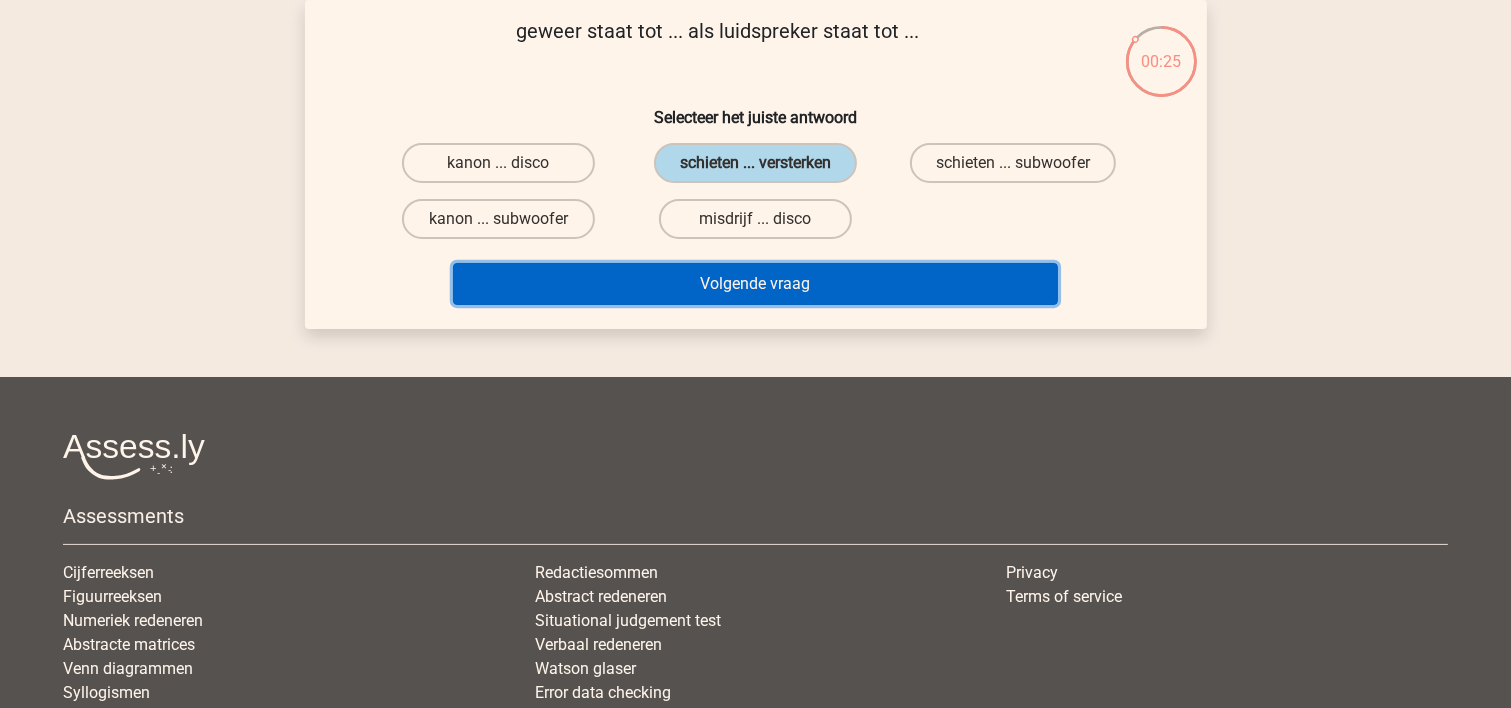 click on "Volgende vraag" at bounding box center [755, 284] 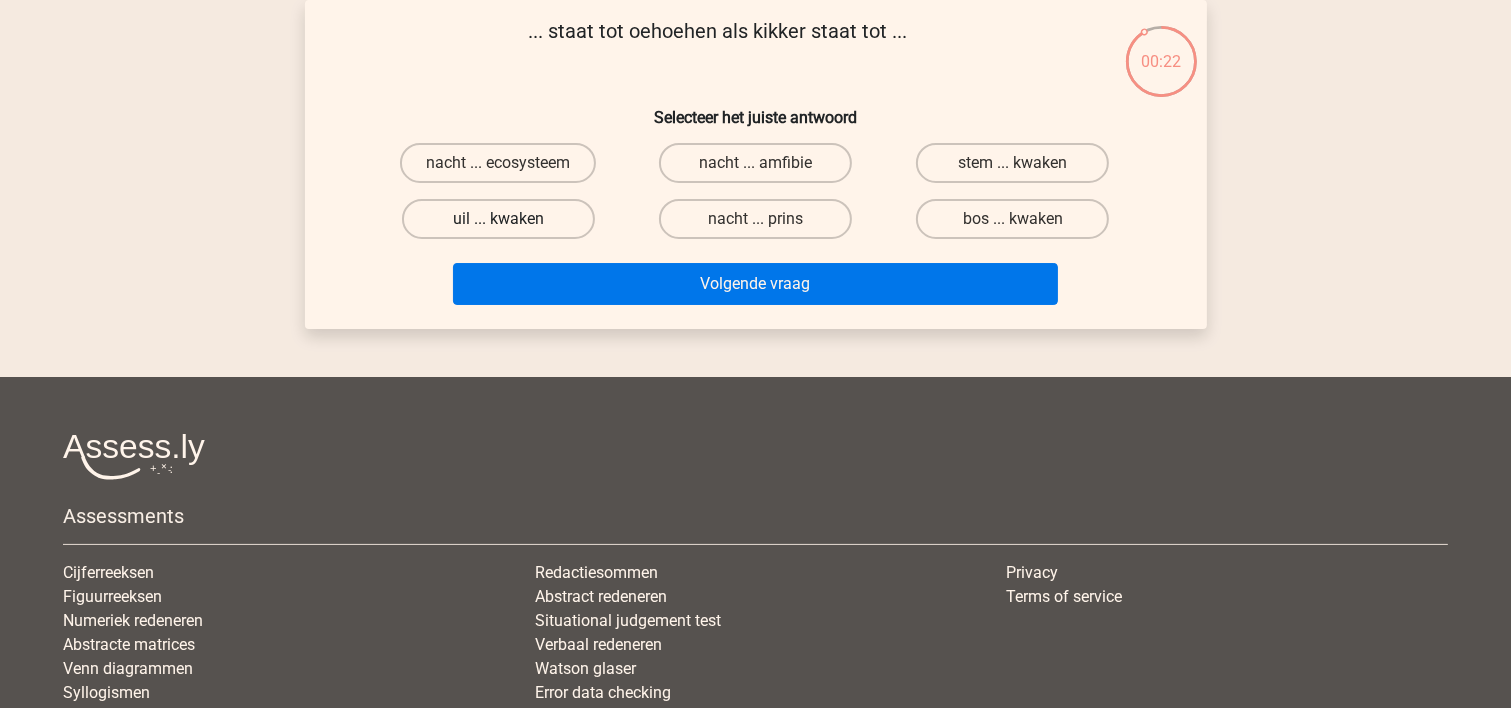 click on "uil ... kwaken" at bounding box center (498, 219) 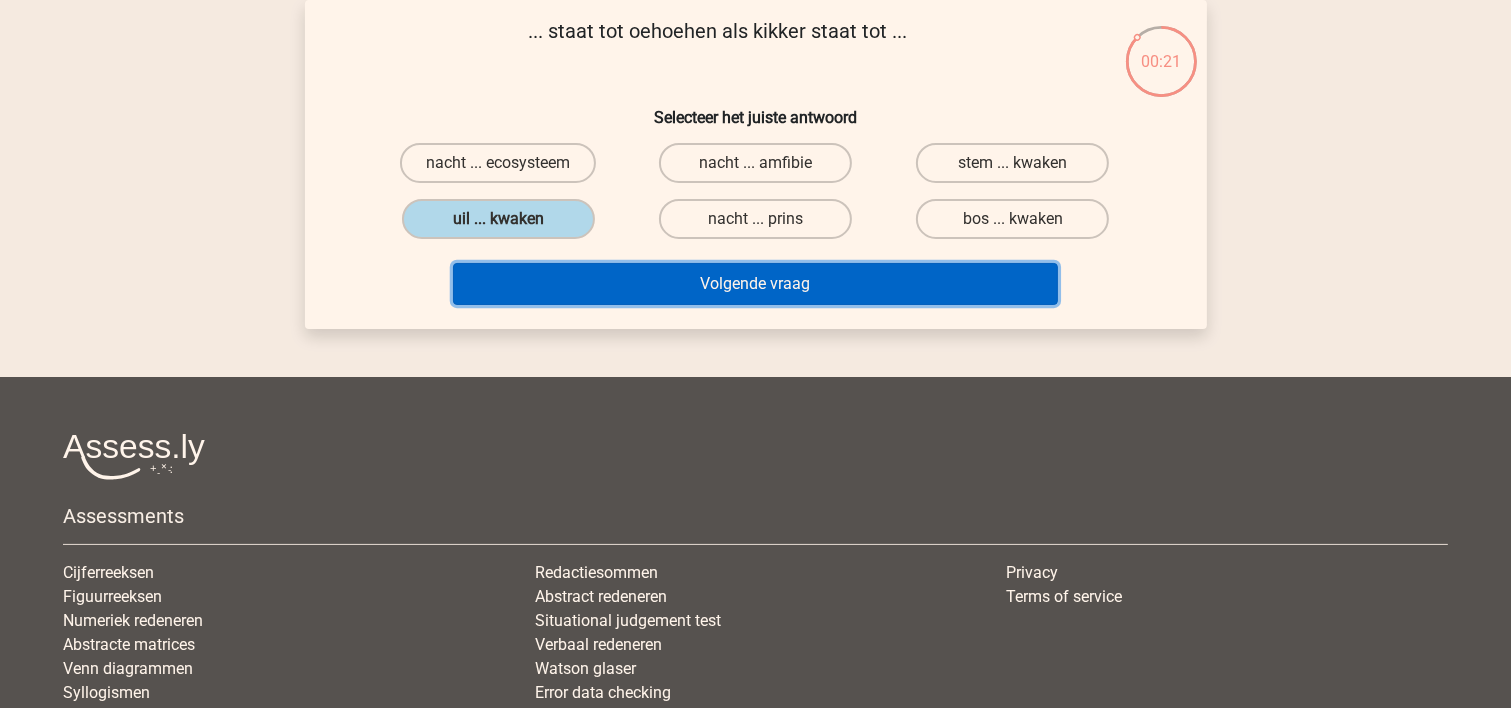 click on "Volgende vraag" at bounding box center [755, 284] 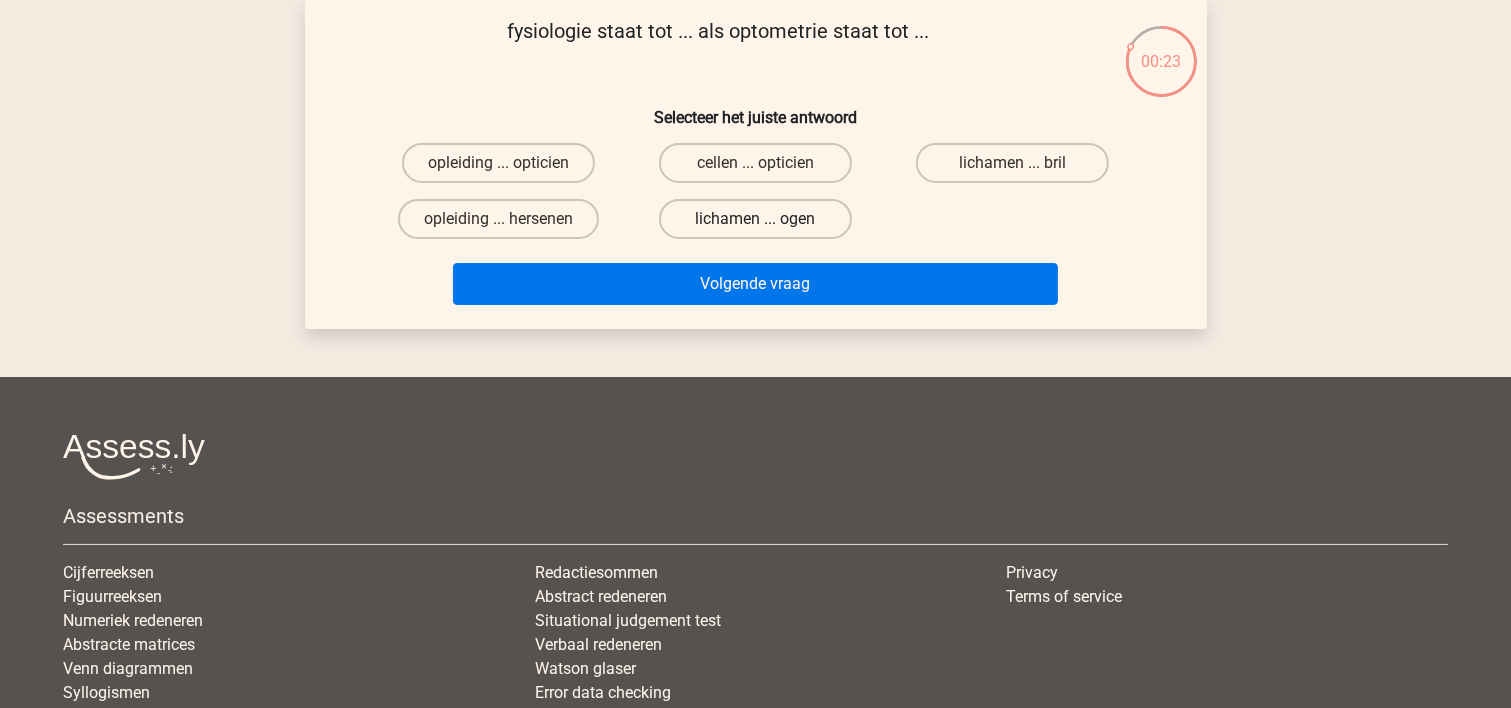 click on "lichamen ... ogen" at bounding box center (755, 219) 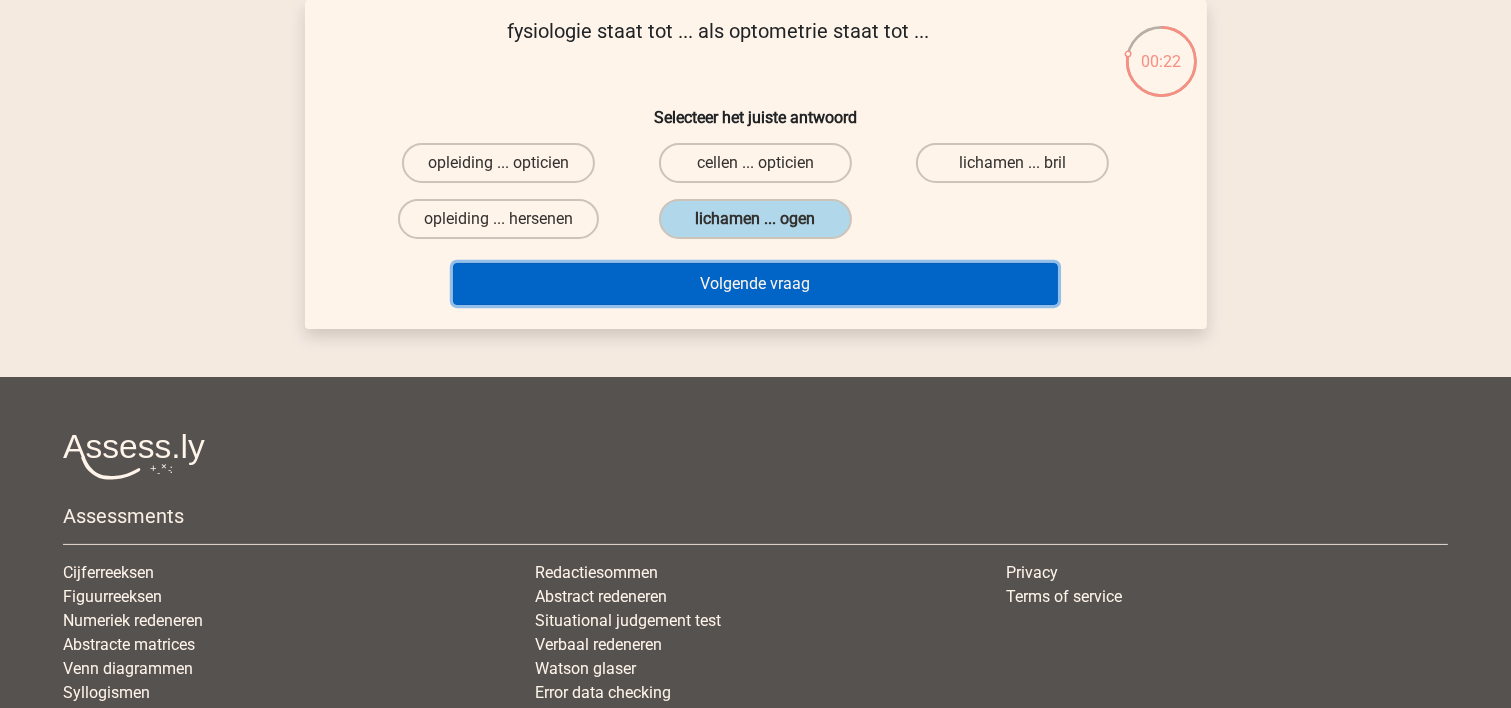 click on "Volgende vraag" at bounding box center (755, 284) 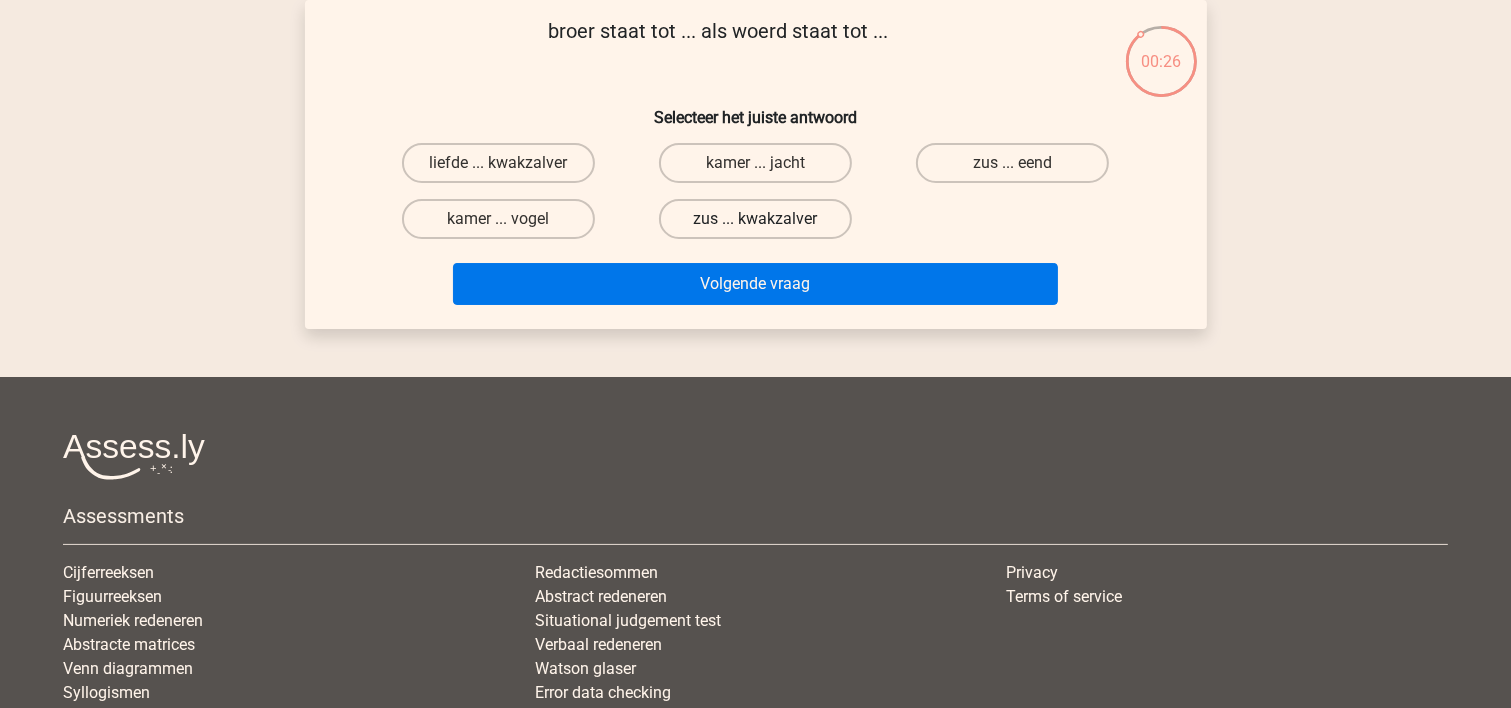 click on "zus ... kwakzalver" at bounding box center (755, 219) 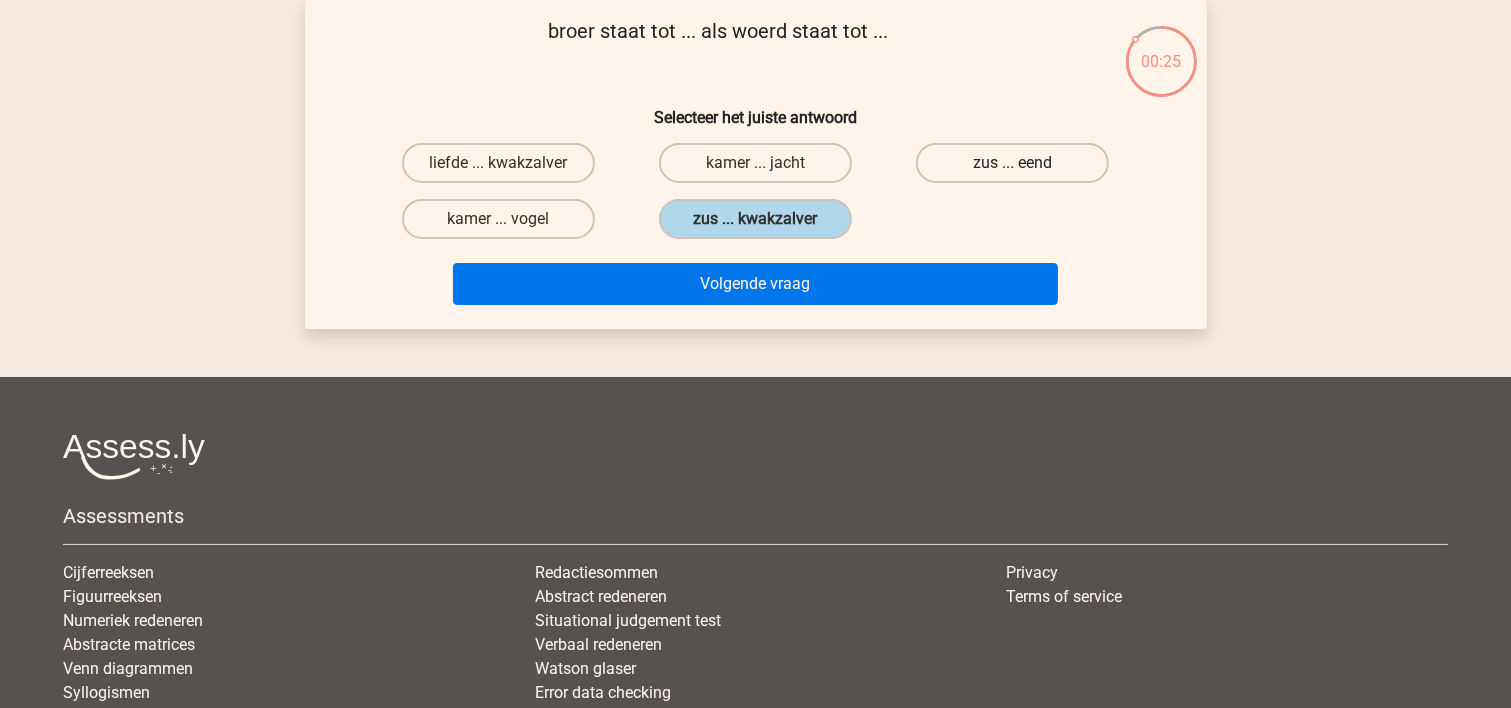 click on "zus ... eend" at bounding box center (1012, 163) 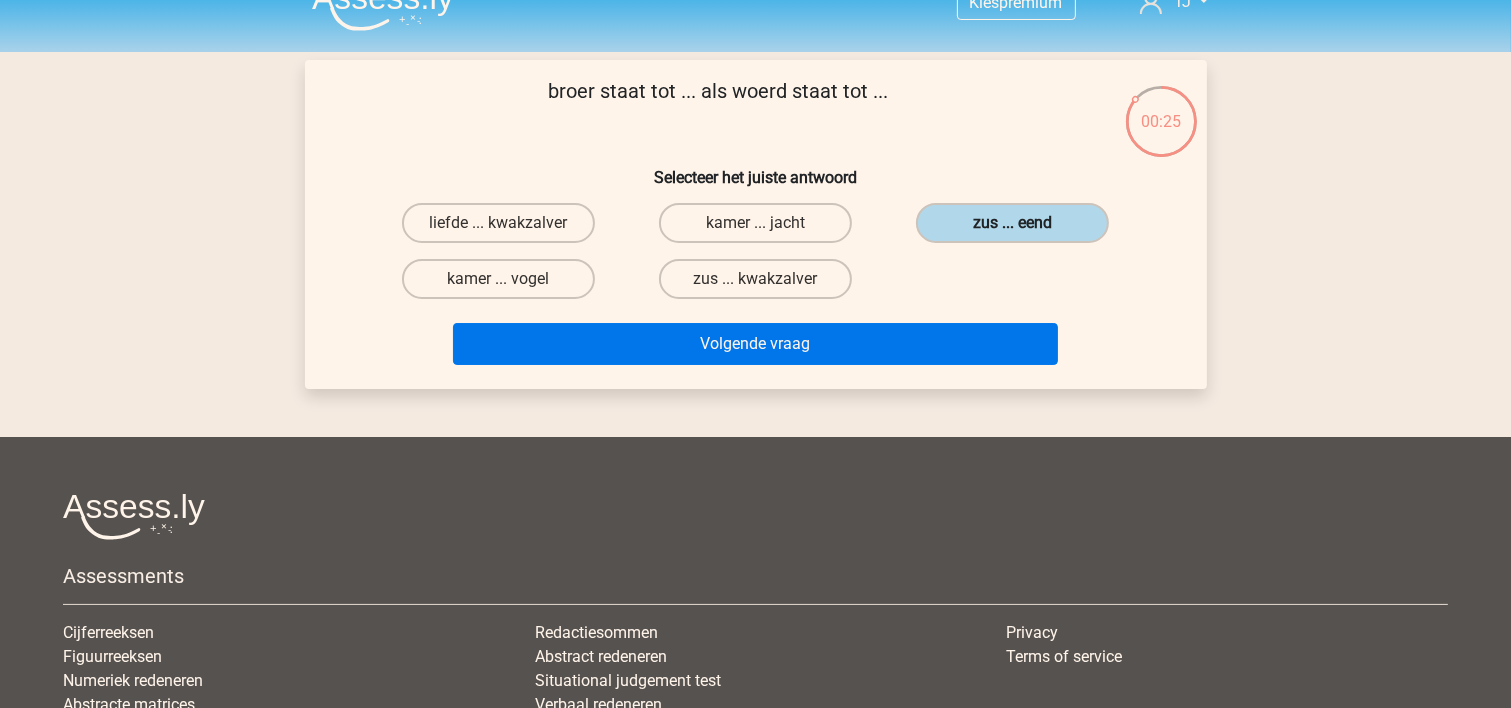 scroll, scrollTop: 0, scrollLeft: 0, axis: both 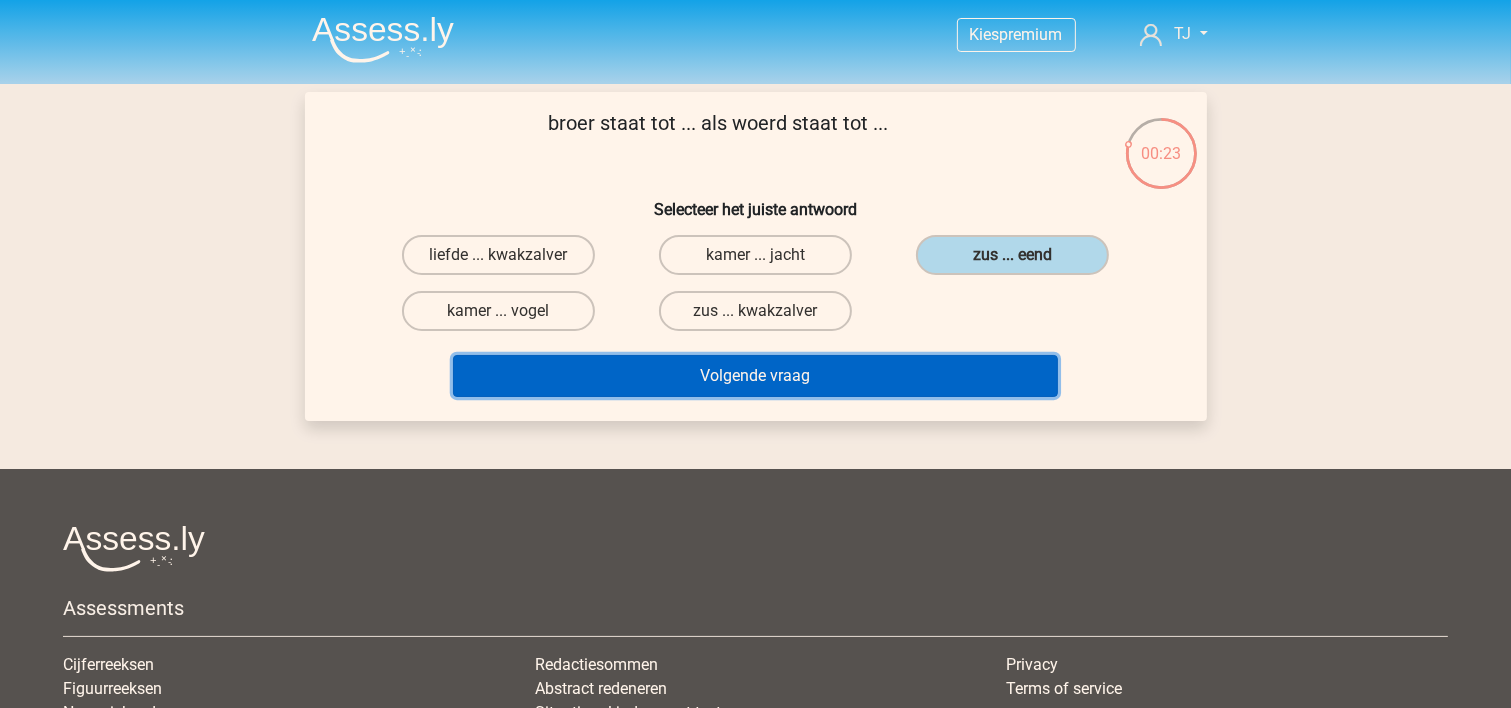 click on "Volgende vraag" at bounding box center (755, 376) 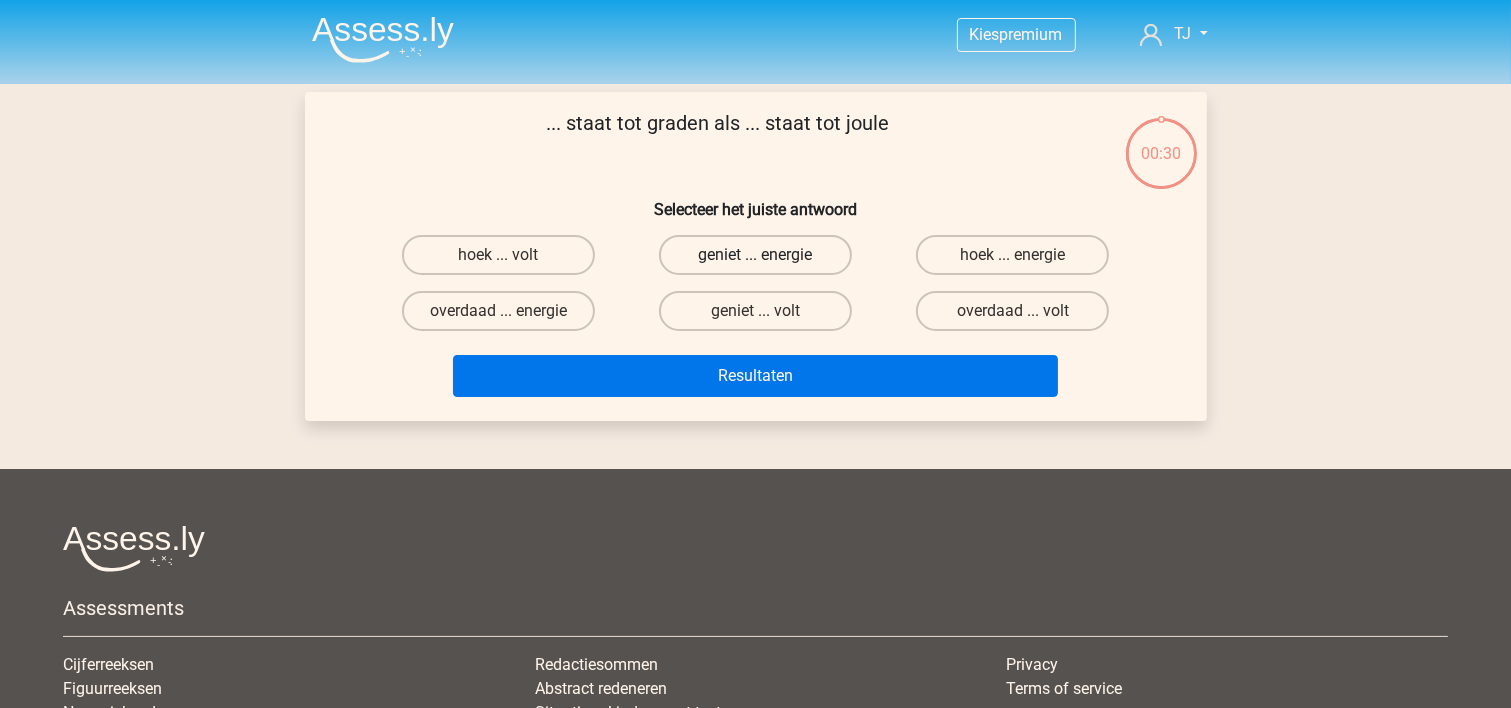 scroll, scrollTop: 92, scrollLeft: 0, axis: vertical 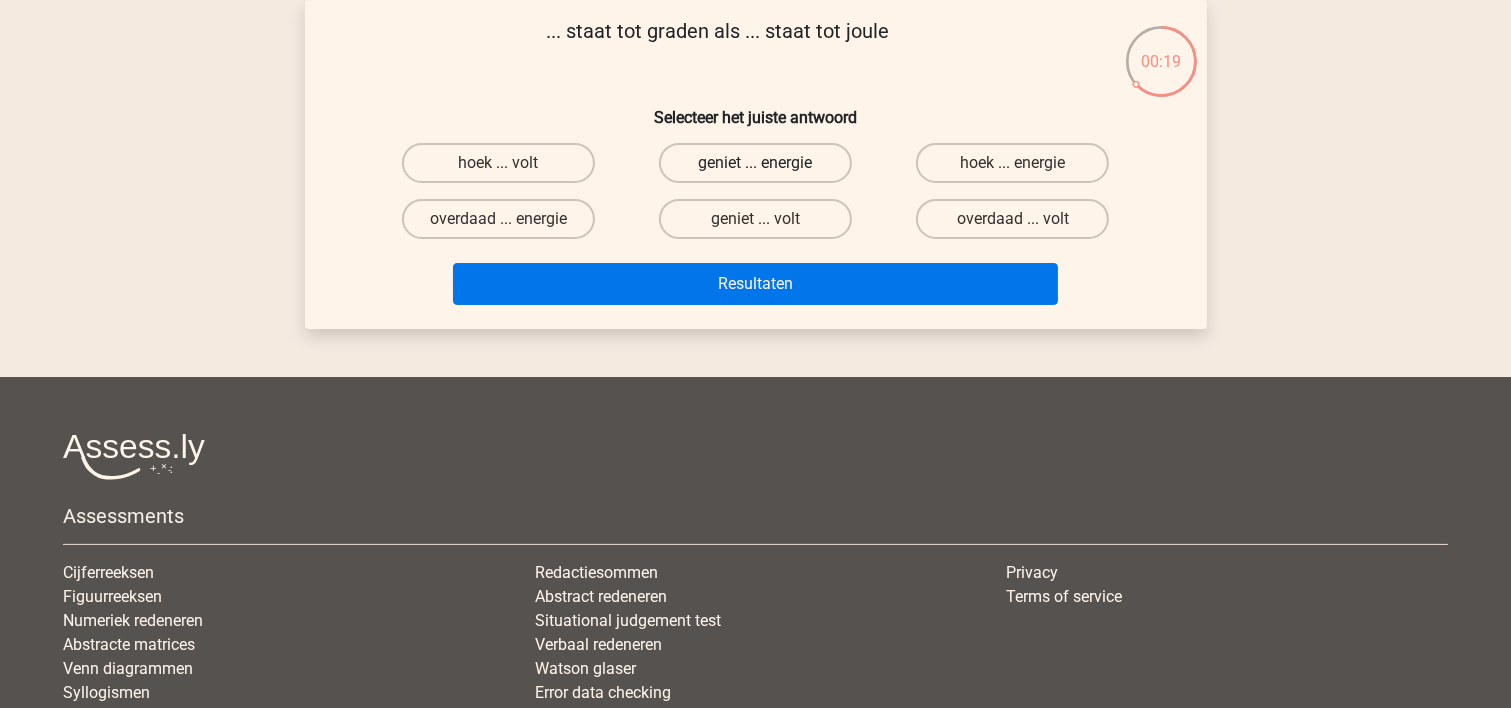 click on "geniet ... energie" at bounding box center (755, 163) 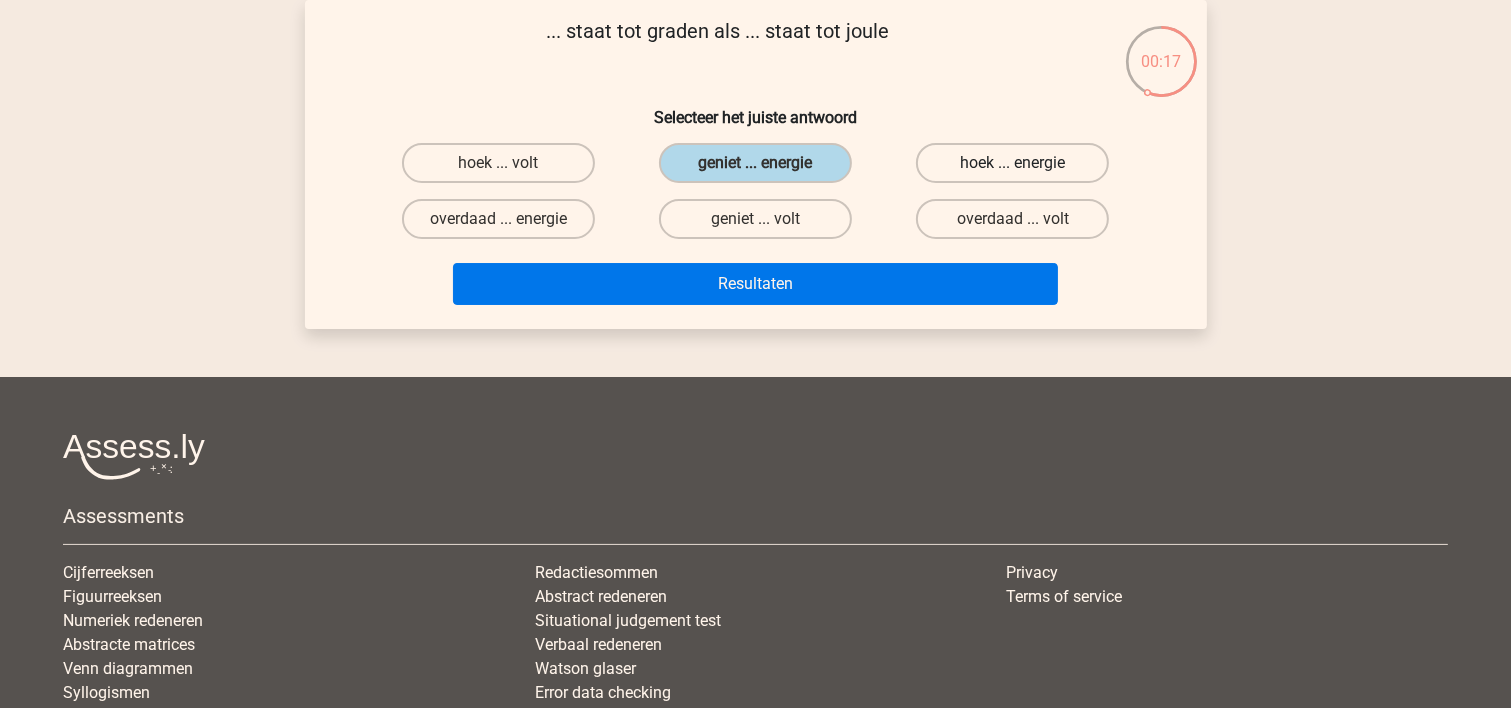 click on "hoek ... energie" at bounding box center (1012, 163) 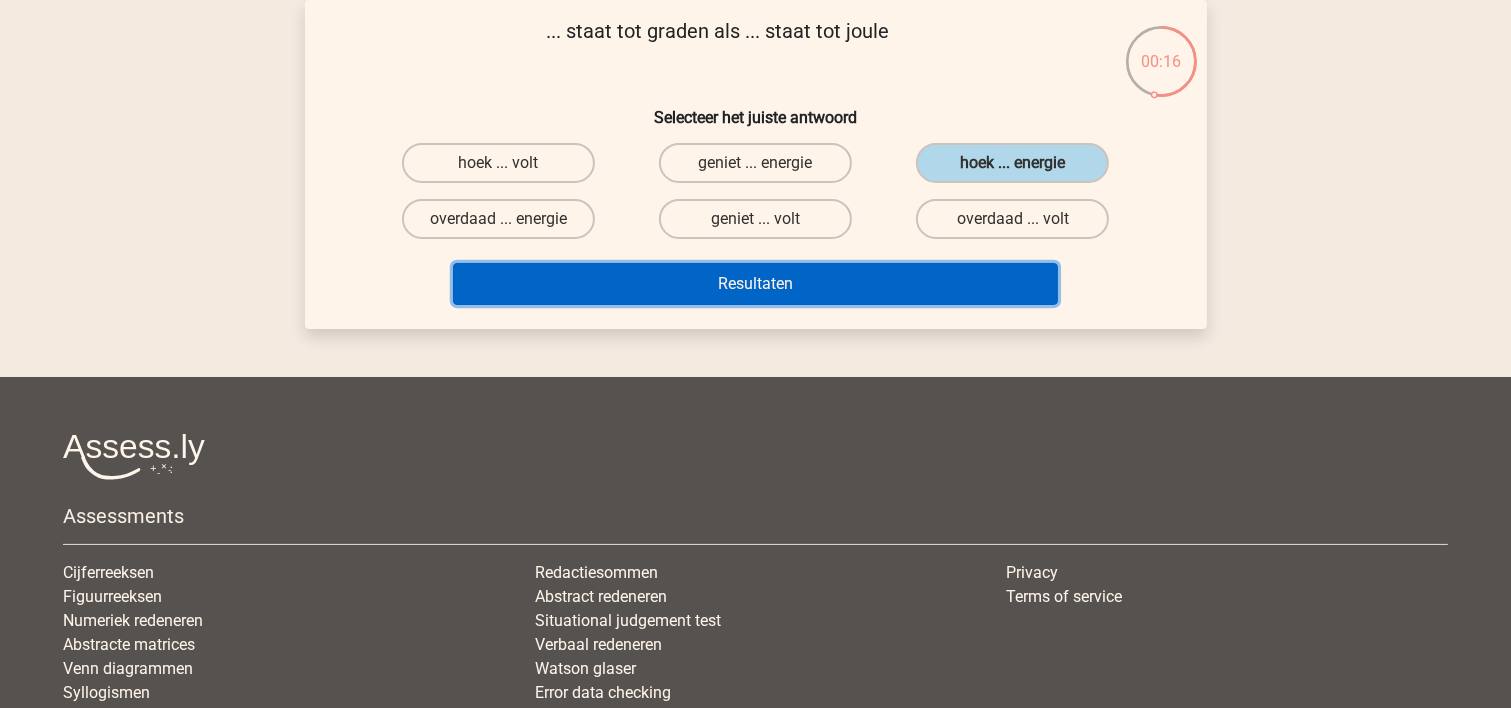 click on "Resultaten" at bounding box center [755, 284] 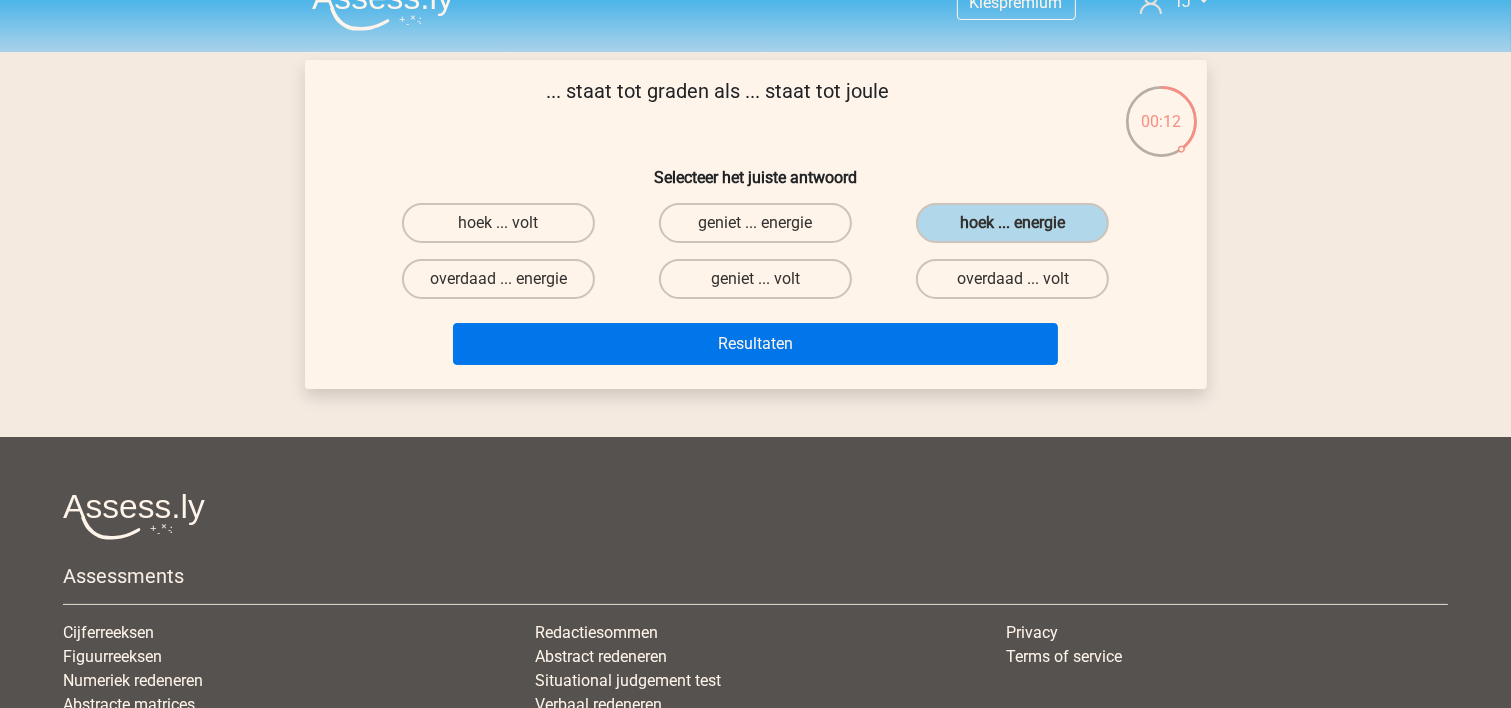 scroll, scrollTop: 0, scrollLeft: 0, axis: both 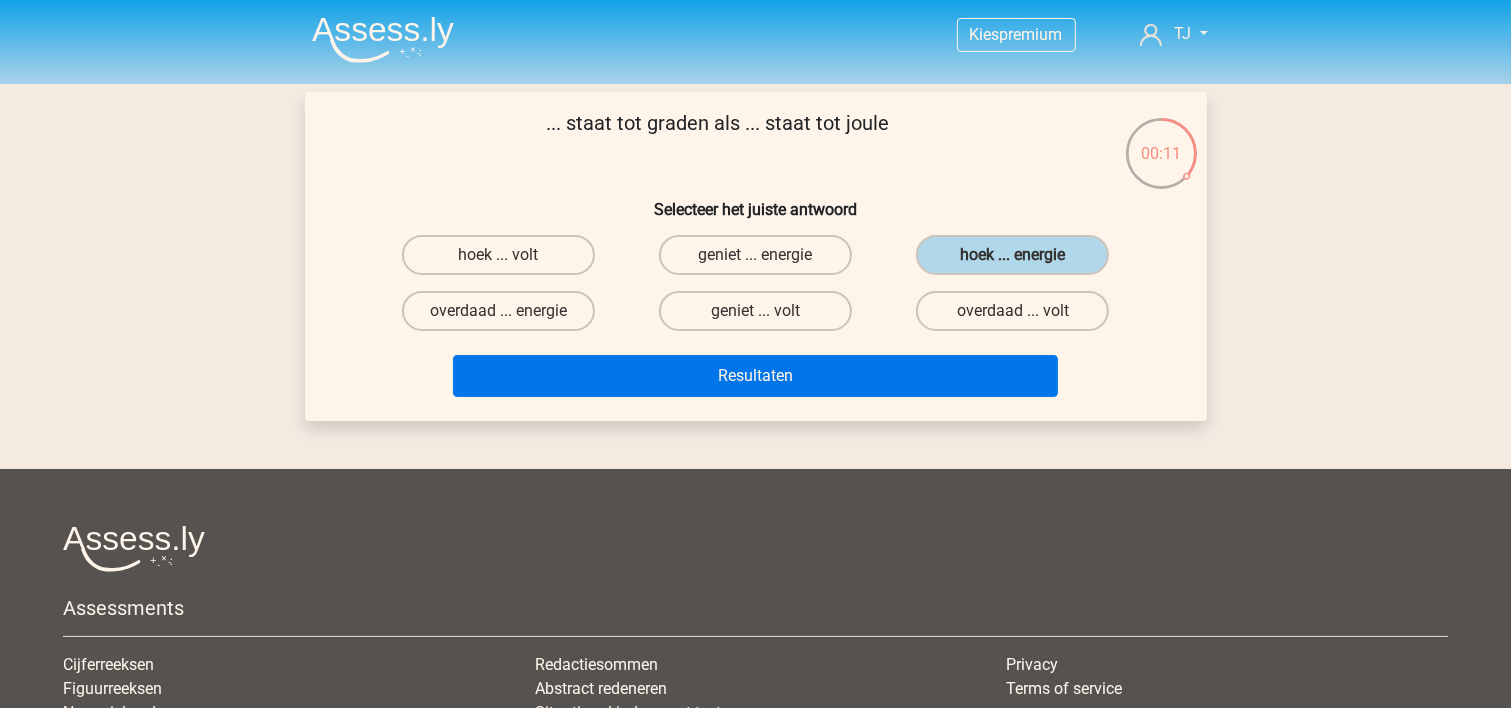 click on "Kies  premium
TJ
tj778823@gmail.com" at bounding box center [756, 35] 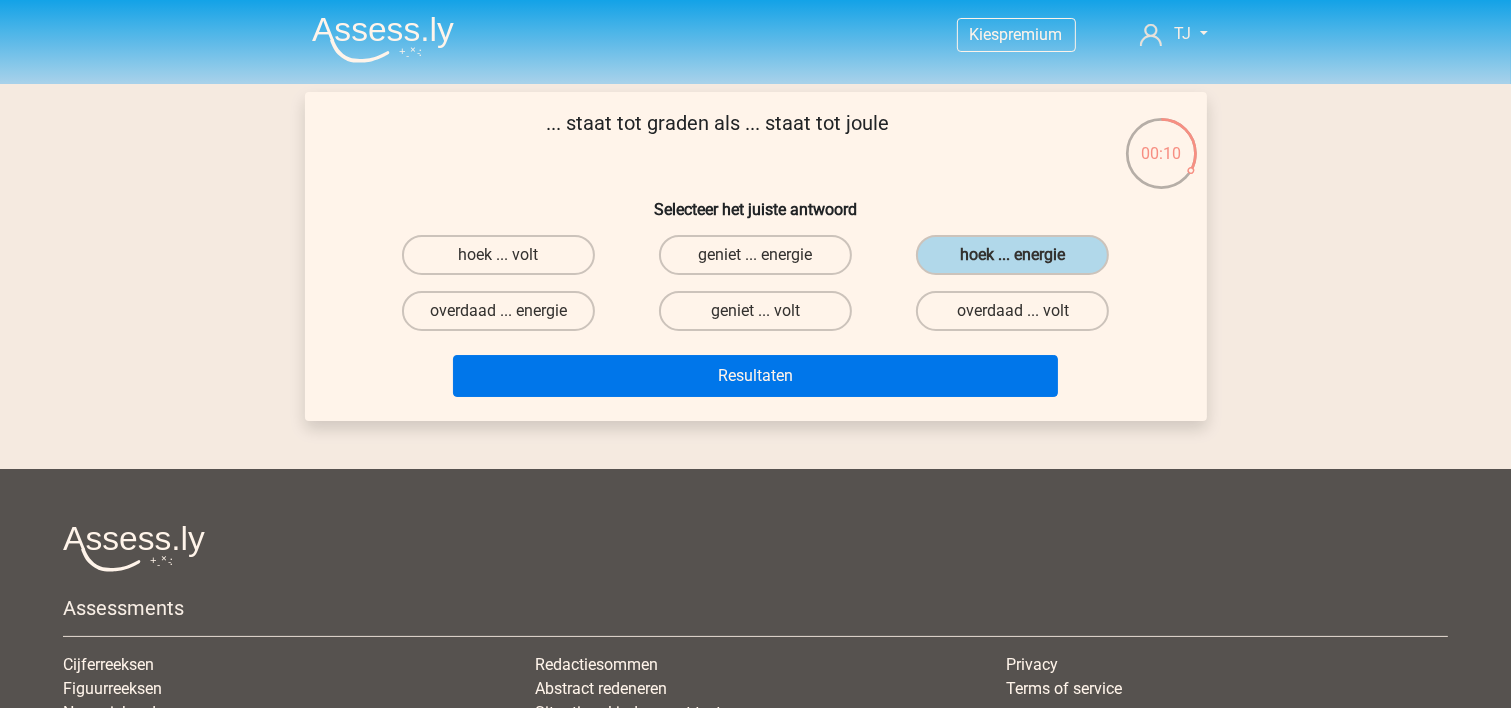 click at bounding box center (383, 39) 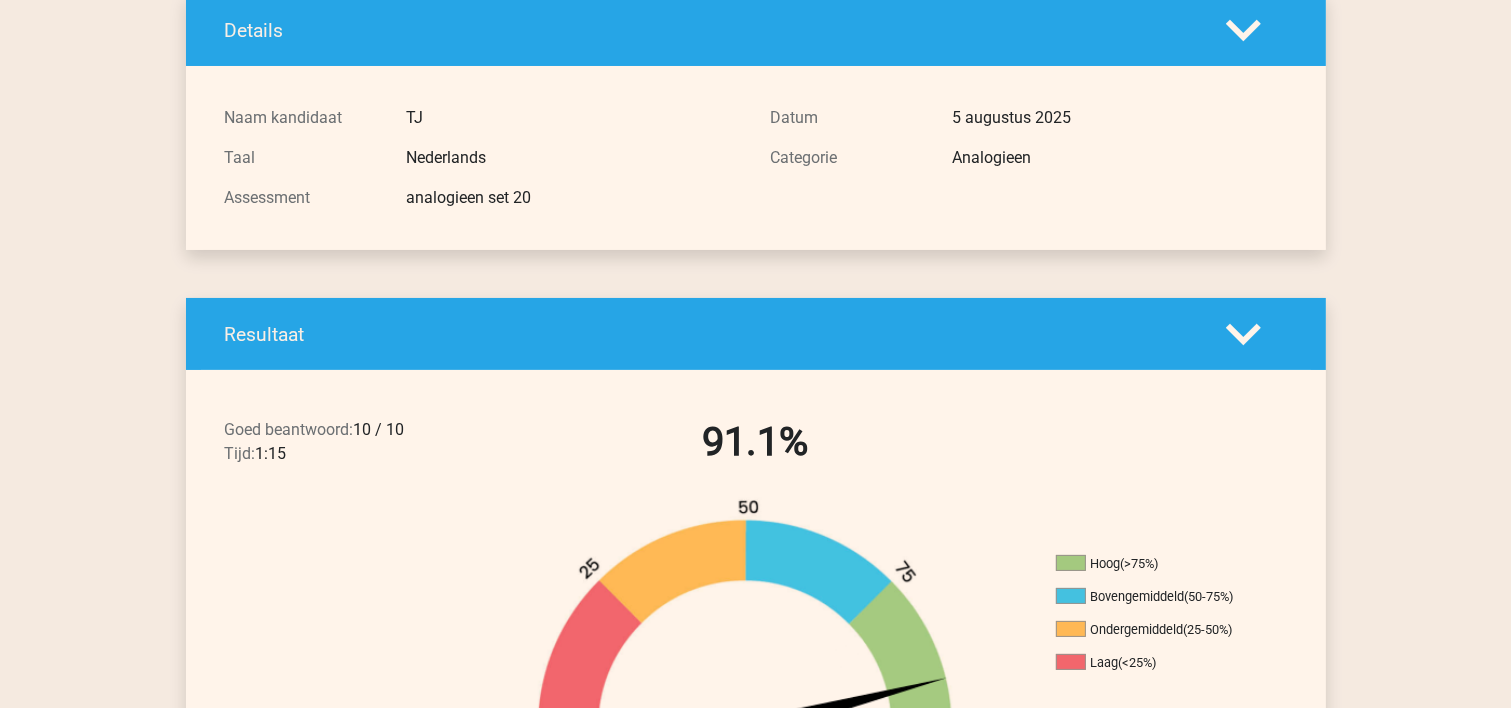 scroll, scrollTop: 0, scrollLeft: 0, axis: both 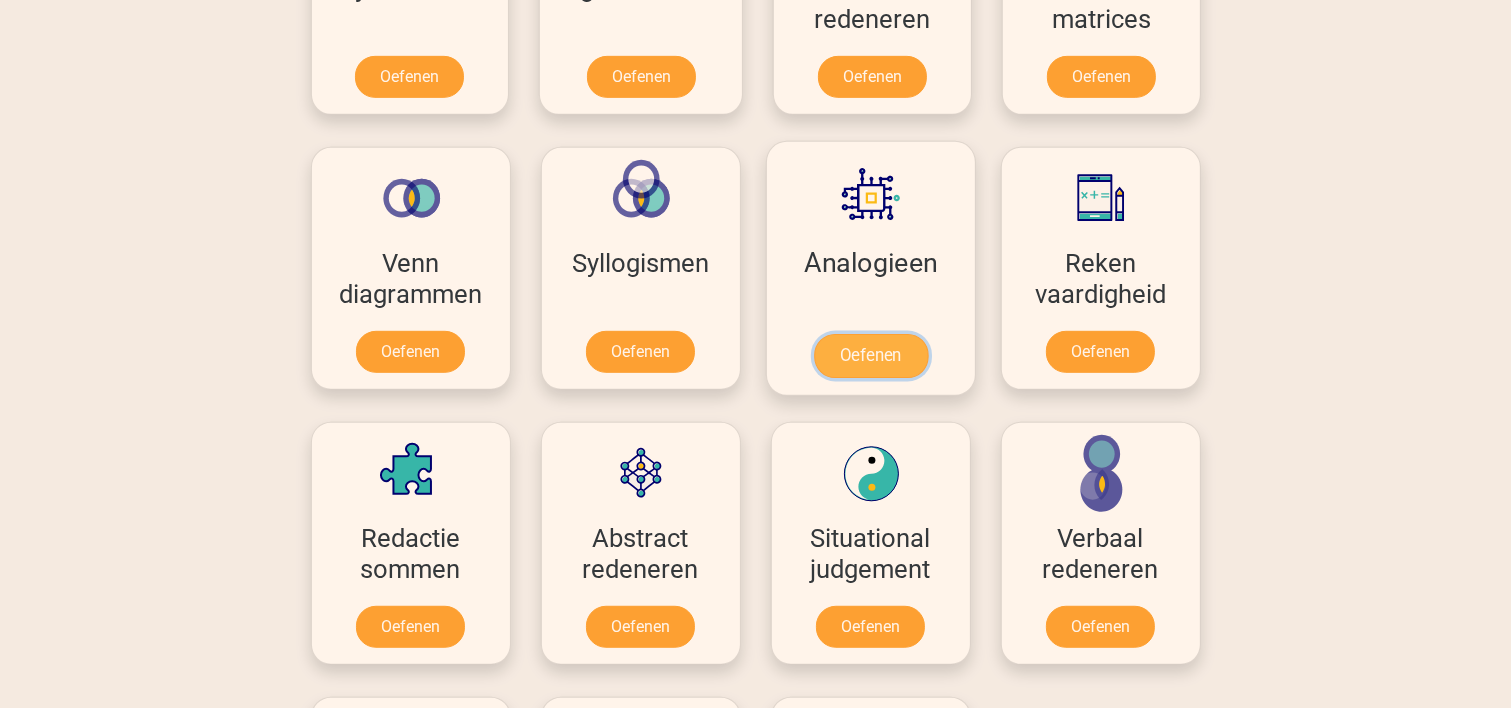 click on "Oefenen" at bounding box center (870, 356) 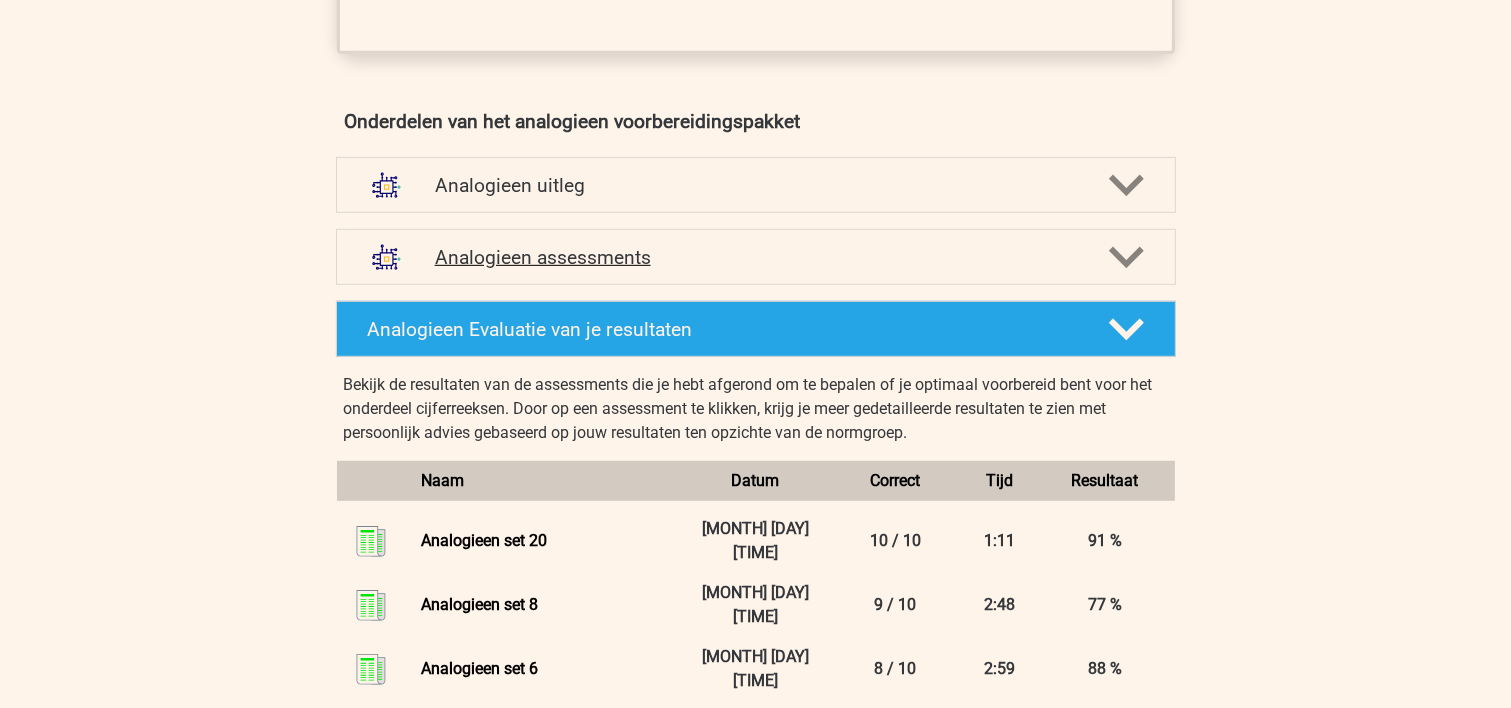 click on "Analogieen assessments" at bounding box center (756, 257) 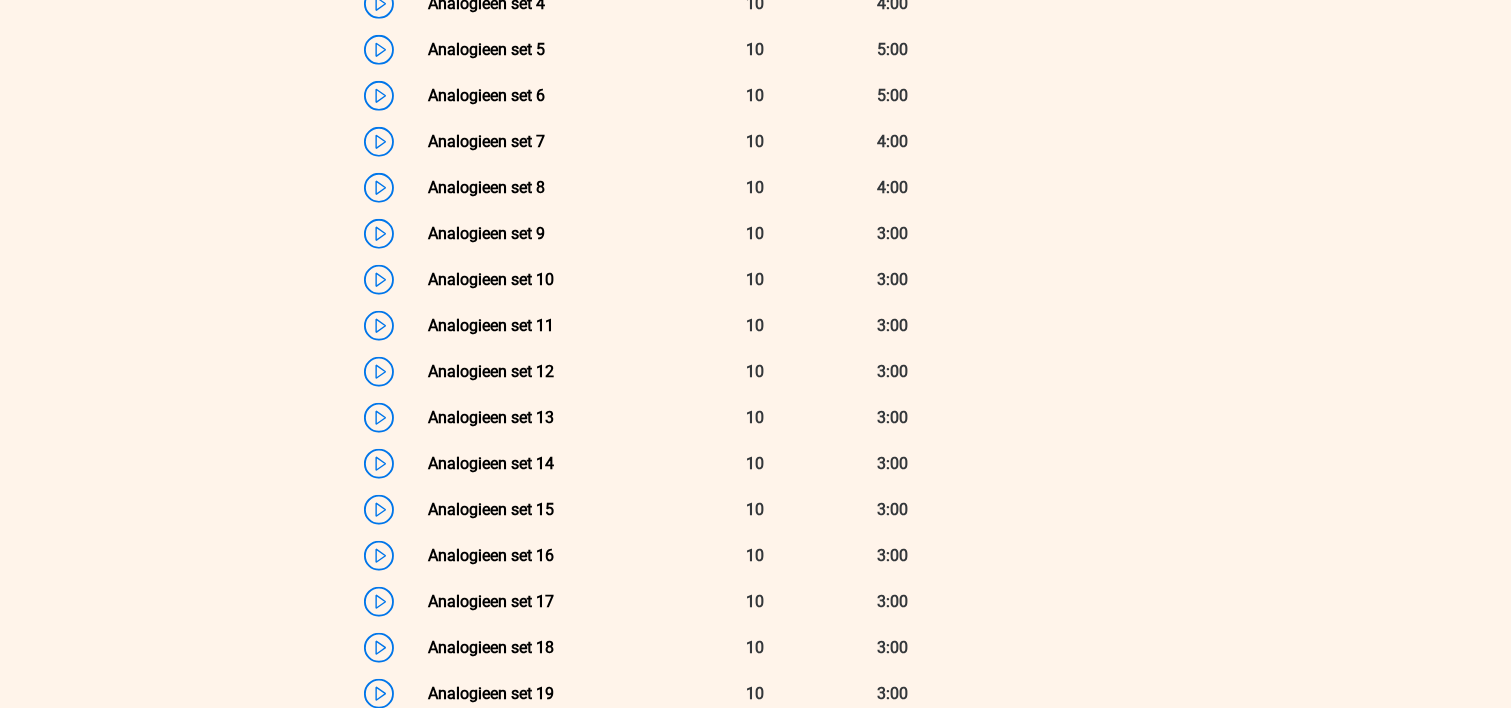 scroll, scrollTop: 2133, scrollLeft: 0, axis: vertical 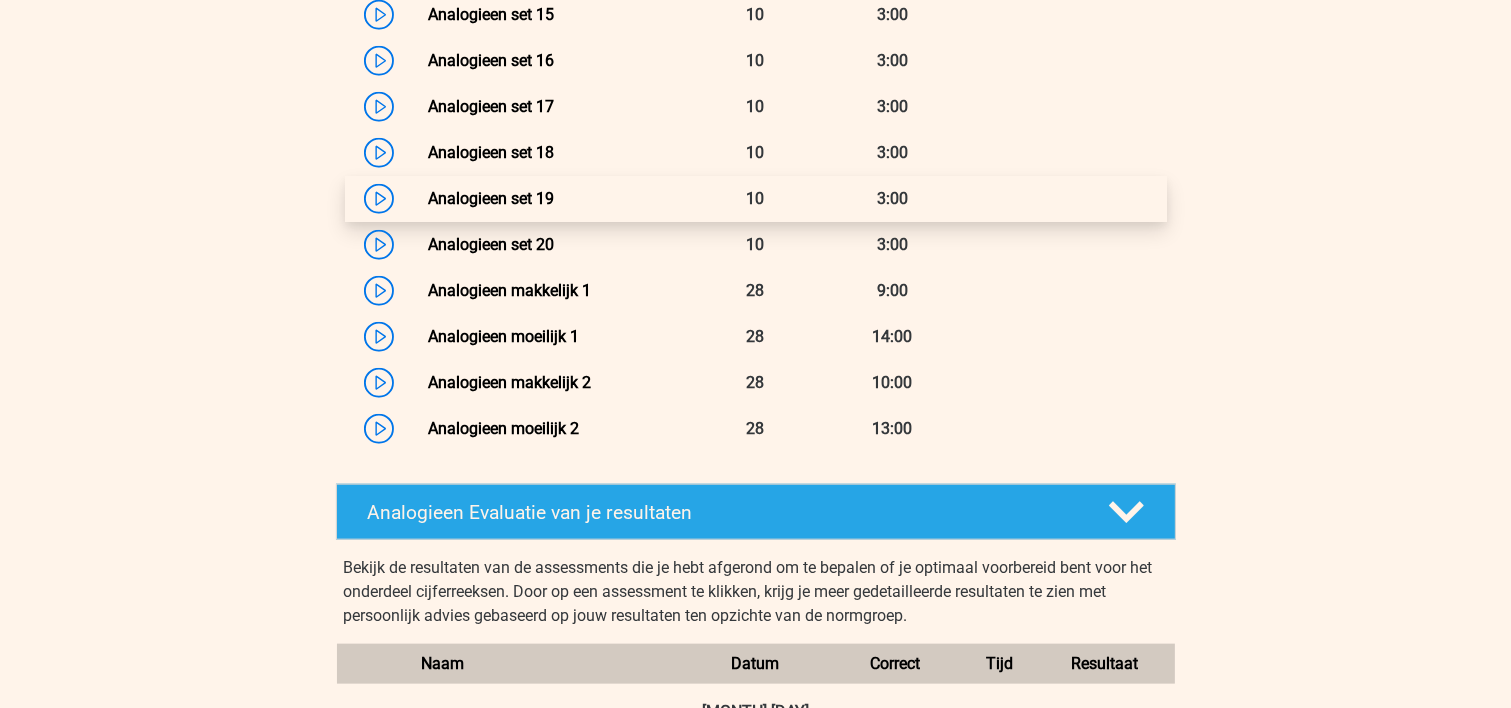 click on "Analogieen
set 19" at bounding box center [491, 198] 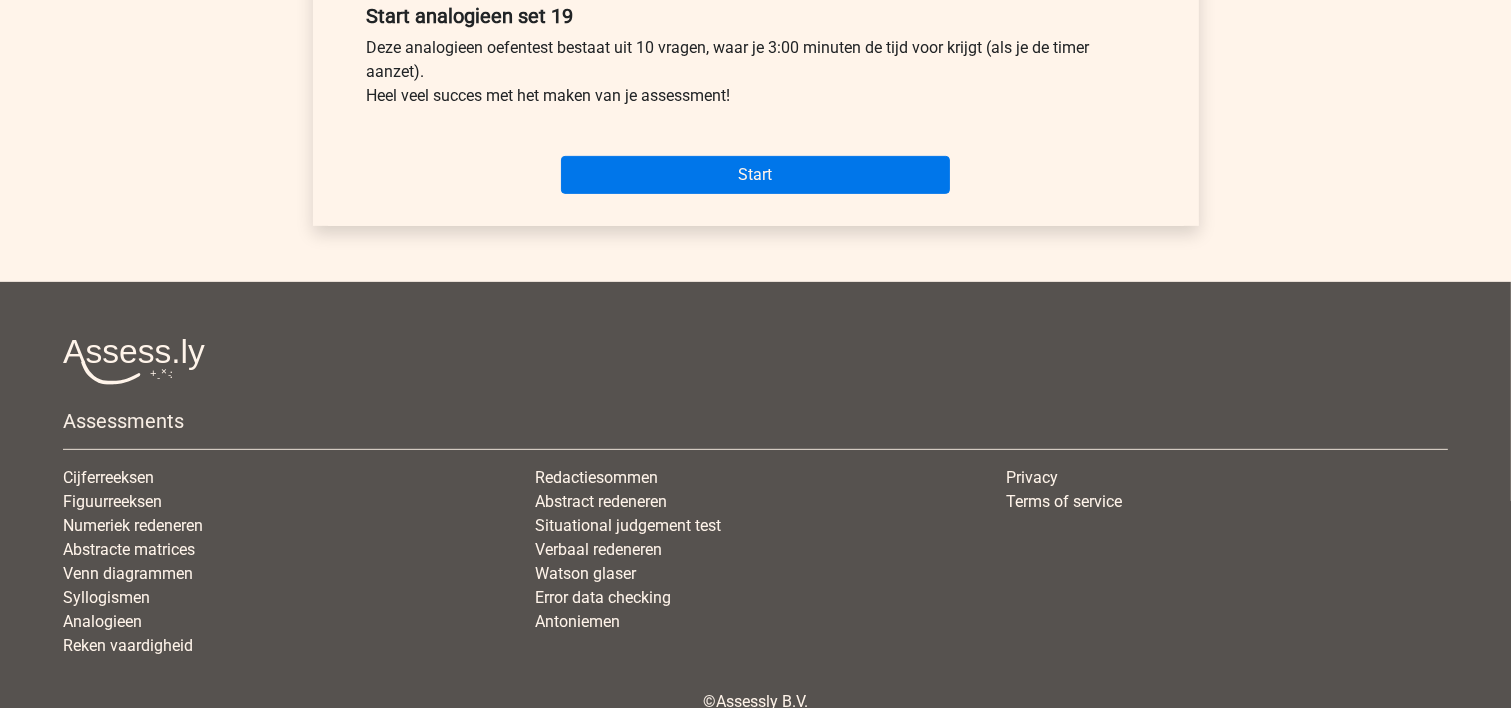 scroll, scrollTop: 871, scrollLeft: 0, axis: vertical 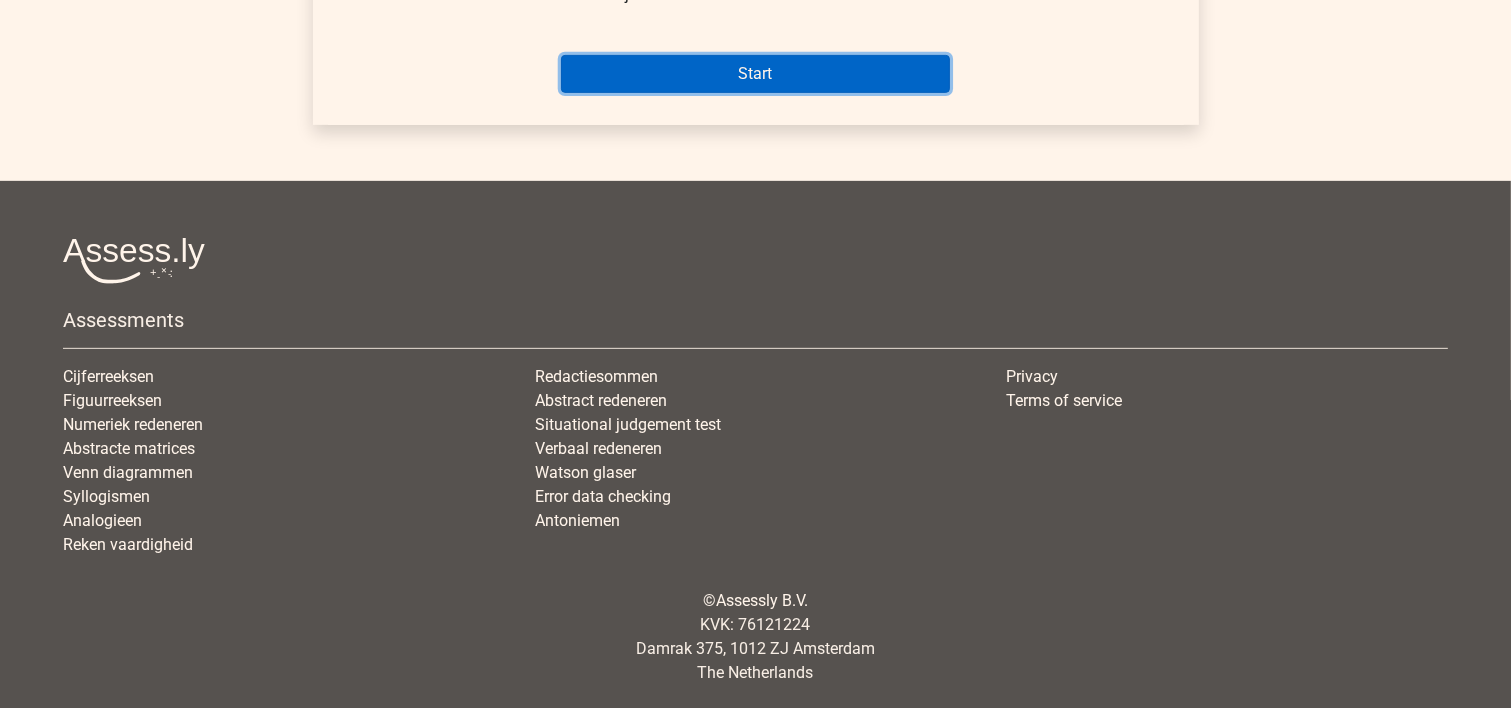 click on "Start" at bounding box center [755, 74] 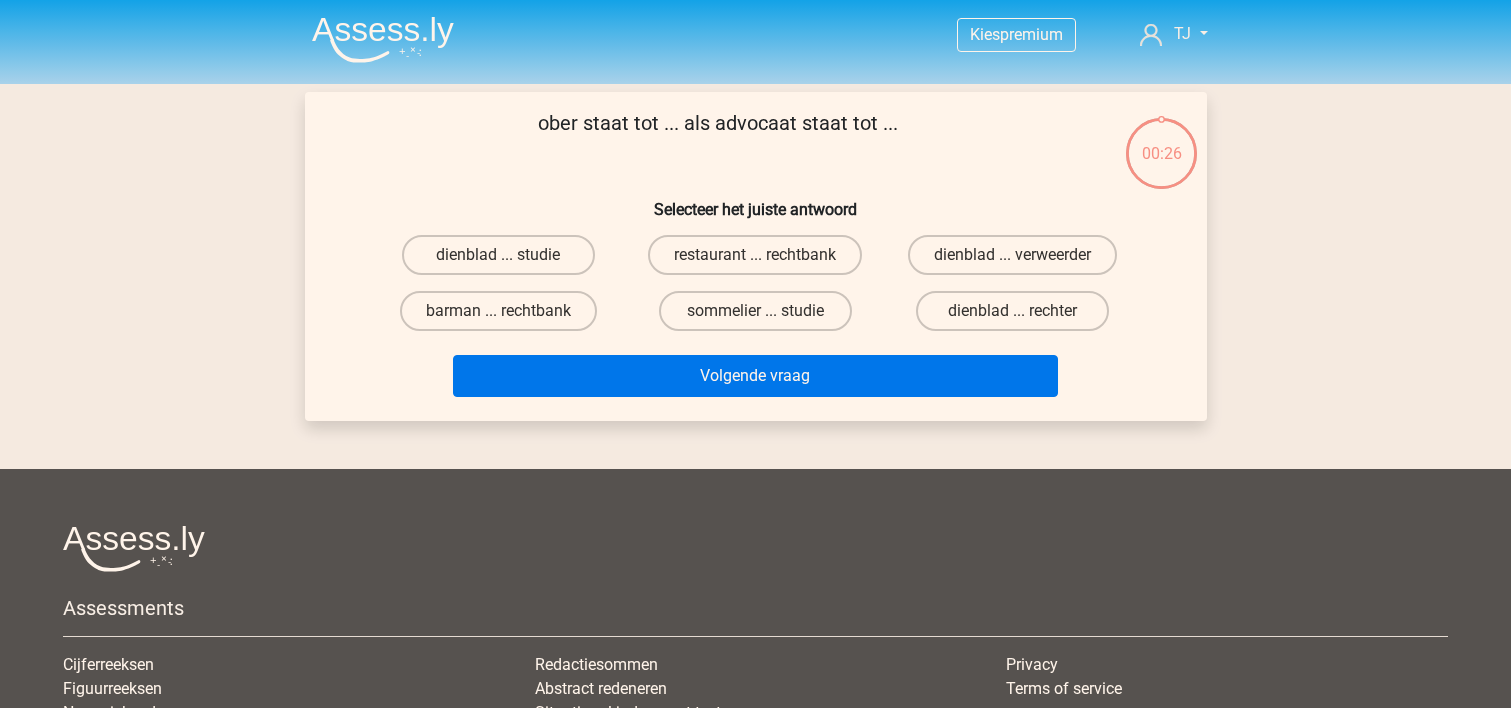 scroll, scrollTop: 0, scrollLeft: 0, axis: both 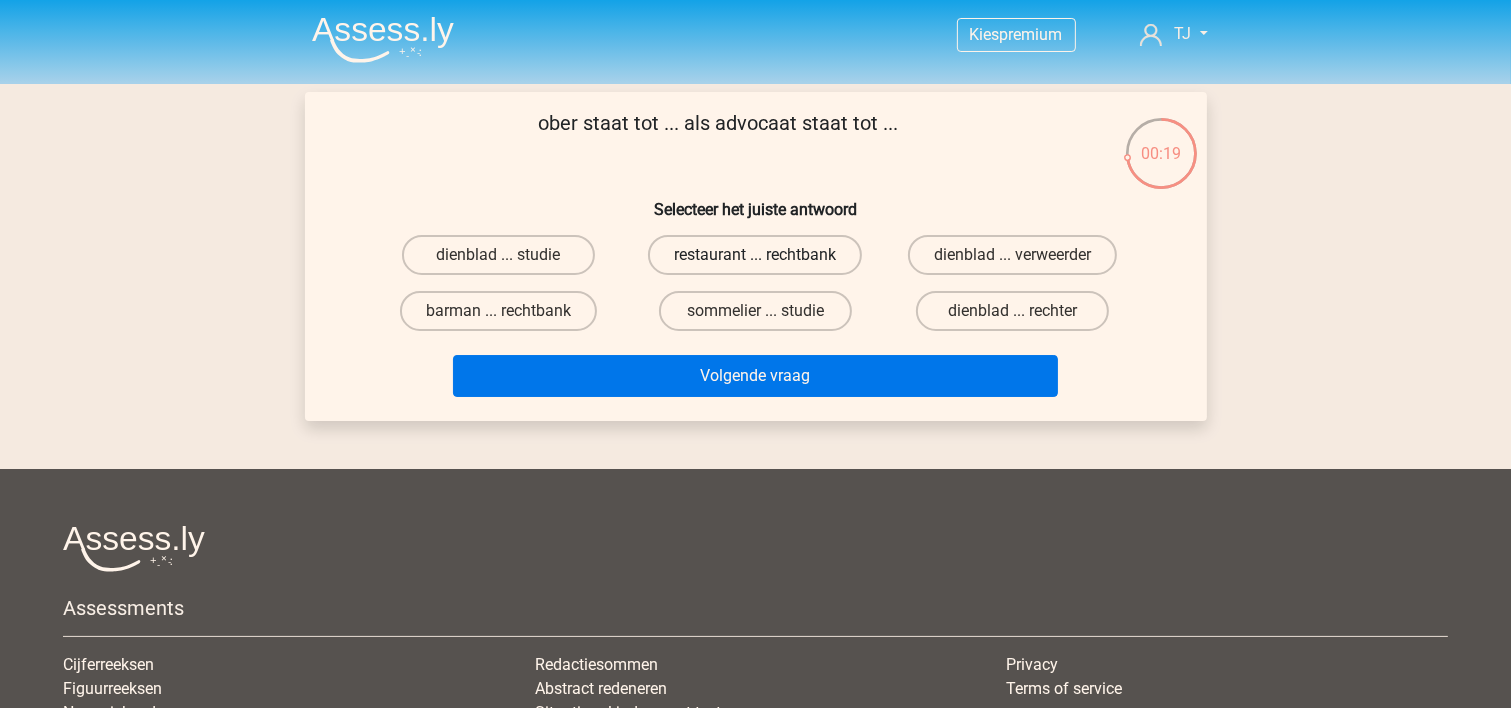 click on "restaurant ... rechtbank" at bounding box center (755, 255) 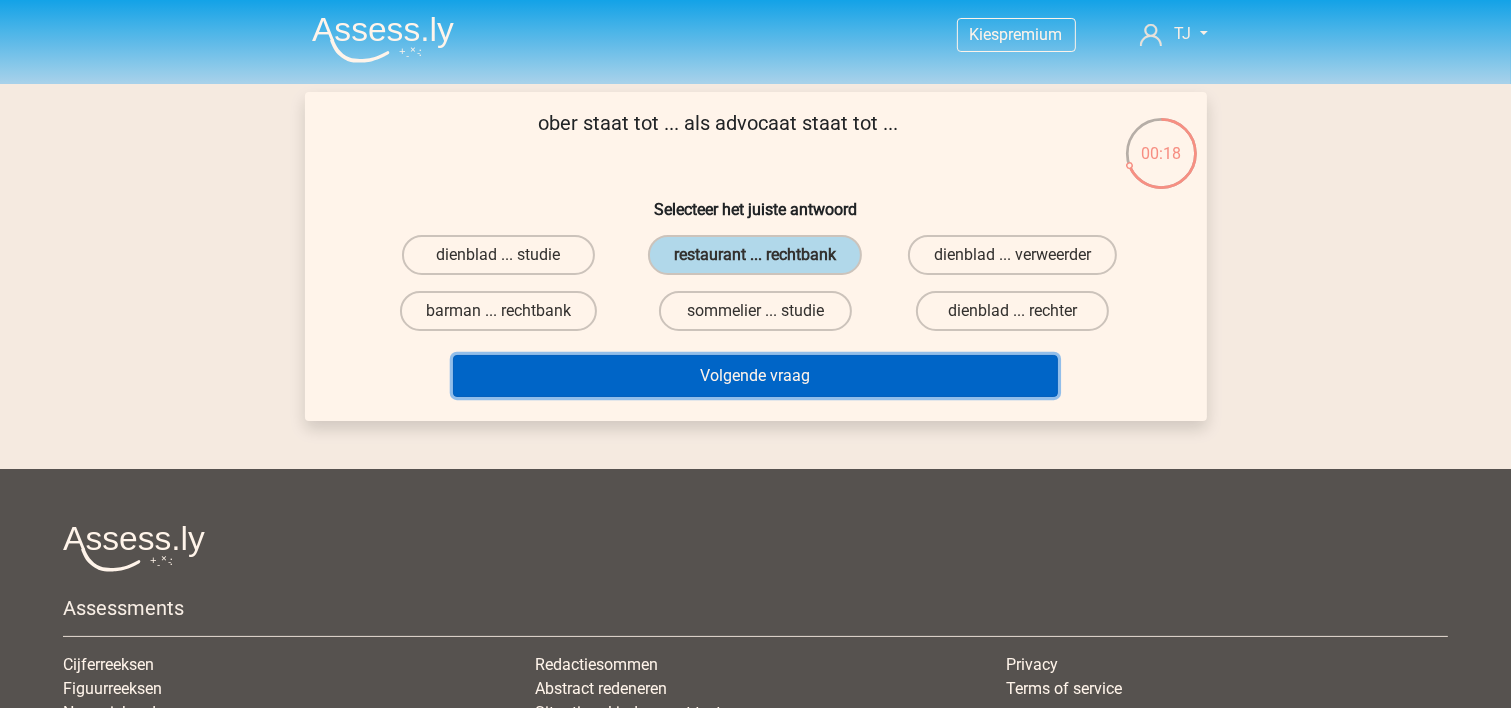 click on "Volgende vraag" at bounding box center [755, 376] 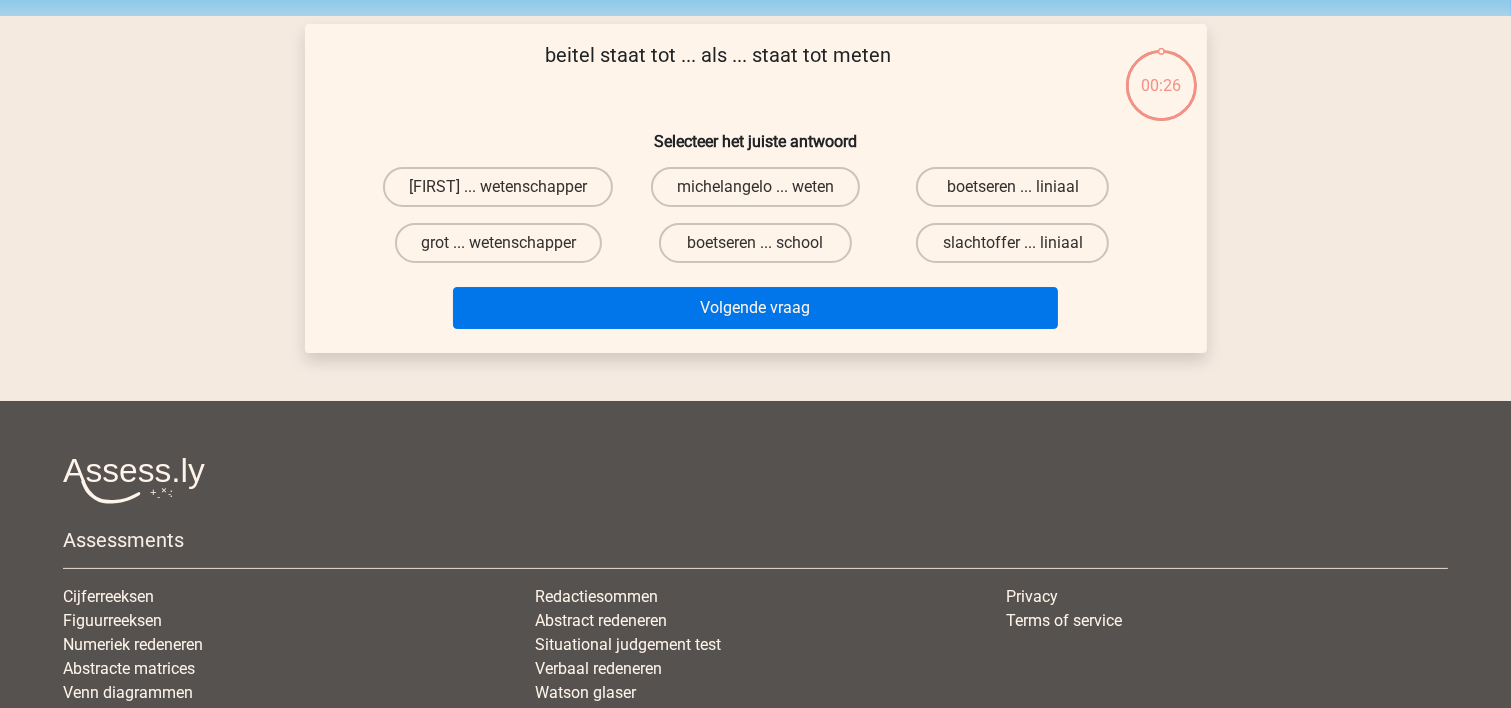 scroll, scrollTop: 92, scrollLeft: 0, axis: vertical 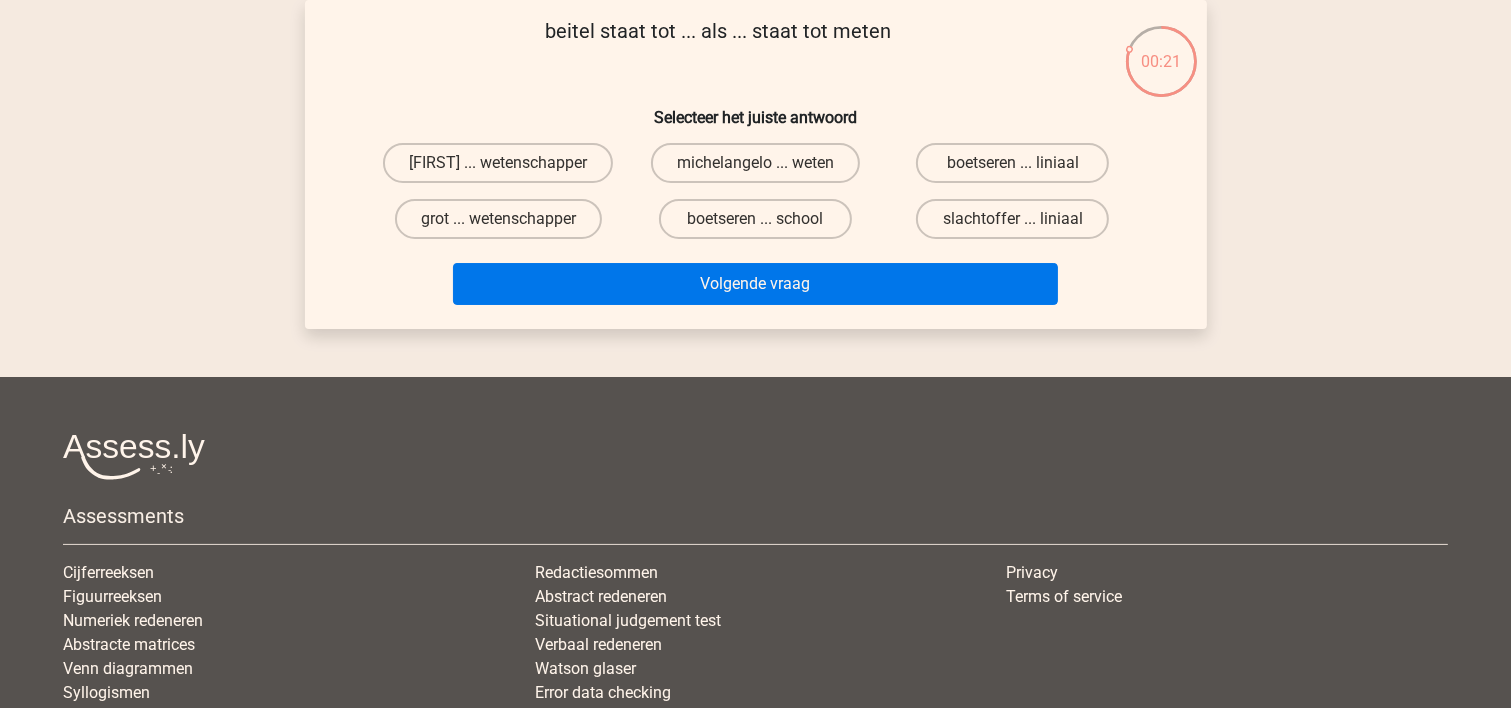 click on "boetseren ... liniaal" at bounding box center [1019, 169] 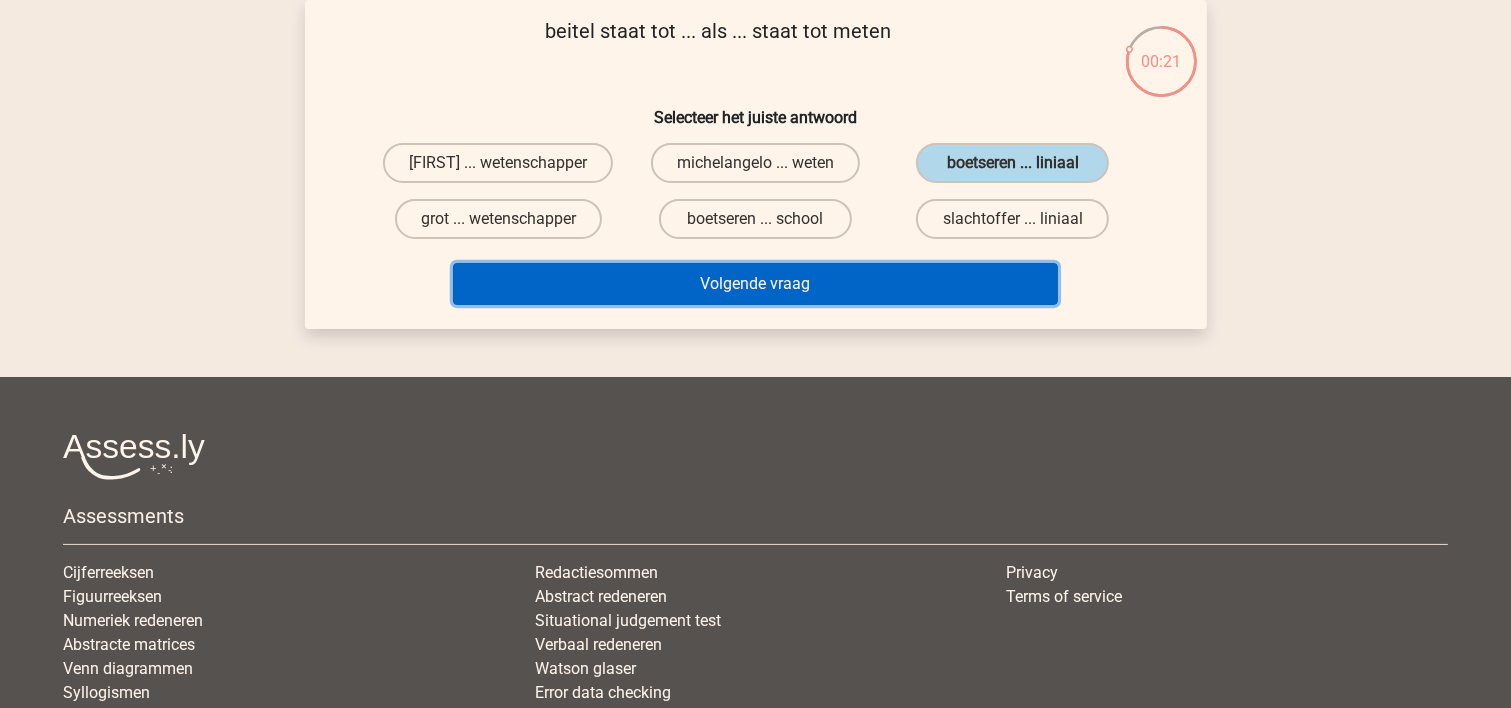 click on "Volgende vraag" at bounding box center [755, 284] 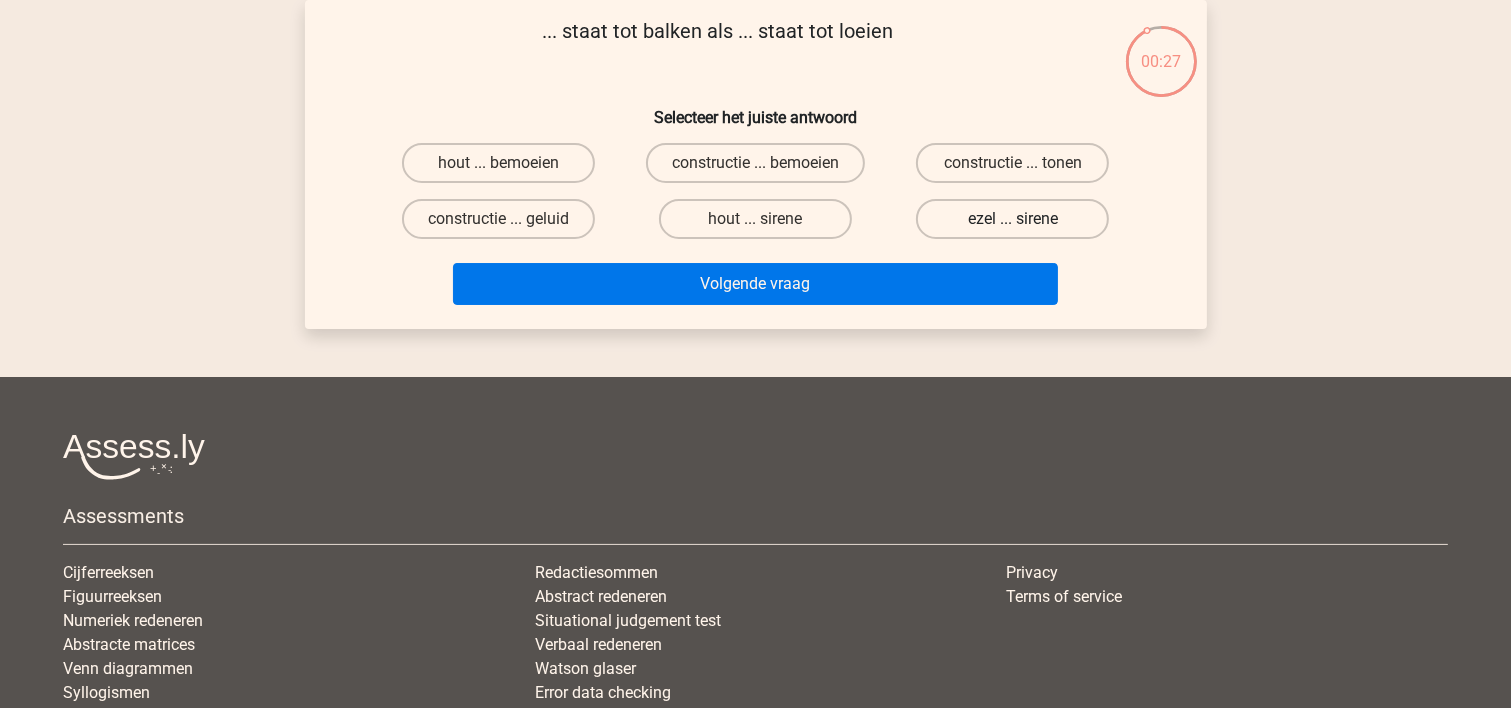 click on "ezel ... sirene" at bounding box center (1012, 219) 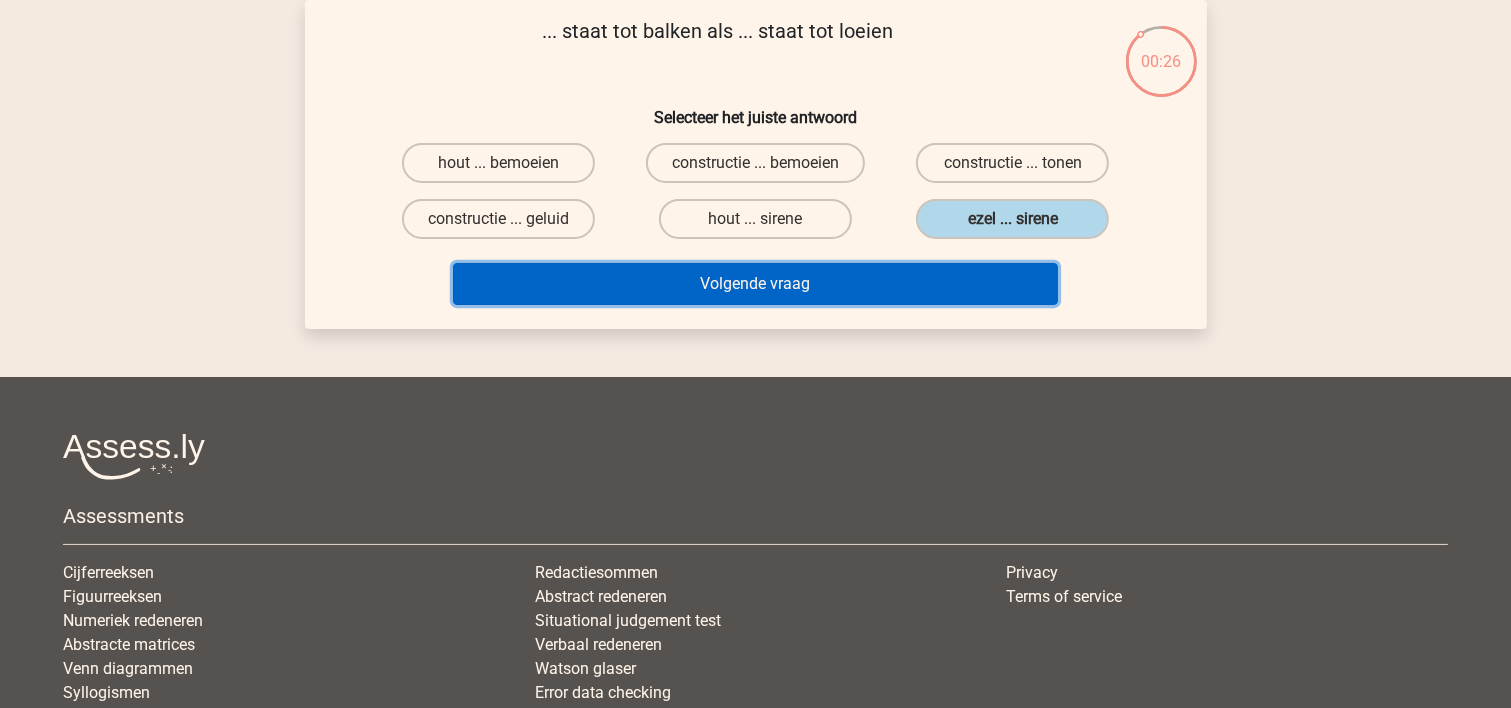 click on "Volgende vraag" at bounding box center (755, 284) 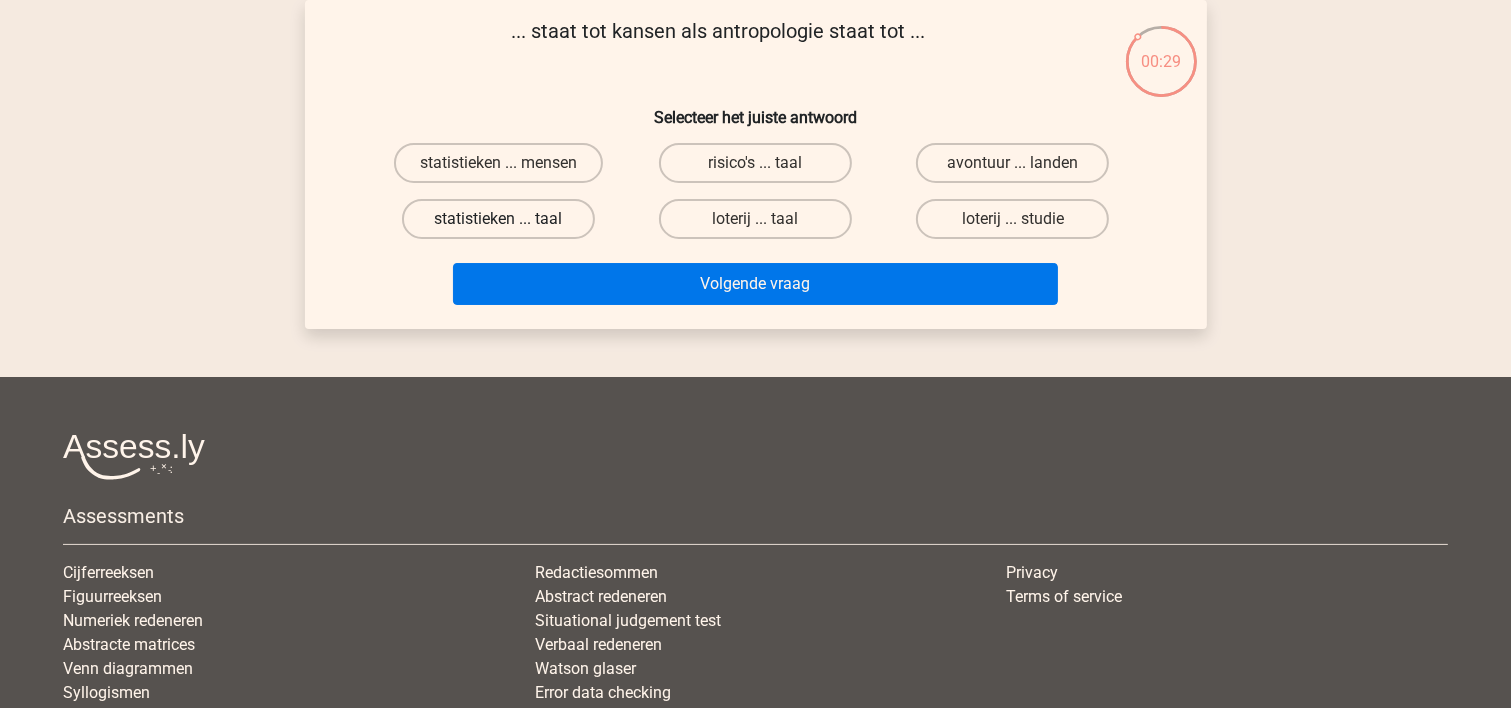 click on "statistieken ... taal" at bounding box center (498, 219) 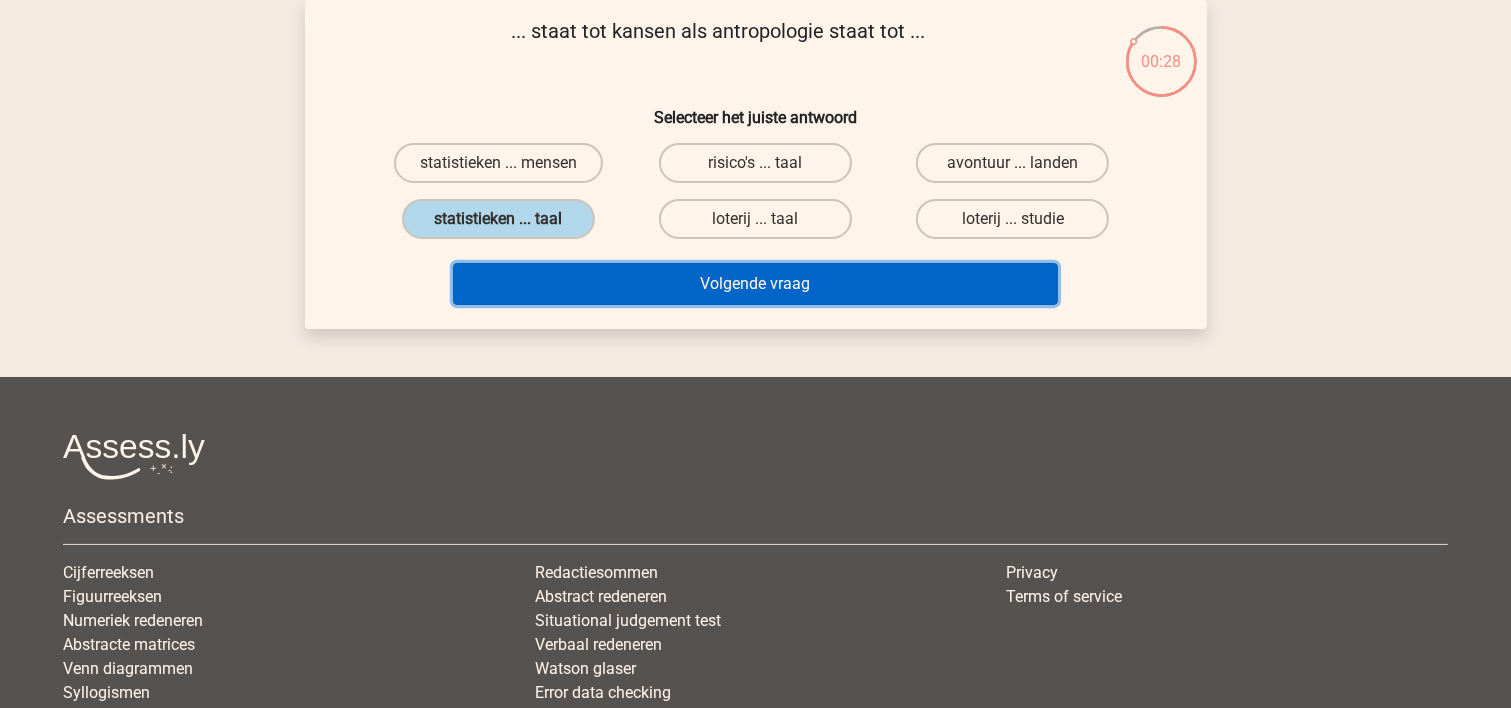 click on "Volgende vraag" at bounding box center [755, 284] 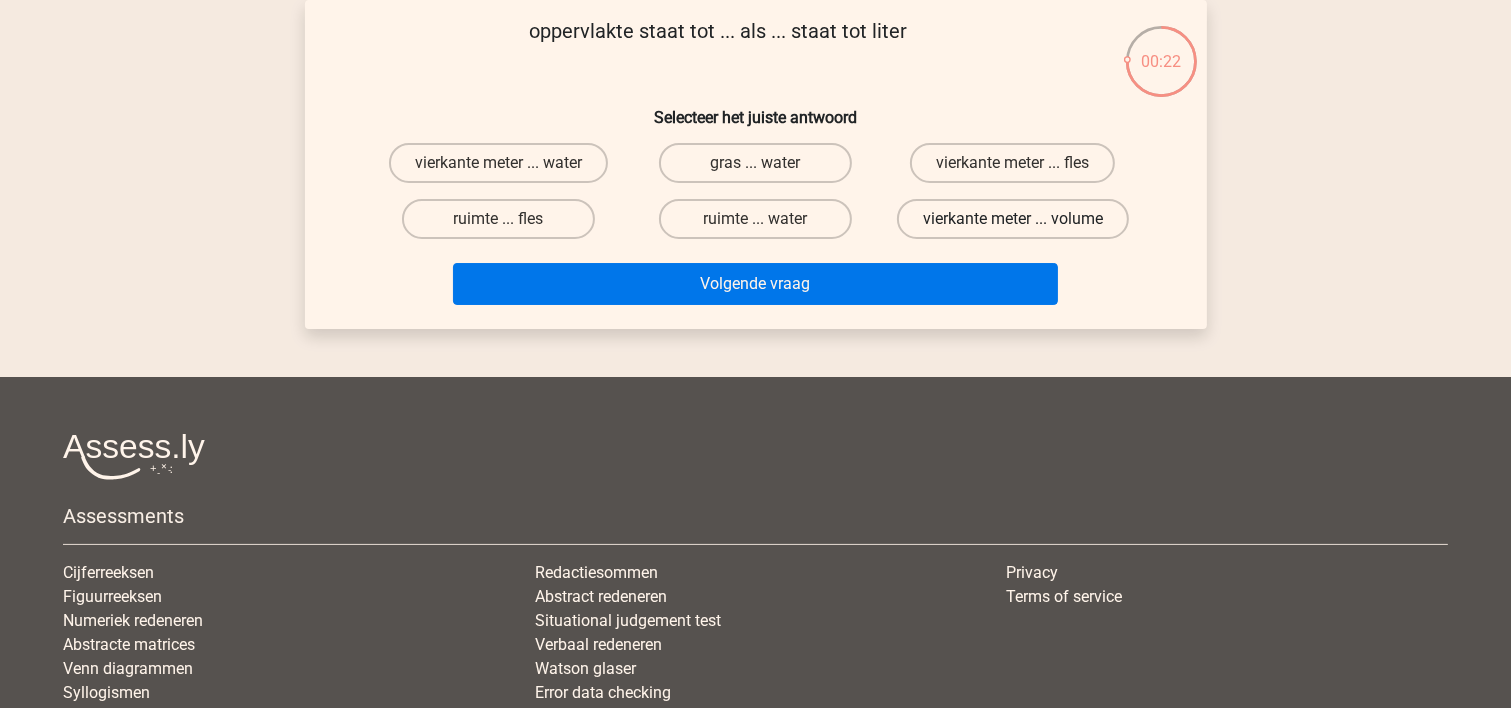click on "vierkante meter ... volume" at bounding box center [1013, 219] 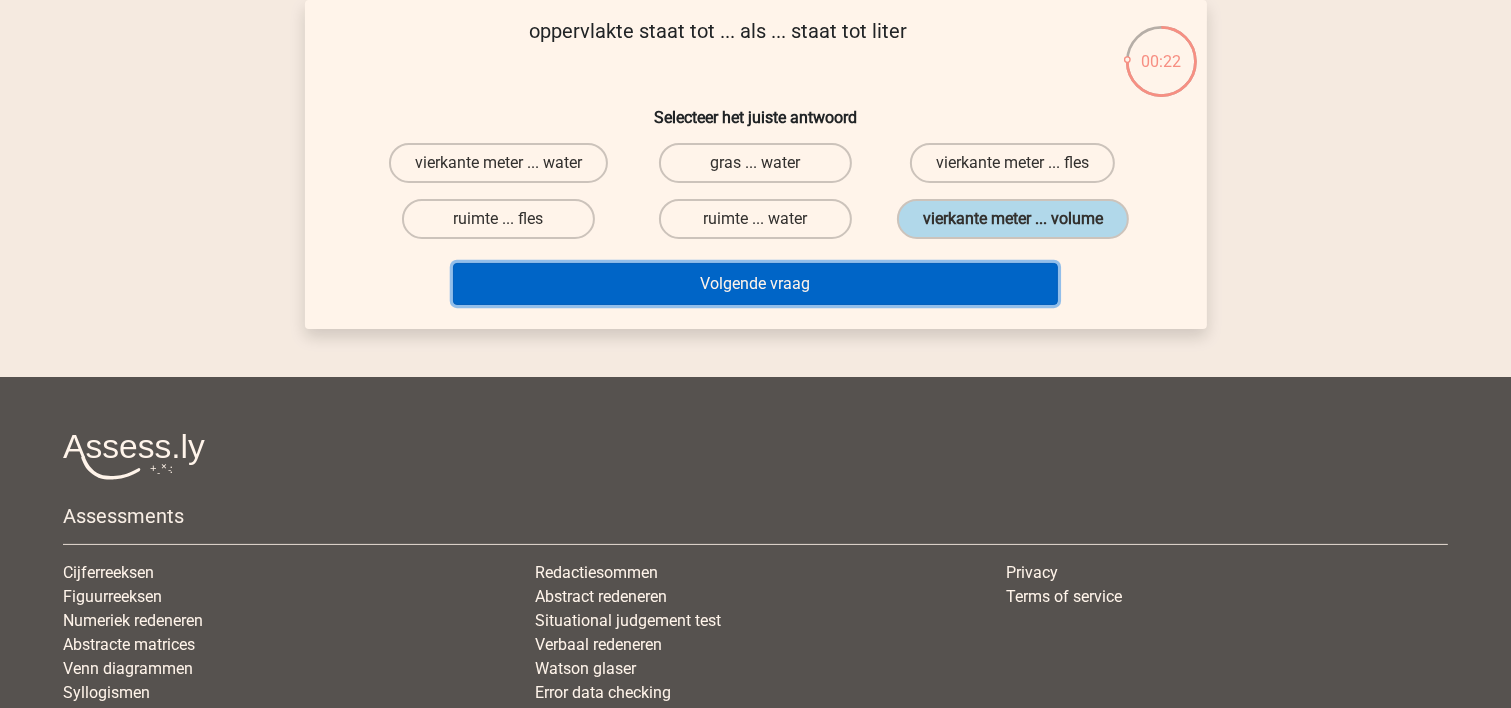 click on "Volgende vraag" at bounding box center (755, 284) 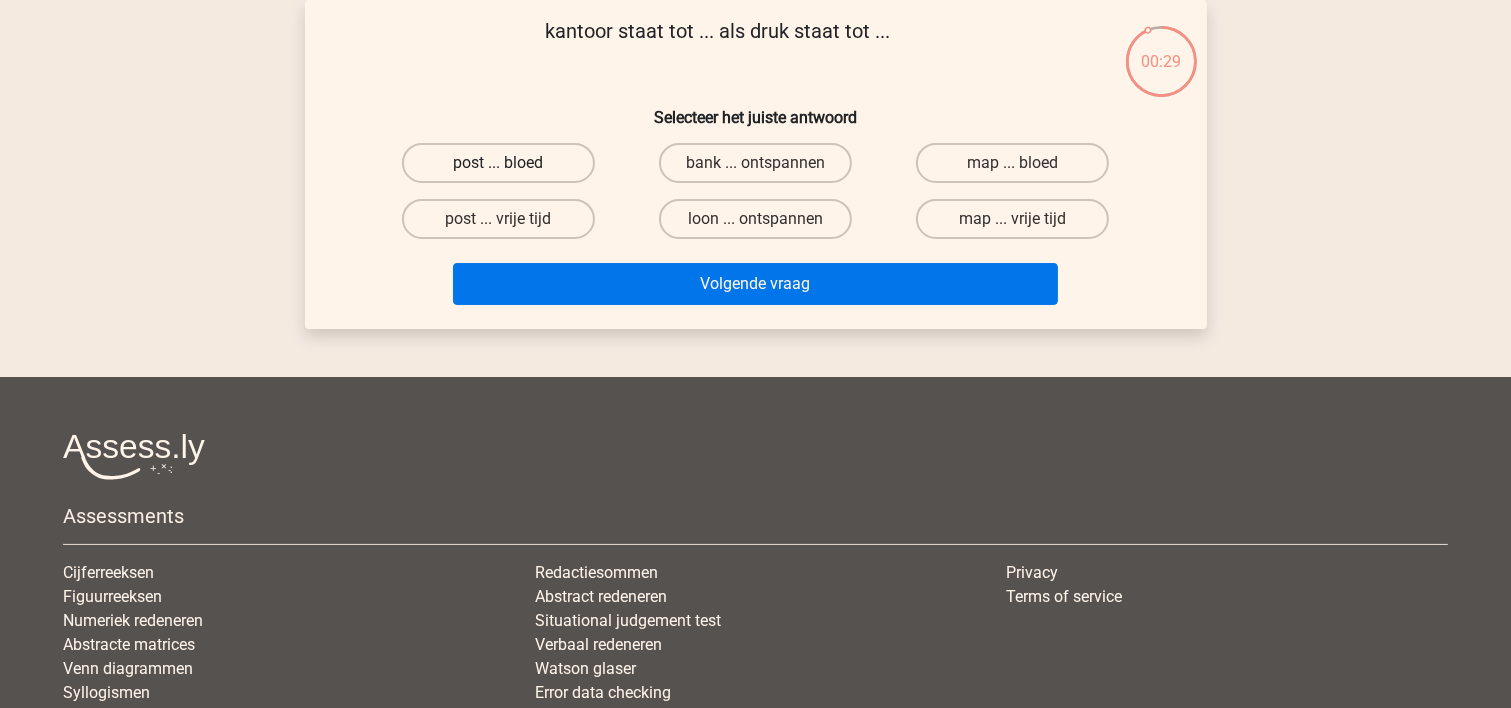 click on "post ... bloed" at bounding box center [498, 163] 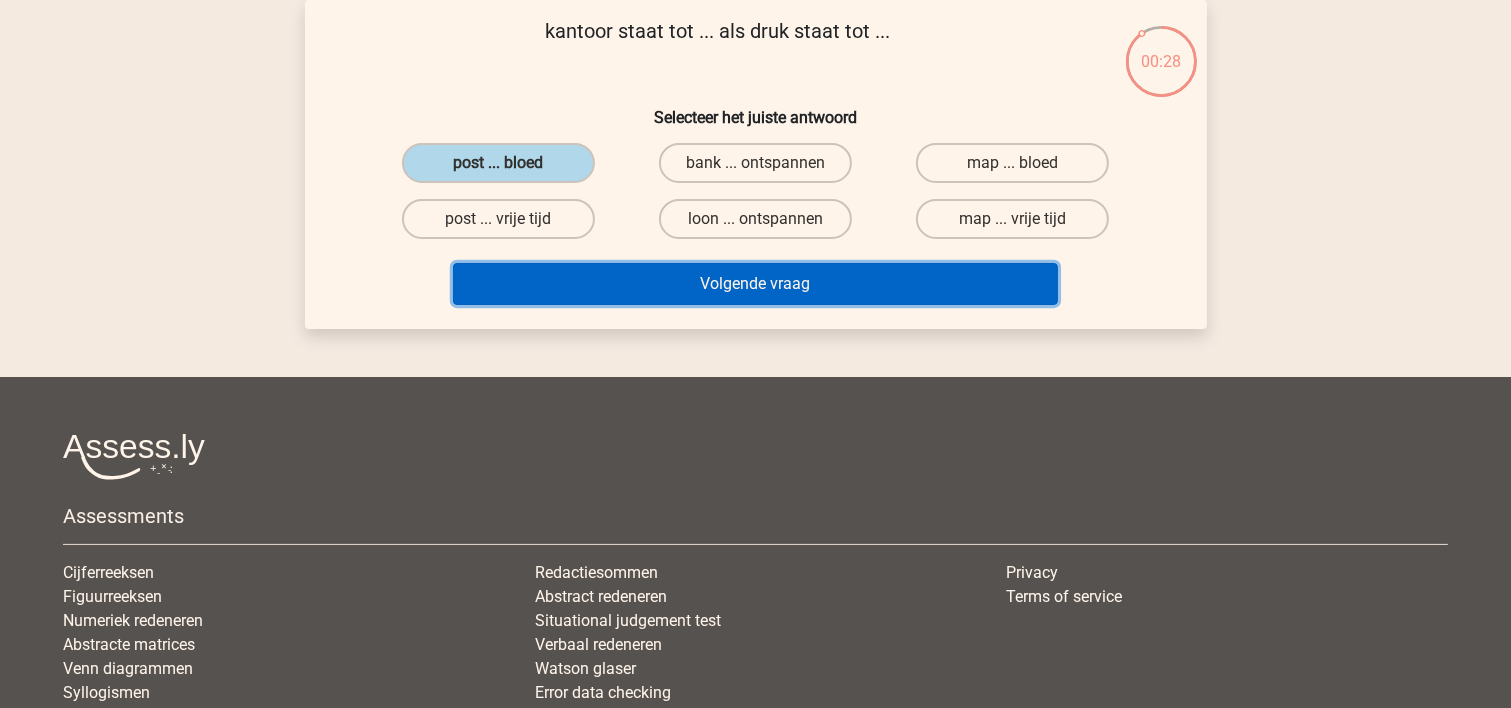 click on "Volgende vraag" at bounding box center [755, 284] 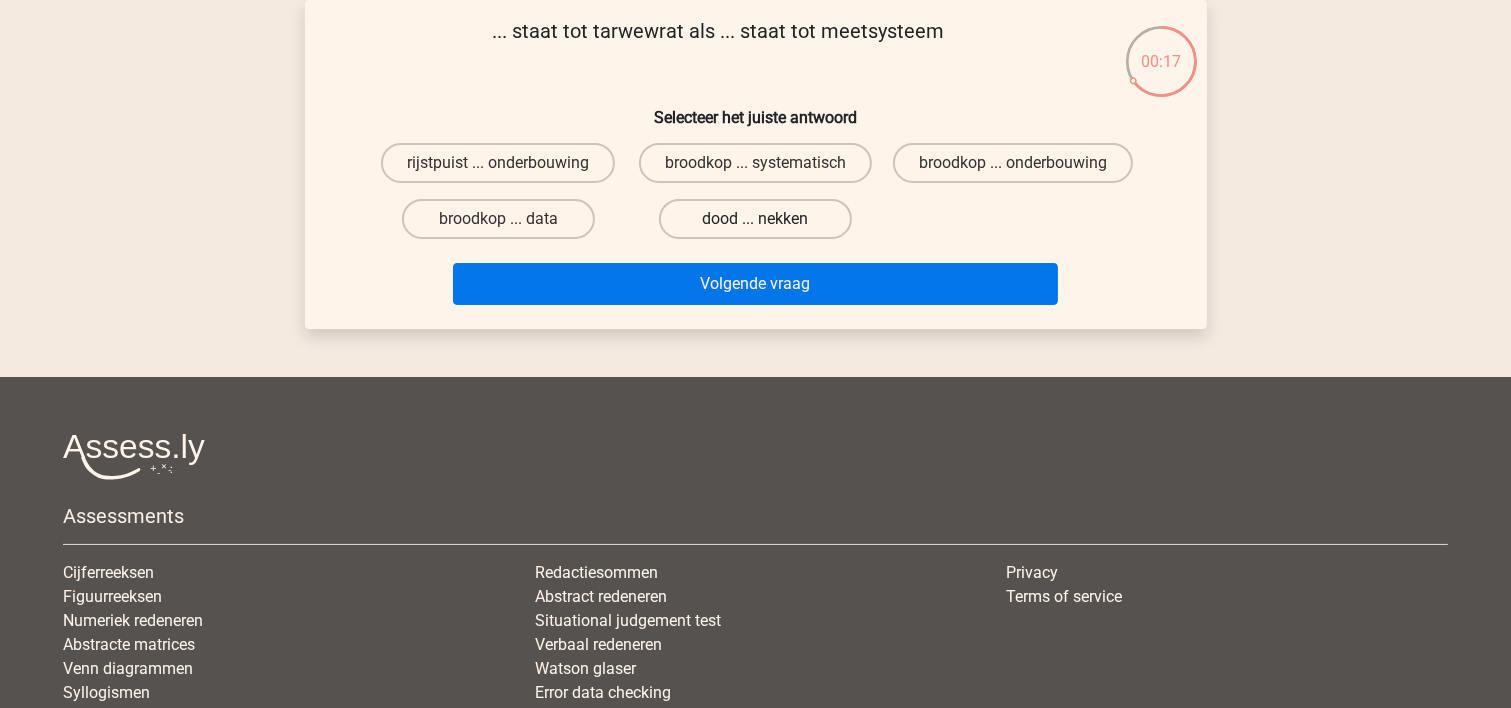 click on "dood ... nekken" at bounding box center (755, 219) 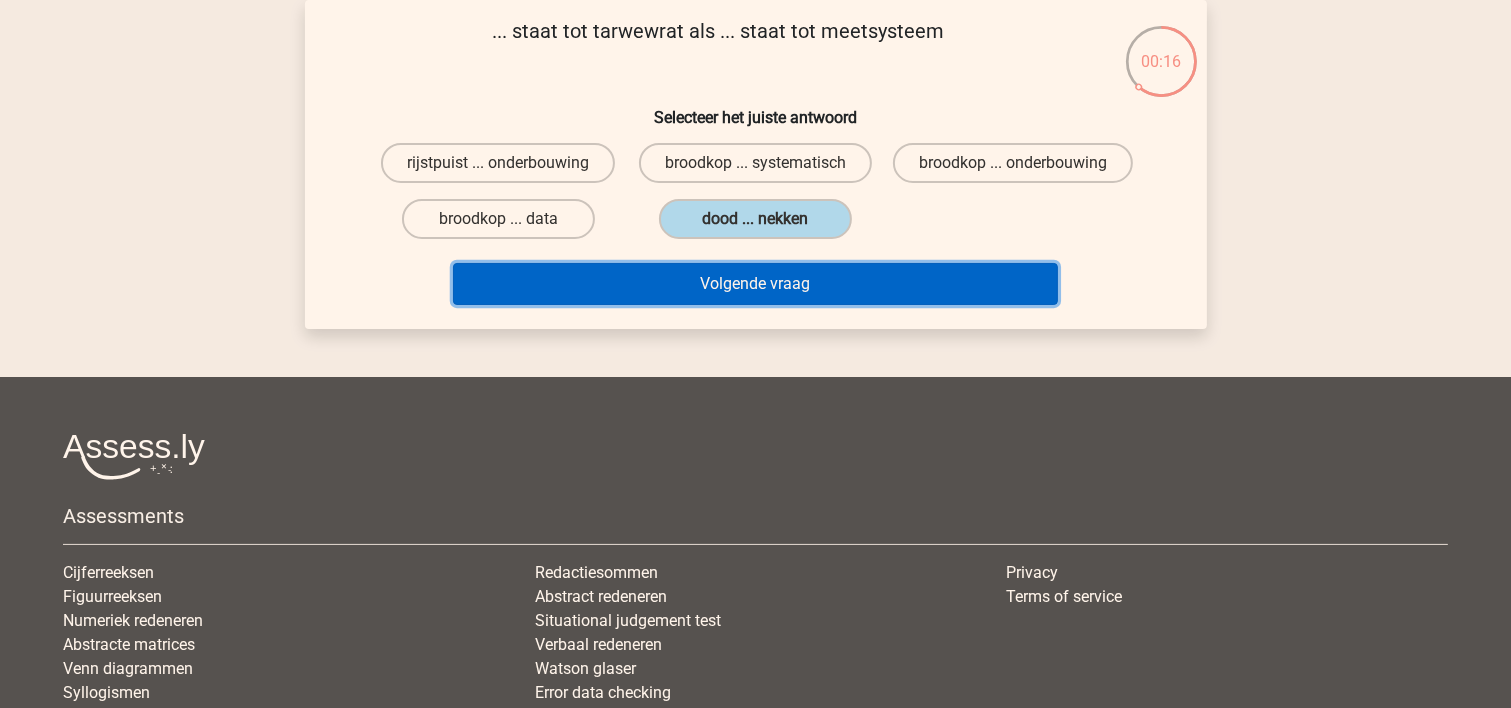 click on "Volgende vraag" at bounding box center [755, 284] 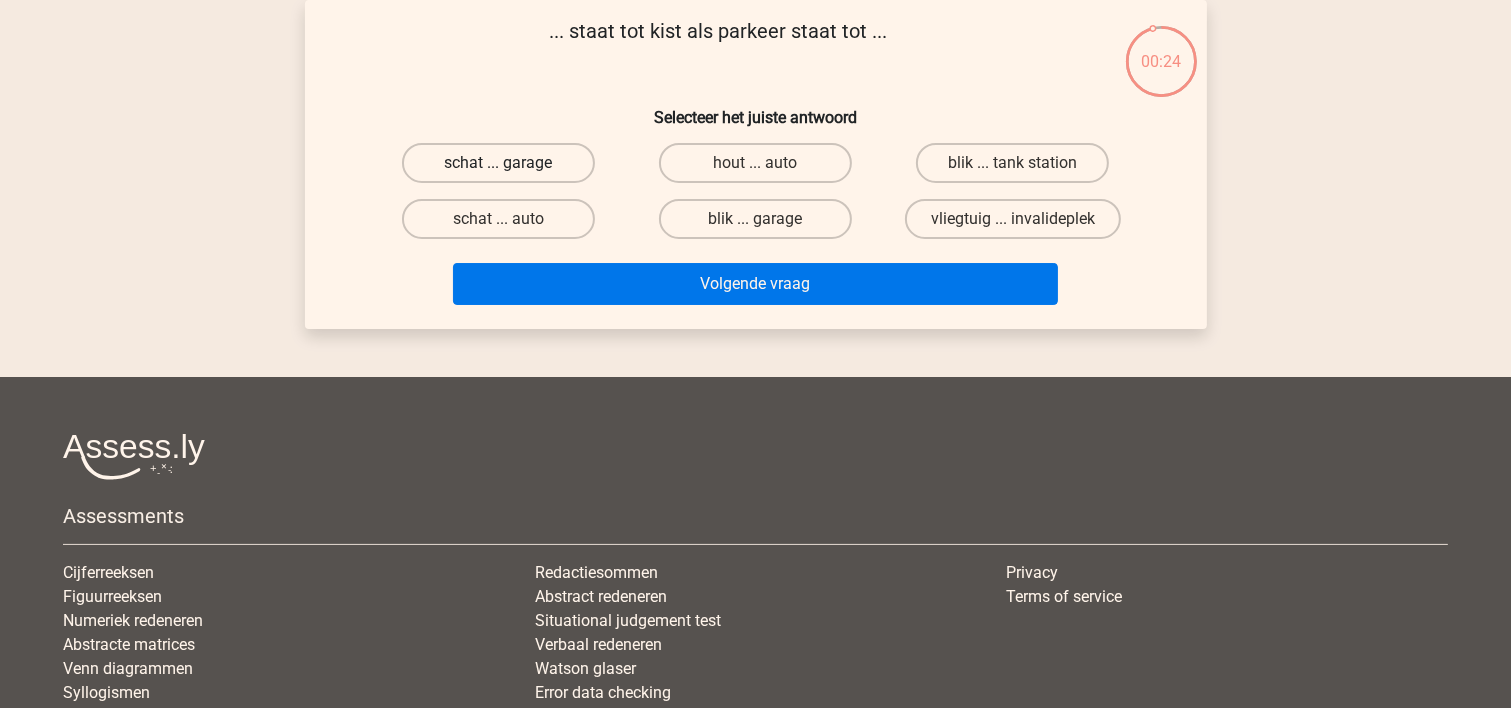click on "schat ... garage" at bounding box center (498, 163) 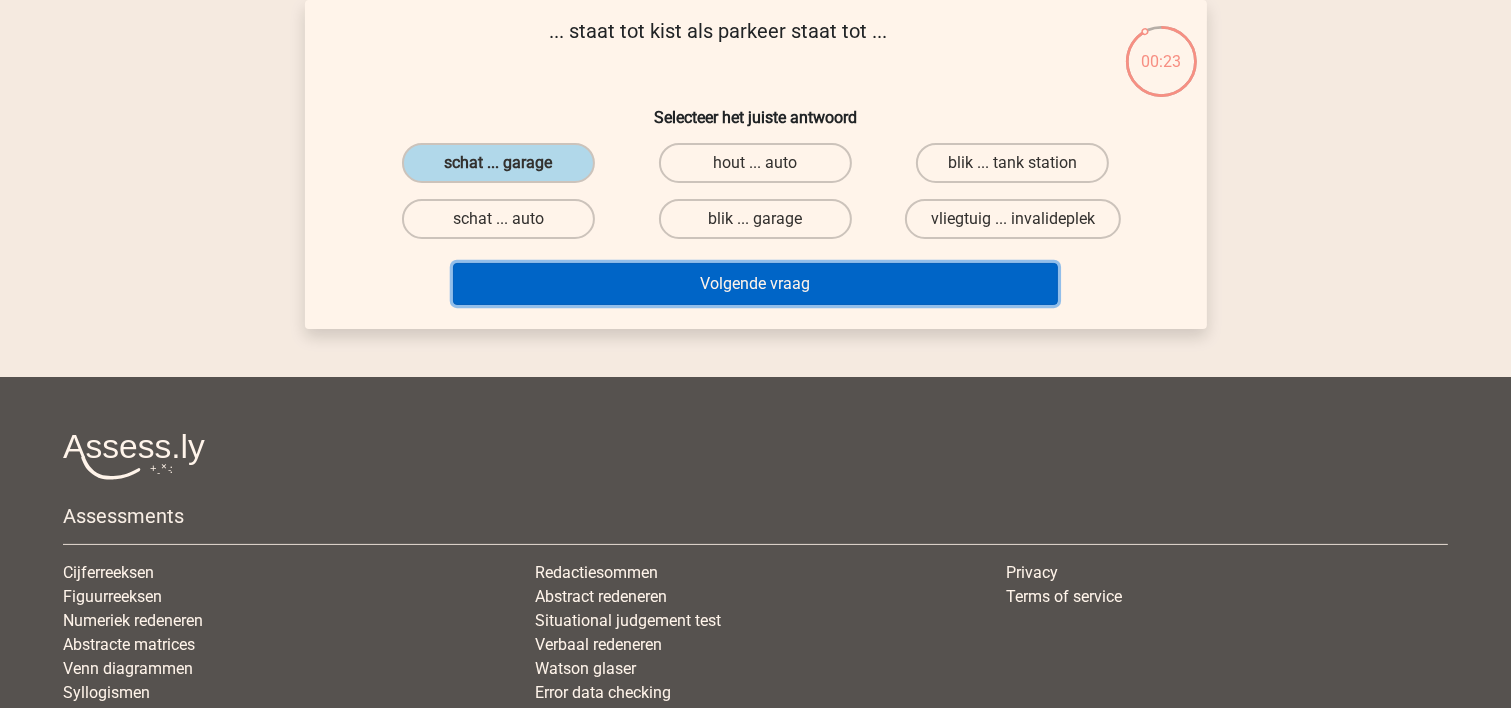 click on "Volgende vraag" at bounding box center (755, 284) 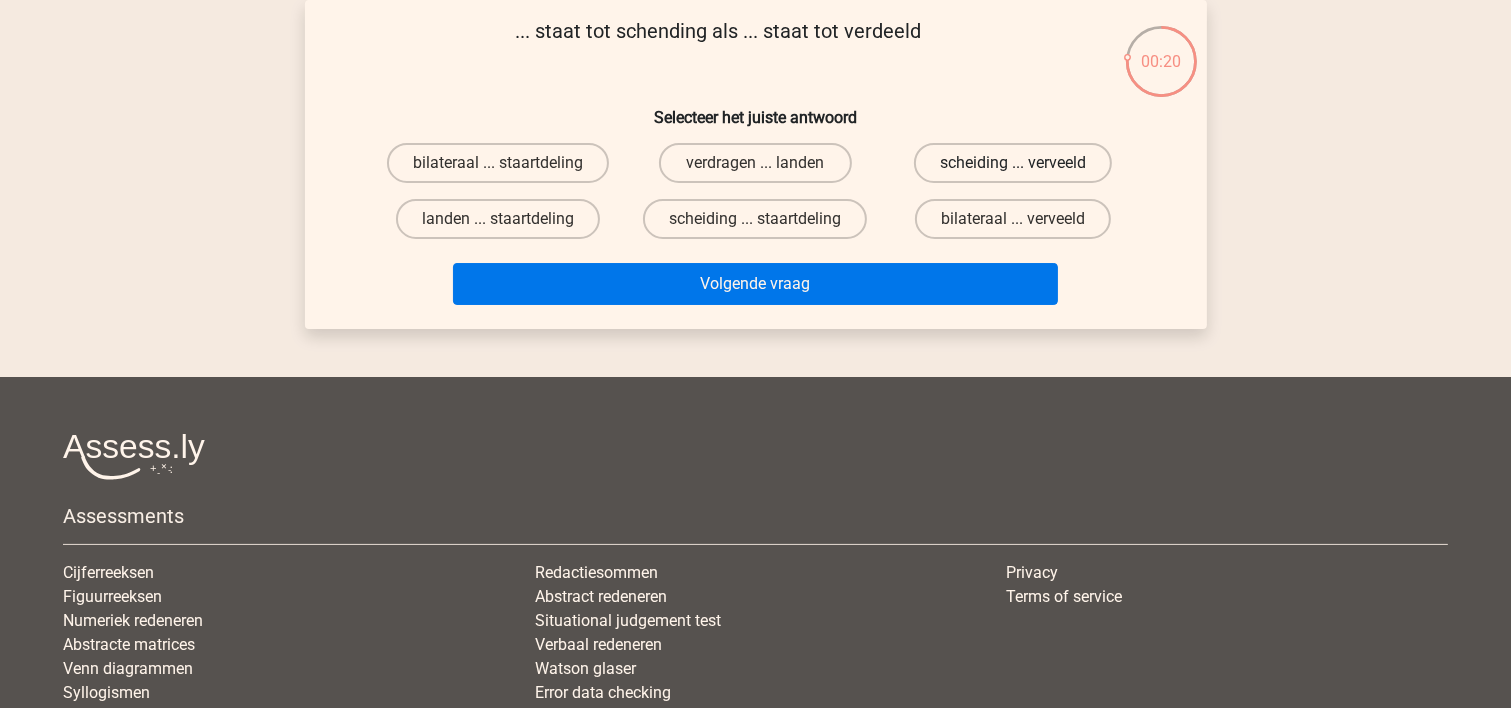 click on "scheiding ... verveeld" at bounding box center [1013, 163] 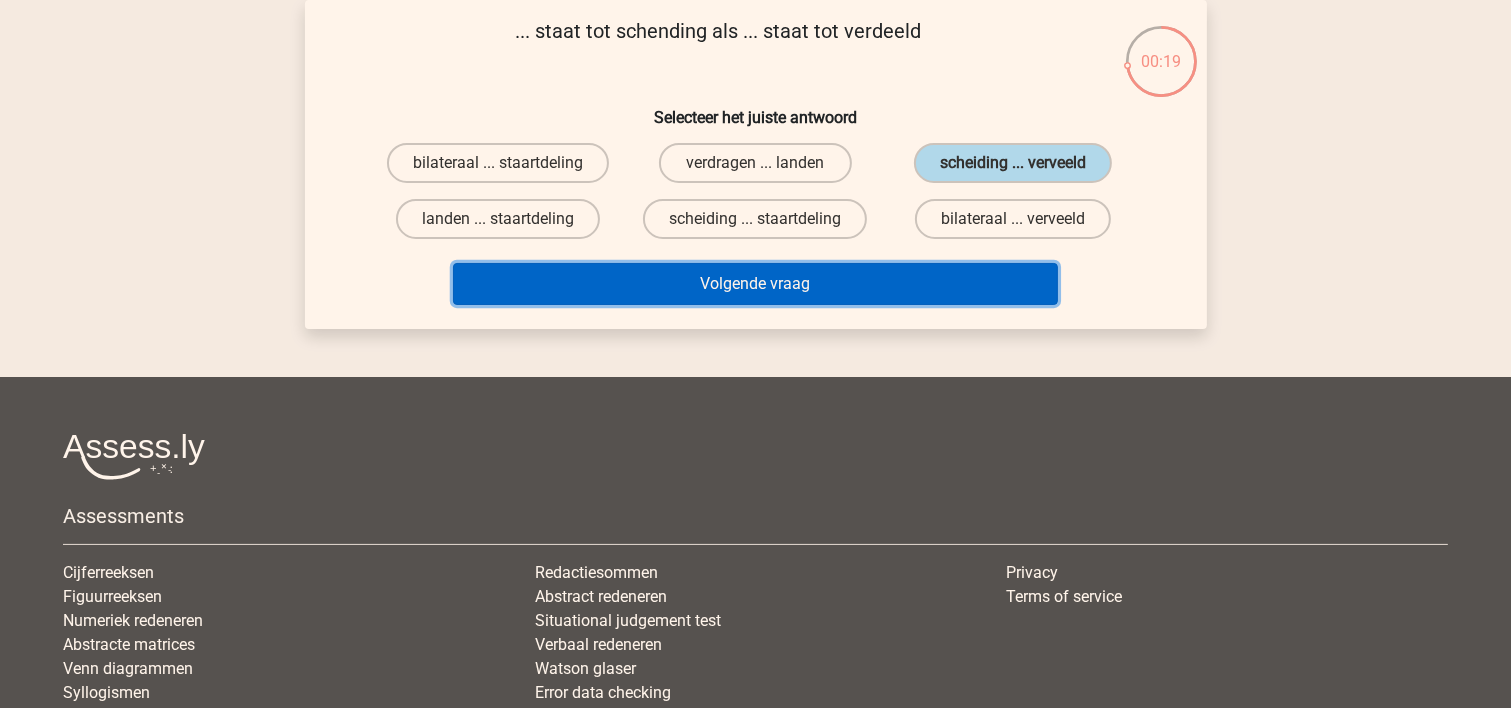 click on "Volgende vraag" at bounding box center [755, 284] 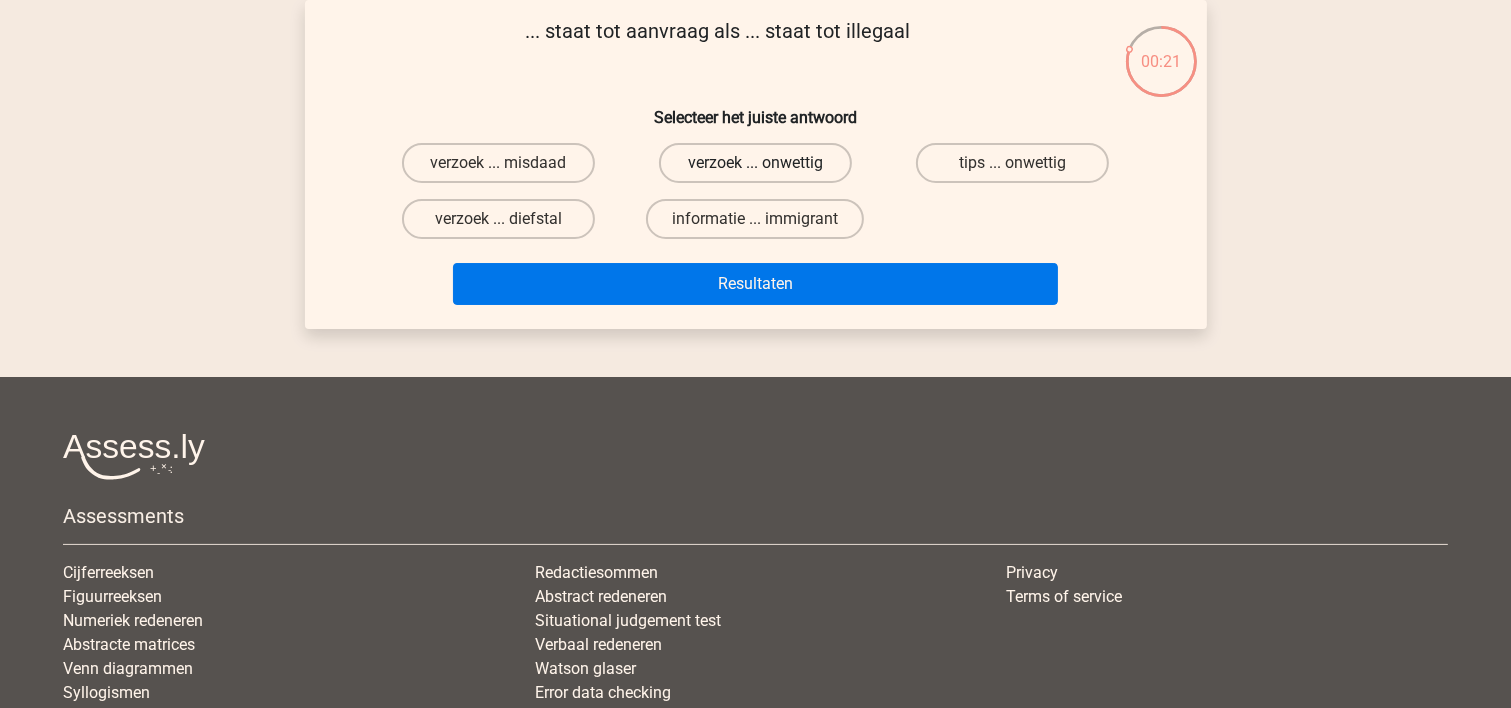 click on "verzoek ... onwettig" at bounding box center (755, 163) 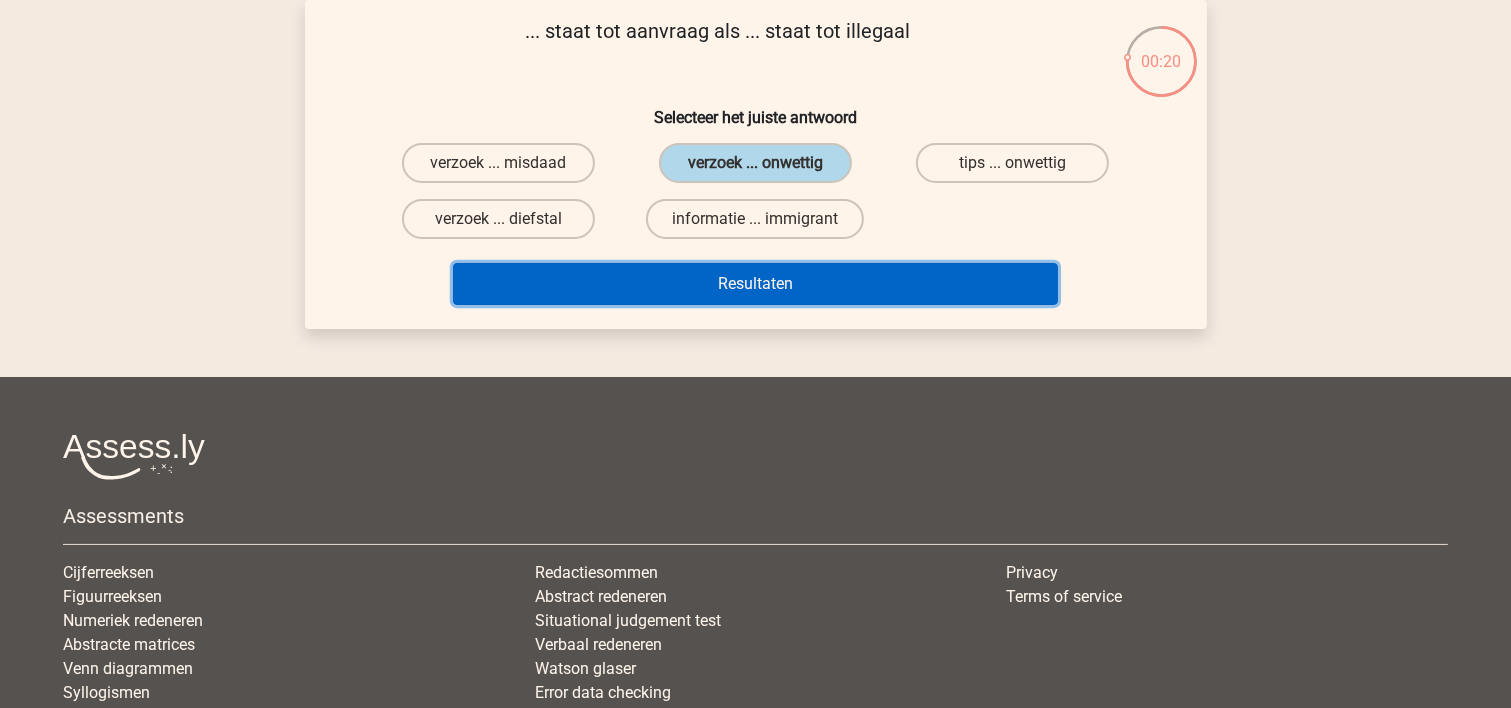 click on "Resultaten" at bounding box center [755, 284] 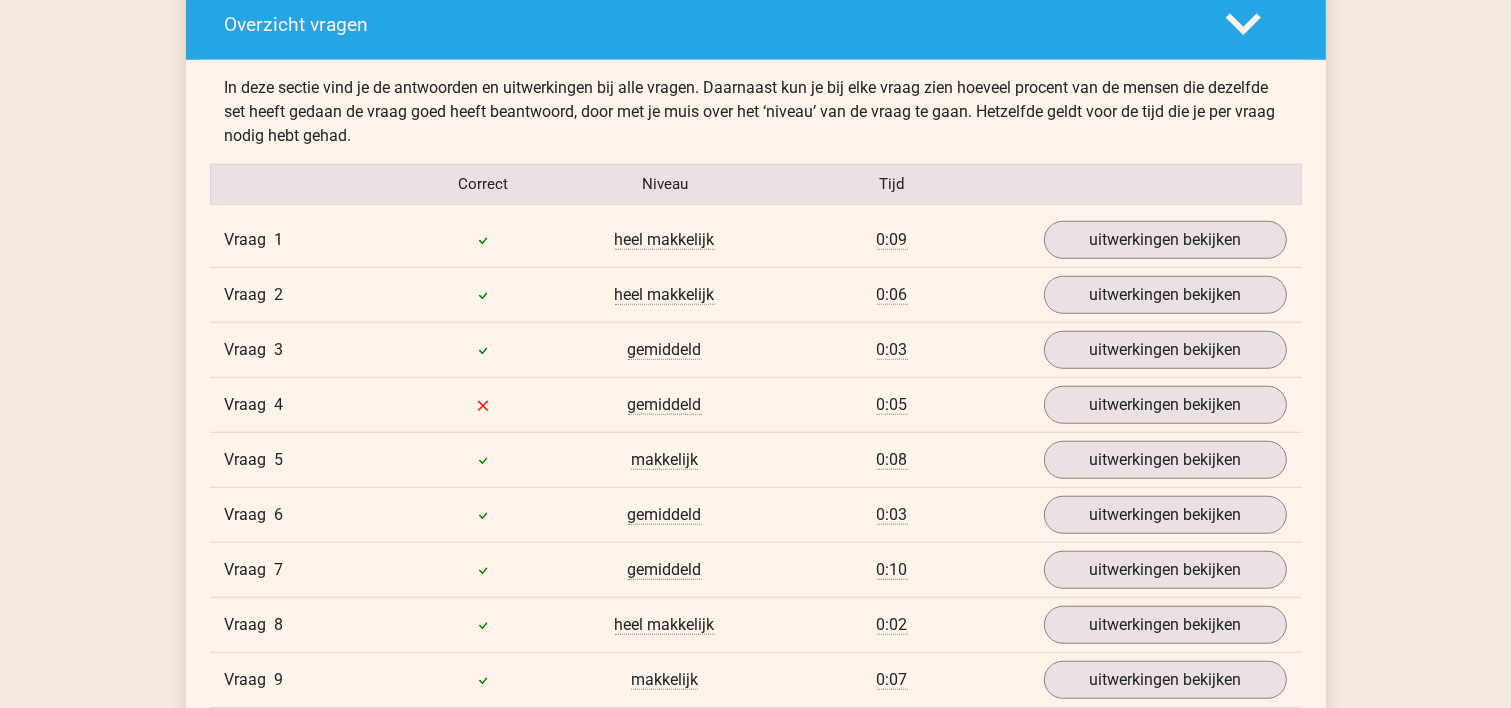 scroll, scrollTop: 1600, scrollLeft: 0, axis: vertical 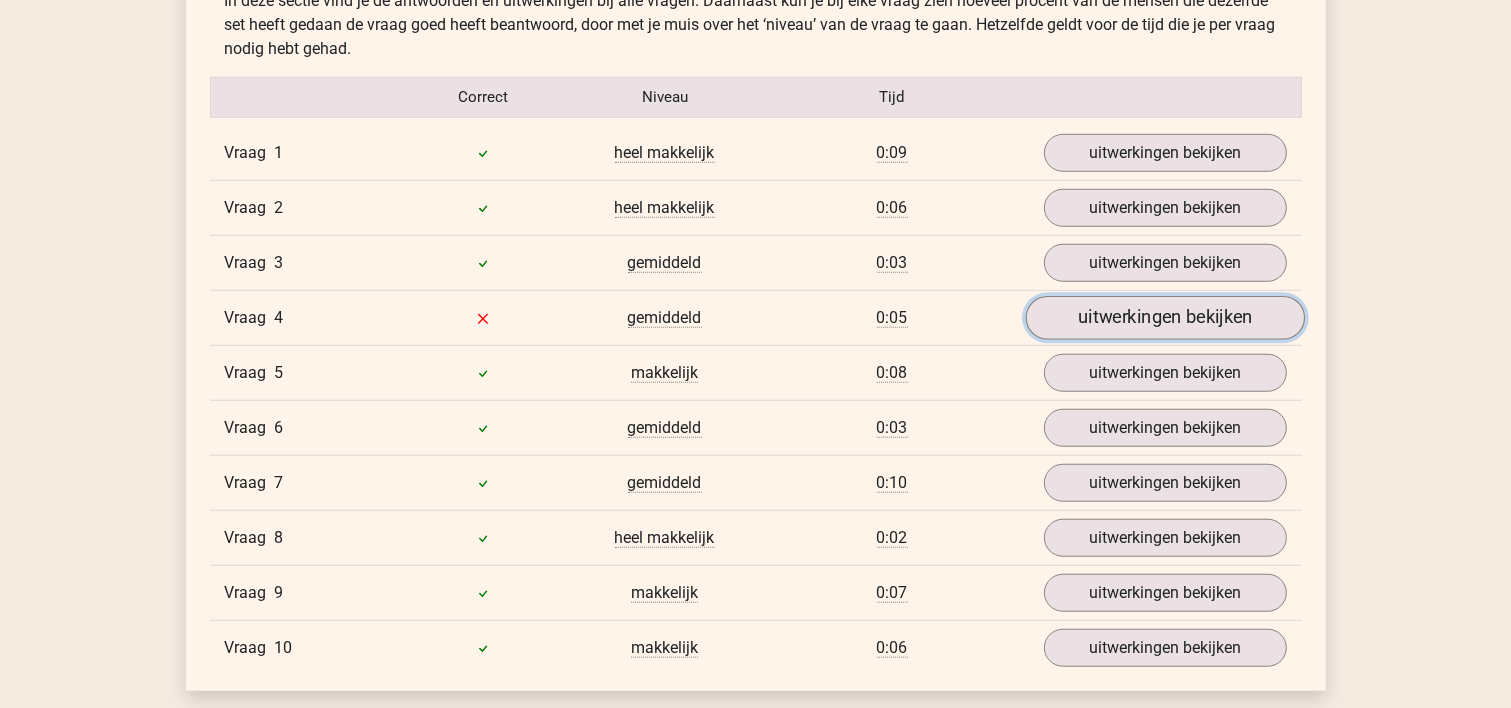 click on "uitwerkingen bekijken" at bounding box center [1164, 318] 